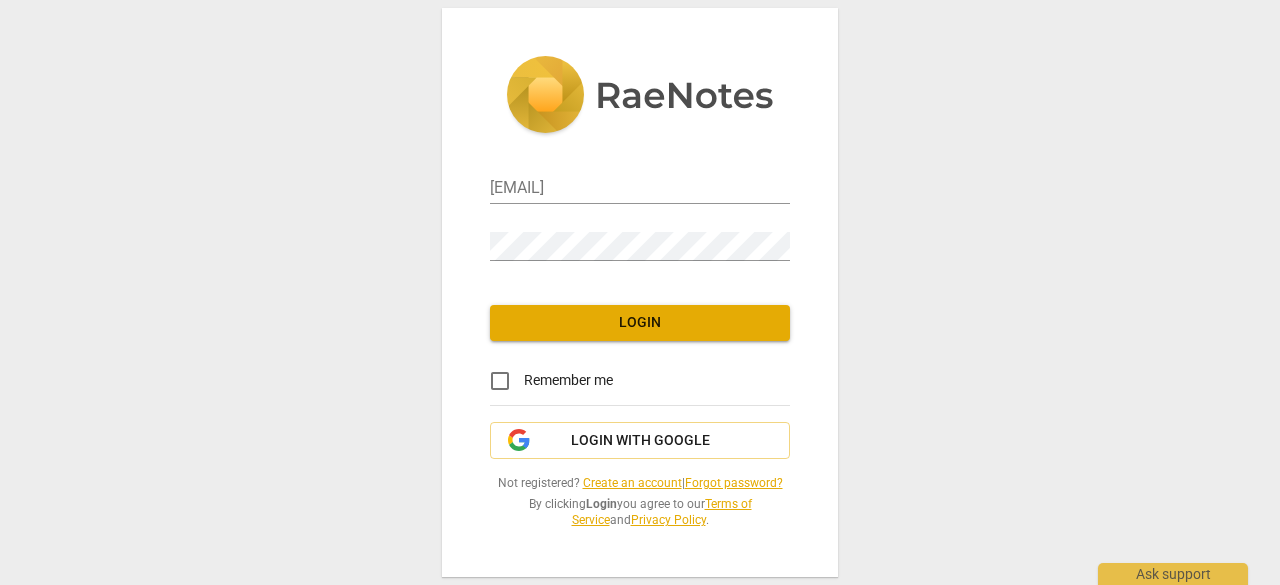 scroll, scrollTop: 0, scrollLeft: 0, axis: both 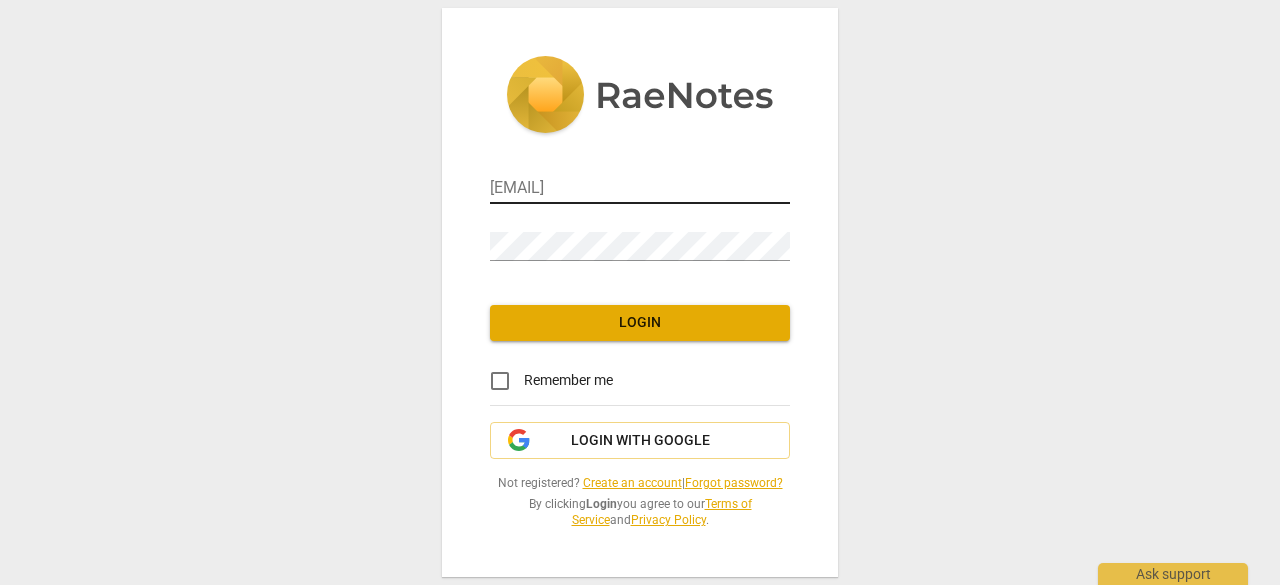click at bounding box center (640, 189) 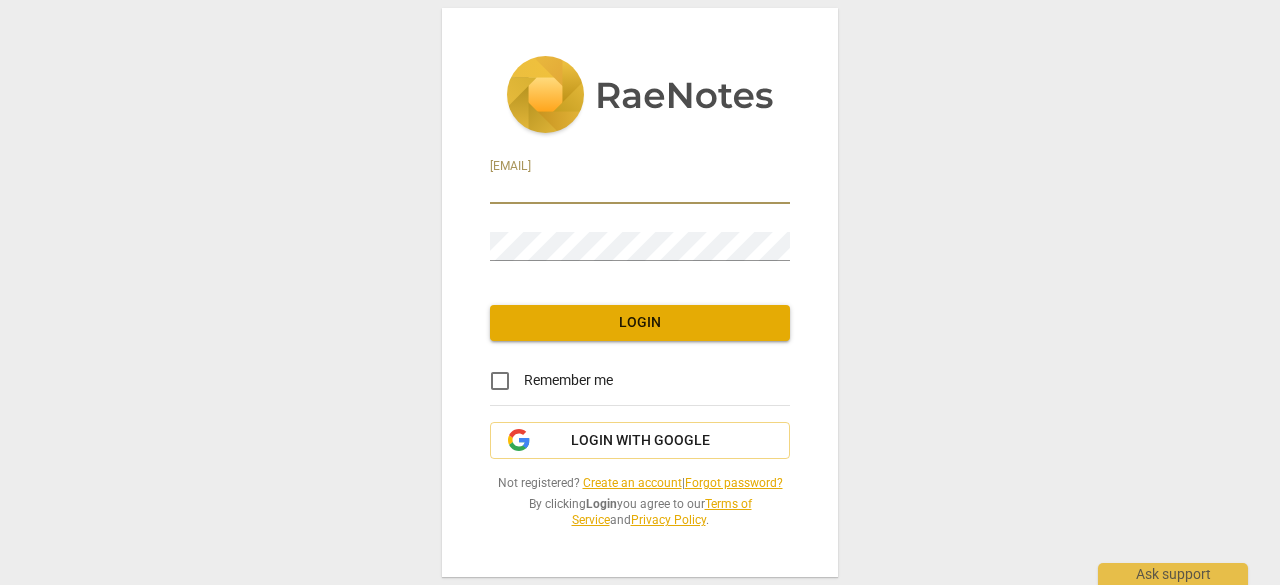 type on "[EMAIL]" 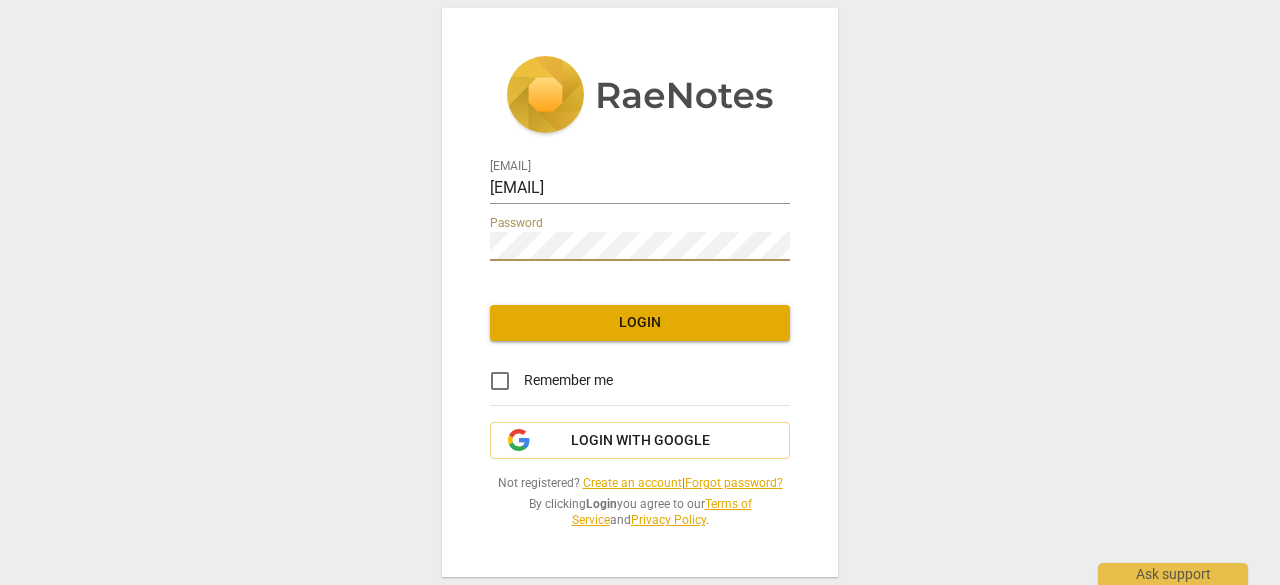 click on "Login" at bounding box center [640, 323] 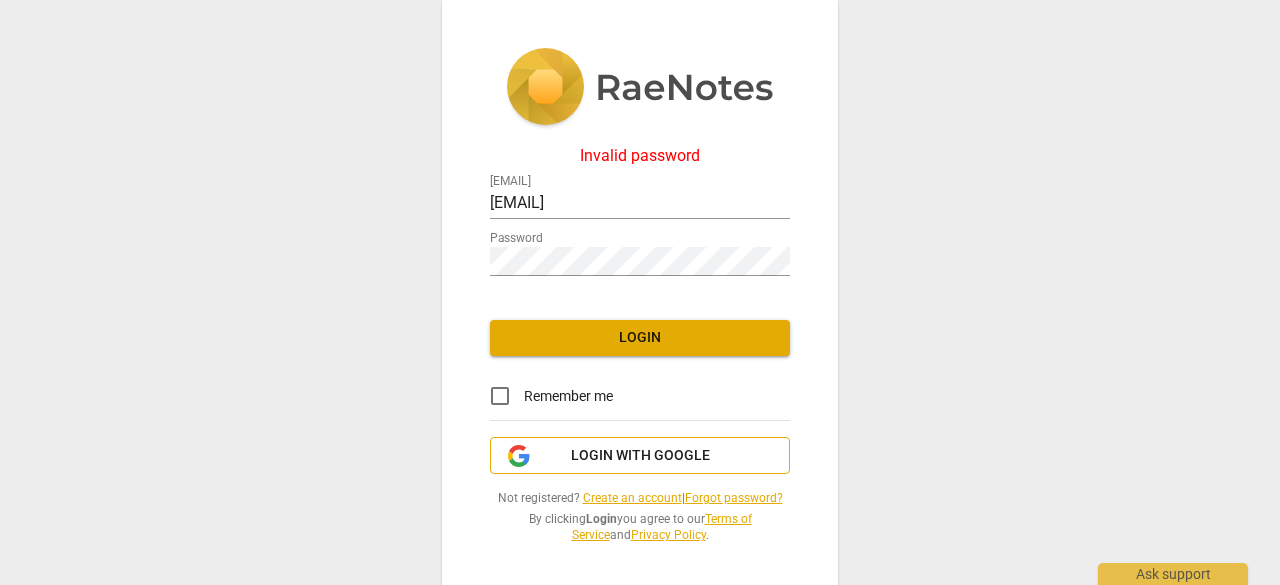 click on "Login with Google" at bounding box center [640, 456] 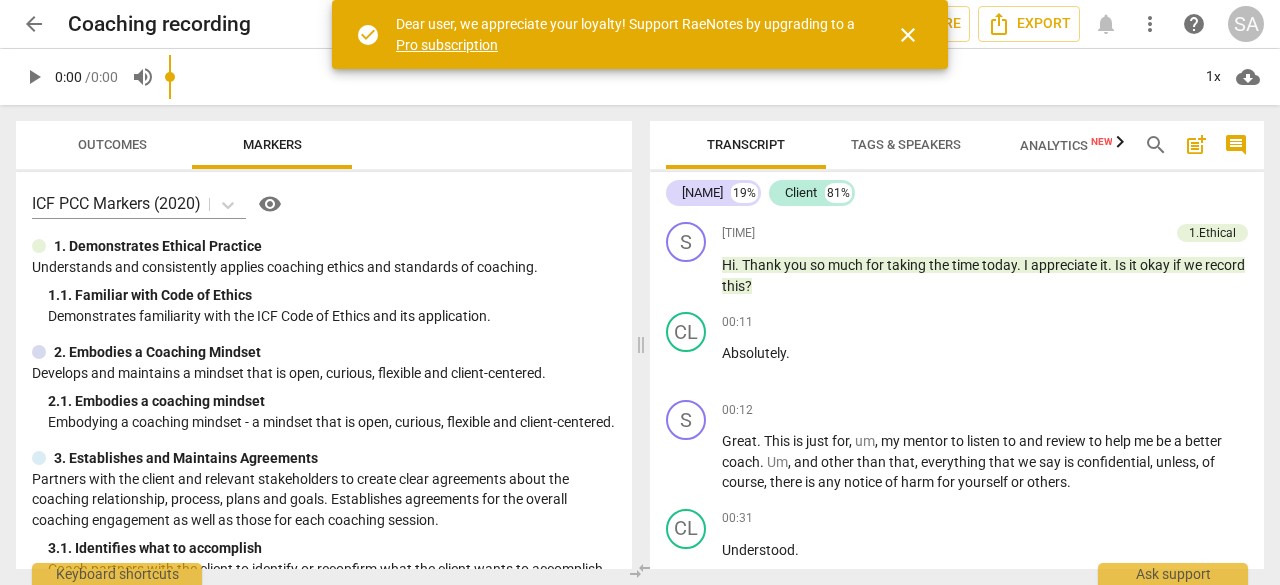 scroll, scrollTop: 0, scrollLeft: 0, axis: both 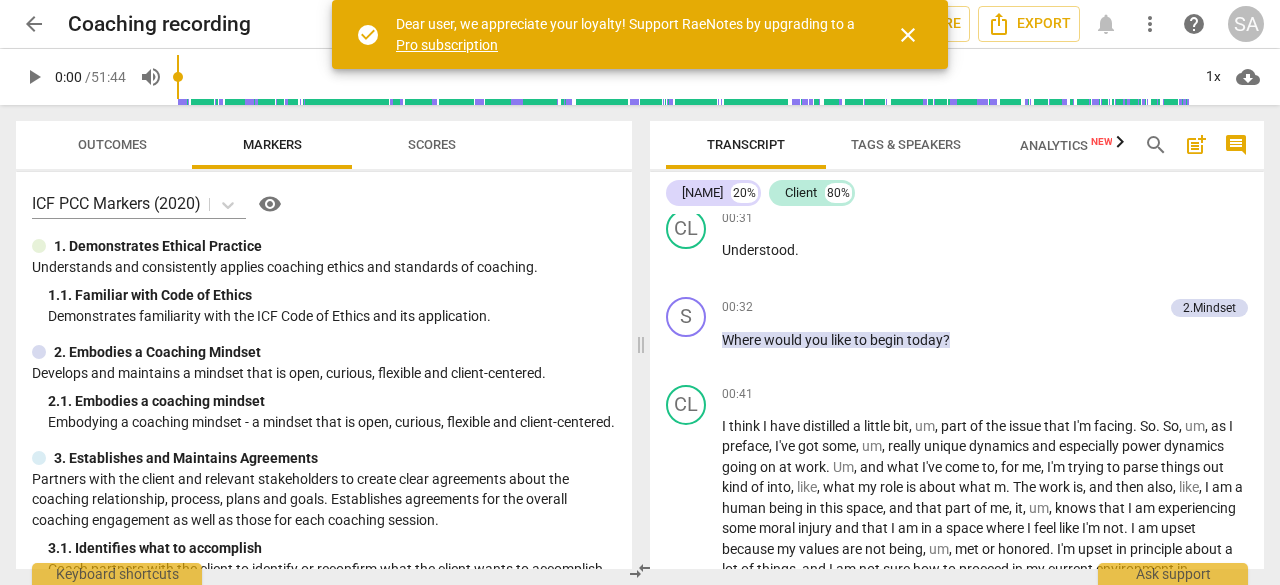 click on "close" at bounding box center [908, 35] 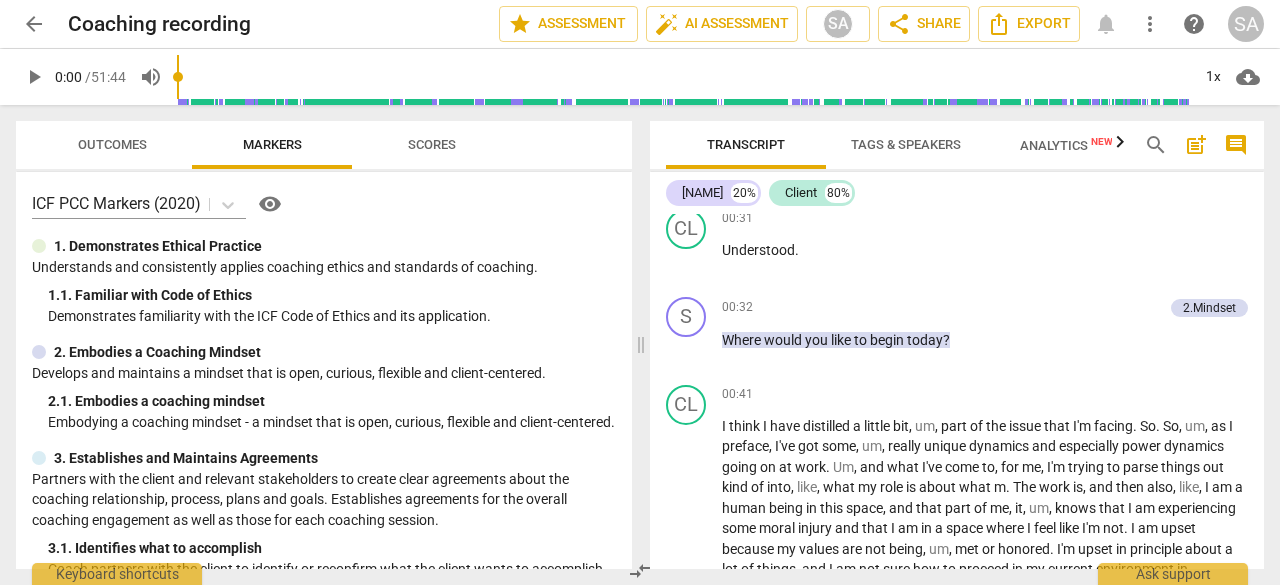 click on "arrow_back" at bounding box center [34, 24] 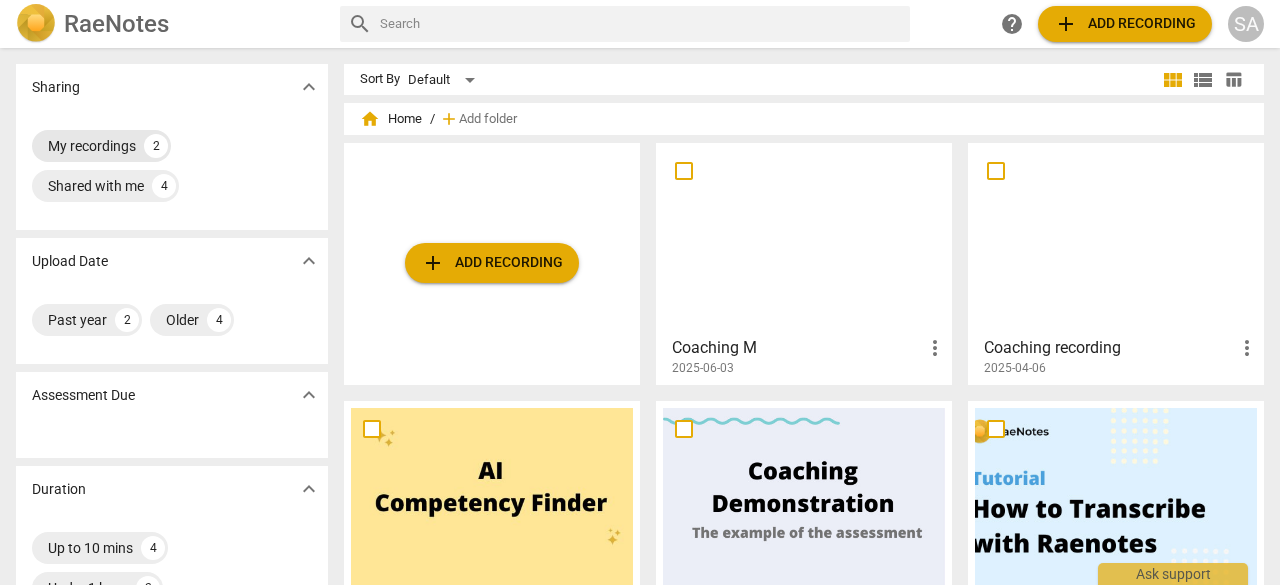 click on "My recordings" at bounding box center (92, 146) 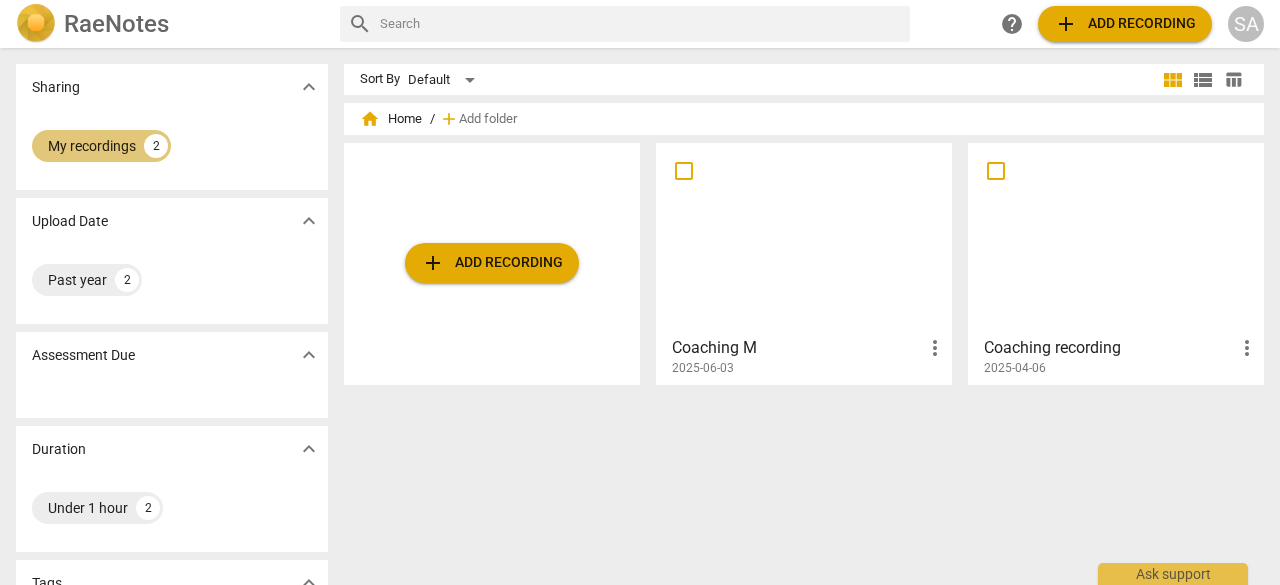 click on "My recordings" at bounding box center [92, 146] 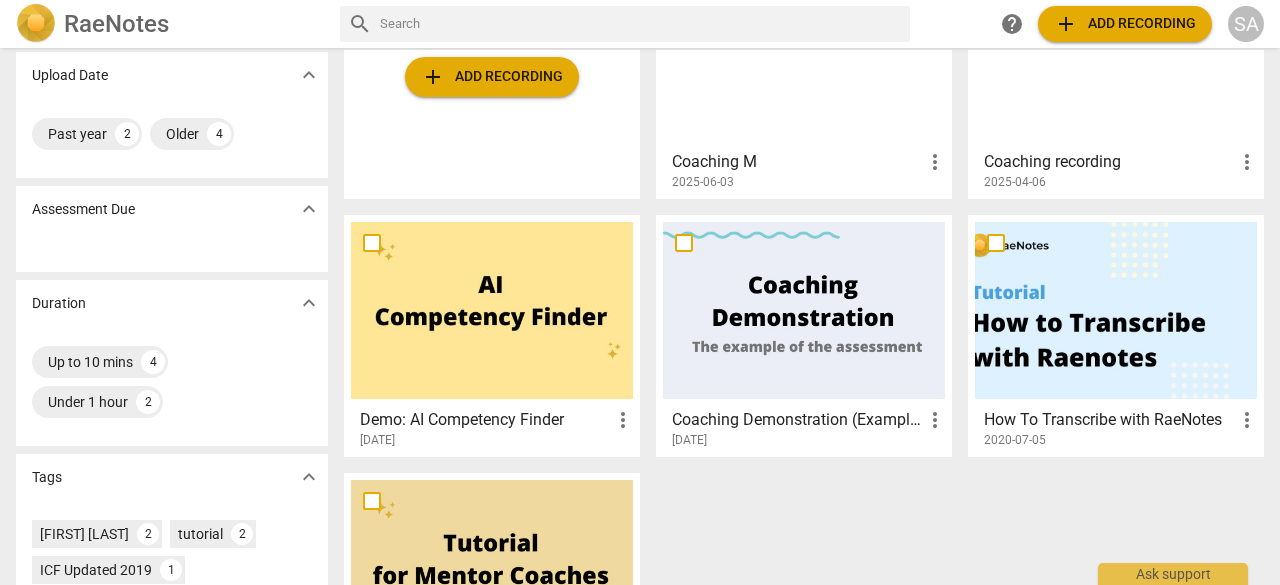 scroll, scrollTop: 0, scrollLeft: 0, axis: both 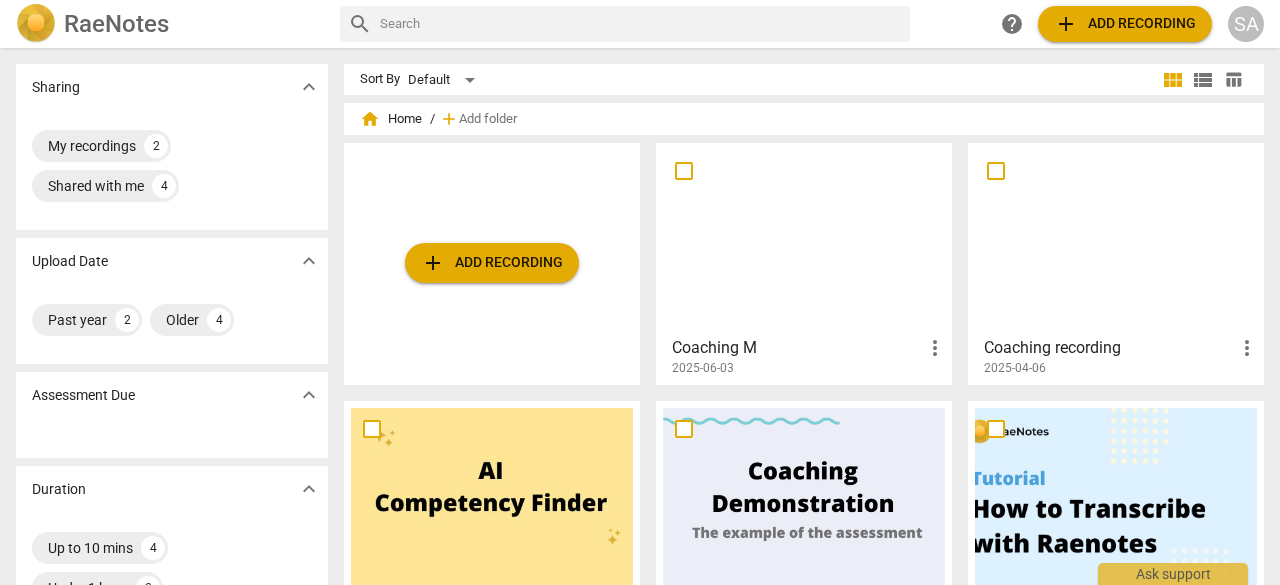 click on "Coaching M" at bounding box center (797, 348) 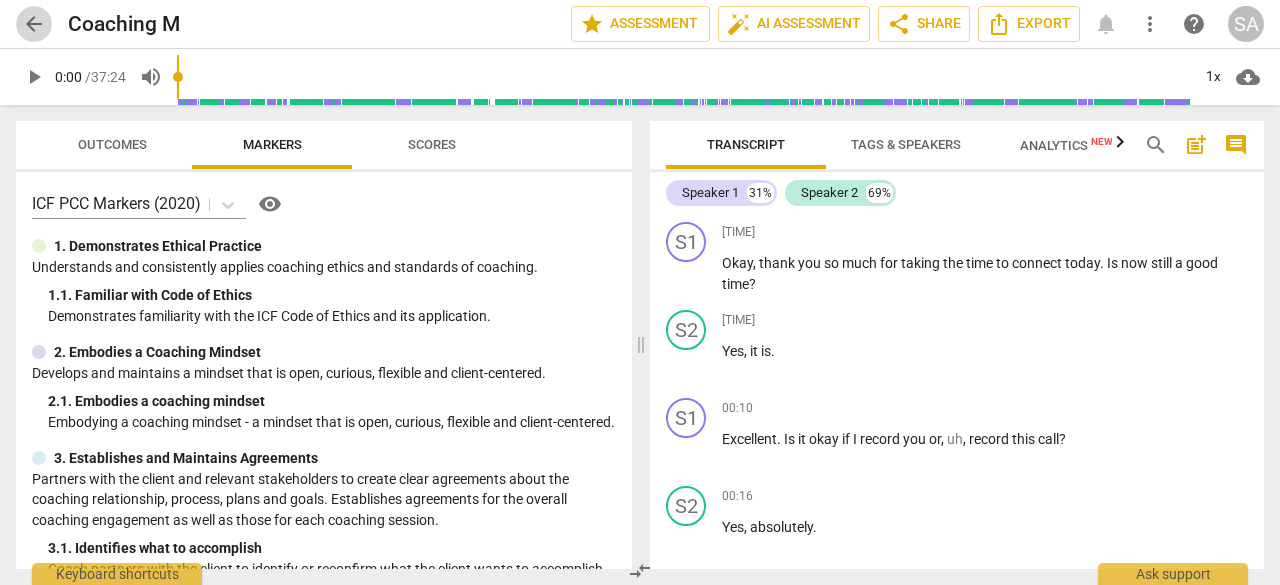 click on "arrow_back" at bounding box center (34, 24) 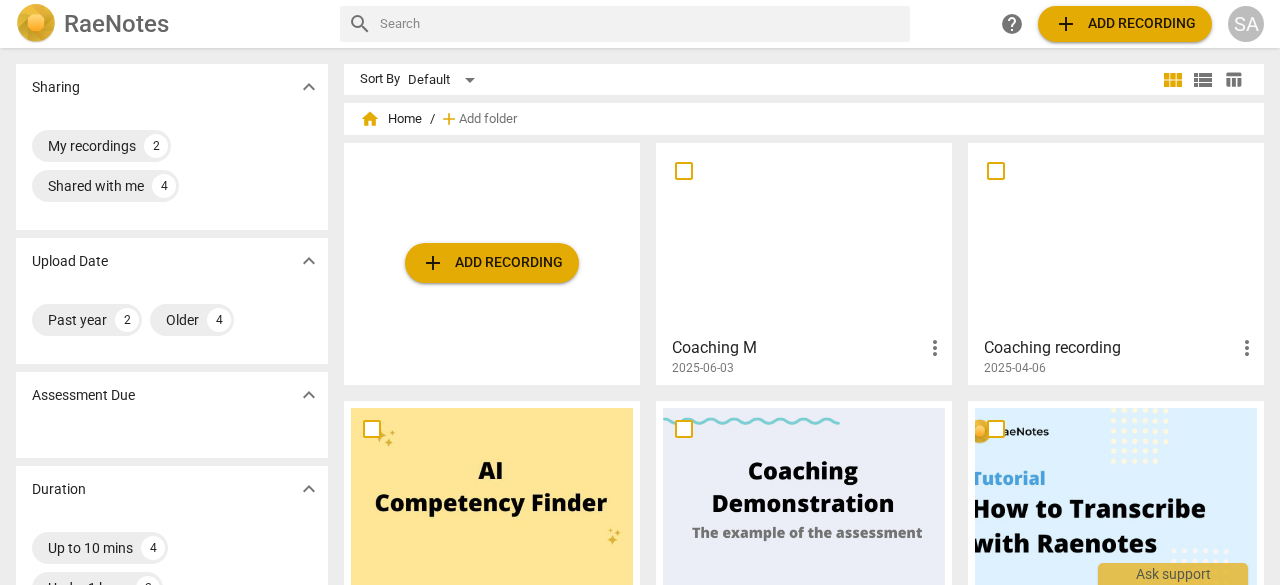click on "2025-06-03" at bounding box center [703, 368] 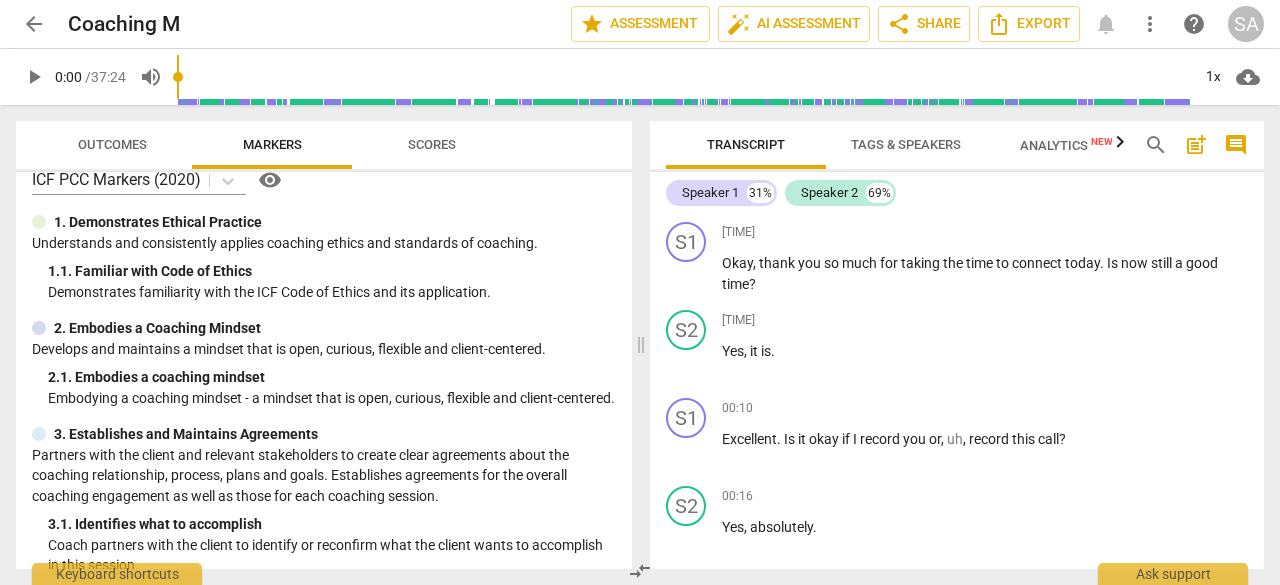scroll, scrollTop: 0, scrollLeft: 0, axis: both 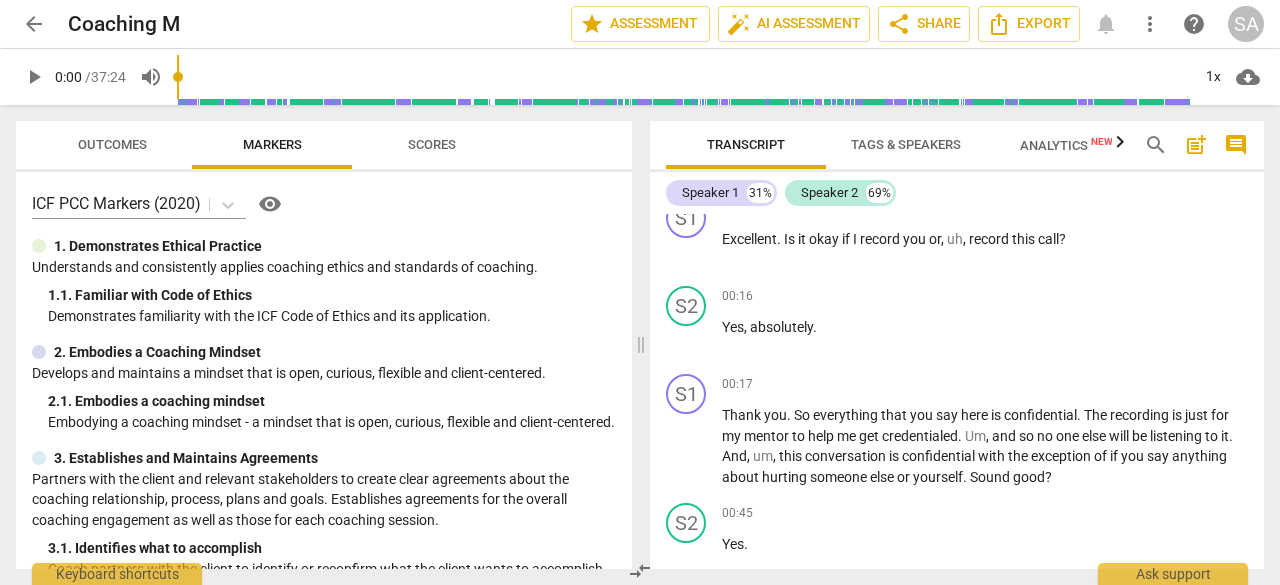click on "Understands and consistently applies coaching ethics and standards of coaching." at bounding box center (324, 267) 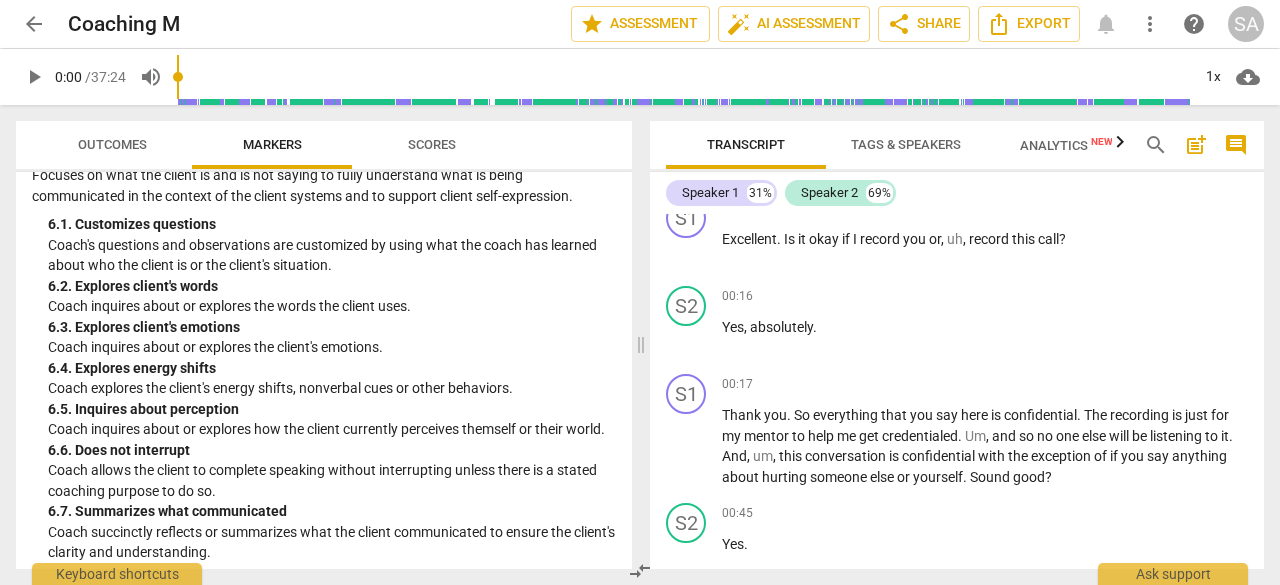 scroll, scrollTop: 1300, scrollLeft: 0, axis: vertical 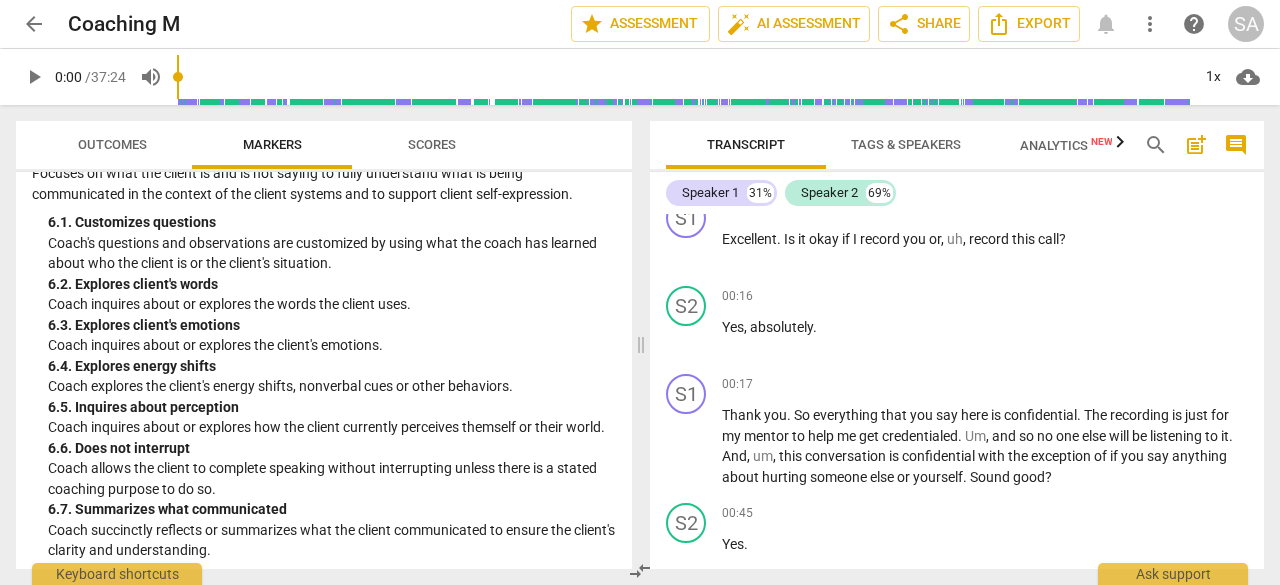 click on "Scores" at bounding box center (432, 144) 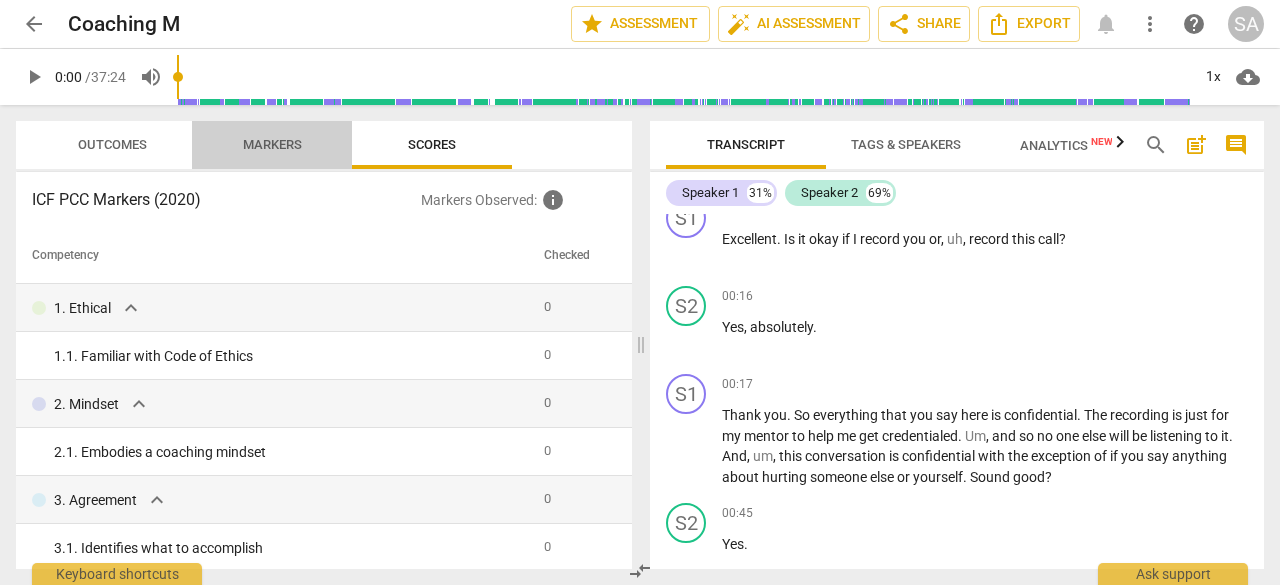 click on "Markers" at bounding box center [272, 145] 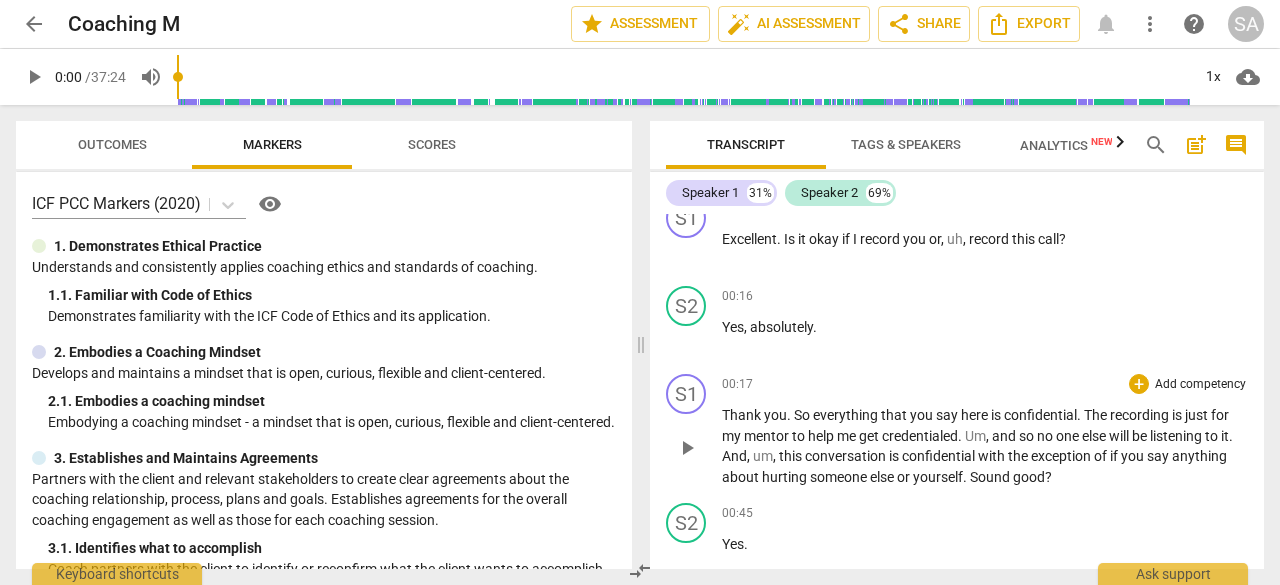 scroll, scrollTop: 100, scrollLeft: 0, axis: vertical 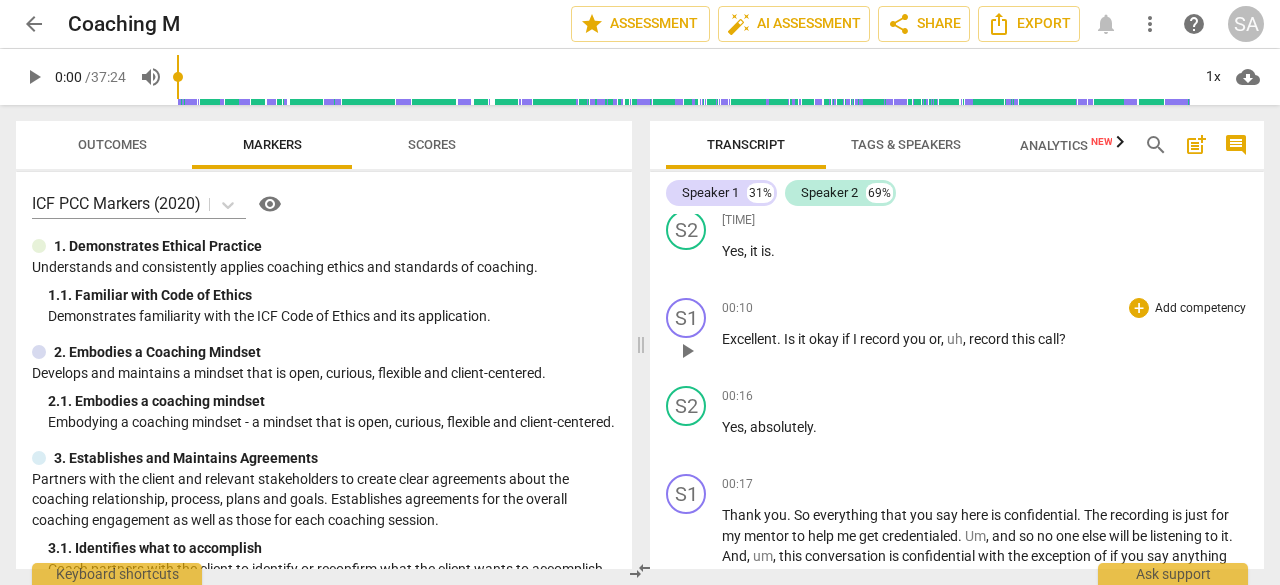 click on "okay" at bounding box center [825, 339] 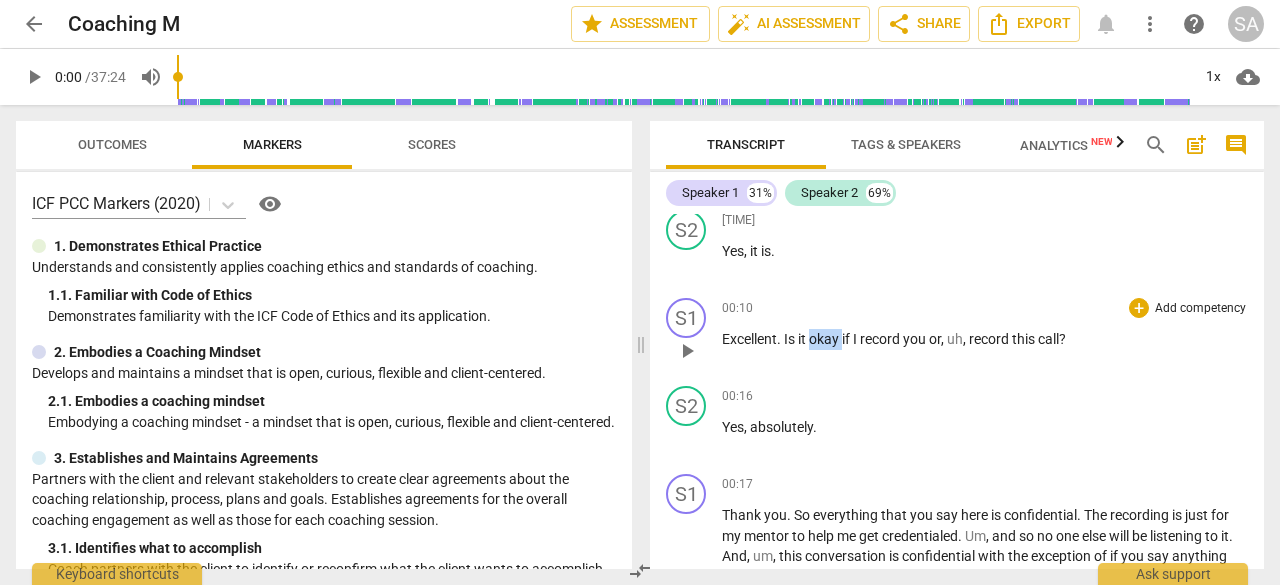 click on "okay" at bounding box center (825, 339) 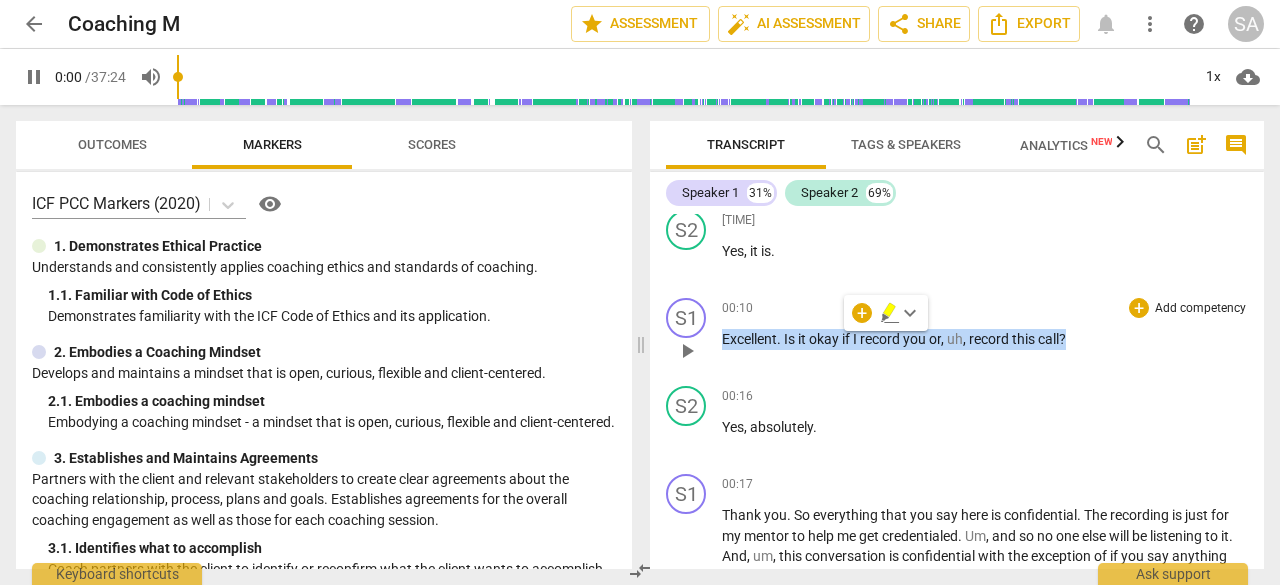 click on "okay" at bounding box center (825, 339) 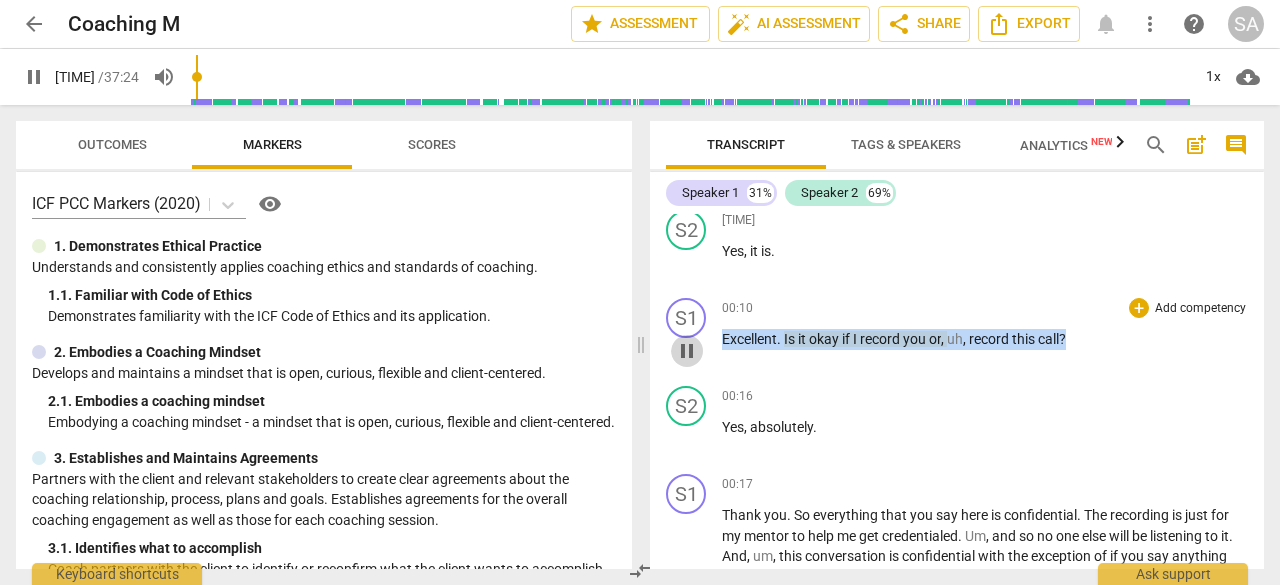 click on "pause" at bounding box center [687, 351] 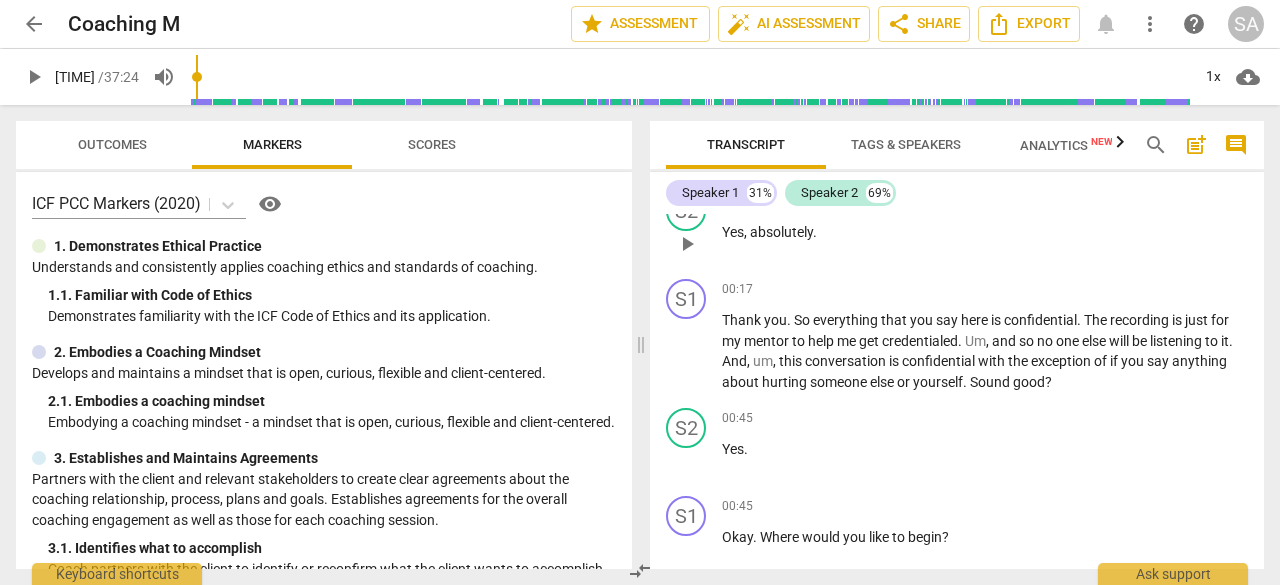 scroll, scrollTop: 300, scrollLeft: 0, axis: vertical 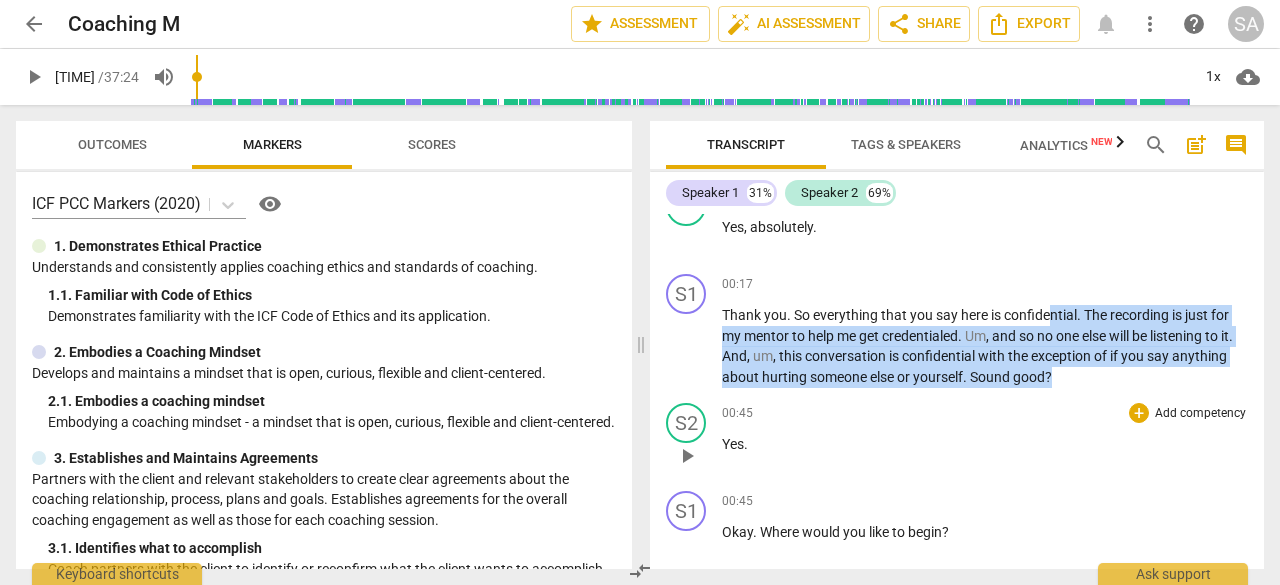 drag, startPoint x: 1052, startPoint y: 313, endPoint x: 1138, endPoint y: 395, distance: 118.82761 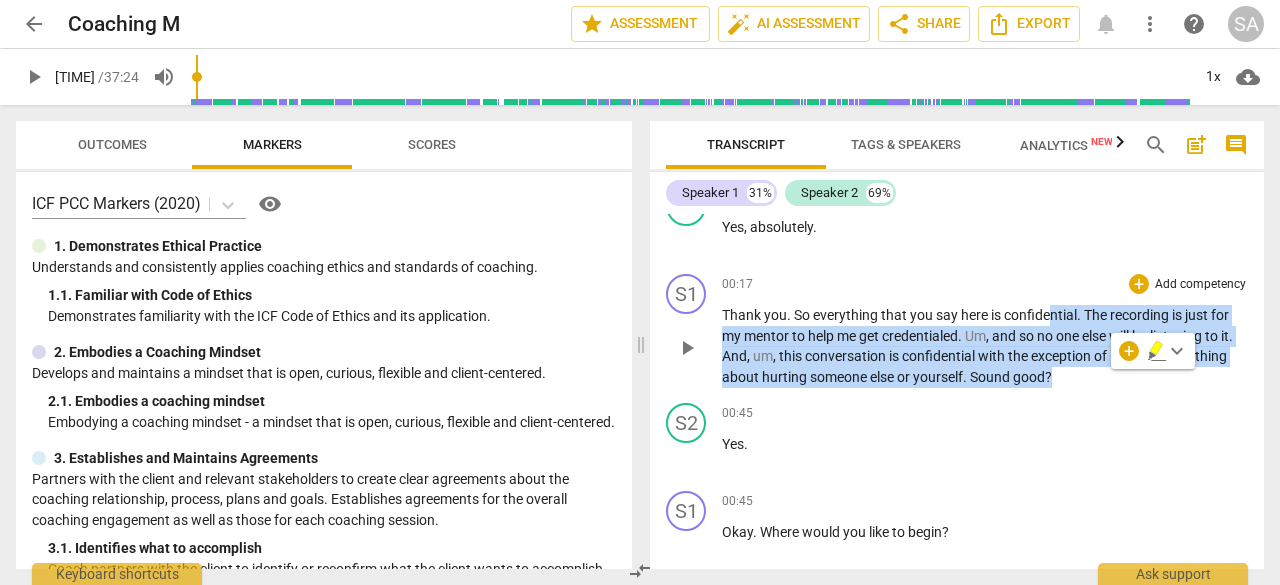 click on "+ Add competency" at bounding box center (1188, 284) 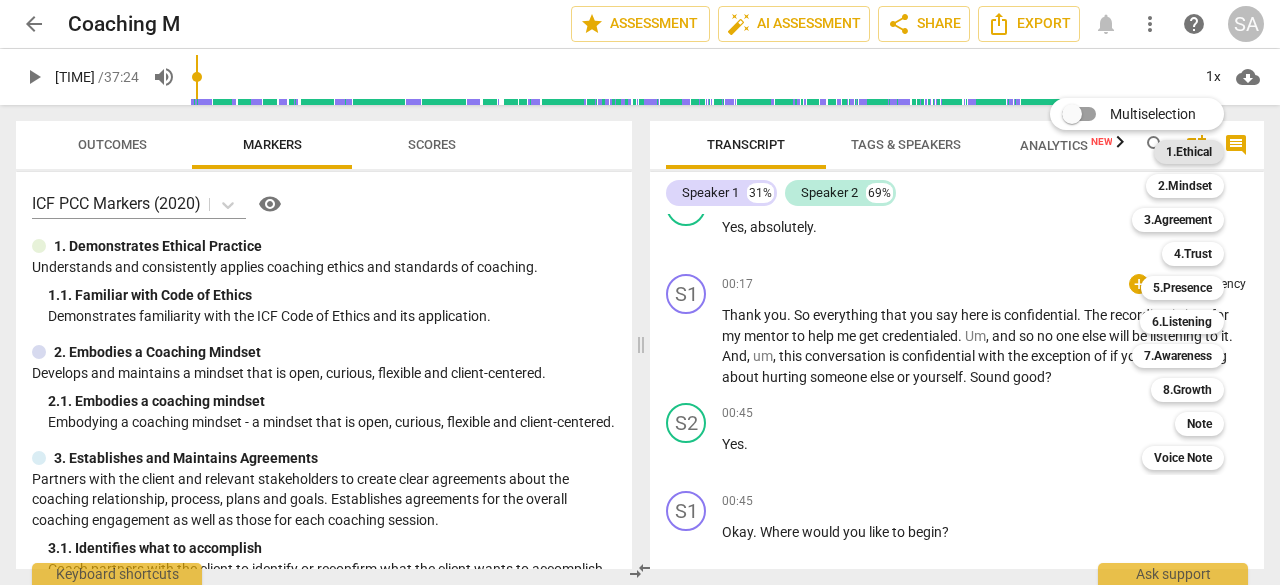 click on "1.Ethical" at bounding box center [1189, 152] 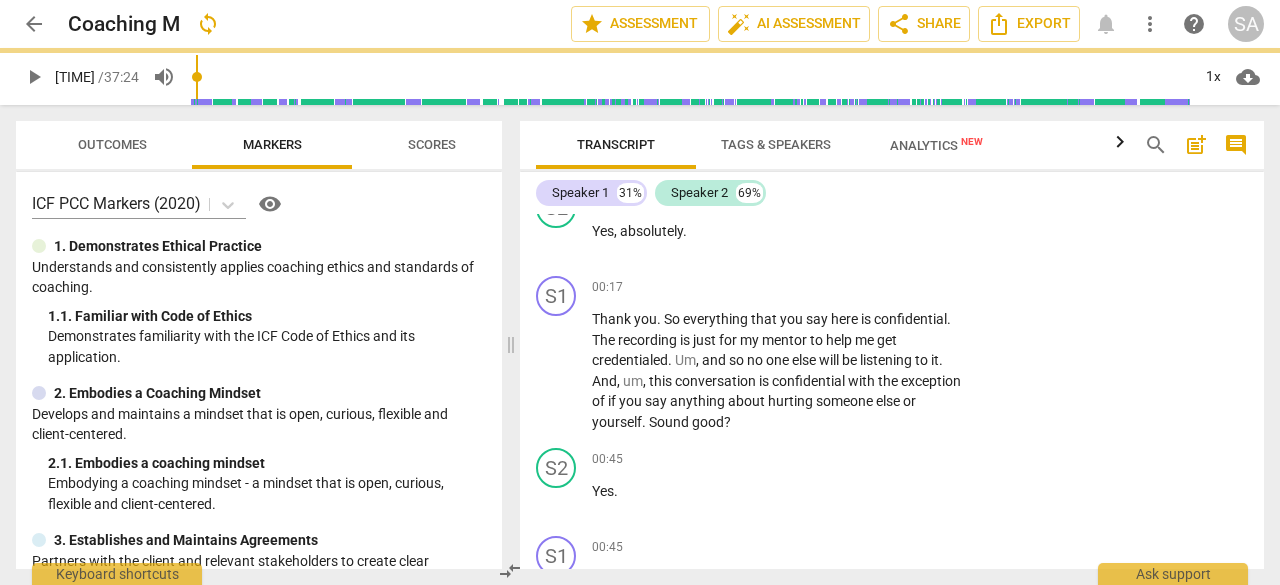 scroll, scrollTop: 302, scrollLeft: 0, axis: vertical 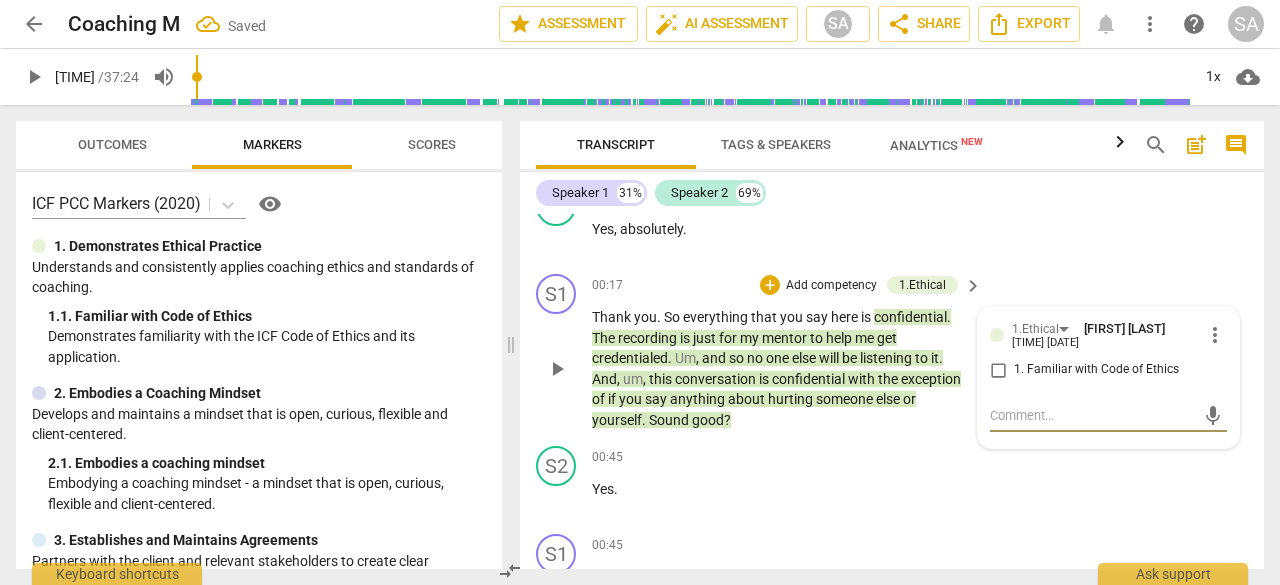 click on "1. Familiar with Code of Ethics" at bounding box center [998, 370] 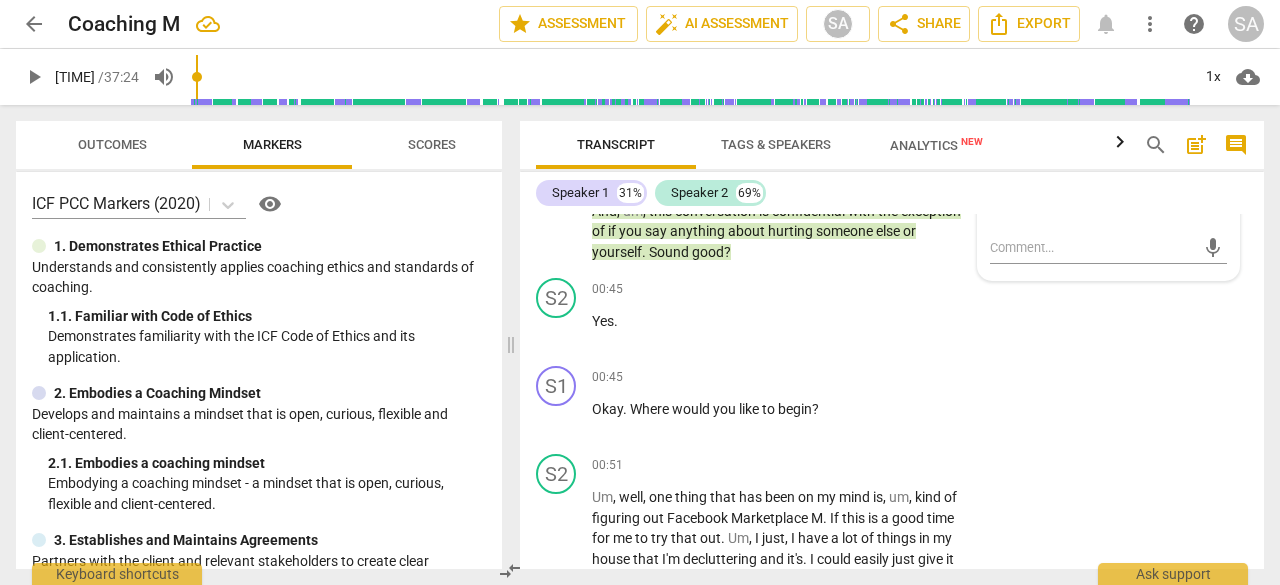 scroll, scrollTop: 502, scrollLeft: 0, axis: vertical 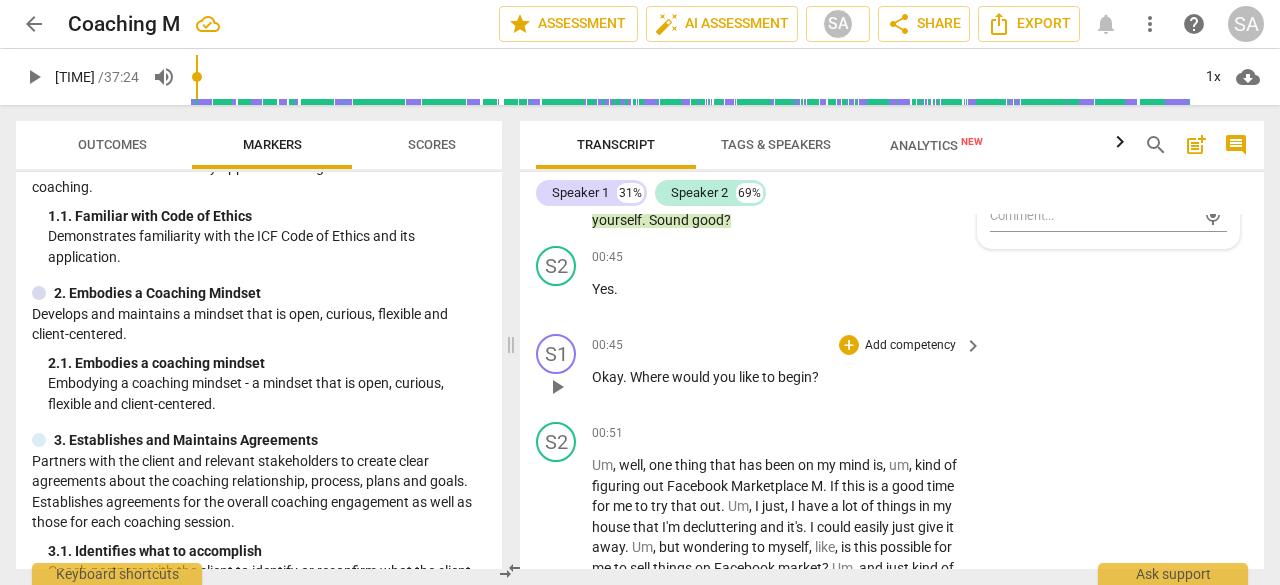 click on "you" at bounding box center (726, 377) 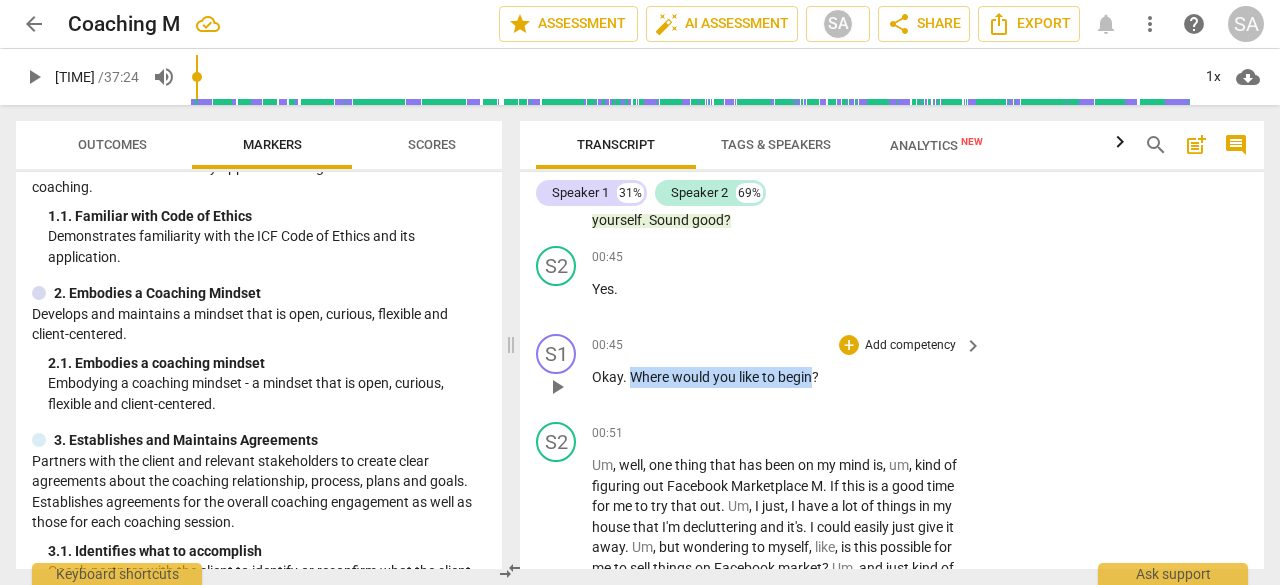 drag, startPoint x: 628, startPoint y: 377, endPoint x: 813, endPoint y: 376, distance: 185.0027 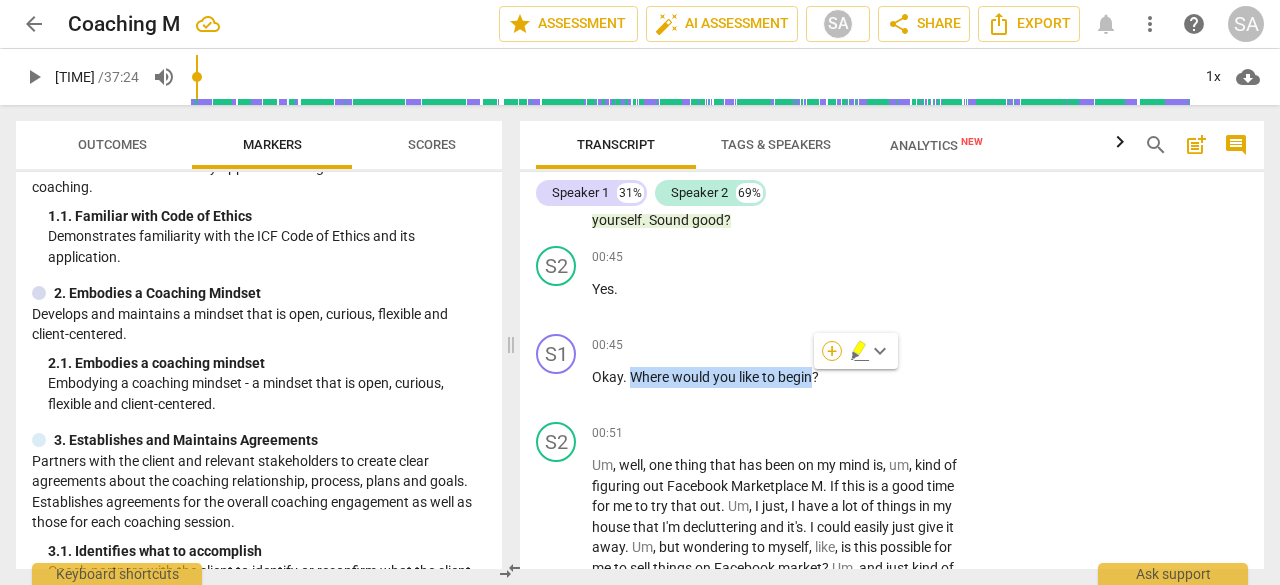 click on "+" at bounding box center (832, 351) 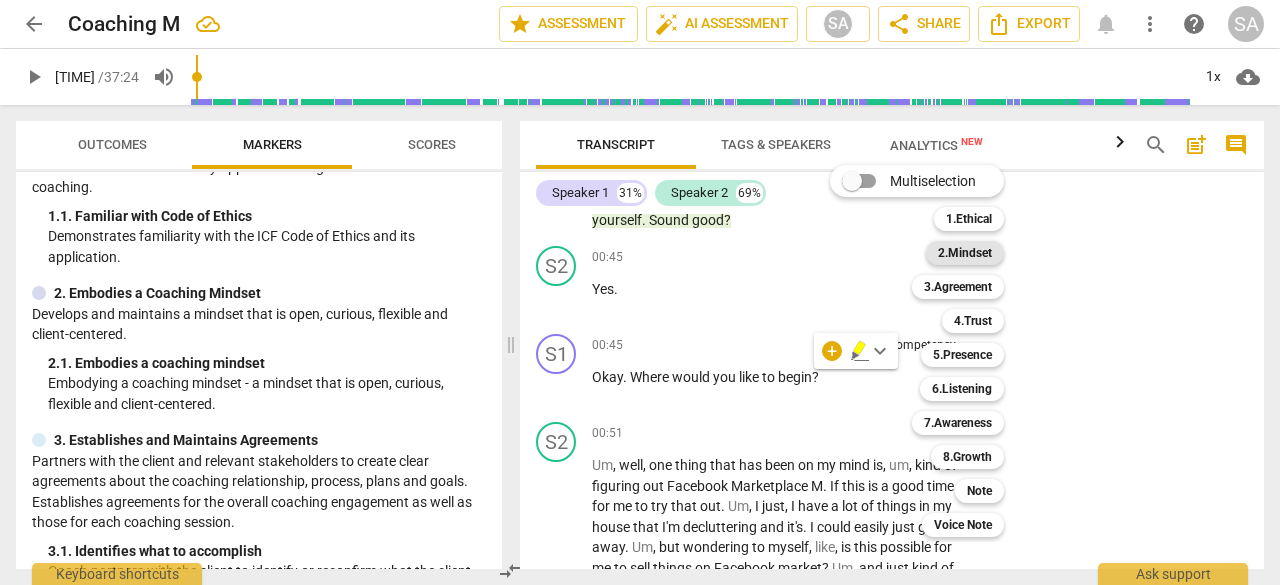 click on "2.Mindset" at bounding box center [965, 253] 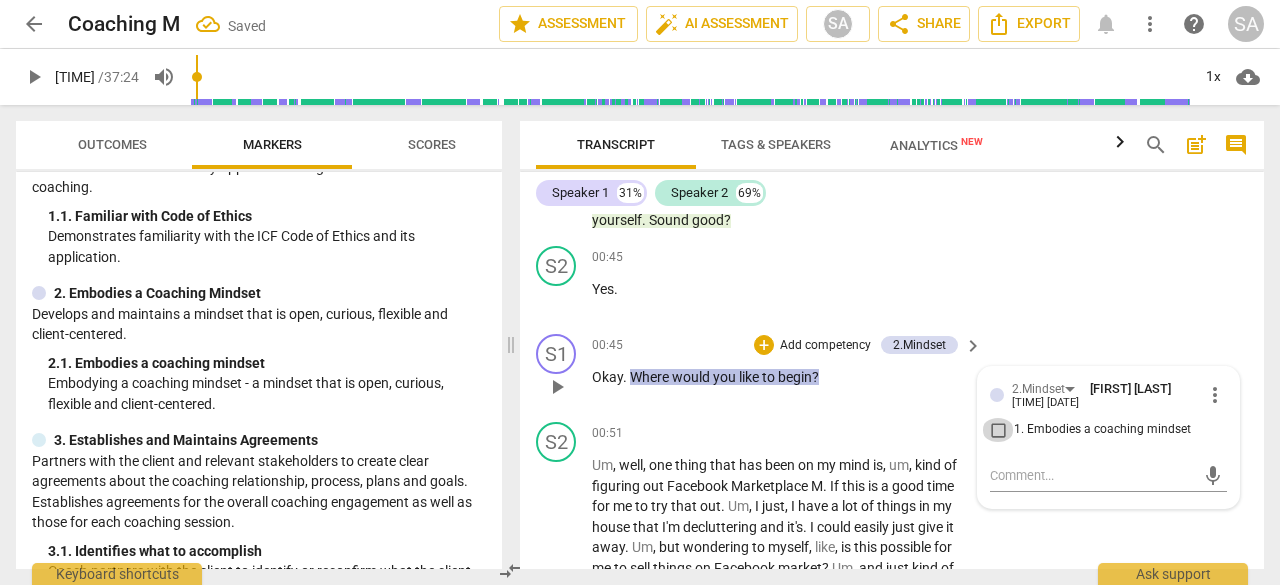 click on "1. Embodies a coaching mindset" at bounding box center (998, 430) 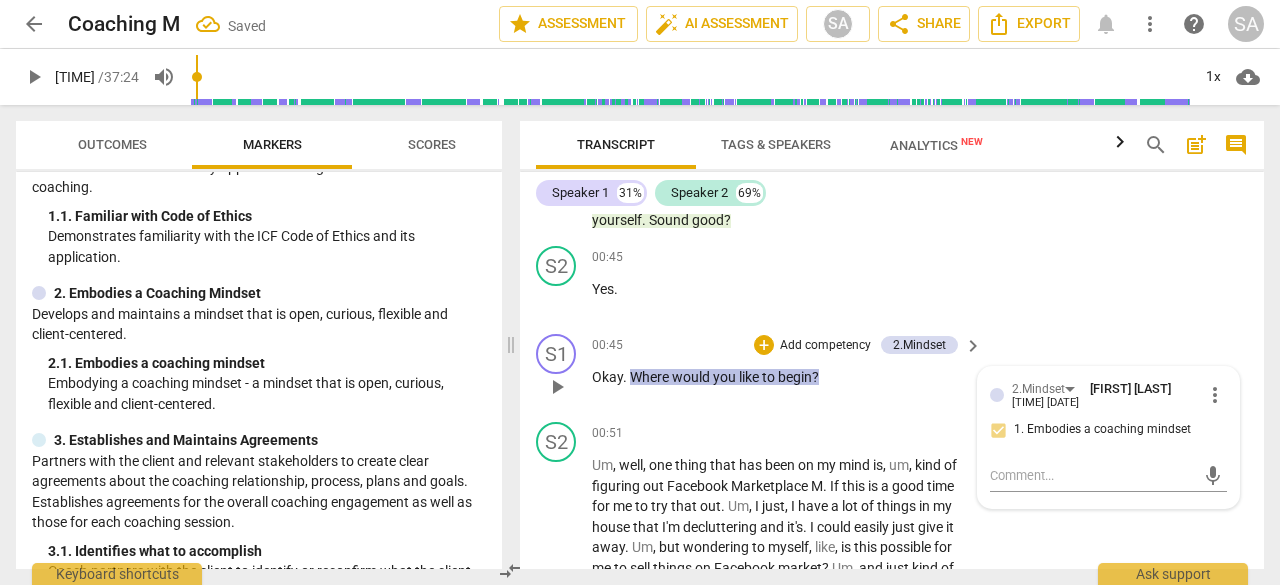 click on "1. Embodies a coaching mindset" at bounding box center [998, 430] 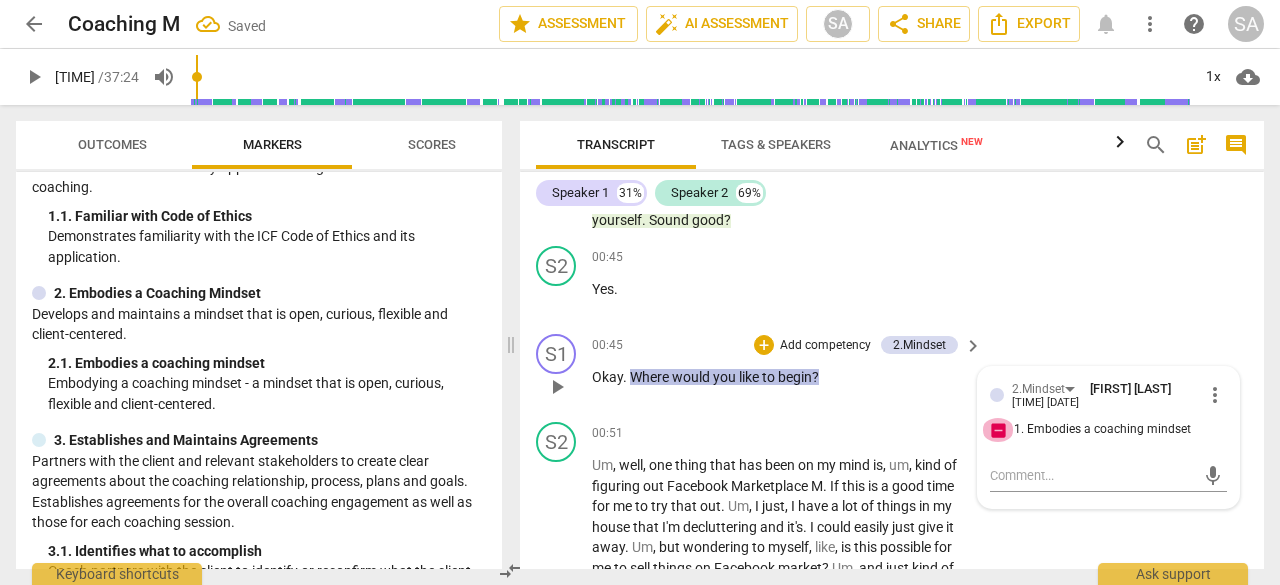 click on "1. Embodies a coaching mindset" at bounding box center [998, 430] 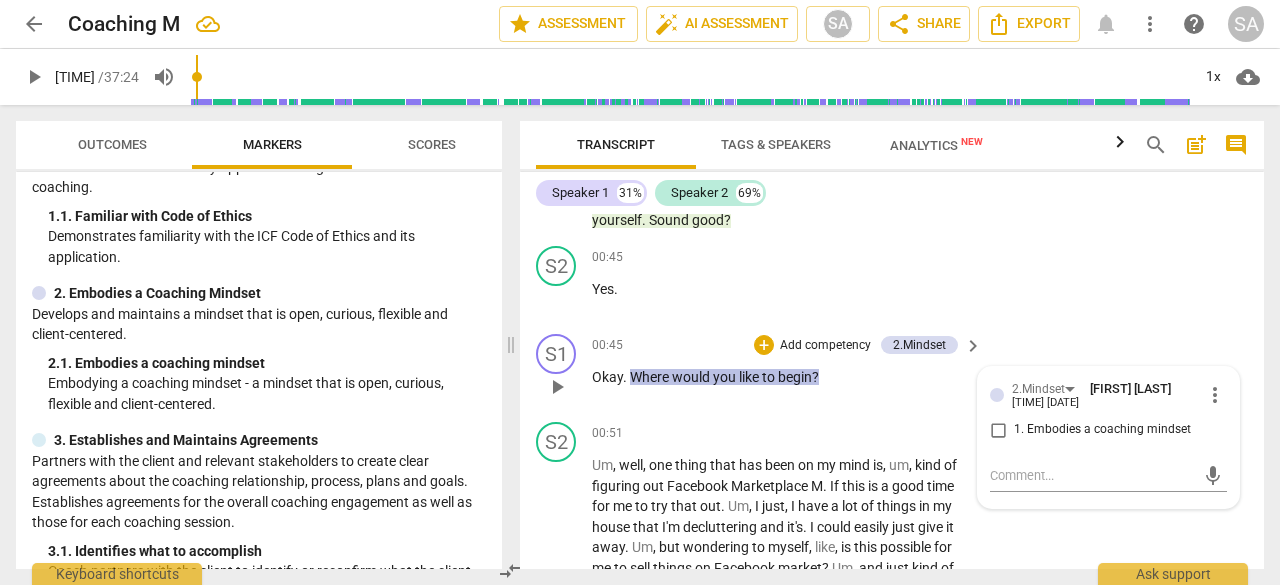 click on "1. Embodies a coaching mindset" at bounding box center [998, 430] 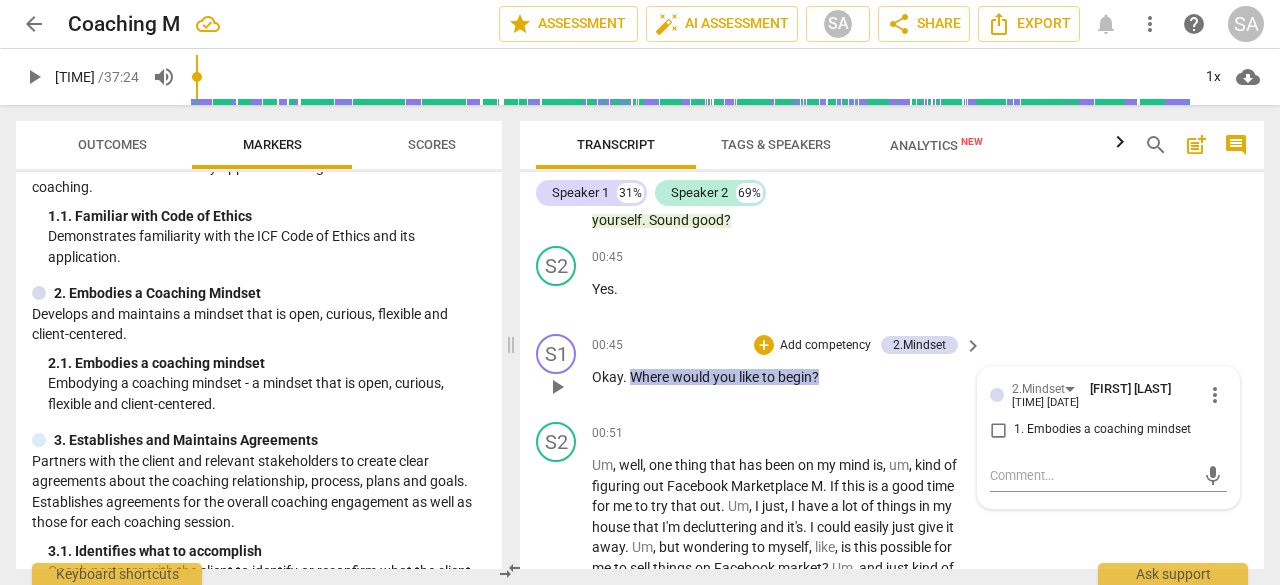 checkbox on "true" 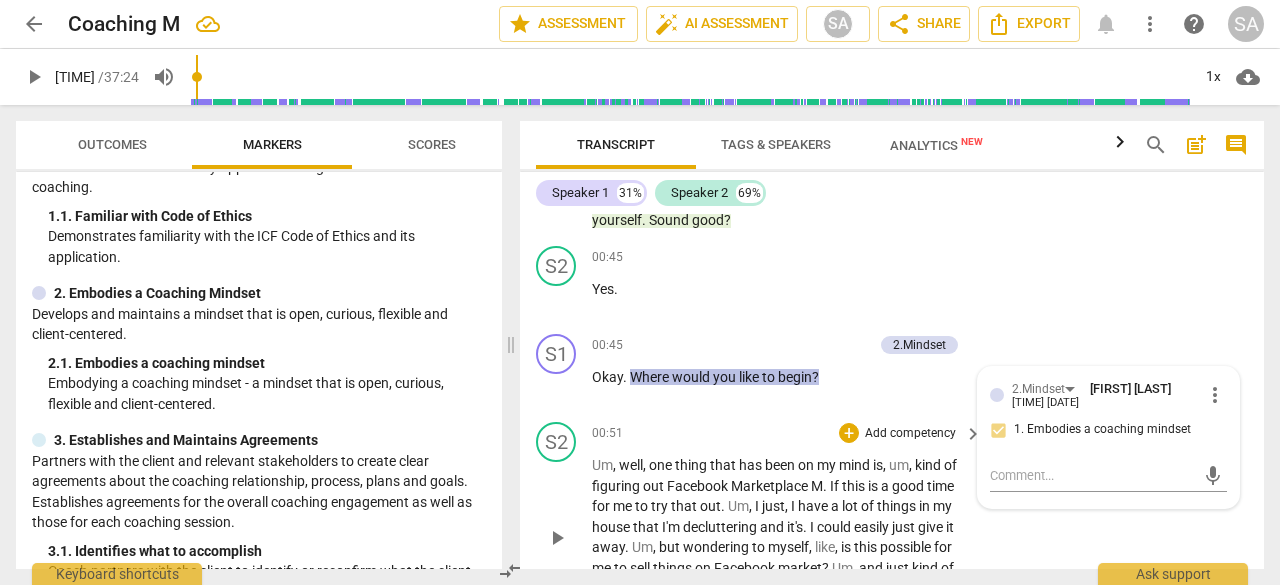 click on "S2 play_arrow pause 00:51 + Add competency keyboard_arrow_right Um ,   well ,   one   thing   that   has   been   on   my   mind   is ,   um ,   kind   of   figuring   out   Facebook   Marketplace   M .   If   this   is   a   good   time   for   me   to   try   that   out .   Um ,   I   just ,   I   have   a   lot   of   things   in   my   house   that   I'm   decluttering   and   it's .   I   could   easily   just   give   it   away .   Um ,   but   wondering   to   myself ,   like ,   is   this   possible   for   me   to   sell   things   on   Facebook   market ?   Um ,   and   just   kind   of ,   yeah ,   externally   processing   all   that   and   yes ,   if   that   makes   sense ." at bounding box center [892, 520] 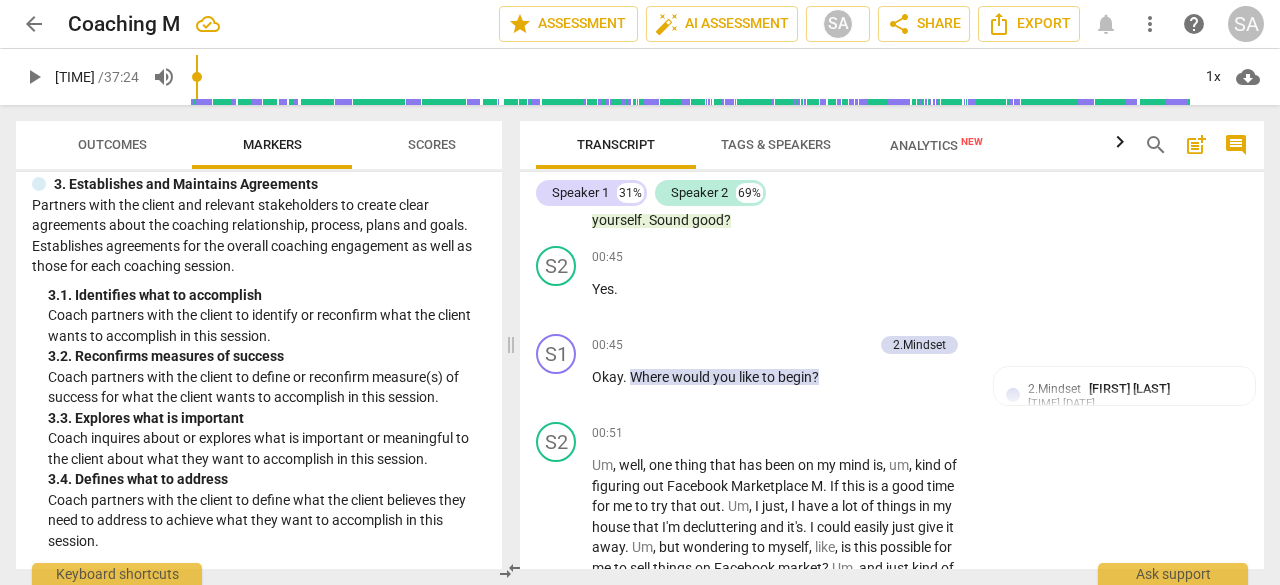 scroll, scrollTop: 400, scrollLeft: 0, axis: vertical 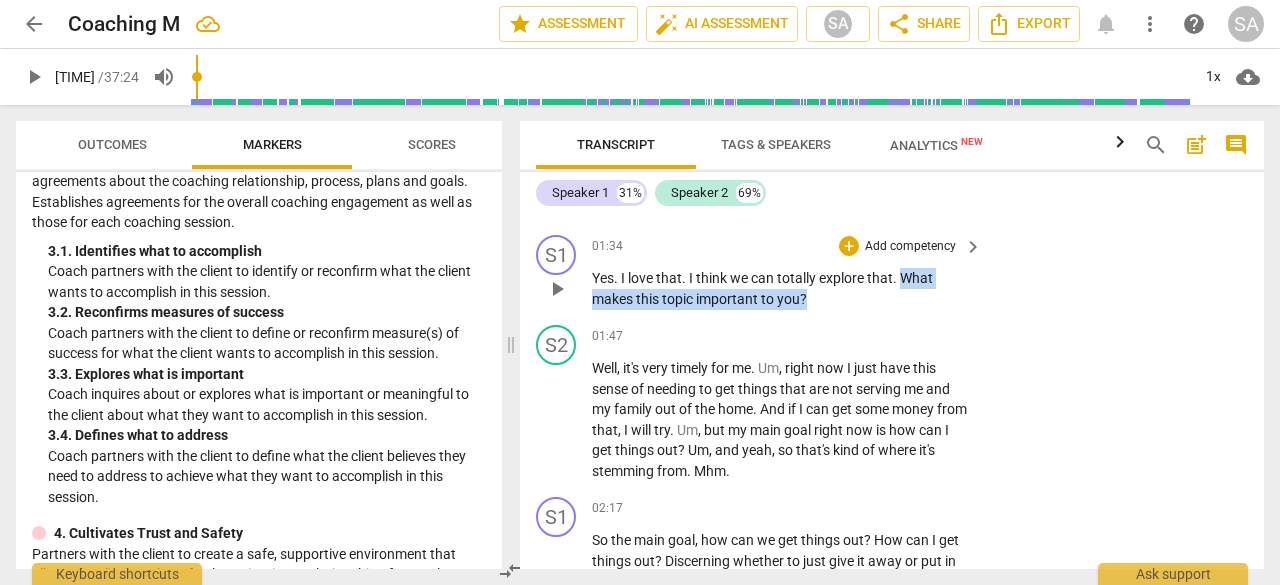 drag, startPoint x: 902, startPoint y: 277, endPoint x: 910, endPoint y: 315, distance: 38.832977 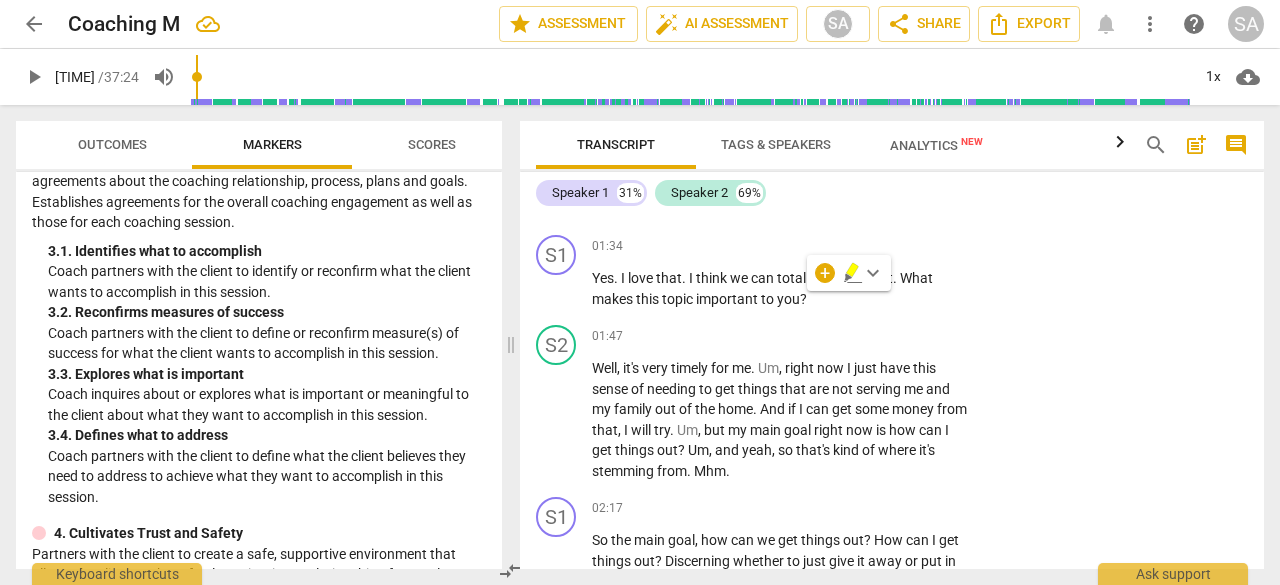 click on "+ keyboard_arrow_down" at bounding box center [849, 273] 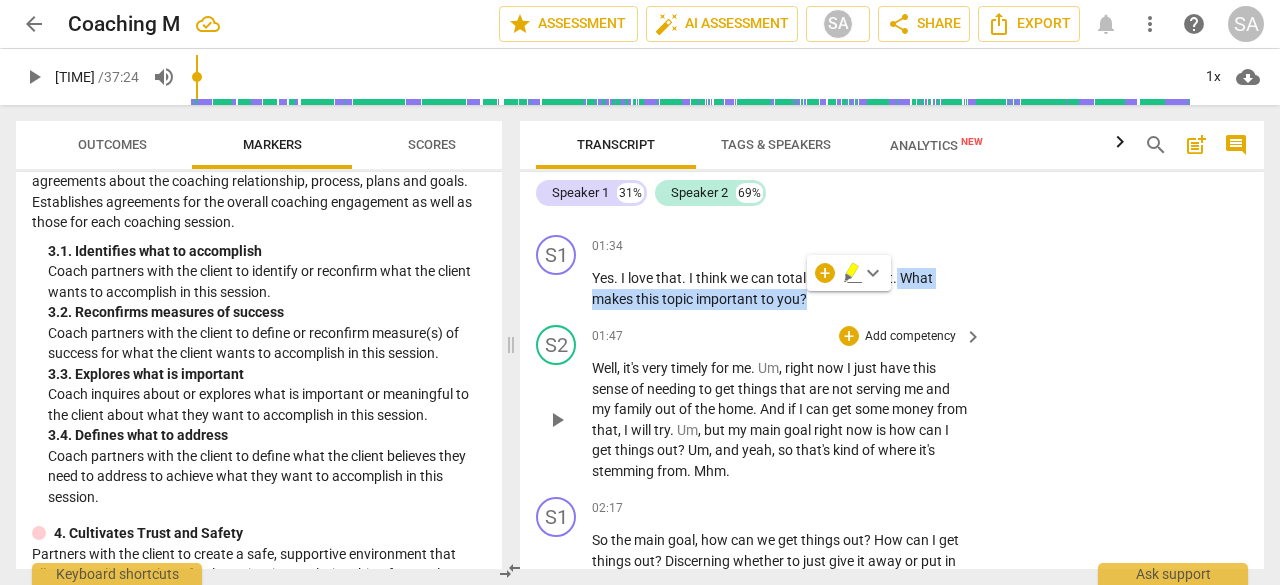 drag, startPoint x: 898, startPoint y: 275, endPoint x: 916, endPoint y: 326, distance: 54.08327 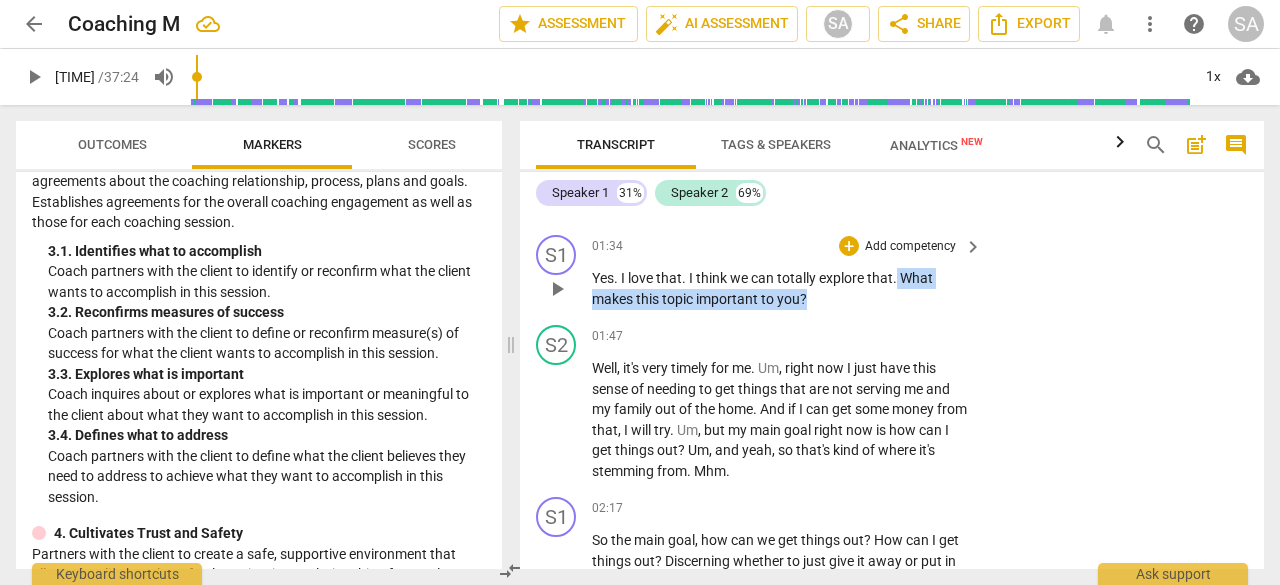 click on "+ Add competency" at bounding box center (898, 246) 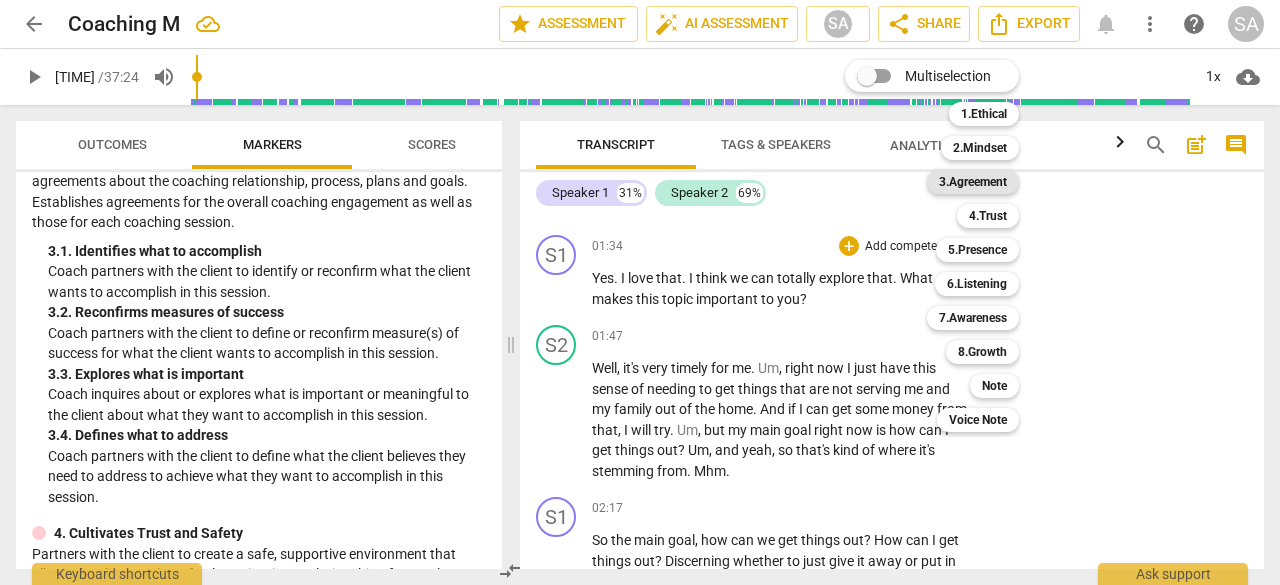 click on "3.Agreement" at bounding box center [973, 182] 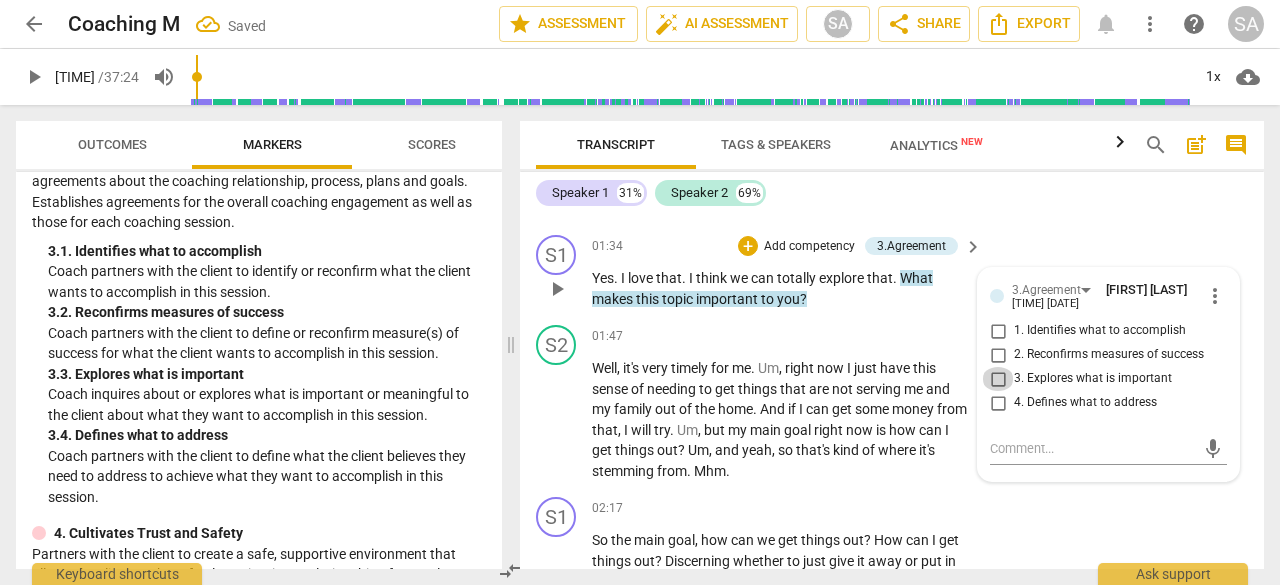 click on "3. Explores what is important" at bounding box center (998, 379) 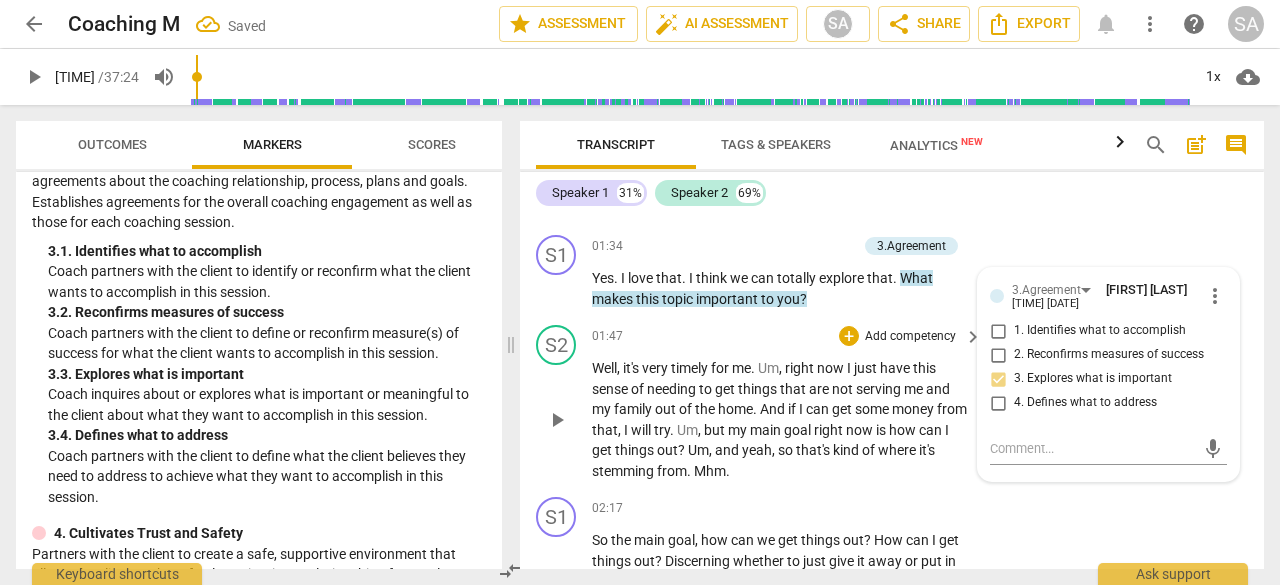 click on "is" at bounding box center [882, 430] 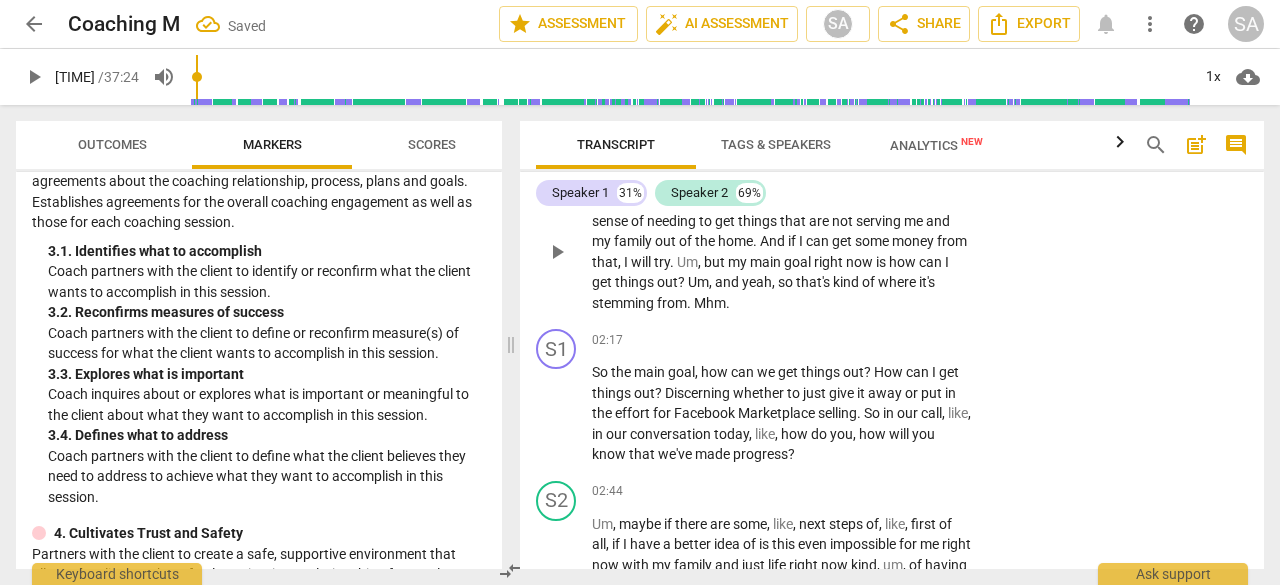 scroll, scrollTop: 1102, scrollLeft: 0, axis: vertical 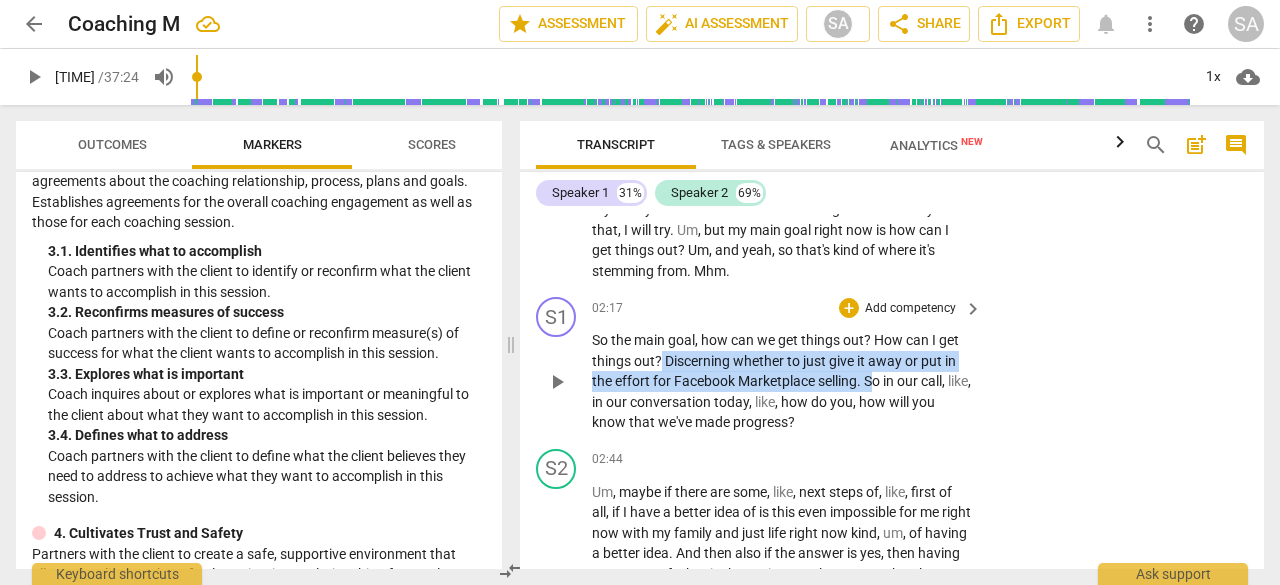 drag, startPoint x: 660, startPoint y: 361, endPoint x: 877, endPoint y: 381, distance: 217.91971 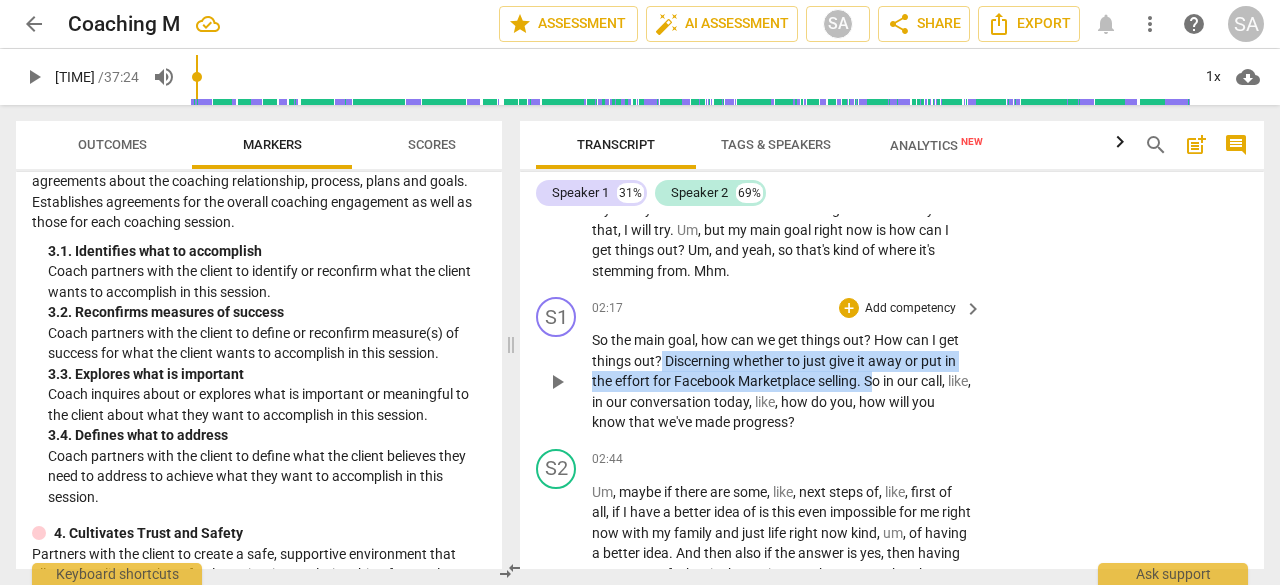 click on "So the main goal , how can we get things out ? How can I get things out ? Discerning whether to just give it away or put in the effort for Facebook Marketplace selling . So in our call , like , in our conversation today , like , how do you , how will you know that we've made progress ?" at bounding box center (782, 381) 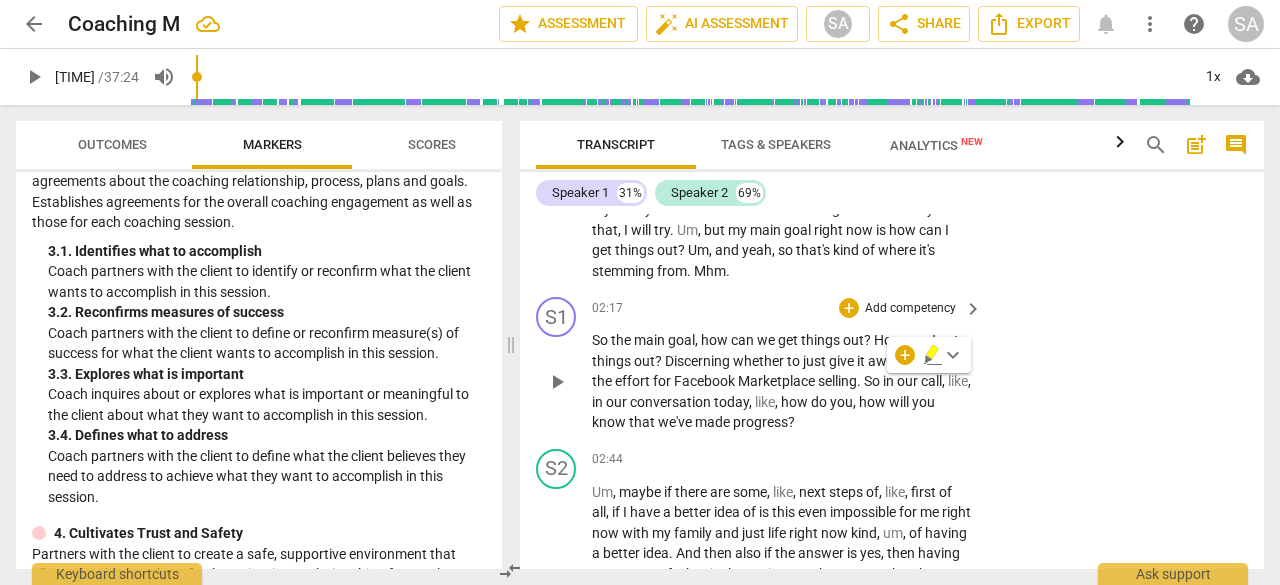click on "So the main goal , how can we get things out ? How can I get things out ? Discerning whether to just give it away or put in the effort for Facebook Marketplace selling . So in our call , like , in our conversation today , like , how do you , how will you know that we've made progress ?" at bounding box center [782, 381] 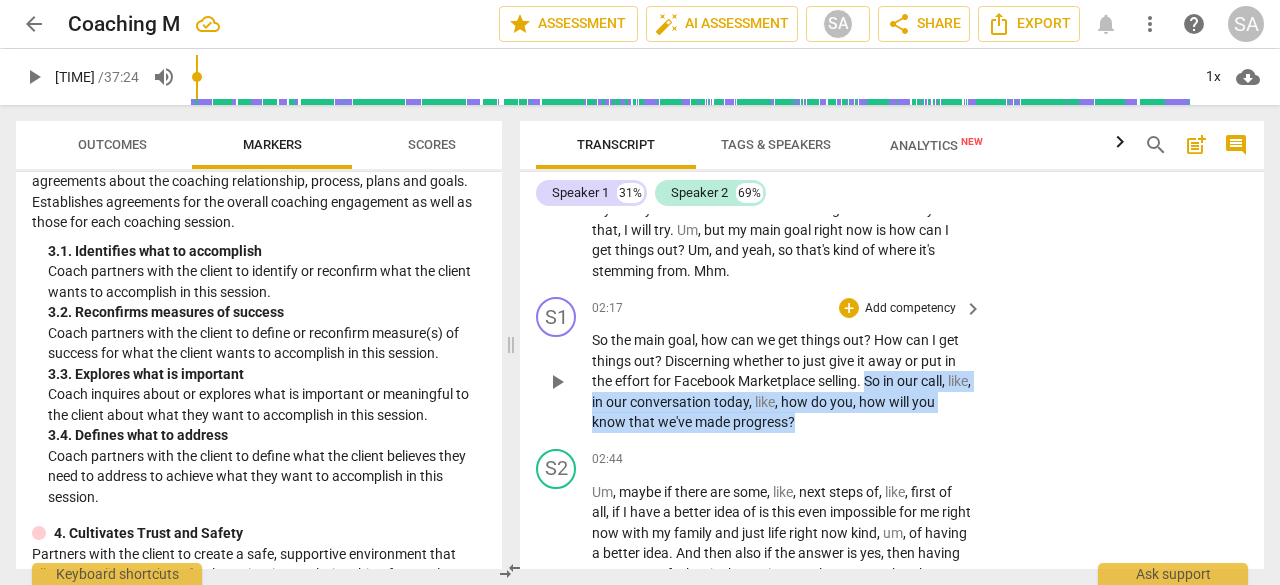 drag, startPoint x: 868, startPoint y: 387, endPoint x: 876, endPoint y: 435, distance: 48.6621 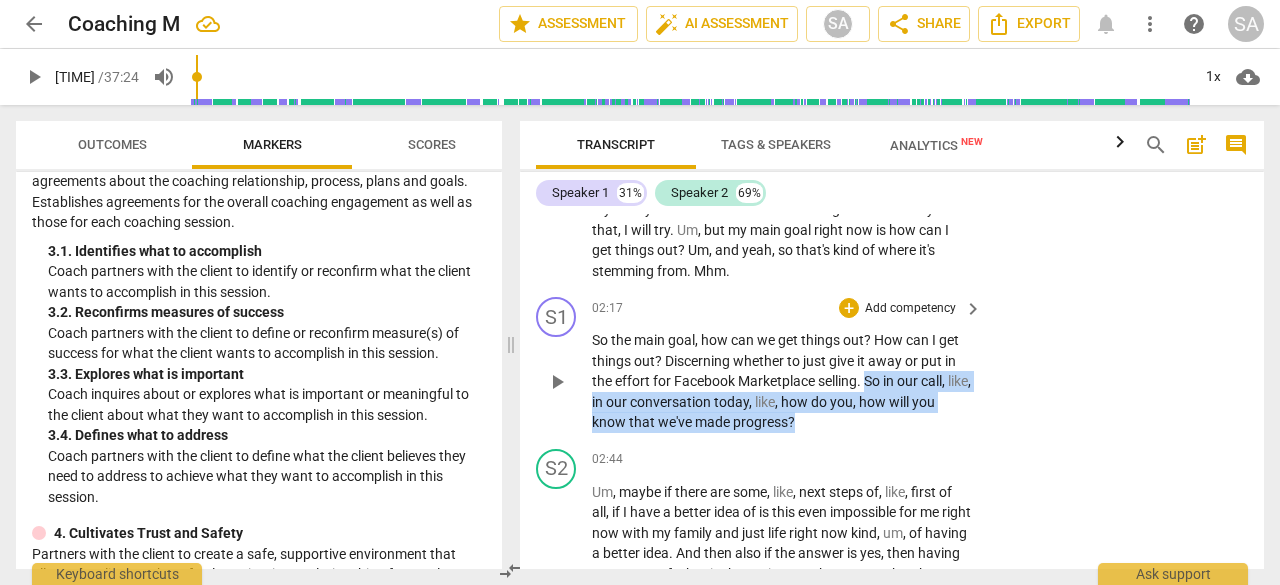 click on "S1 play_arrow pause 02:17 + Add competency keyboard_arrow_right So the main goal , how can we get things out ? How can I get things out ? Discerning whether to just give it away or put in the effort for Facebook Marketplace selling . So in our call , like , in our conversation today , like , how do you , how will you know that we've made progress ?" at bounding box center (892, 365) 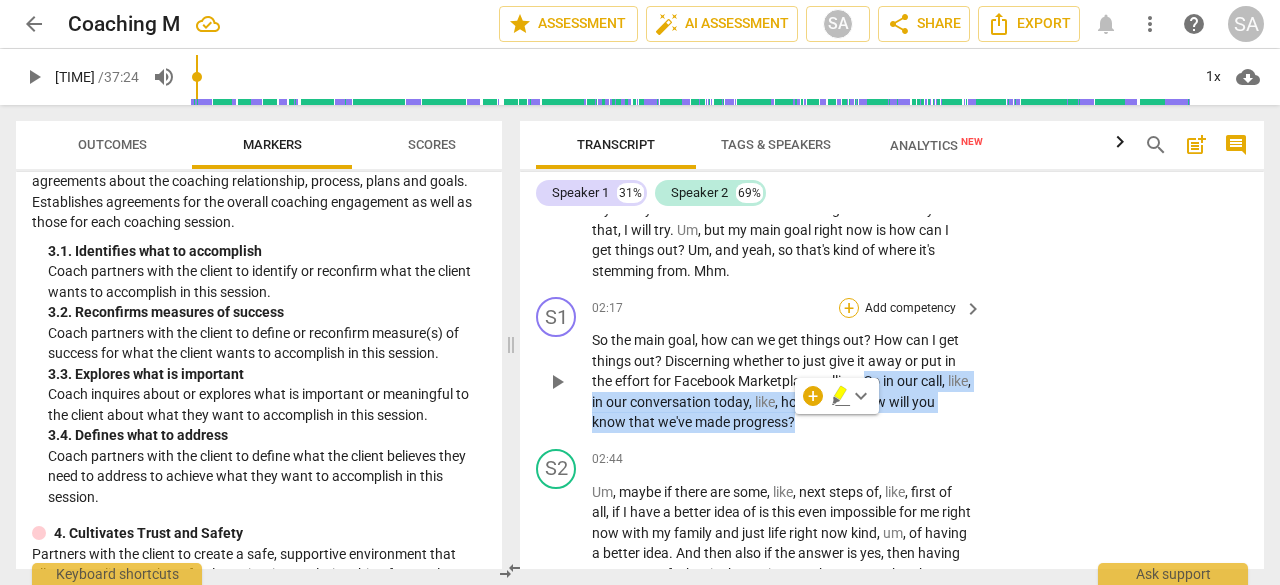 click on "+" at bounding box center [849, 308] 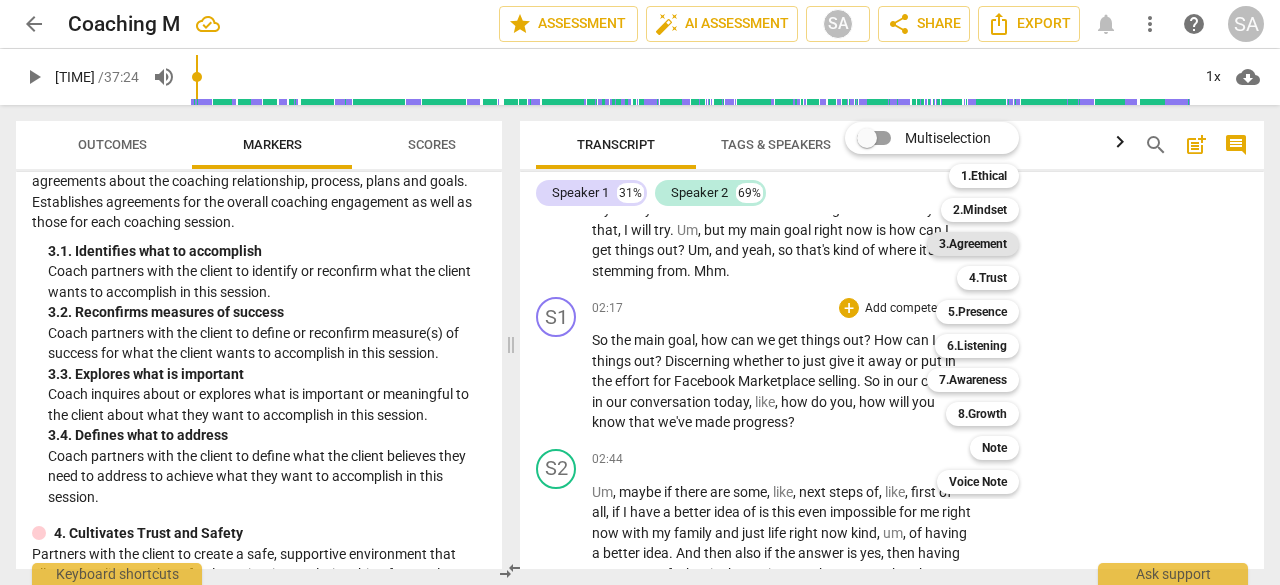 click on "3.Agreement" at bounding box center (973, 244) 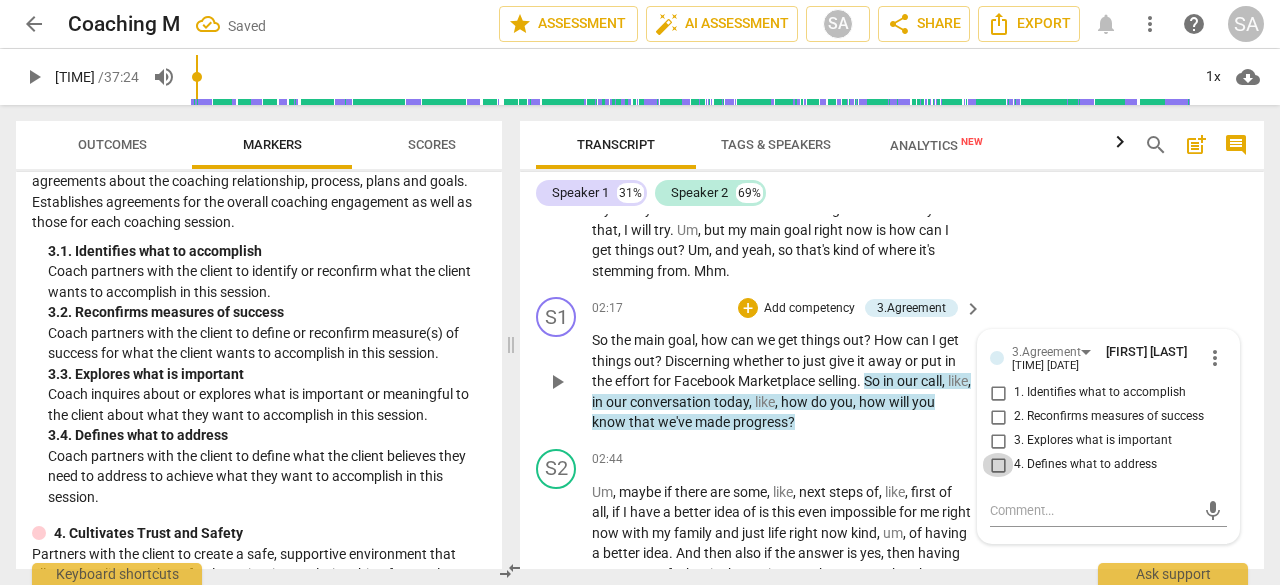click on "4. Defines what to address" at bounding box center [998, 465] 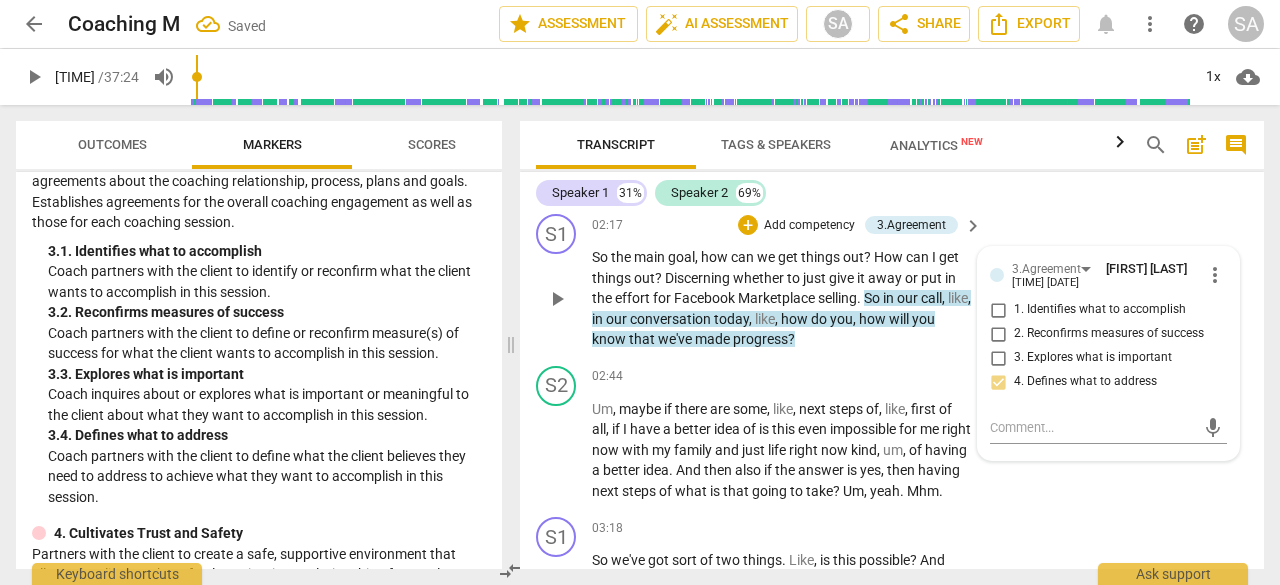 scroll, scrollTop: 1302, scrollLeft: 0, axis: vertical 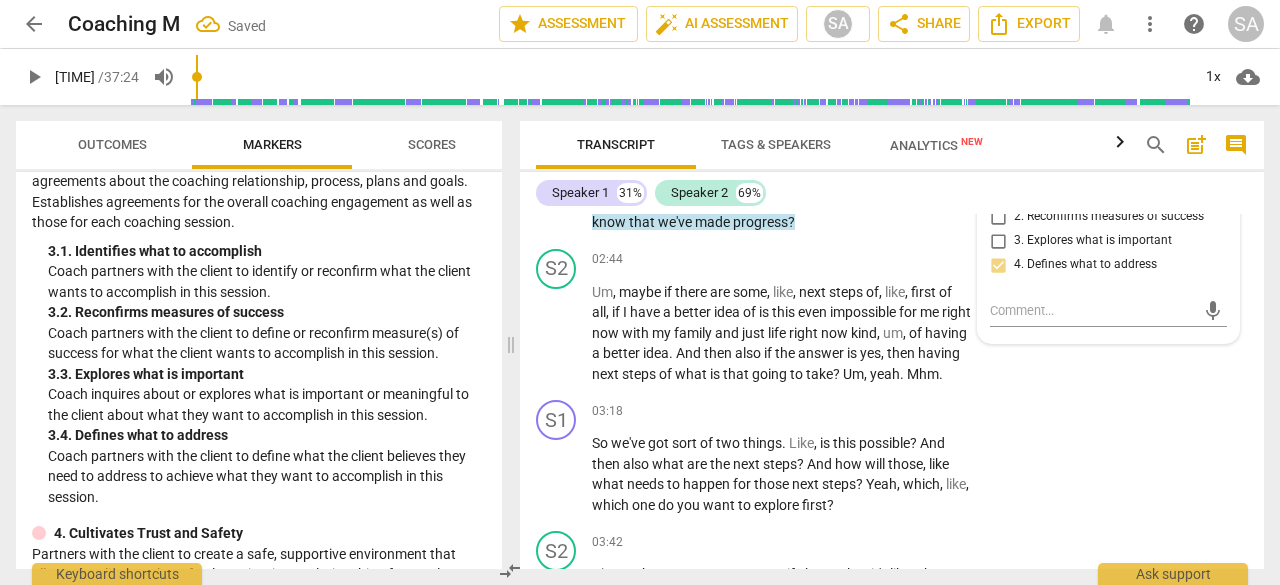 click on "going" at bounding box center (771, 374) 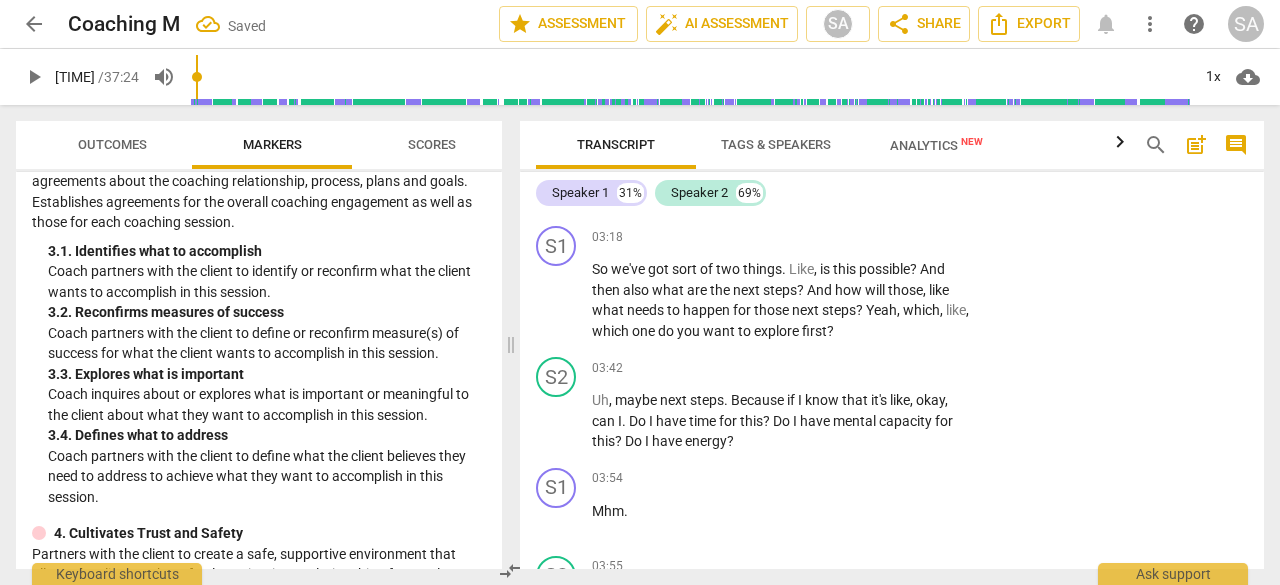 scroll, scrollTop: 1502, scrollLeft: 0, axis: vertical 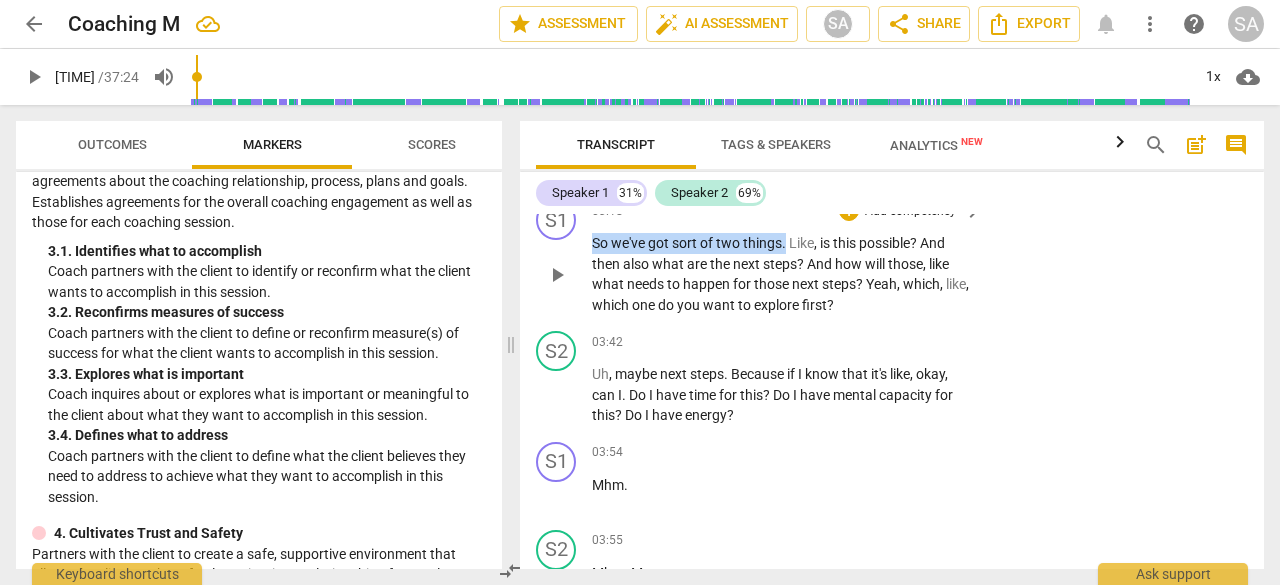 drag, startPoint x: 597, startPoint y: 265, endPoint x: 786, endPoint y: 269, distance: 189.04233 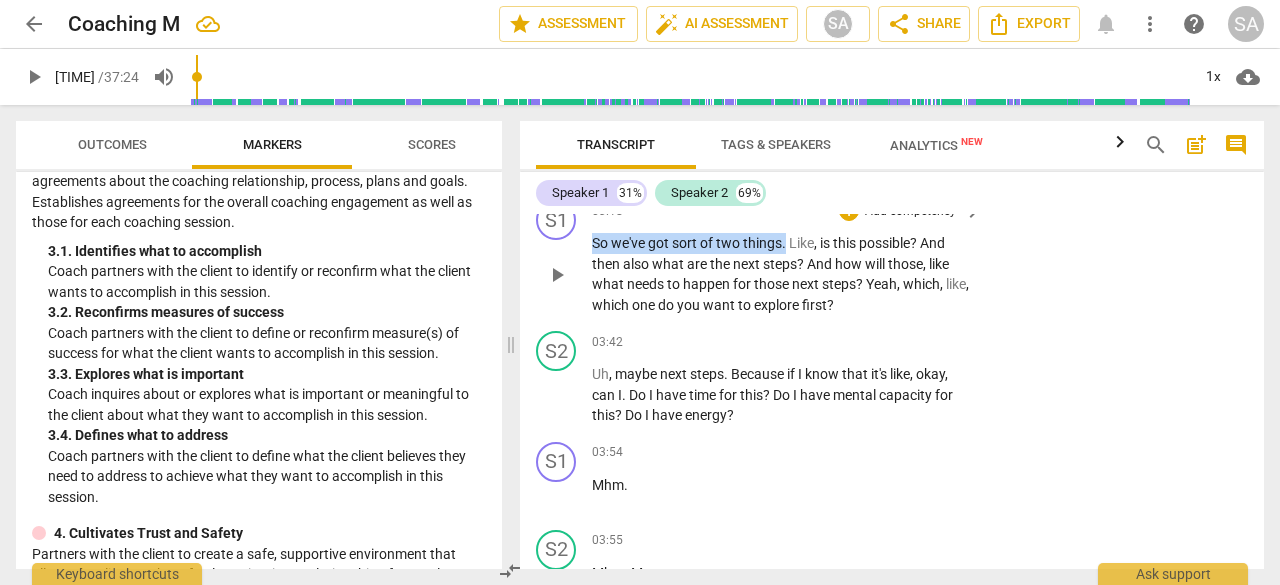 click on "So   we've   got   sort   of   two   things .   Like ,   is   this   possible ?   And   then   also   what   are   the   next   steps ?   And   how   will   those ,   like   what   needs   to   happen   for   those   next   steps ?   Yeah ,   which ,   like ,   which   one   do   you   want   to   explore   first ?" at bounding box center [782, 274] 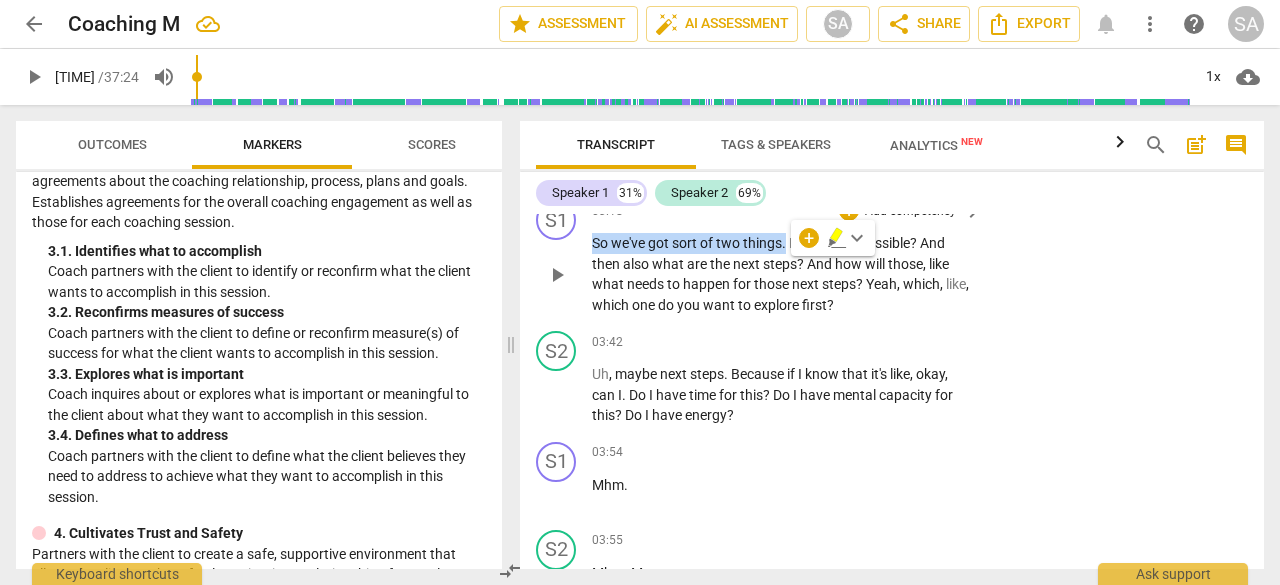 click on "Add competency" at bounding box center (910, 212) 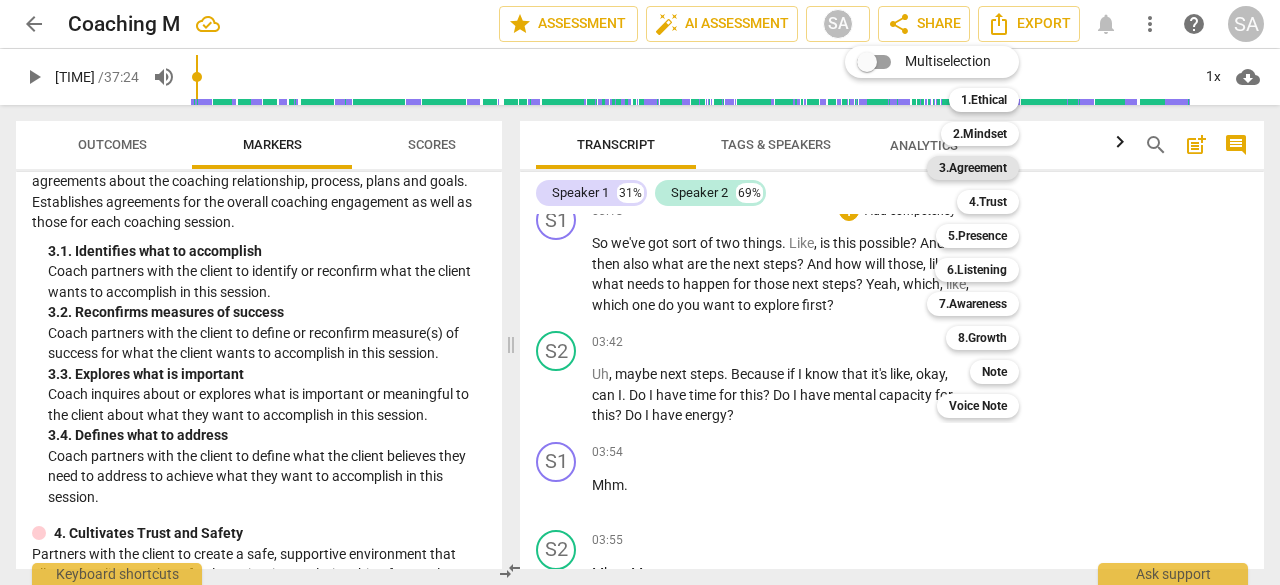 click on "3.Agreement" at bounding box center [973, 168] 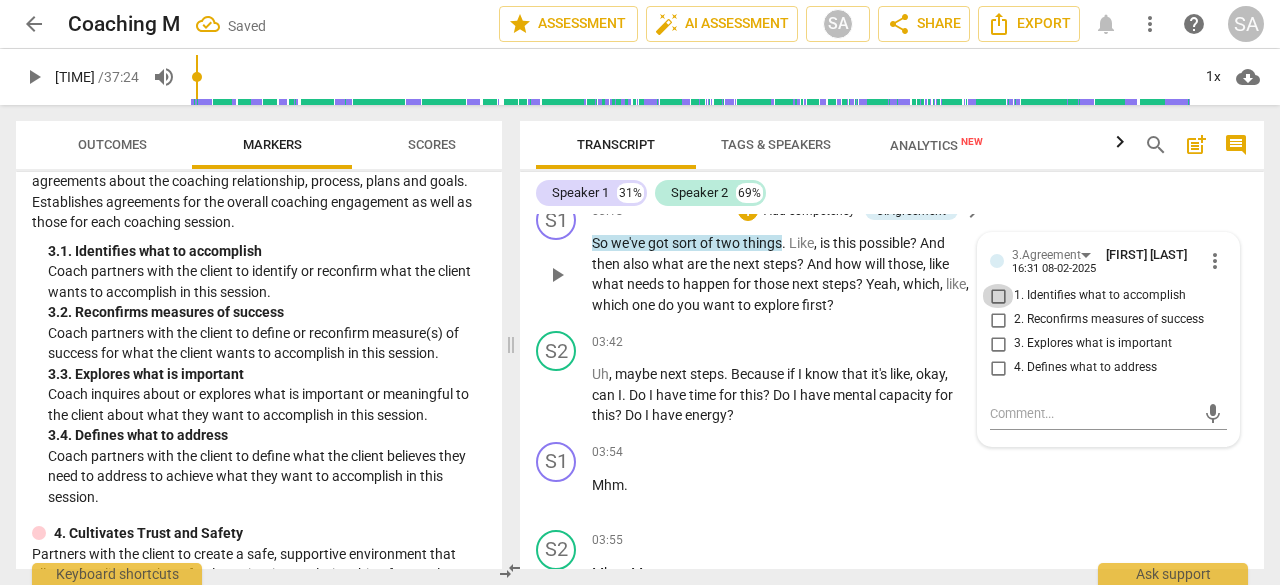 click on "1. Identifies what to accomplish" at bounding box center [998, 296] 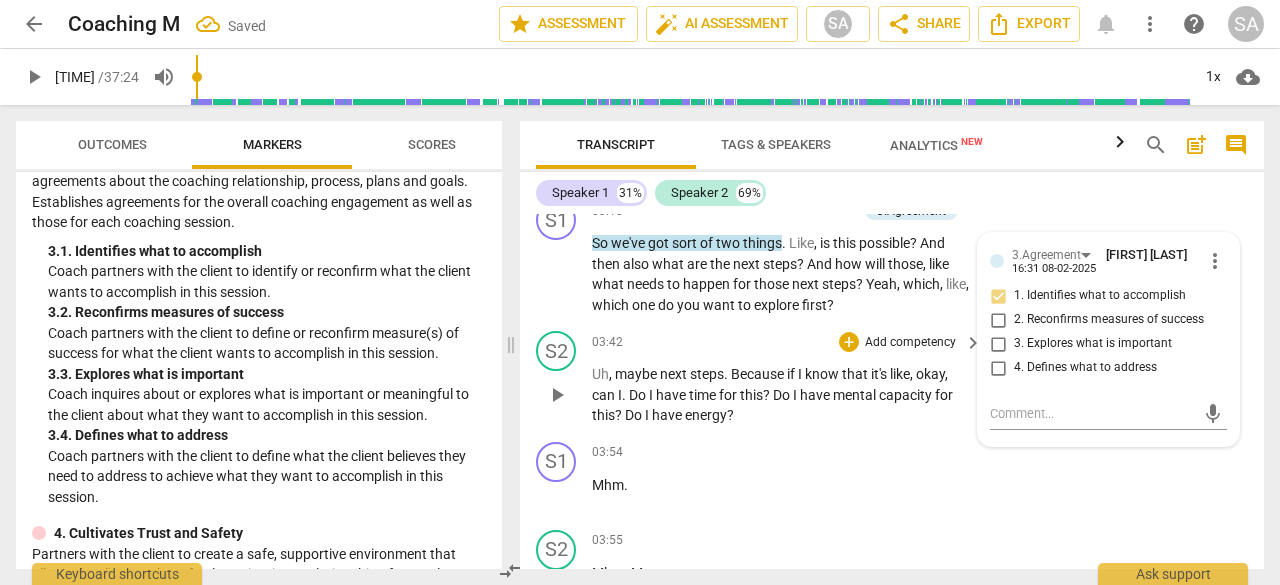 click on "Uh , maybe next steps . Because if I know that it's like , okay , can I . Do I have time for this ? Do I have mental capacity for this ? Do I have energy ?" at bounding box center [782, 395] 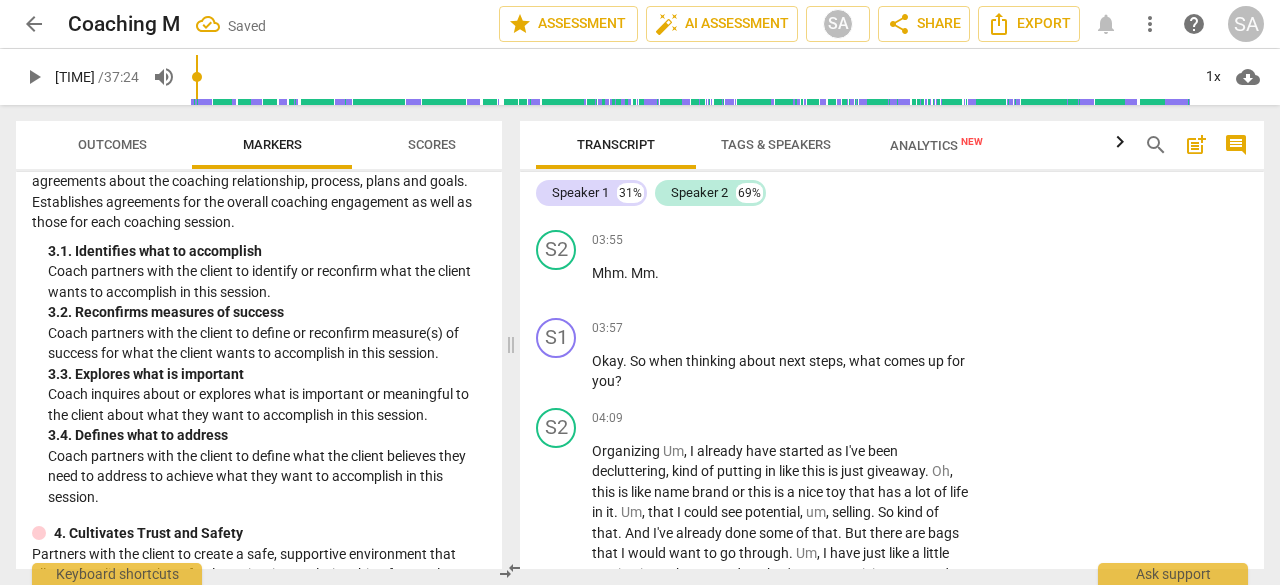 scroll, scrollTop: 1902, scrollLeft: 0, axis: vertical 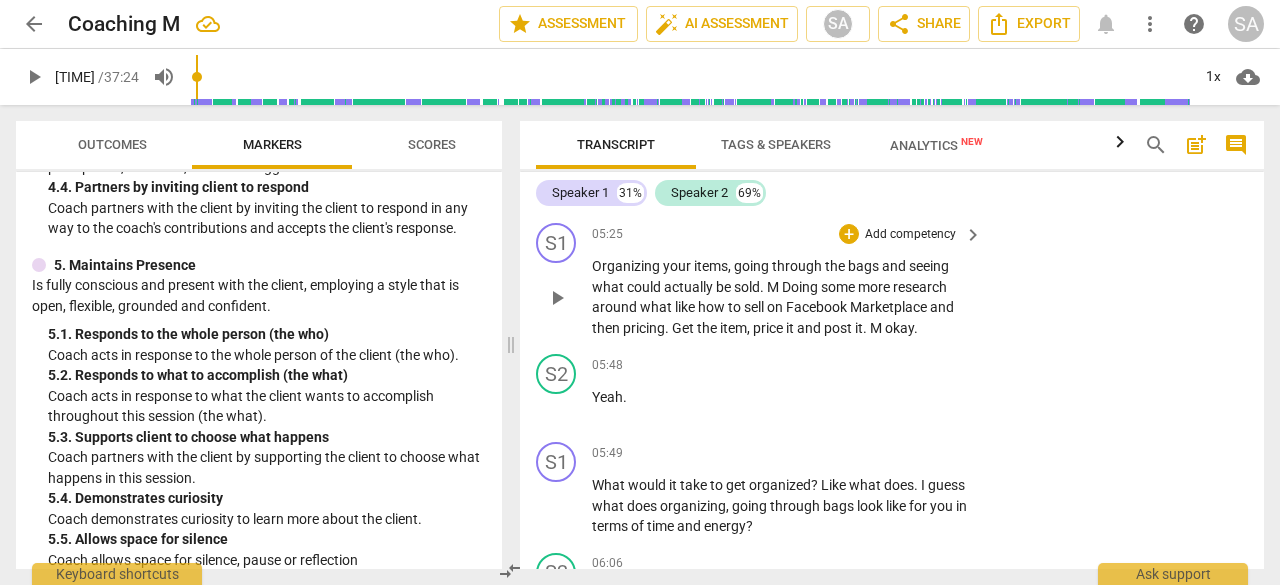 drag, startPoint x: 591, startPoint y: 309, endPoint x: 677, endPoint y: 331, distance: 88.76936 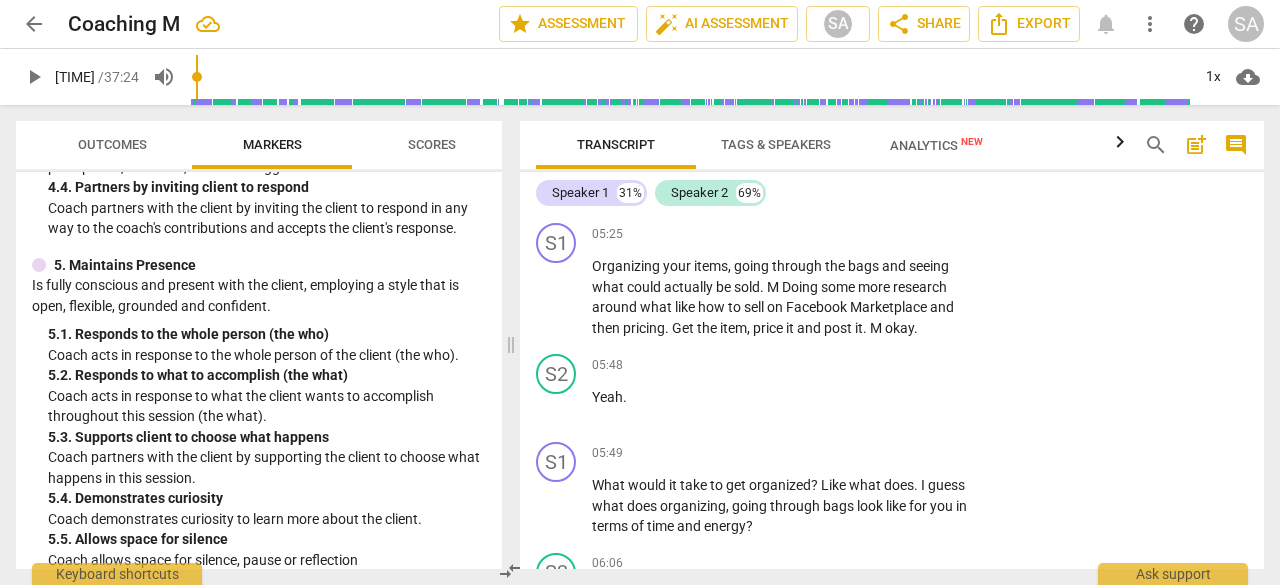 click on "Coach acts in response to what the client wants to accomplish throughout this session (the what)." at bounding box center (267, 406) 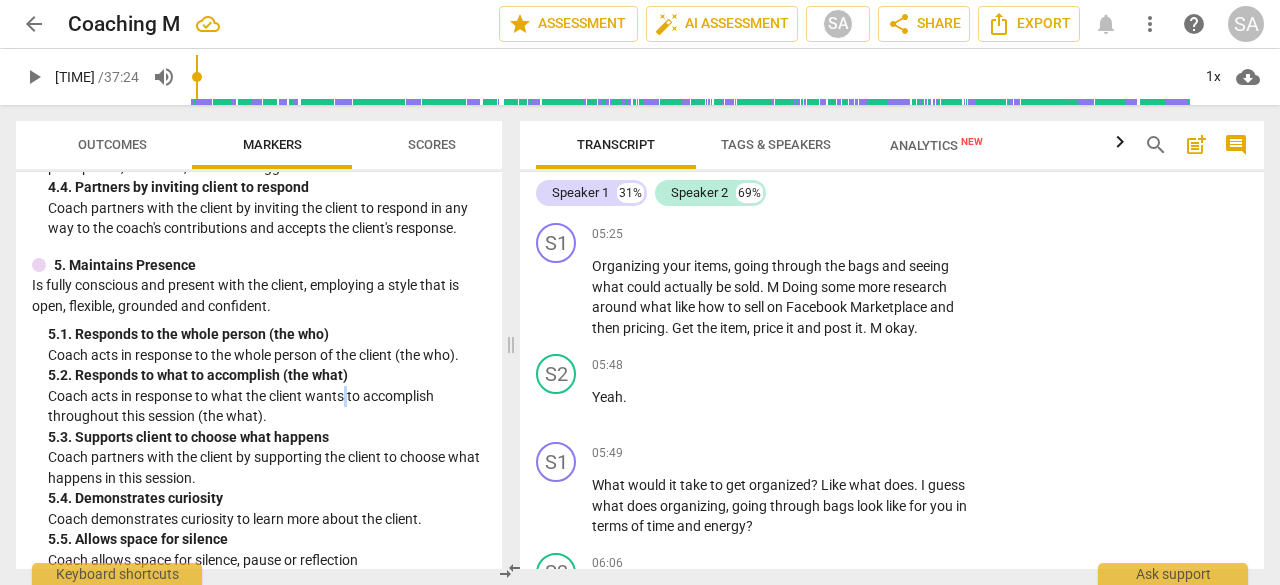 click on "Coach acts in response to what the client wants to accomplish throughout this session (the what)." at bounding box center (267, 406) 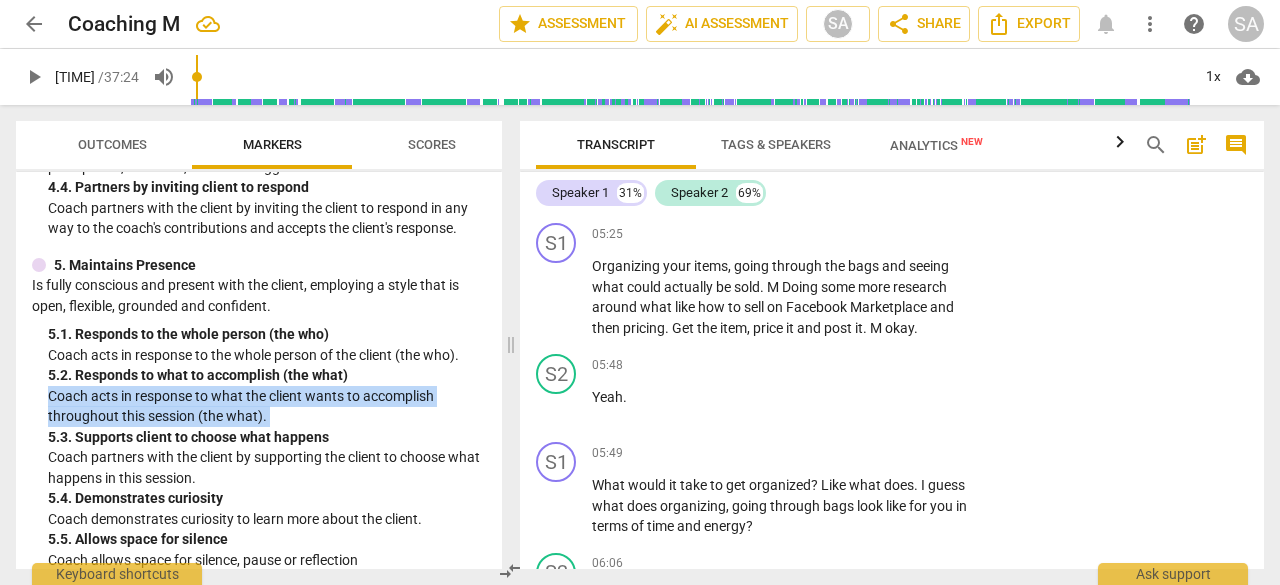 click on "Coach acts in response to what the client wants to accomplish throughout this session (the what)." at bounding box center (267, 406) 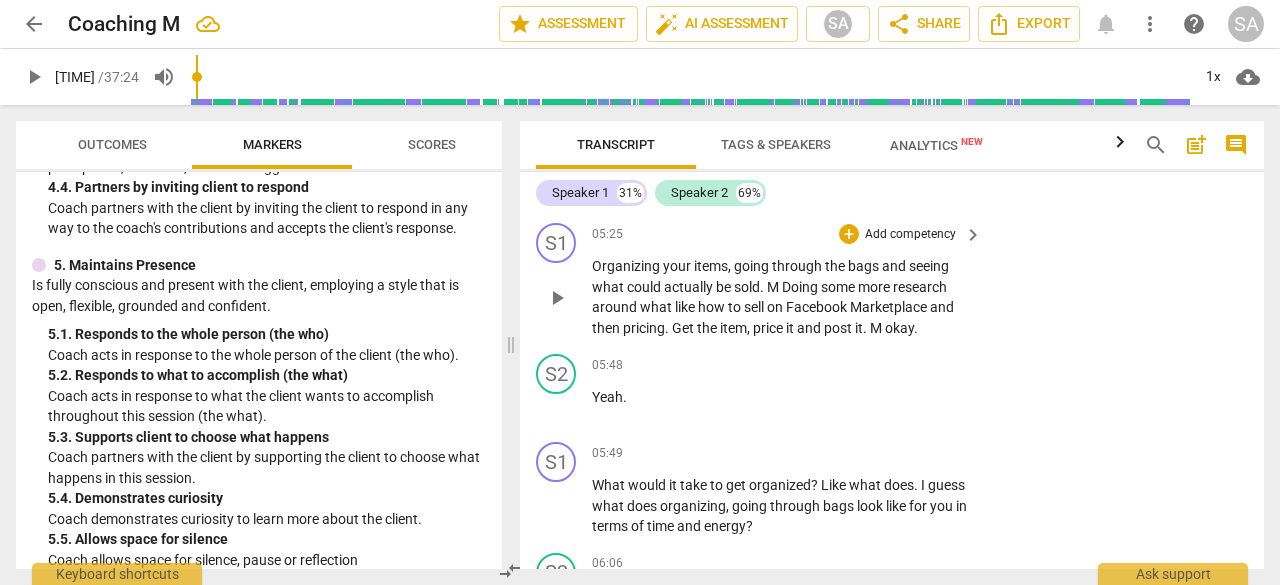 click on "Organizing" at bounding box center (627, 266) 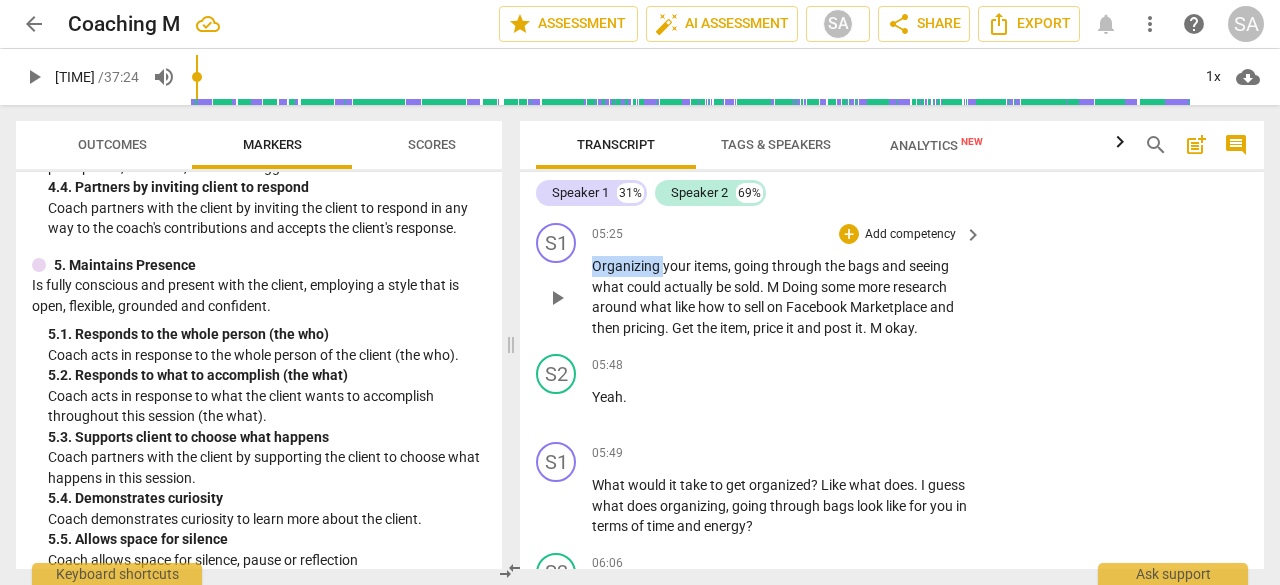 click on "Organizing" at bounding box center [627, 266] 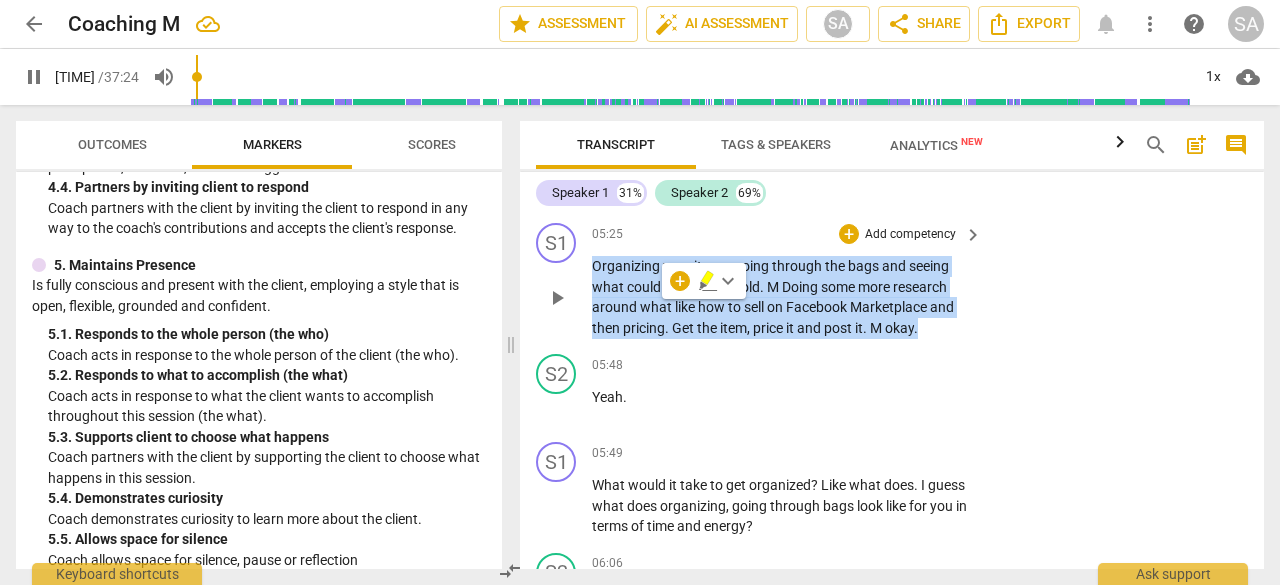 click on "Organizing" at bounding box center [627, 266] 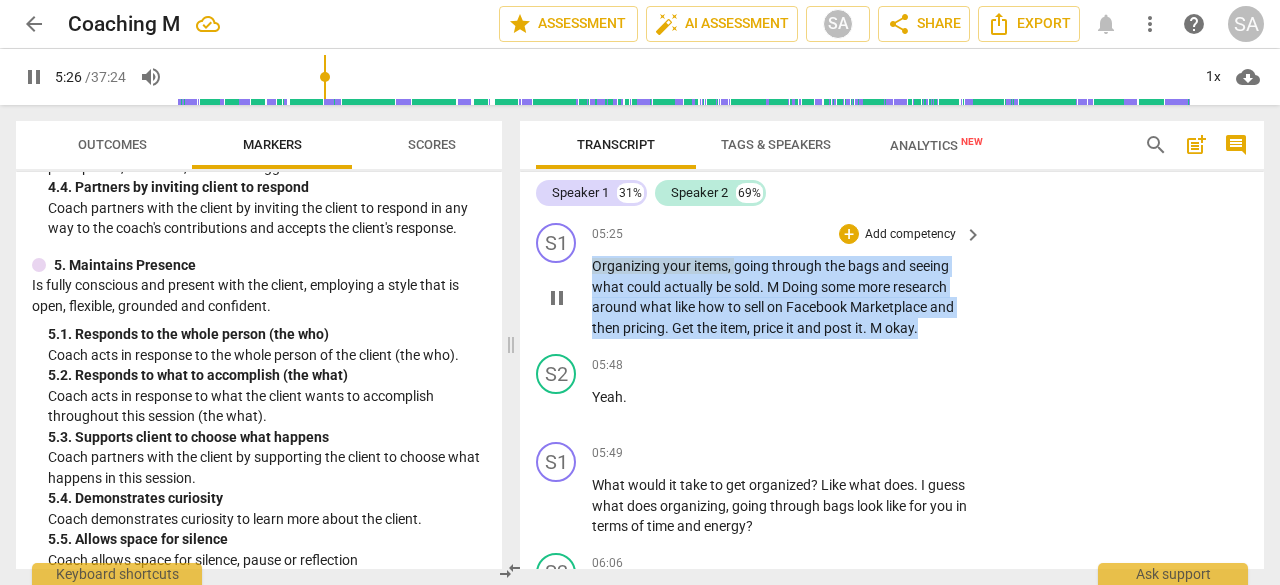 click on "Add competency" at bounding box center (910, 235) 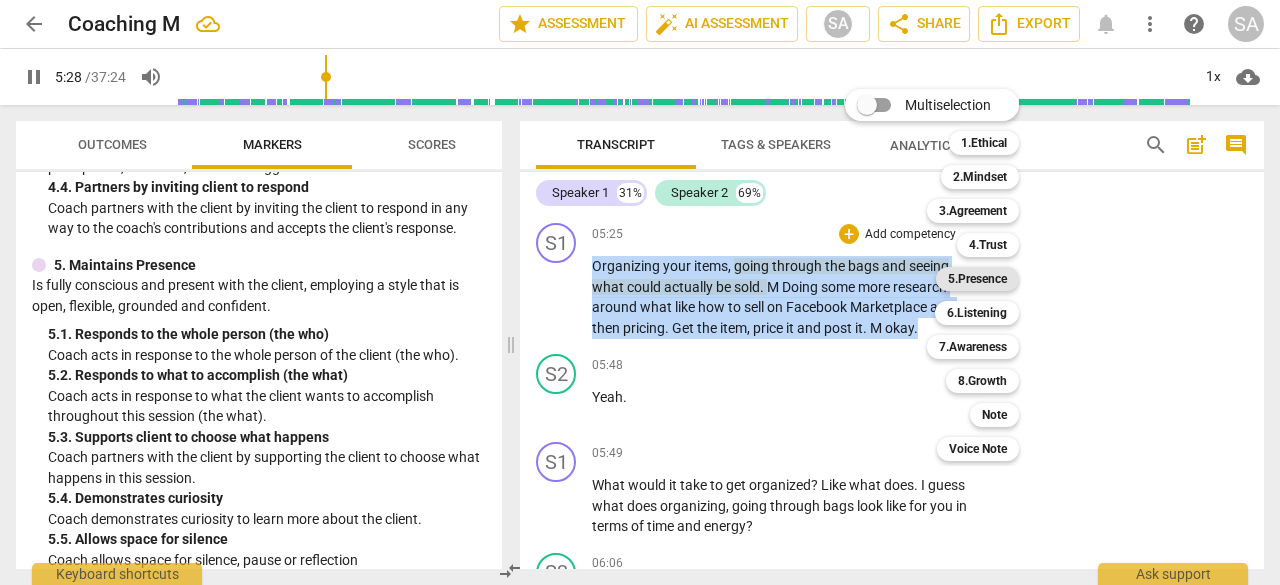 click on "5.Presence" at bounding box center [977, 279] 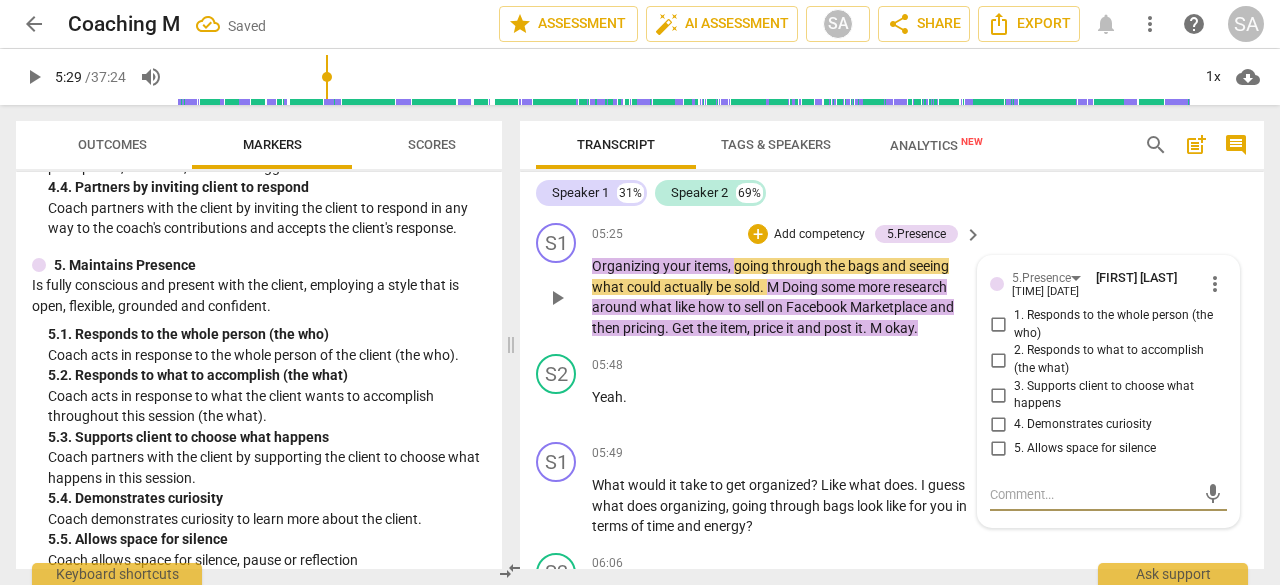 click on "2. Responds to what to accomplish (the what)" at bounding box center (998, 360) 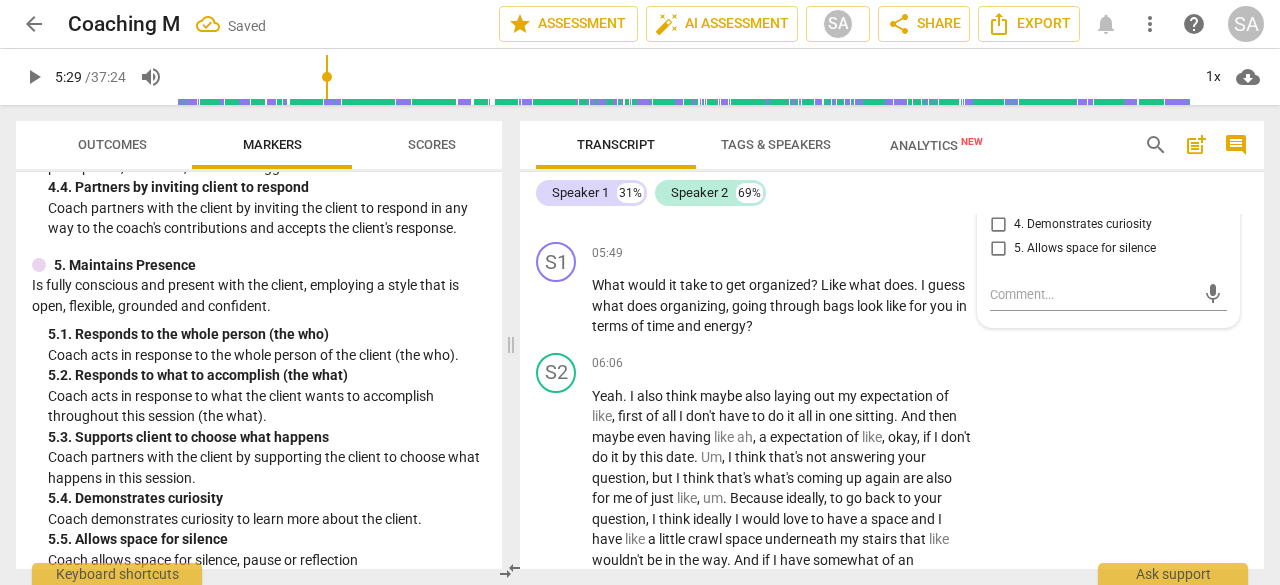 scroll, scrollTop: 2602, scrollLeft: 0, axis: vertical 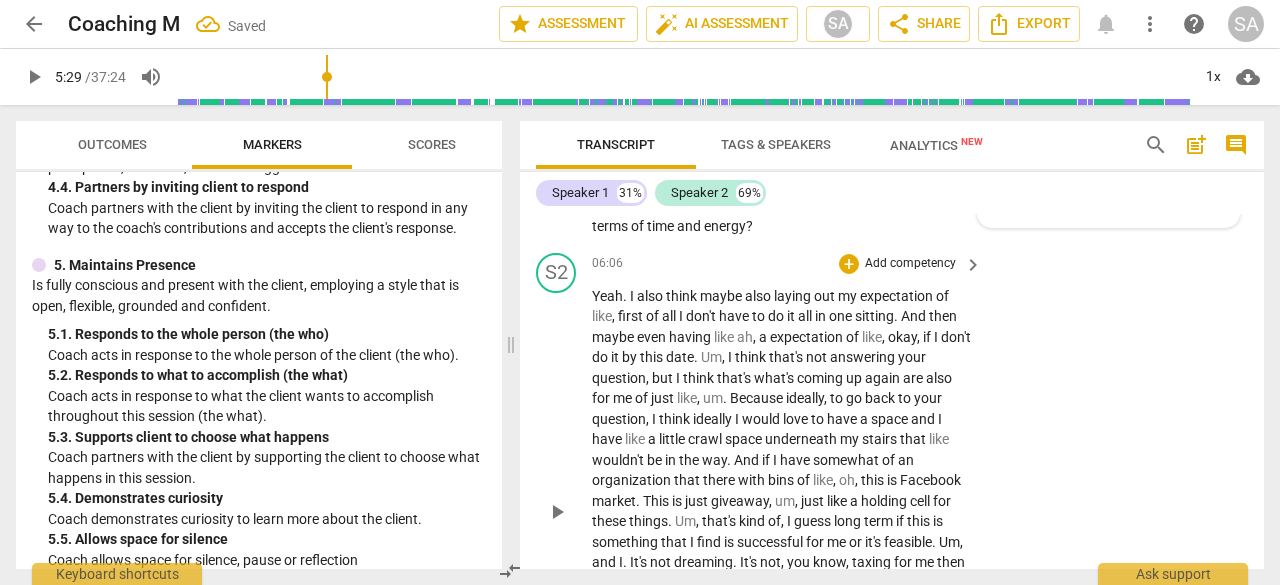 click on "me" at bounding box center (624, 398) 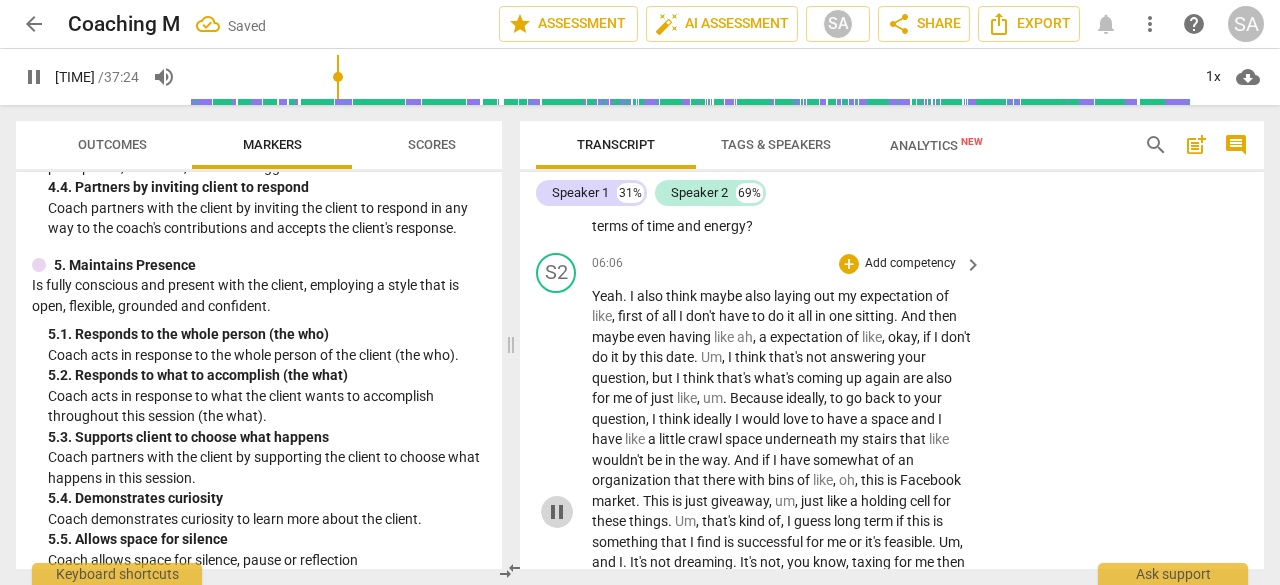 click on "pause" at bounding box center [557, 512] 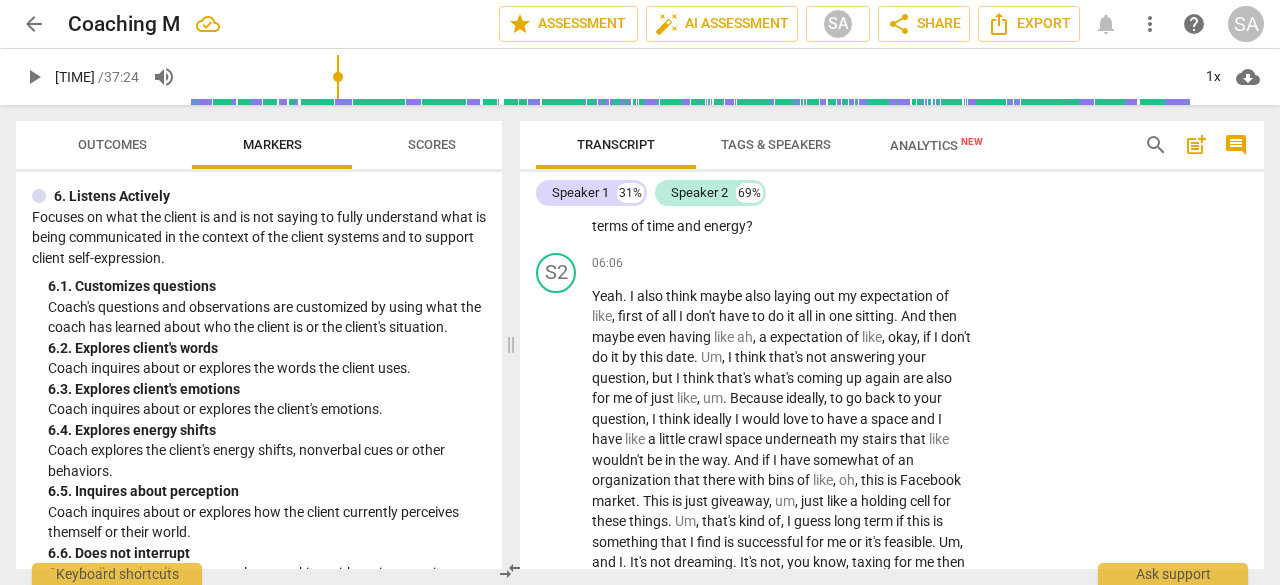 scroll, scrollTop: 1500, scrollLeft: 0, axis: vertical 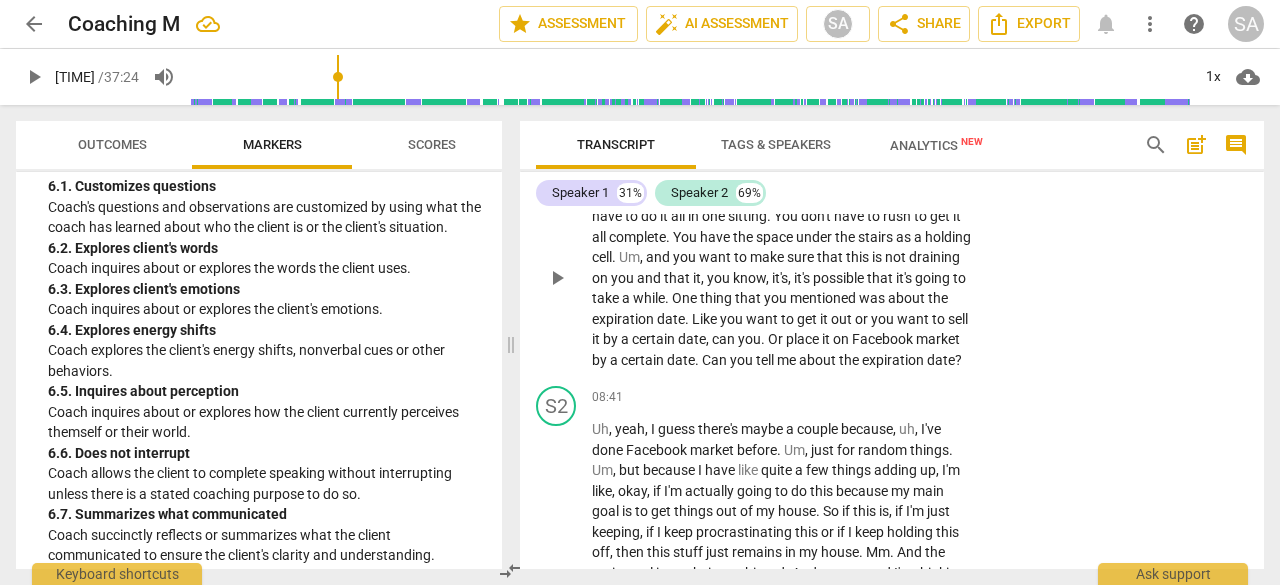 drag, startPoint x: 595, startPoint y: 242, endPoint x: 758, endPoint y: 235, distance: 163.15024 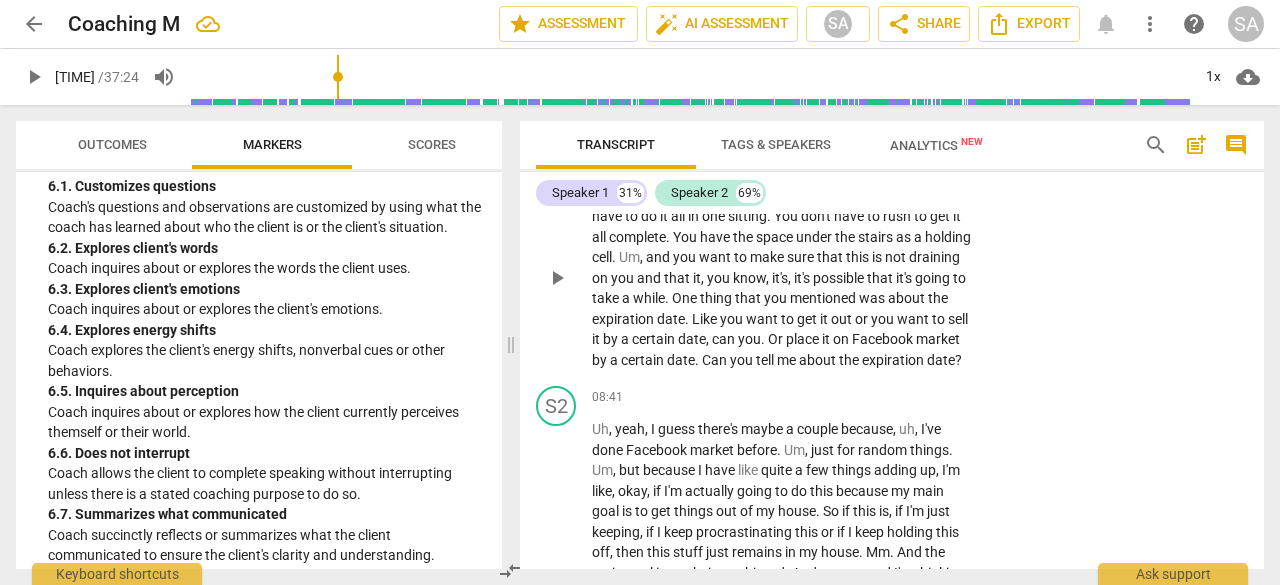 click on "Gathering the space under the stairs as a holding cell. Um, and you want to make sure that this is not draining on you and that it, you know, it's, it's possible that it's going to take a while. One thing that you mentioned was about the expiration date. Like you want to get it out or you want to sell it by a certain date, can you. Or place it on Facebook market by a certain date. Can you tell me about the expiration date?" at bounding box center [782, 278] 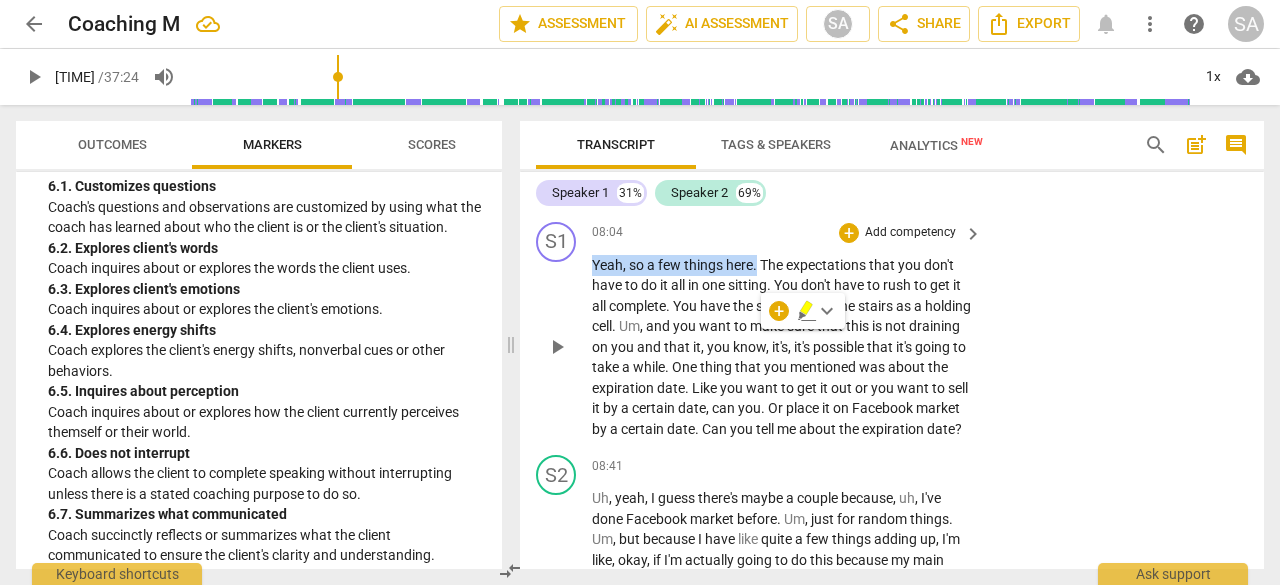 scroll, scrollTop: 3102, scrollLeft: 0, axis: vertical 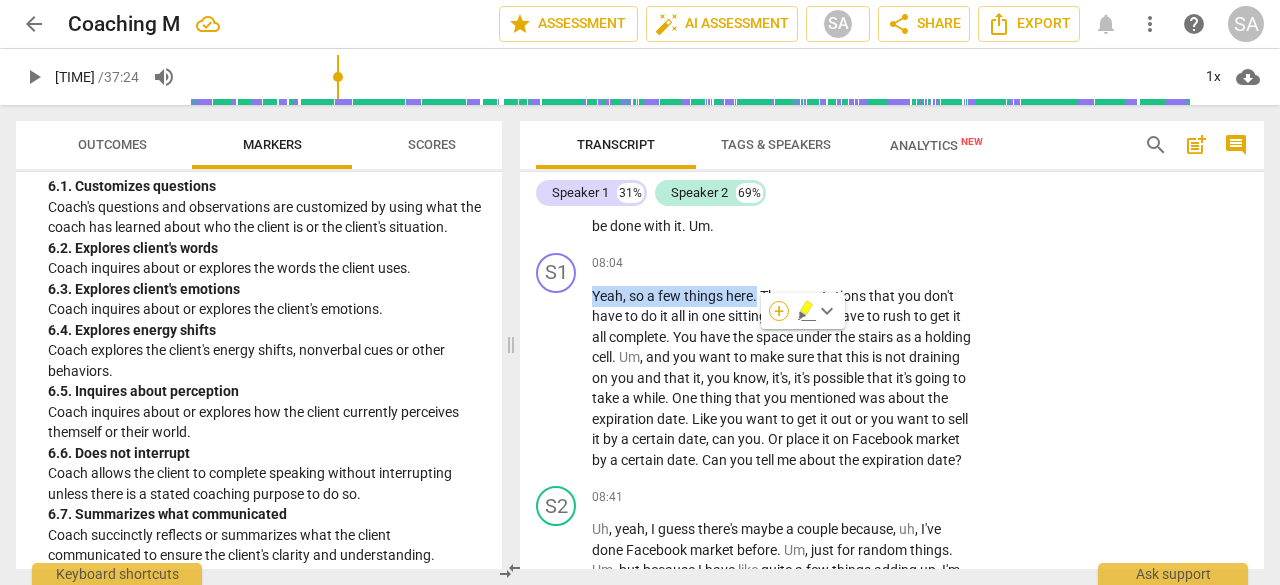 click on "+" at bounding box center [779, 311] 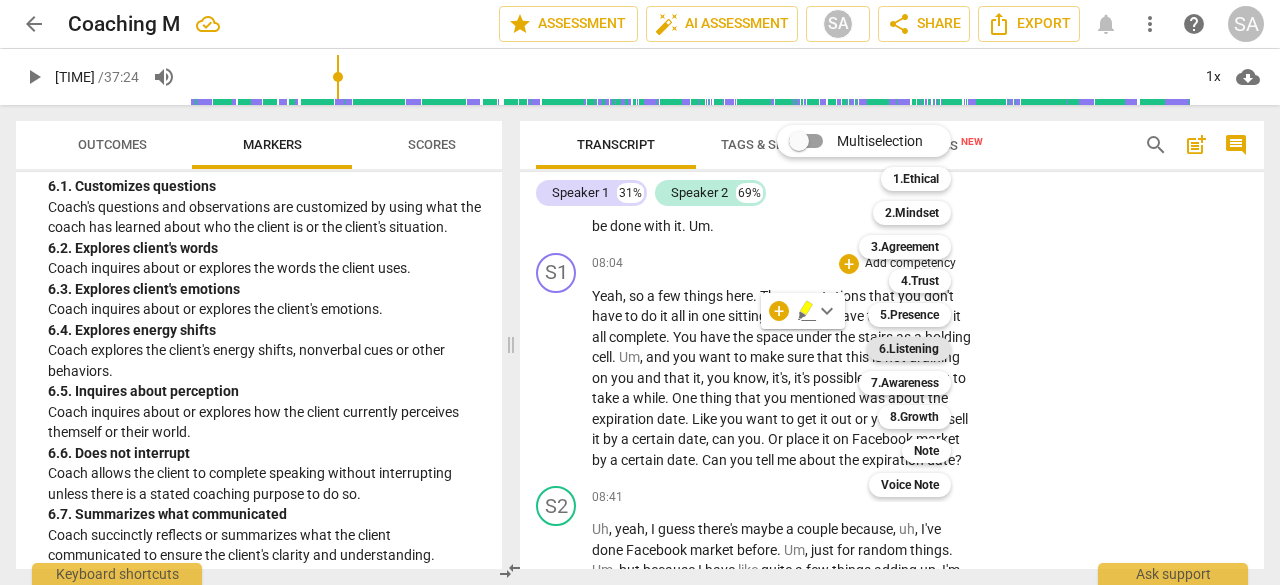 drag, startPoint x: 928, startPoint y: 342, endPoint x: 934, endPoint y: 353, distance: 12.529964 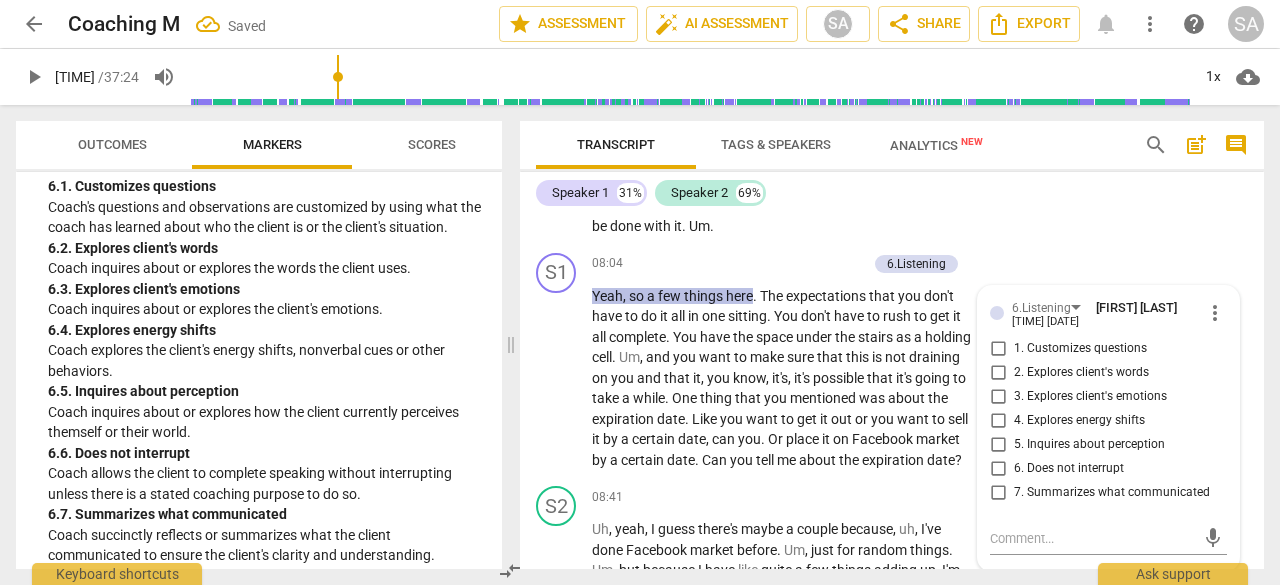 scroll, scrollTop: 3289, scrollLeft: 0, axis: vertical 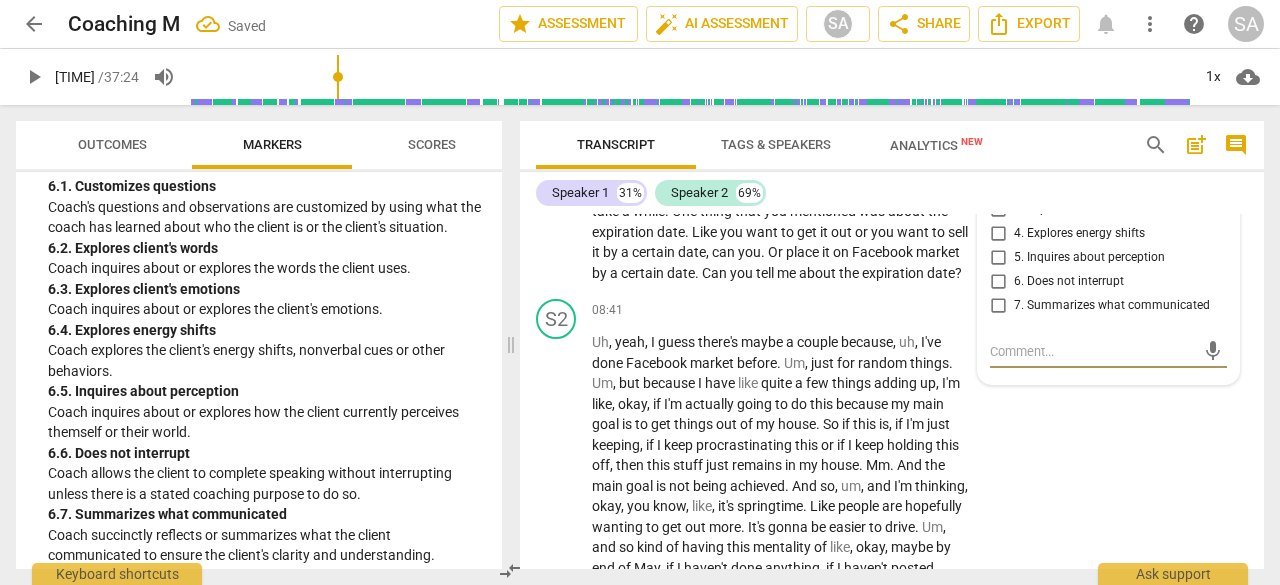 click on "6. Does not interrupt" at bounding box center [998, 282] 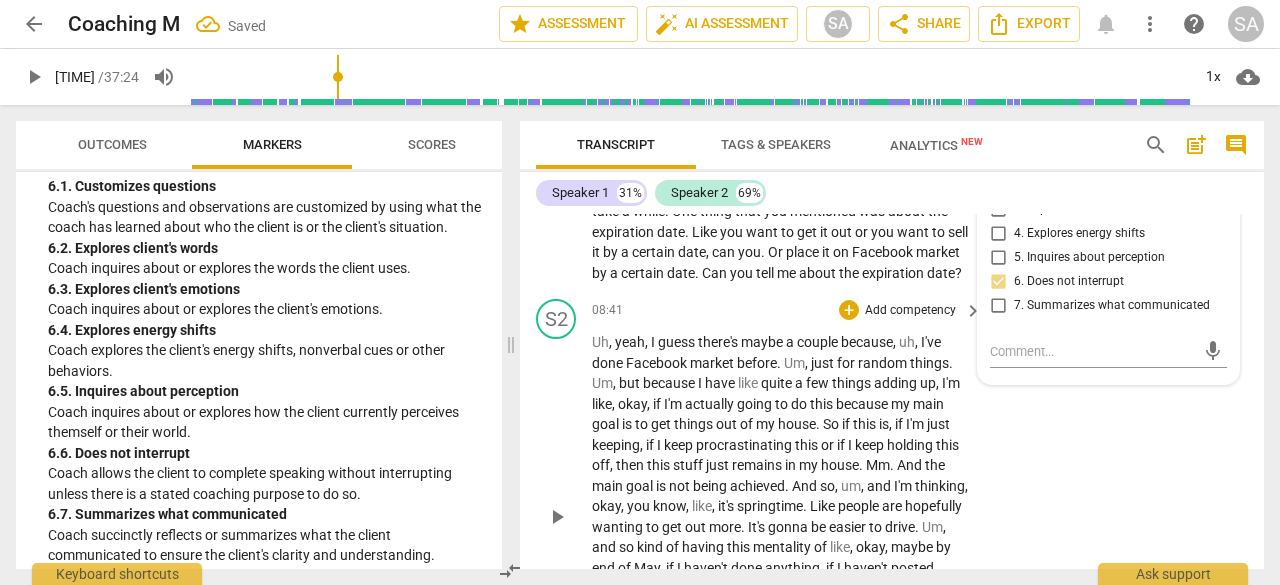 click on "Uh , yeah , I guess there's maybe a couple because , uh , I've done Facebook market before . Um , just for random things . Um , but because I have like quite a few things adding up , I'm like , okay , if I'm actually going to do this because my main goal is to get things out of my house . So if this is , if I'm just keeping , if I keep procrastinating this or if I keep holding this off , then this stuff just remains in my house . Mm . And the main goal is not being achieved . And so , um , and I'm thinking , okay , you know , like , it's springtime . Like people are hopefully wanting to get out more . It's gonna be easier to drive . Um , and so kind of having this mentality of like , okay , maybe by end of May , if I haven't done anything" at bounding box center (782, 516) 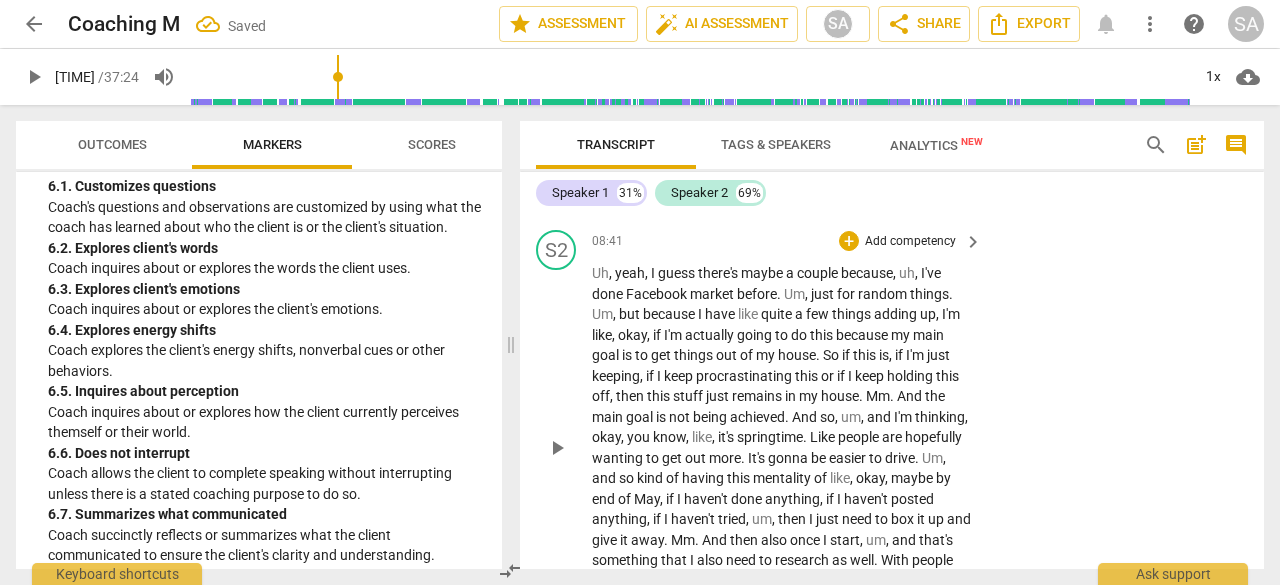 scroll, scrollTop: 3389, scrollLeft: 0, axis: vertical 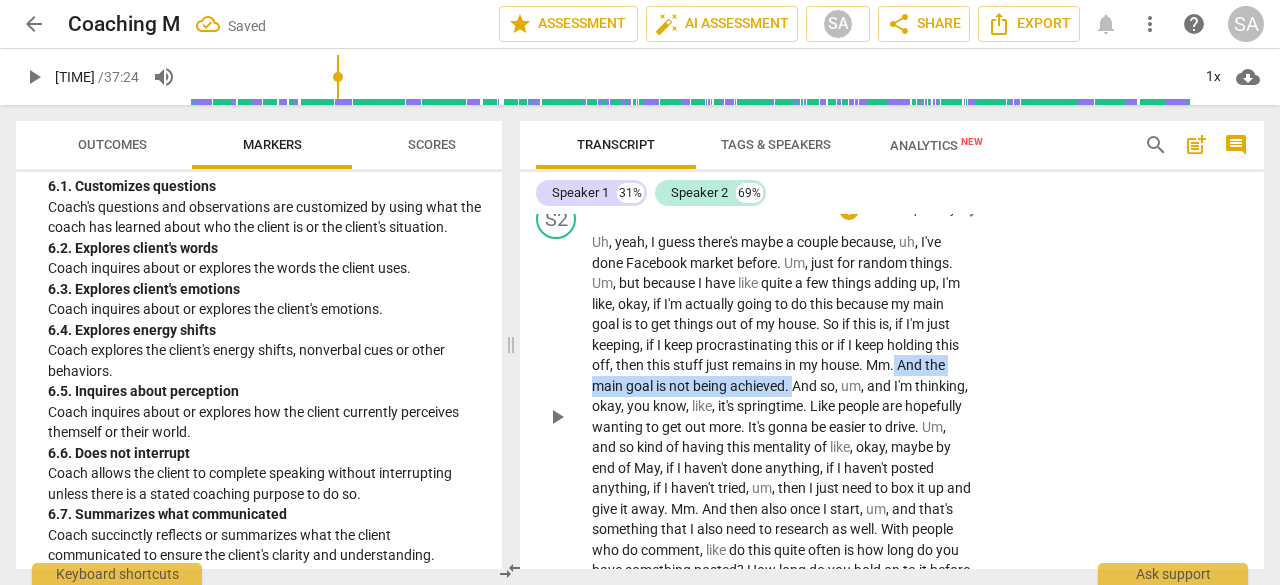 drag, startPoint x: 897, startPoint y: 429, endPoint x: 794, endPoint y: 453, distance: 105.75916 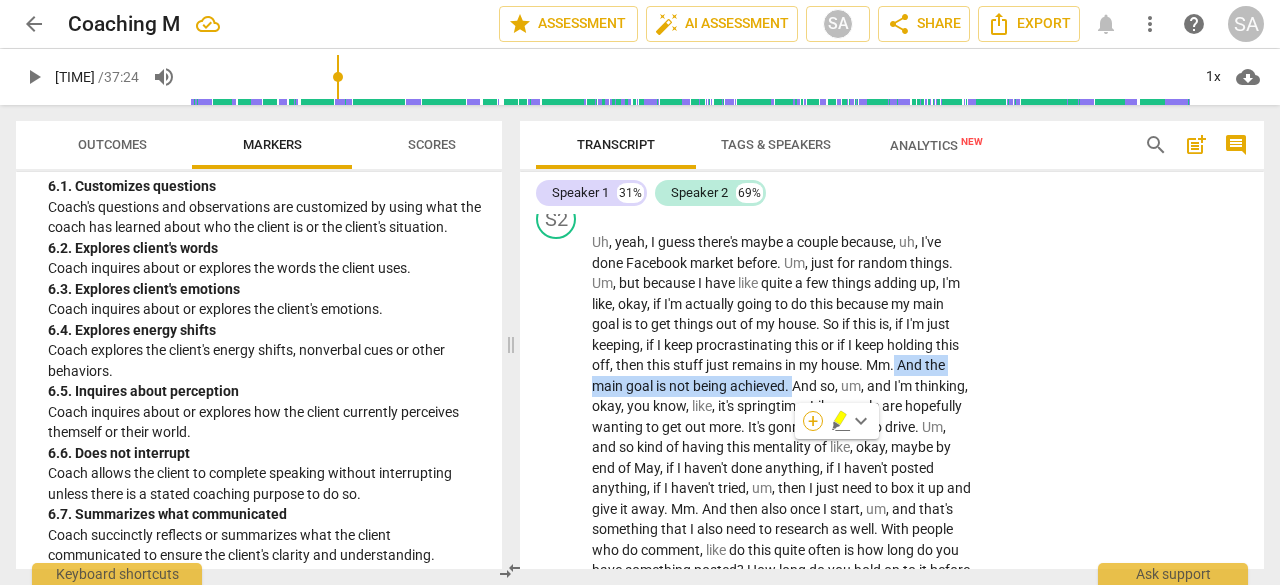 click on "+" at bounding box center [813, 421] 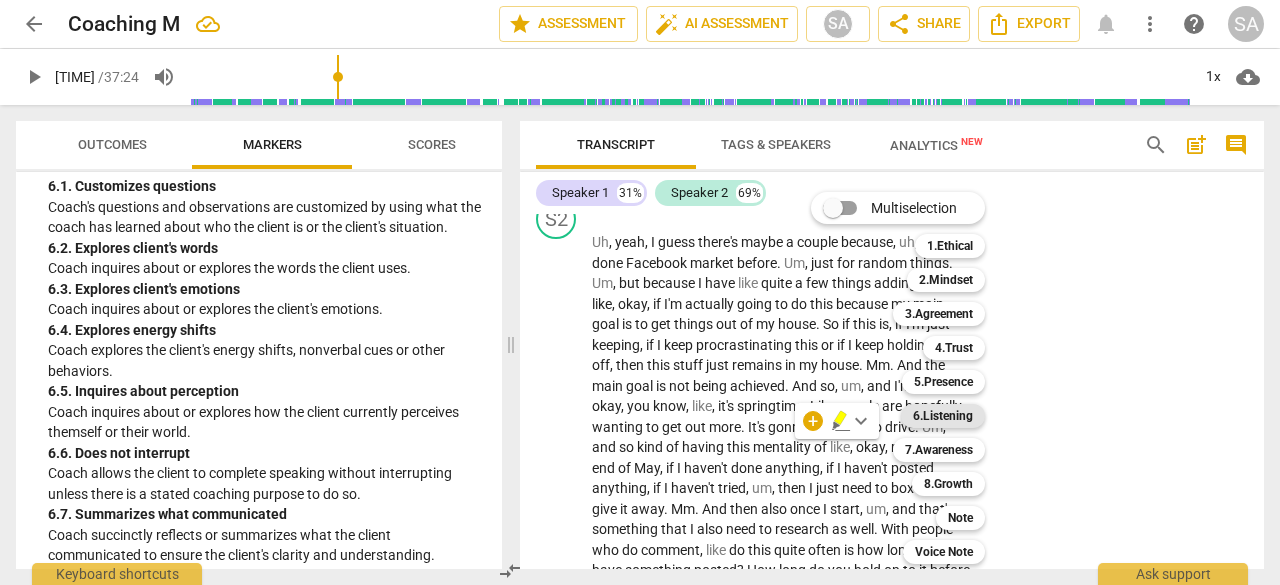 click on "6.Listening" at bounding box center [943, 416] 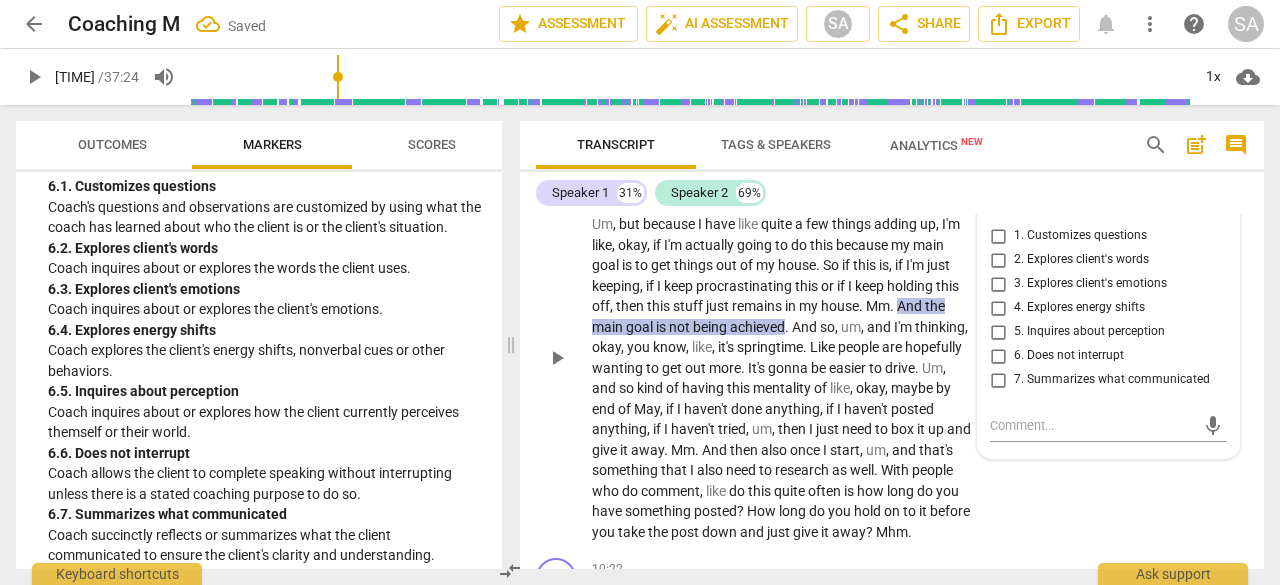 scroll, scrollTop: 3469, scrollLeft: 0, axis: vertical 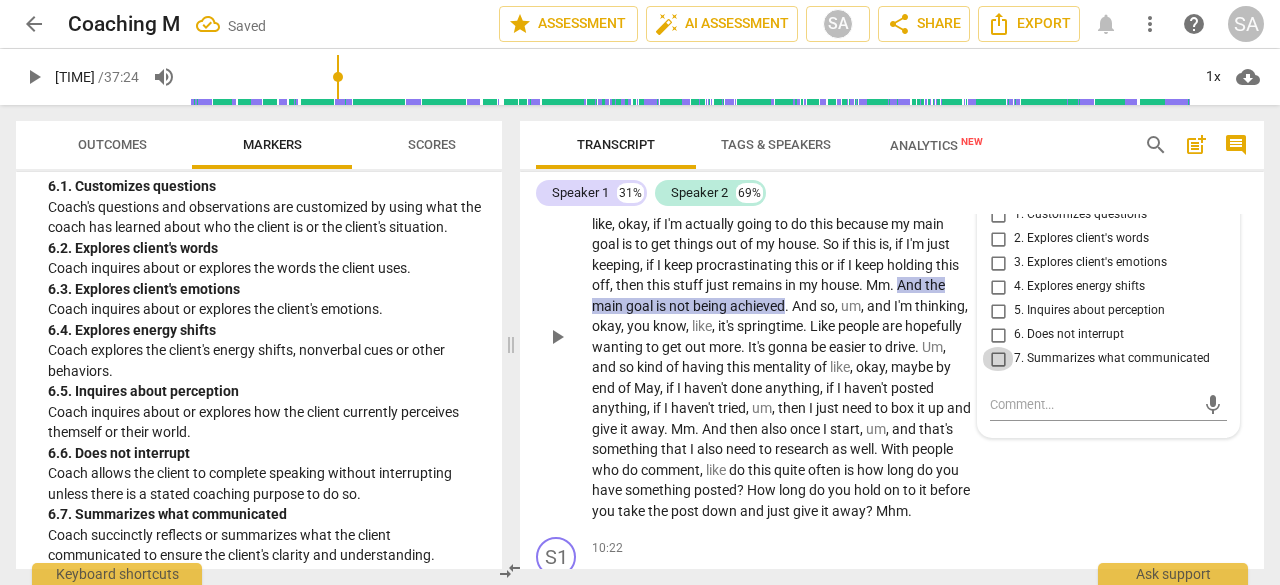 click on "7. Summarizes what communicated" at bounding box center (998, 359) 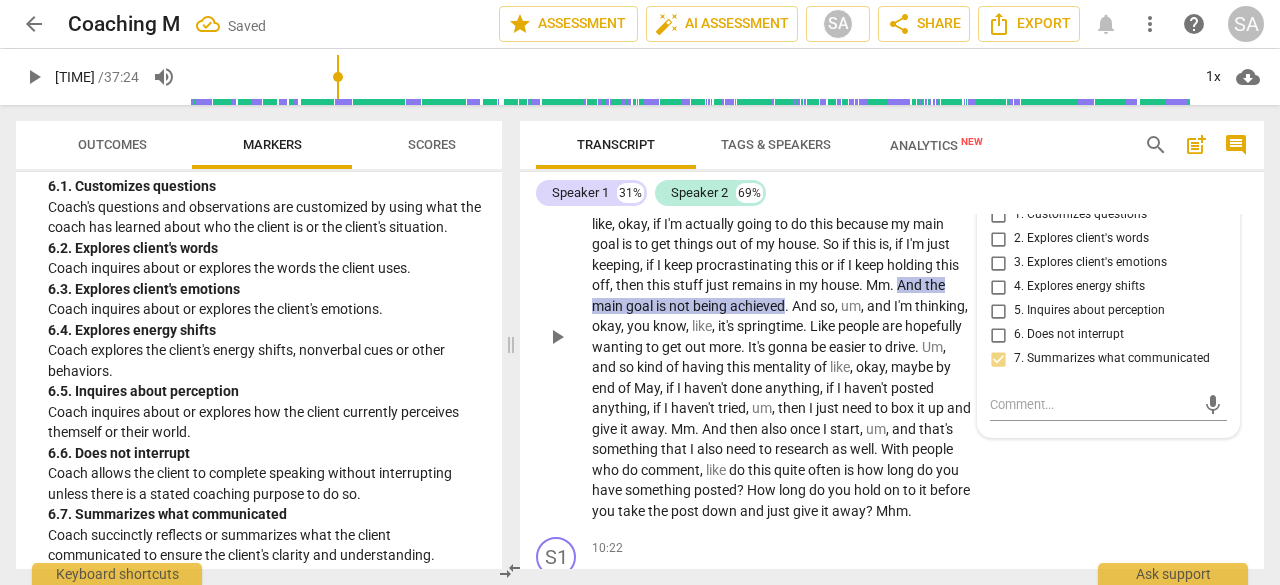 click on "is" at bounding box center (884, 244) 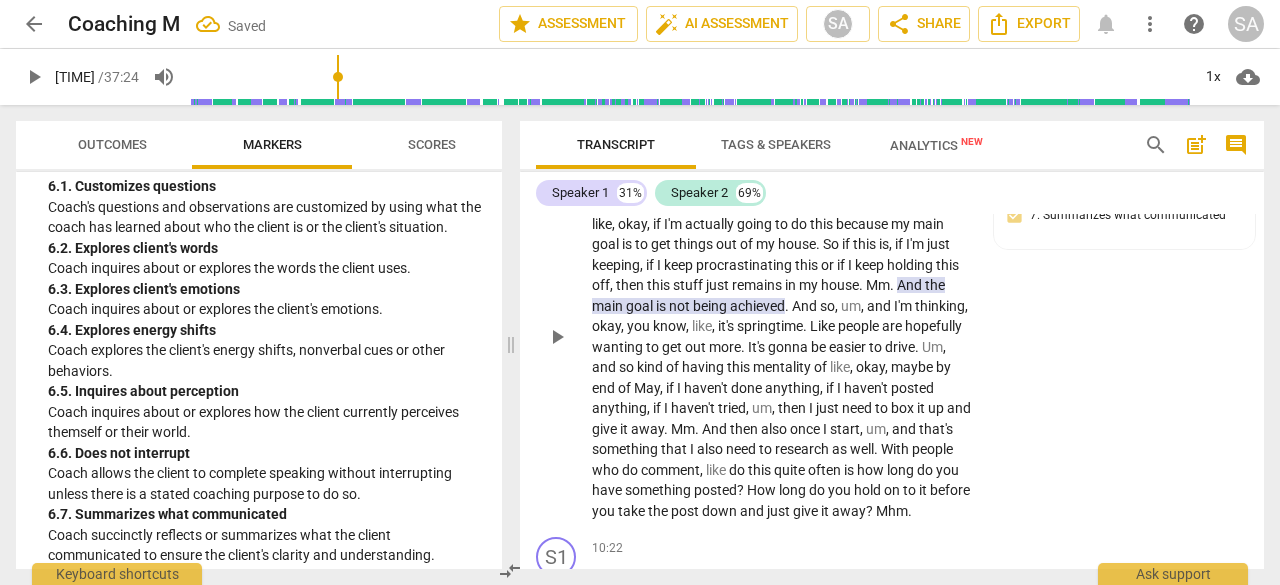 scroll, scrollTop: 3369, scrollLeft: 0, axis: vertical 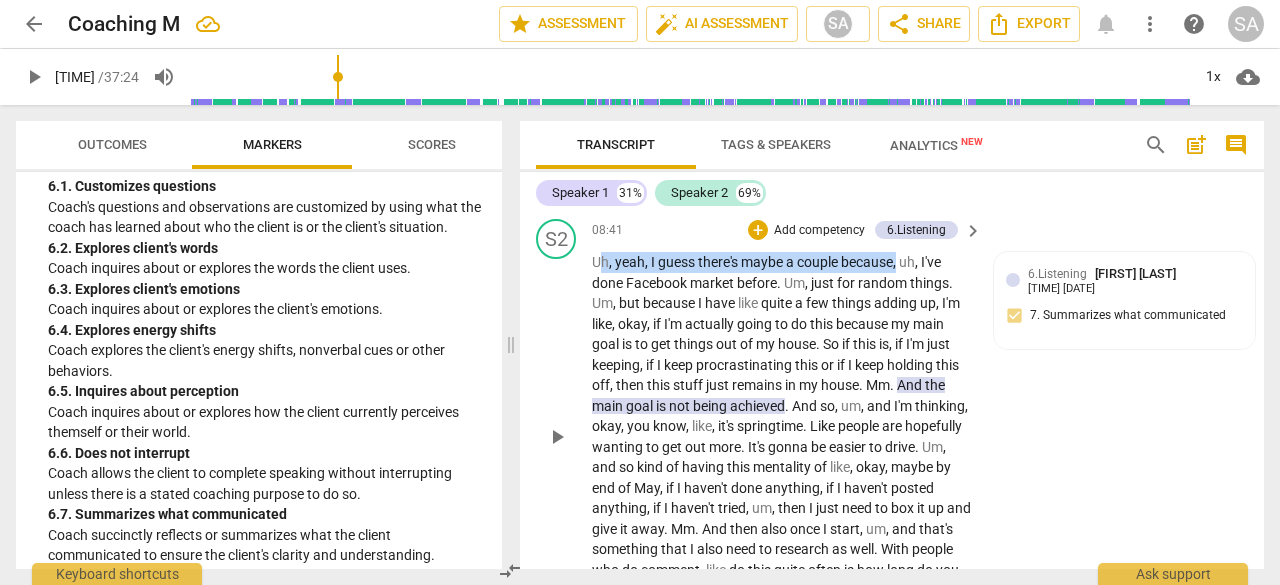 drag, startPoint x: 604, startPoint y: 323, endPoint x: 899, endPoint y: 327, distance: 295.02713 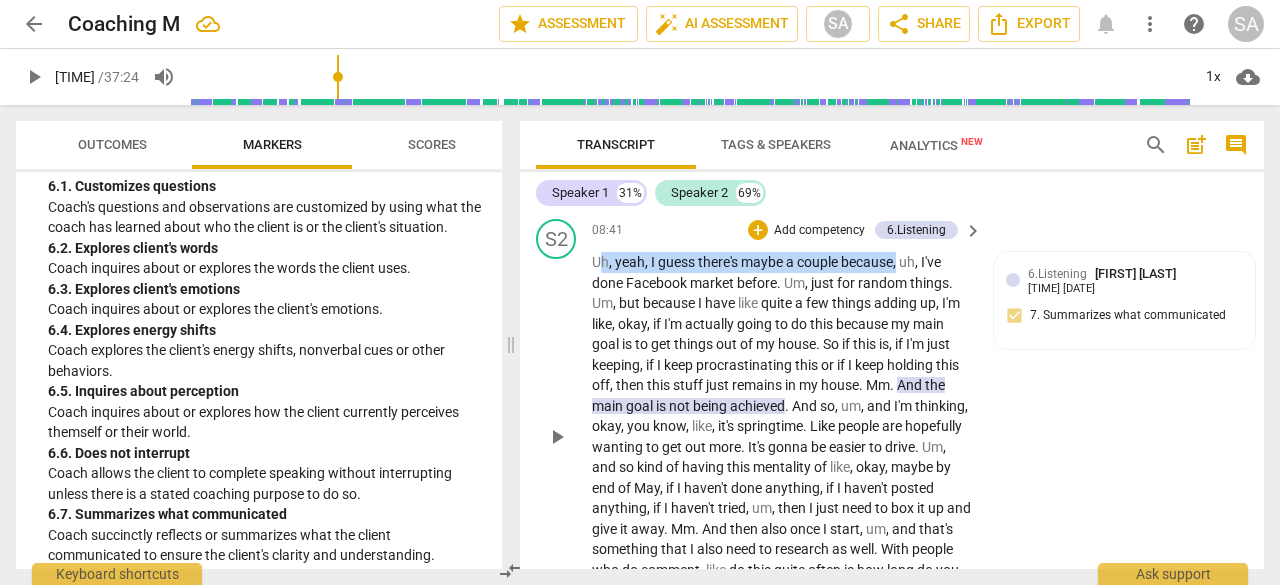 click on "Uh , yeah , I guess there's maybe a couple because , uh , I've done Facebook market before . Um , just for random things . Um , but because I have like quite a few things adding up , I'm like , okay , if I'm actually going to do this because my main goal is to get things out of my house . So if this is , if I'm just keeping , if I keep procrastinating this or if I keep holding this off , then this stuff just remains in my house . Mm . And the main goal is not being achieved . And so , um , and I'm thinking , okay , you know , like , it's springtime . Like people are hopefully wanting to get out more . It's gonna be easier to drive . Um , and so kind of having this mentality of like , okay , maybe by end of May , if I haven't done anything" at bounding box center [782, 436] 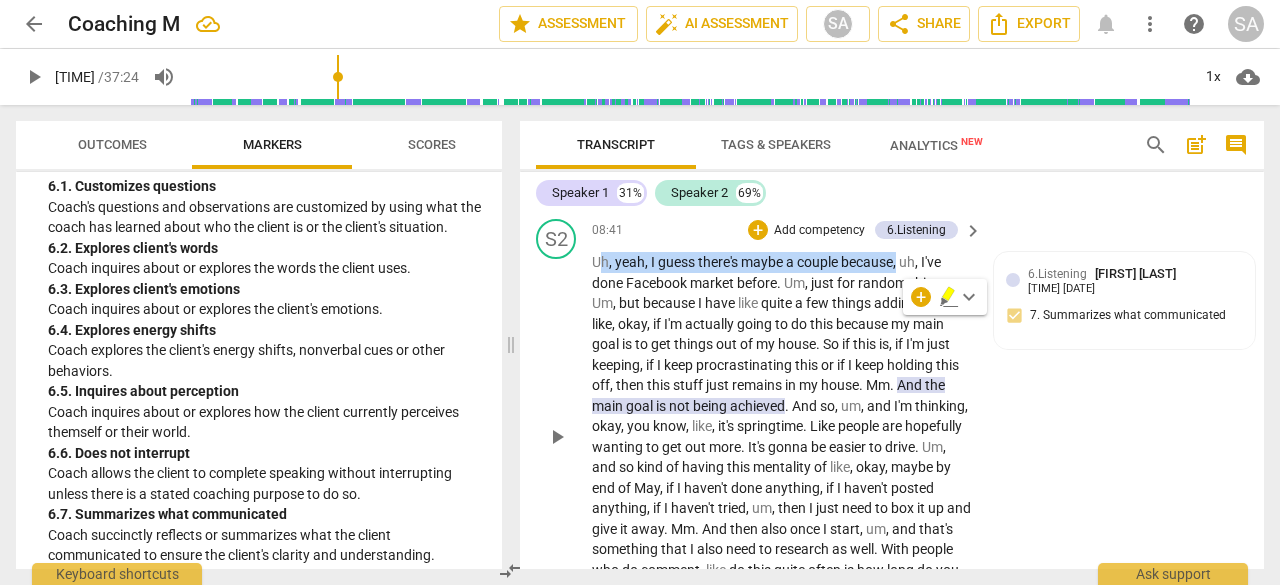click on "play_arrow" at bounding box center [557, 437] 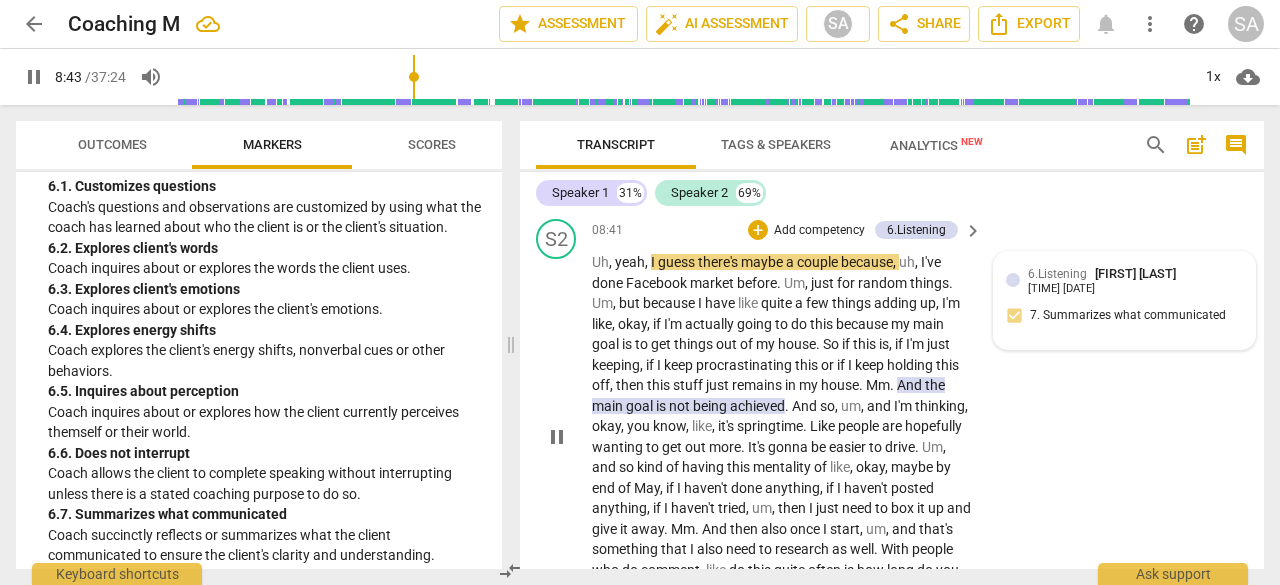 click on "6.Listening [PERSON] [PERSON] [TIME] [DATE] 7. Summarizes what communicated" at bounding box center (1124, 300) 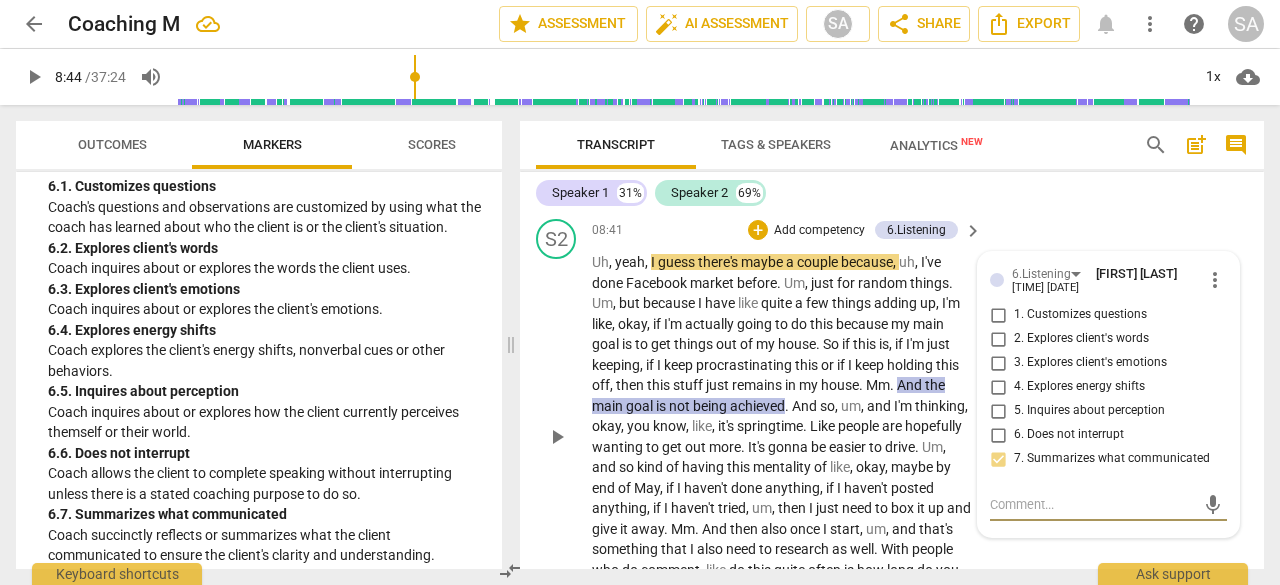 type on "525" 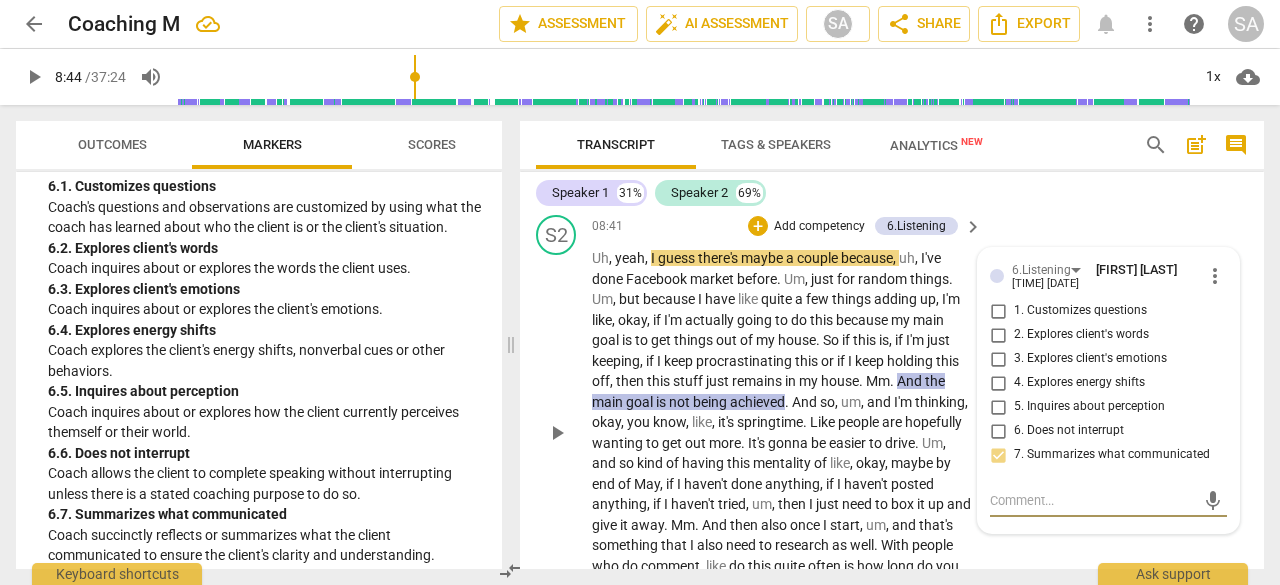 click on "7. Summarizes what communicated" at bounding box center (998, 455) 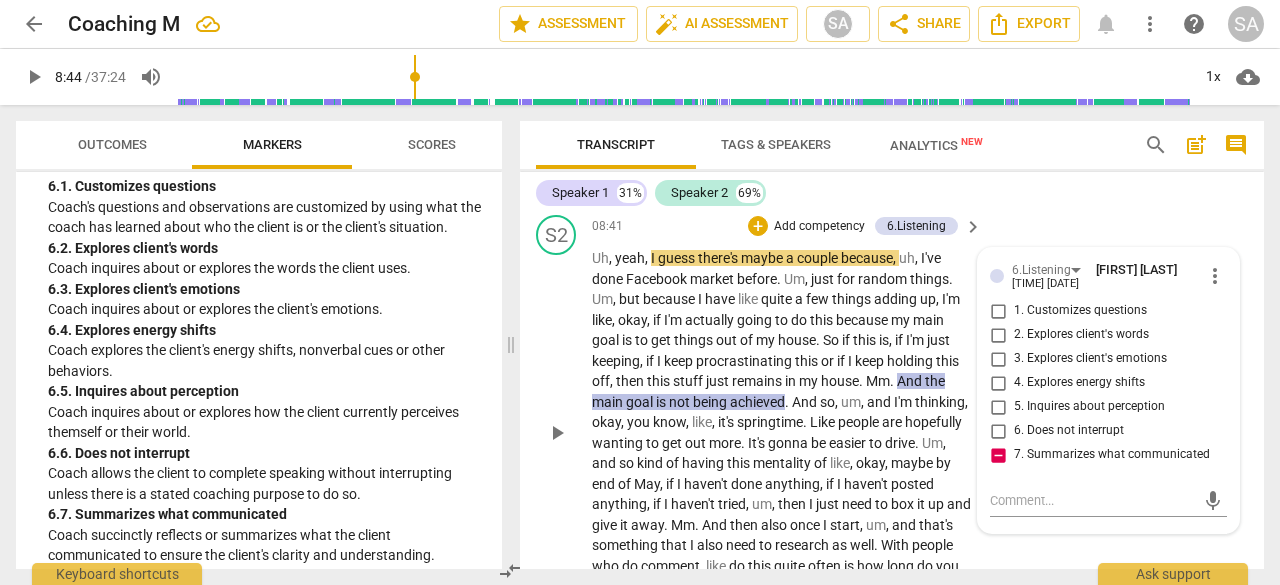 click on "to" at bounding box center (783, 320) 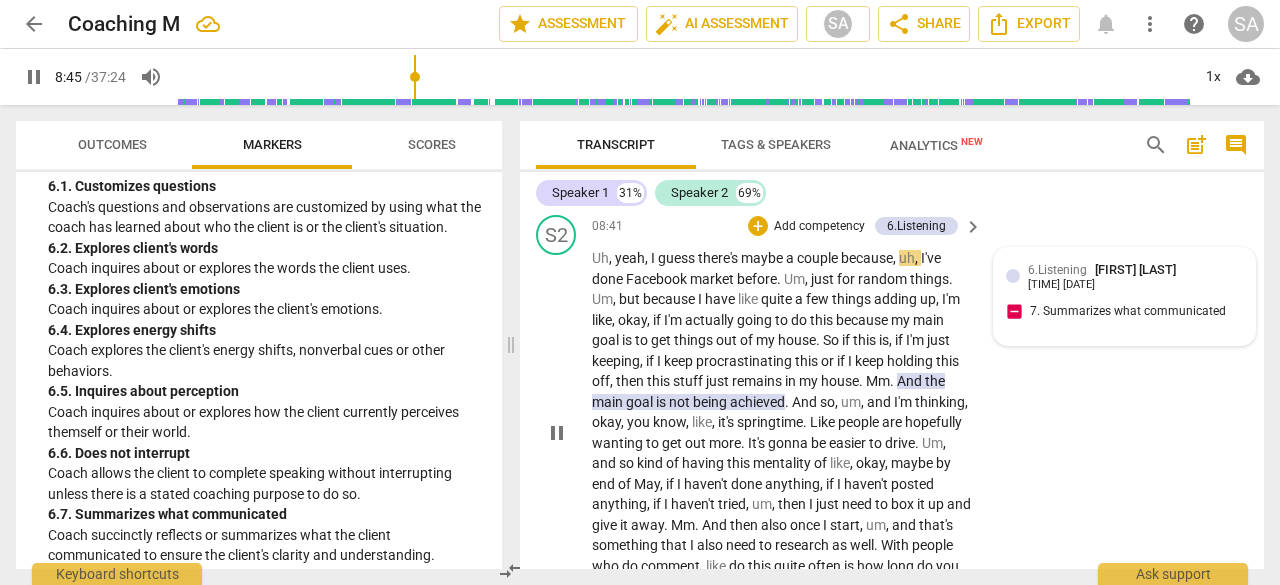 click on "6.Listening [PERSON] [PERSON] [TIME] [DATE] 7. Summarizes what communicated" at bounding box center [1124, 296] 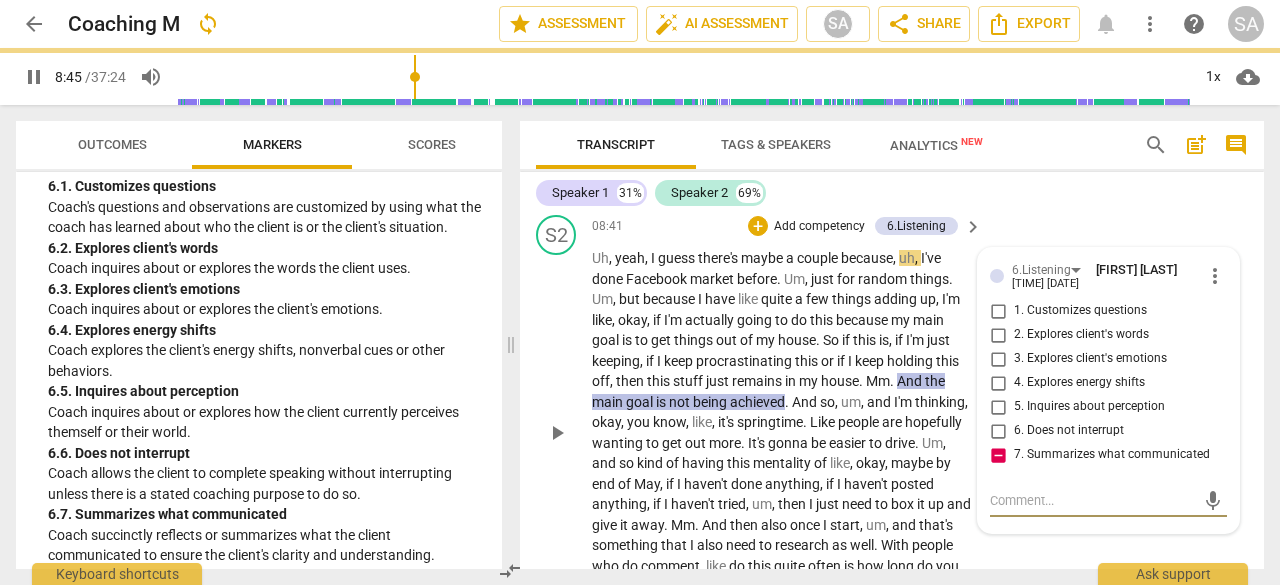 type on "526" 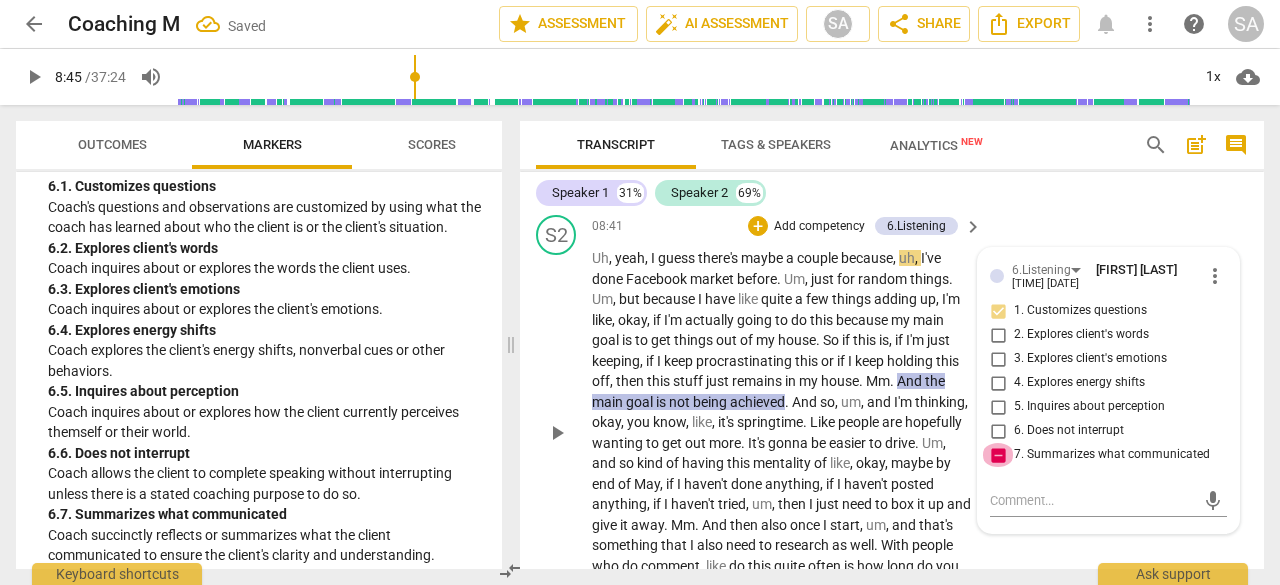 click on "7. Summarizes what communicated" at bounding box center (998, 455) 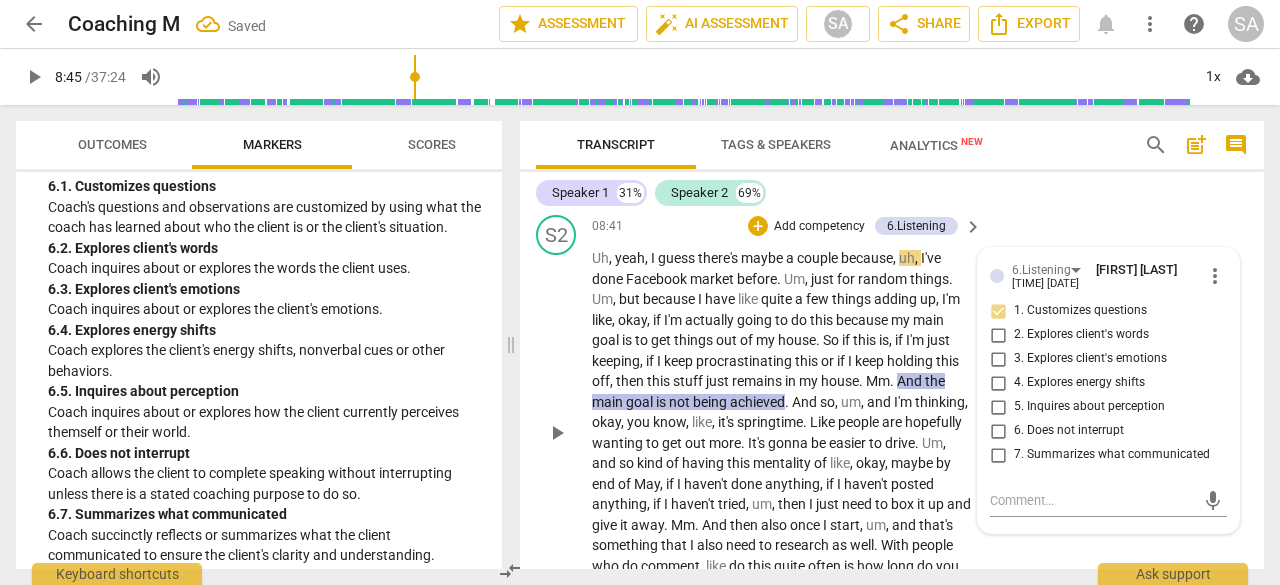 click on "1. Customizes questions" at bounding box center [998, 311] 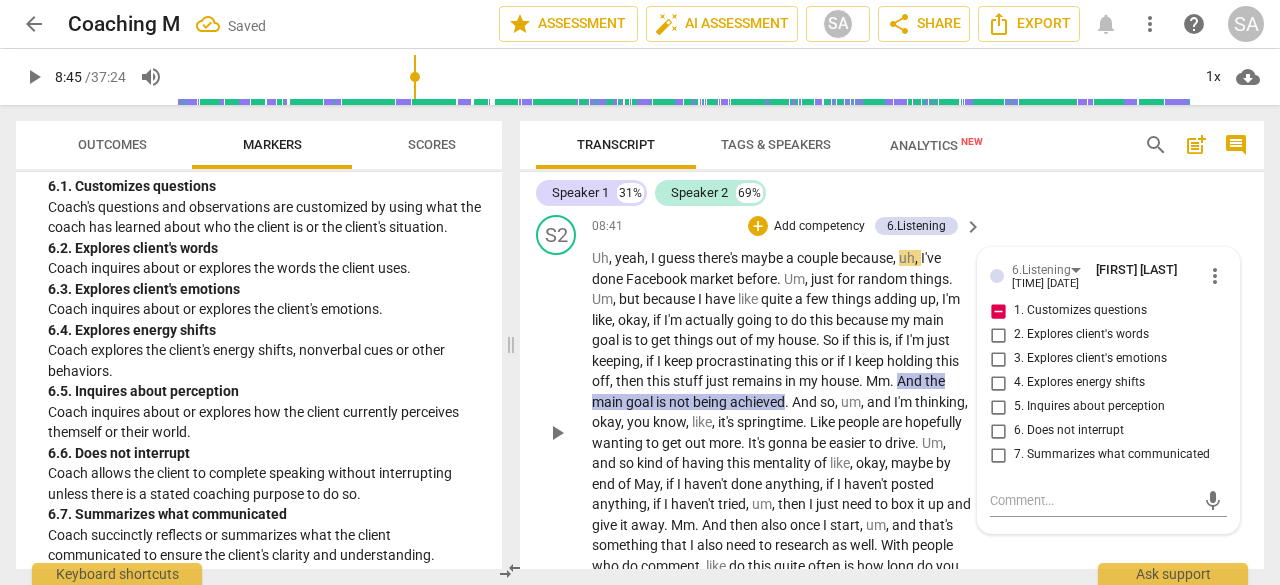 click on "this" at bounding box center (866, 340) 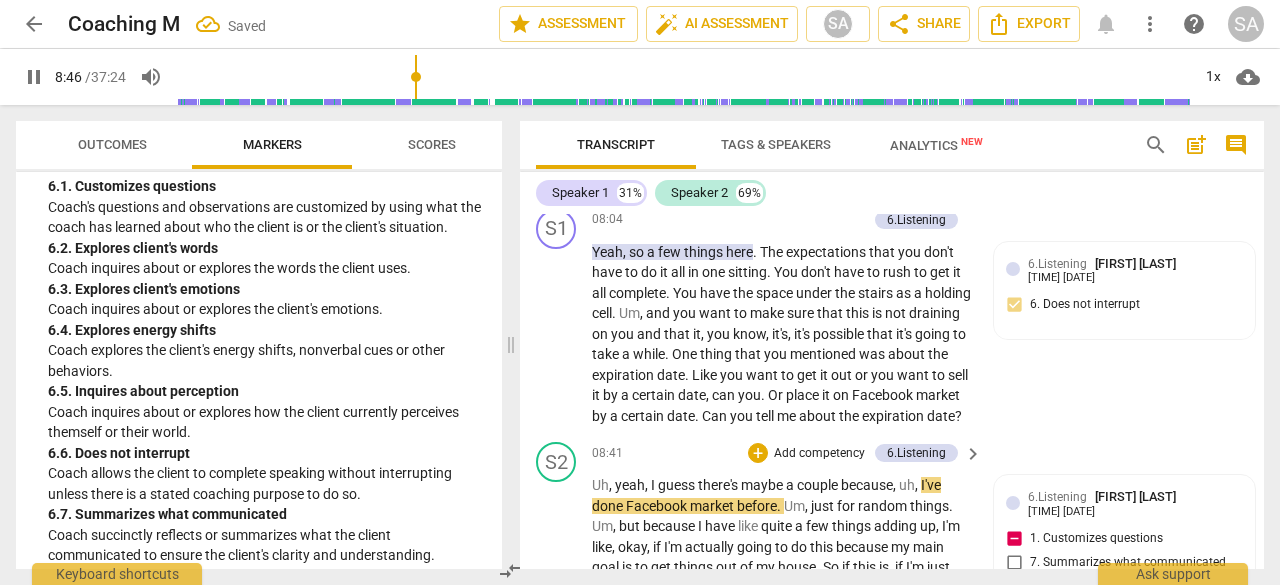 scroll, scrollTop: 3073, scrollLeft: 0, axis: vertical 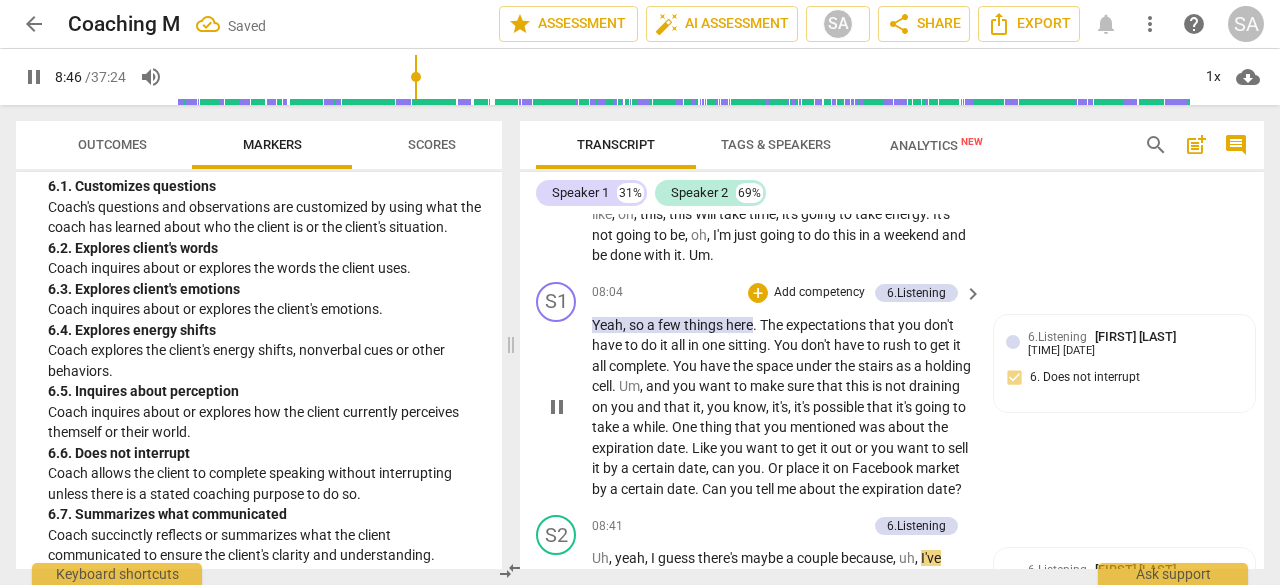 click on "make" at bounding box center [768, 386] 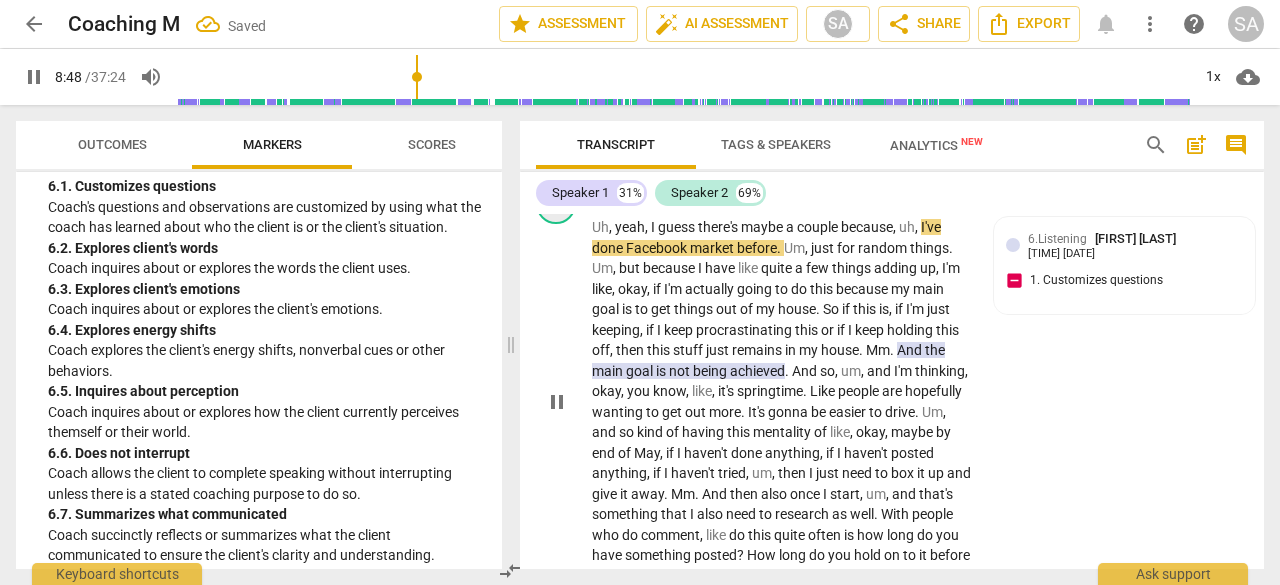 scroll, scrollTop: 3373, scrollLeft: 0, axis: vertical 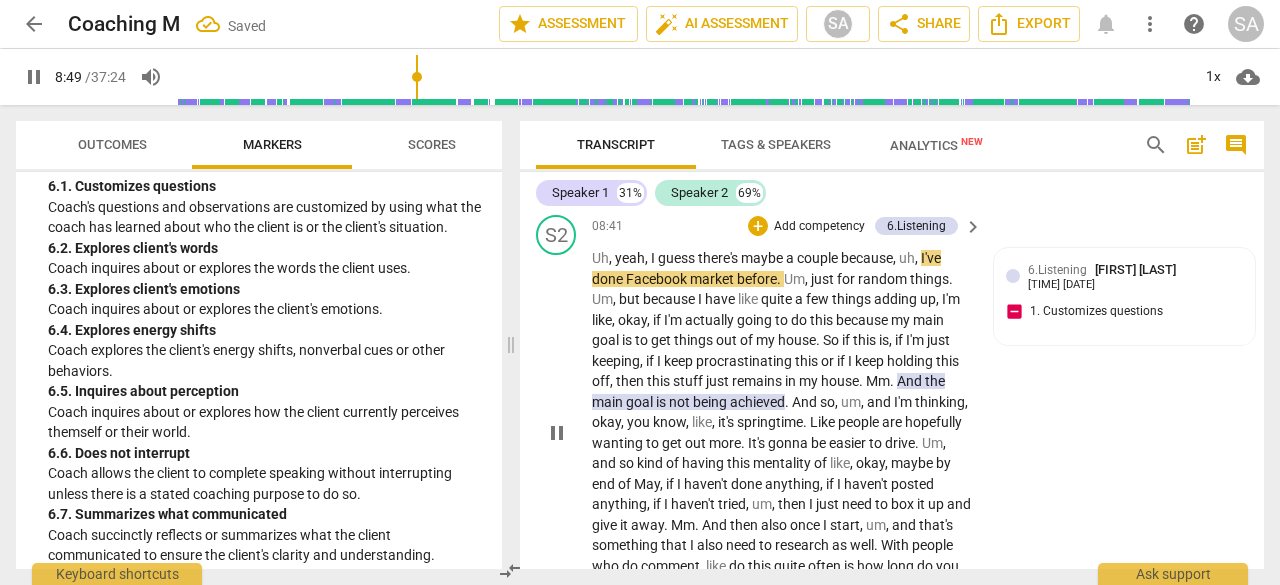 click on "pause" at bounding box center [557, 433] 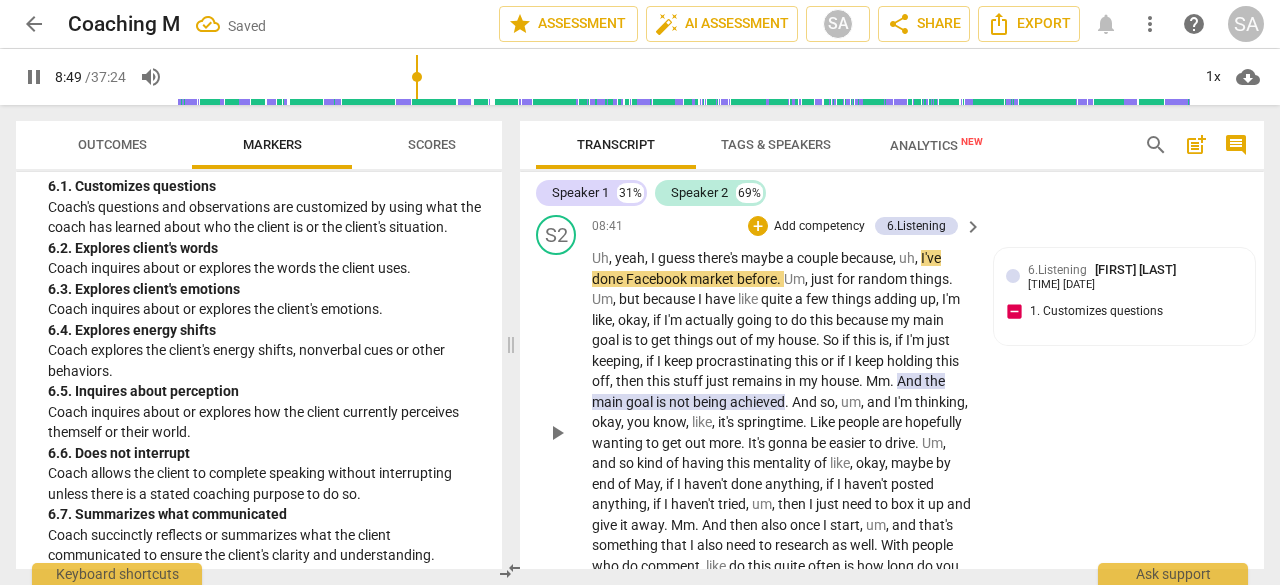 type on "530" 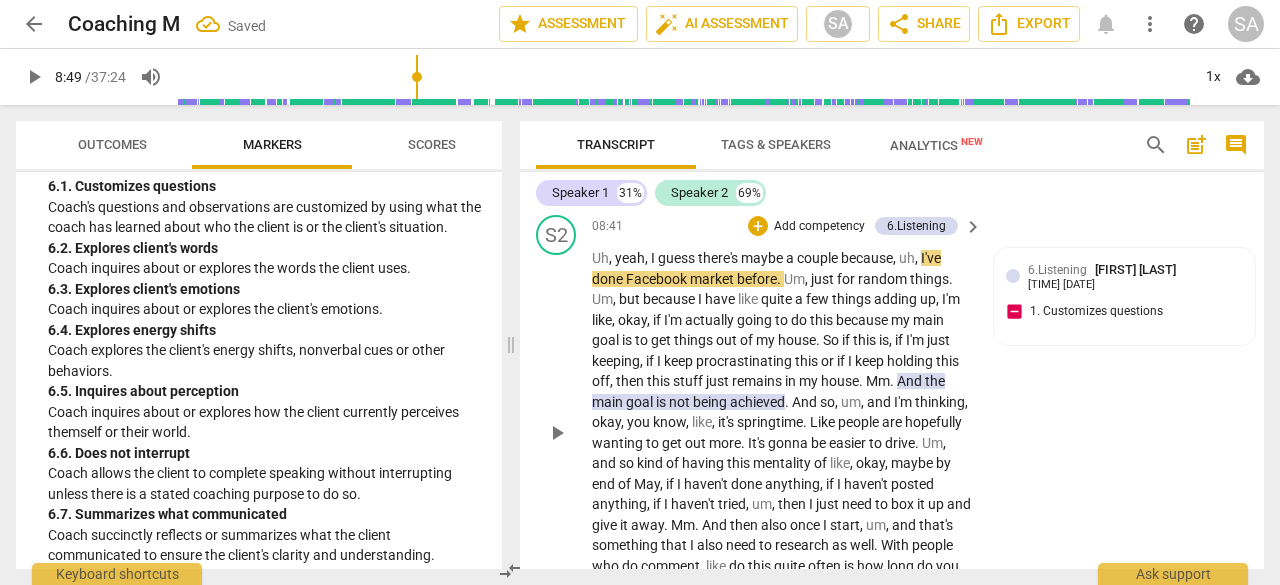 click on "I've" at bounding box center [931, 258] 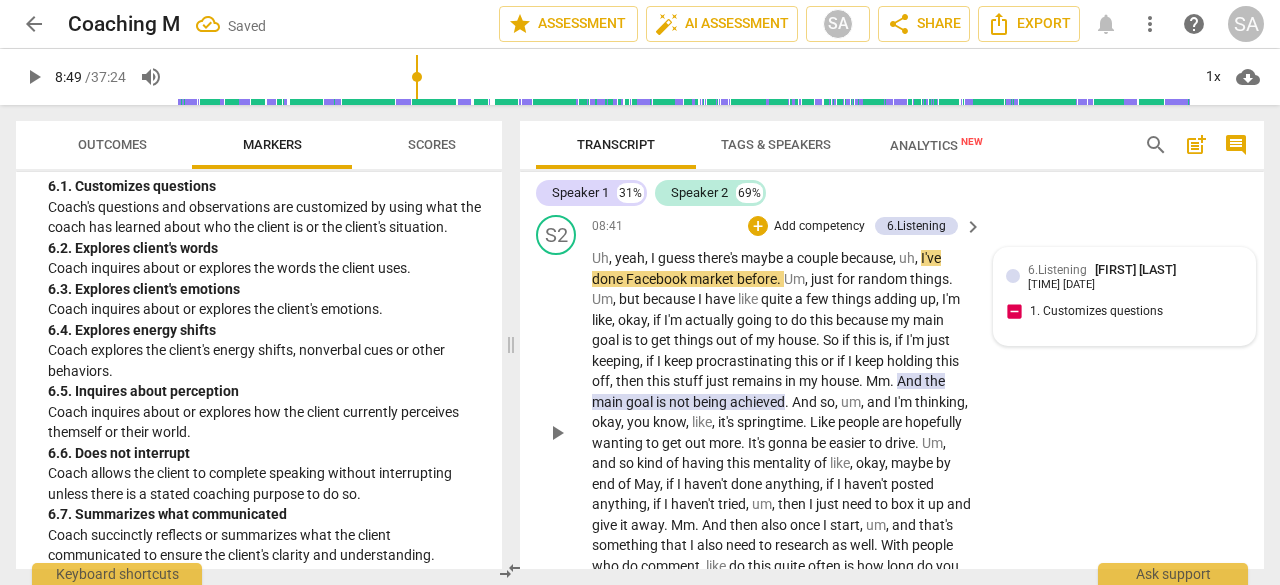 click on "[TIME] [DATE]" at bounding box center [1061, 285] 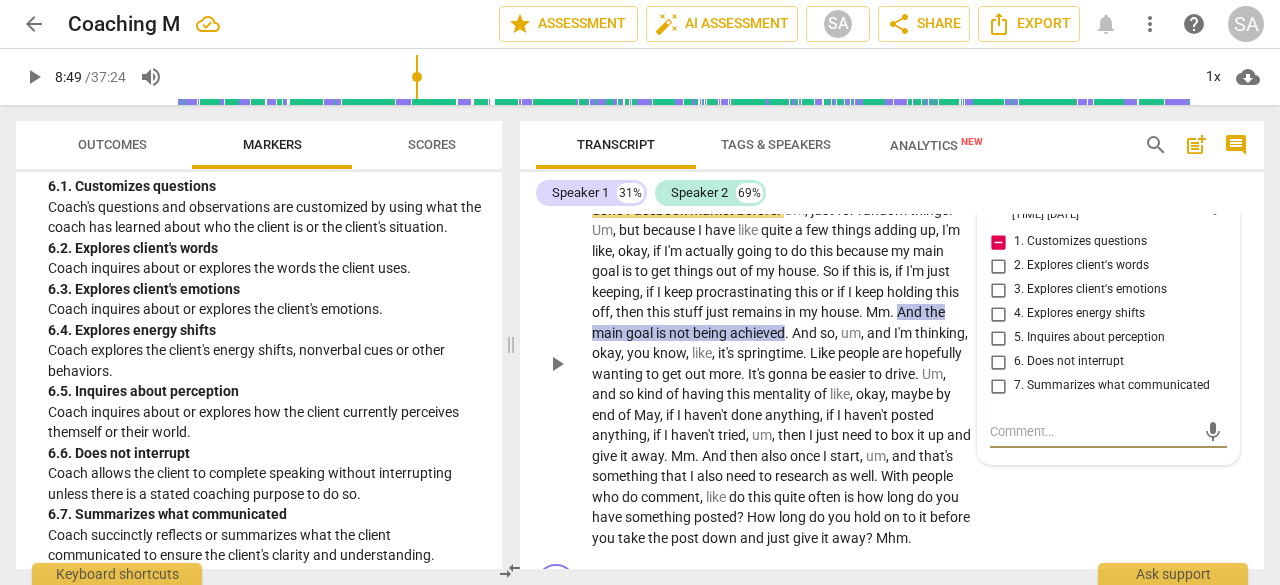 scroll, scrollTop: 3473, scrollLeft: 0, axis: vertical 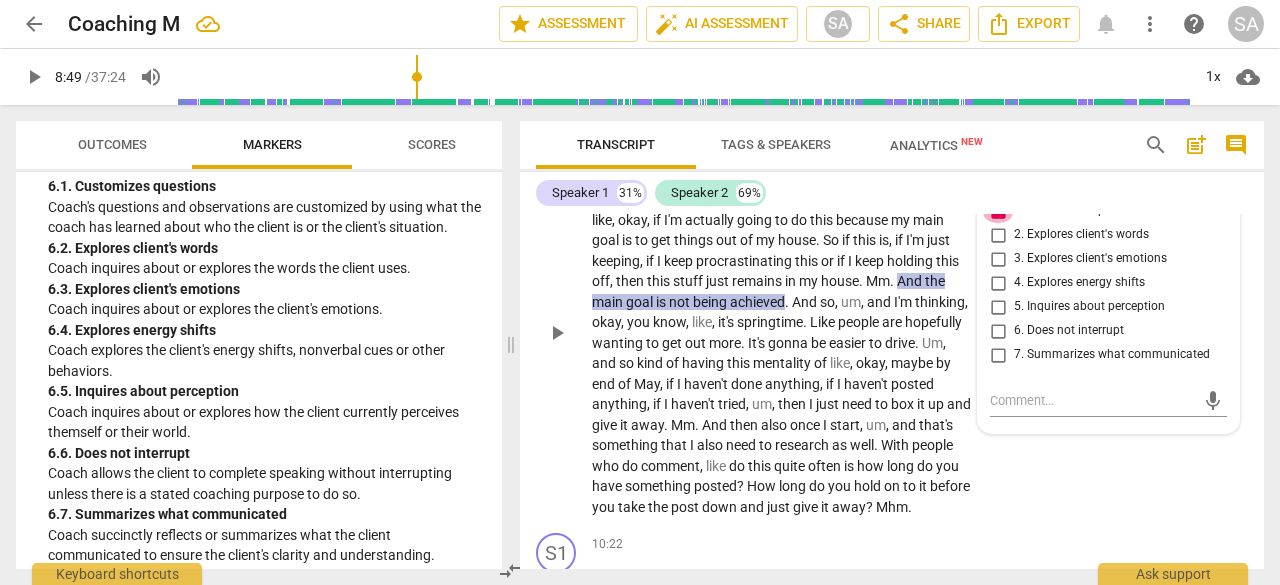 click on "1. Customizes questions" at bounding box center [998, 211] 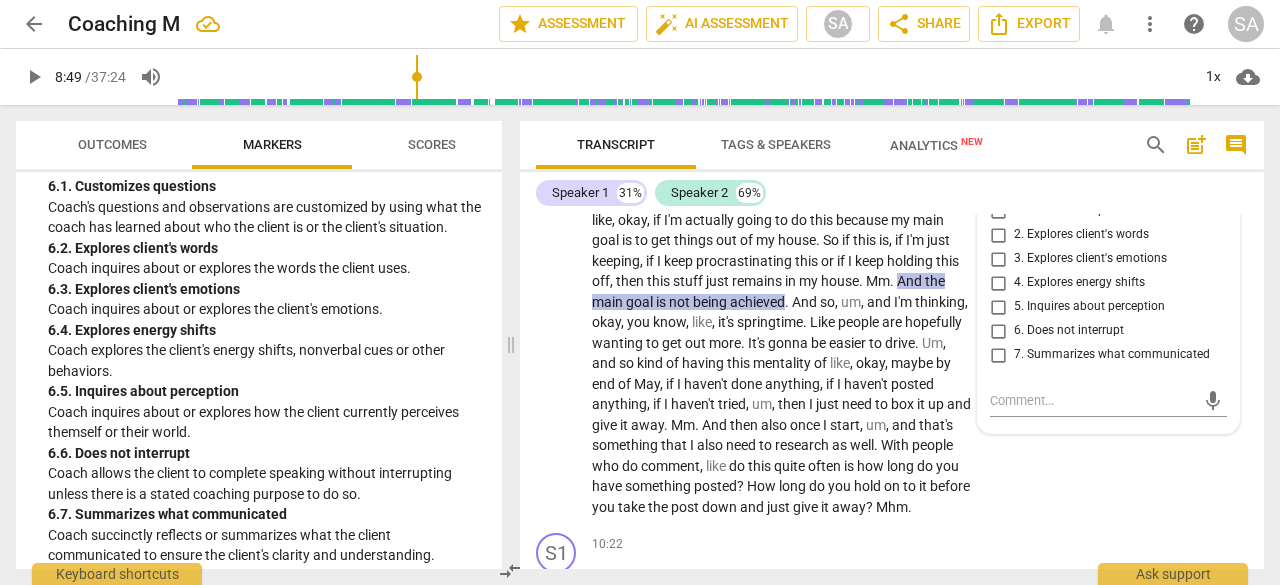 click on "my" at bounding box center [902, 220] 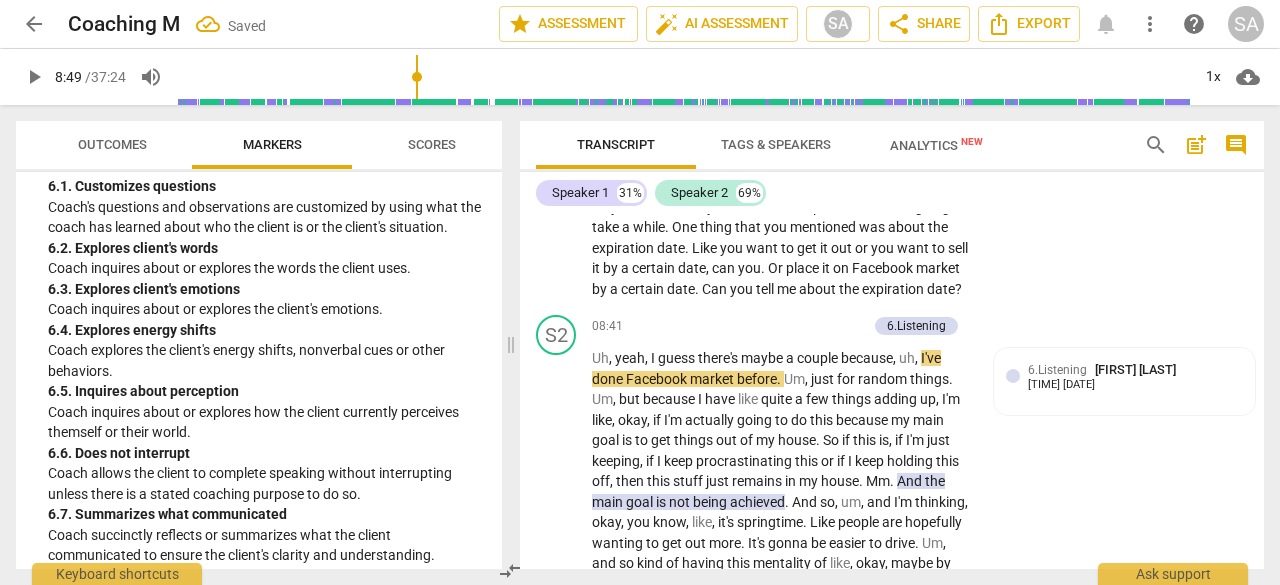 scroll, scrollTop: 3173, scrollLeft: 0, axis: vertical 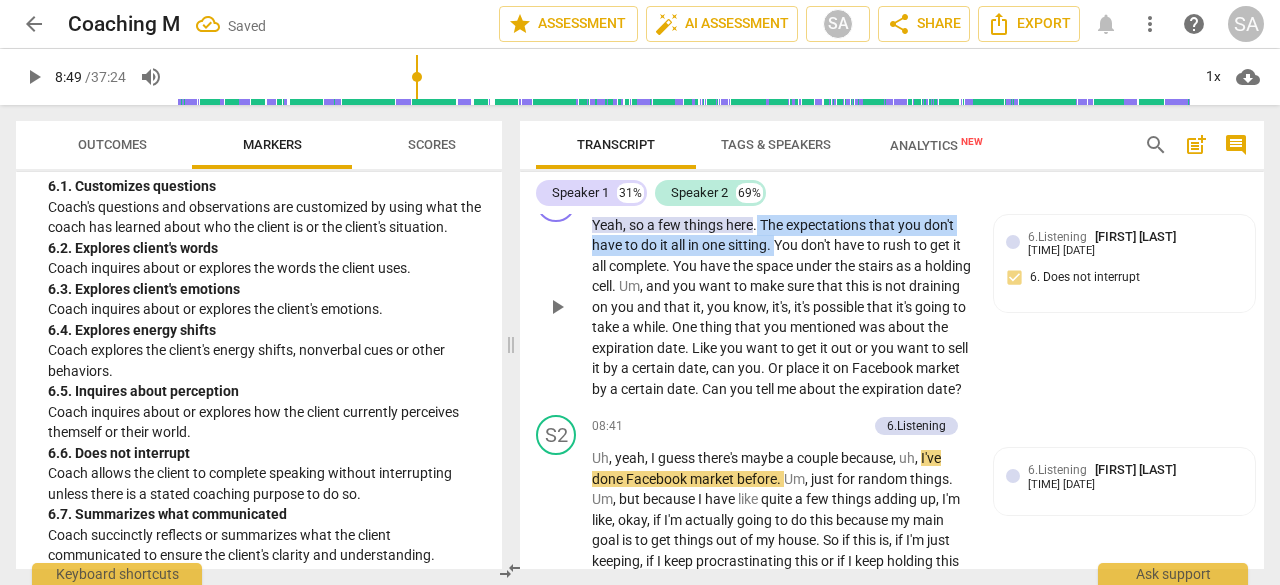 drag, startPoint x: 758, startPoint y: 262, endPoint x: 777, endPoint y: 283, distance: 28.319605 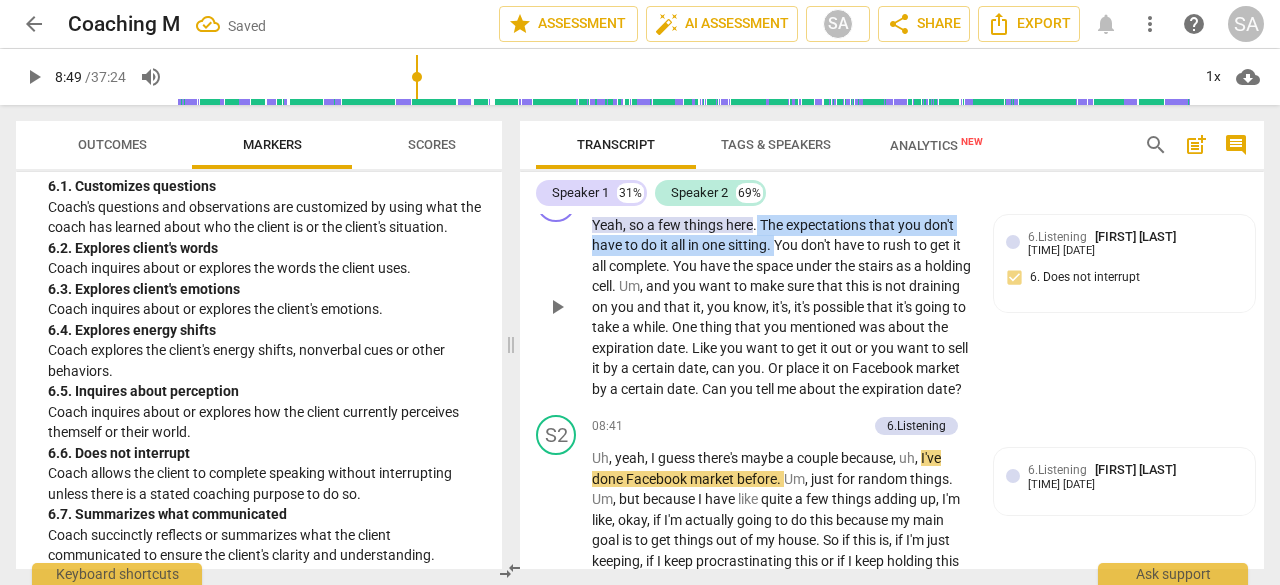 click on "Gathering the space under the stairs as a holding cell. Um, and you want to make sure that this is not draining on you and that it, you know, it's, it's possible that it's going to take a while. One thing that you mentioned was about the expiration date. Like you want to get it out or you want to sell it by a certain date, can you. Or place it on Facebook market by a certain date. Can you tell me about the expiration date?" at bounding box center (782, 307) 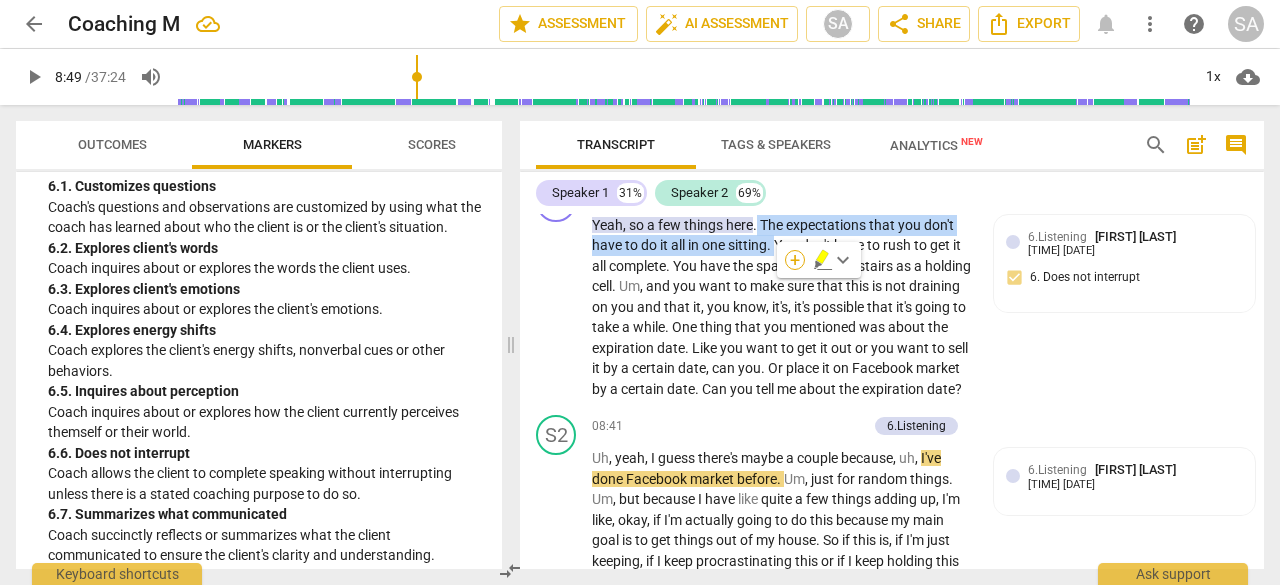 click on "+" at bounding box center [795, 260] 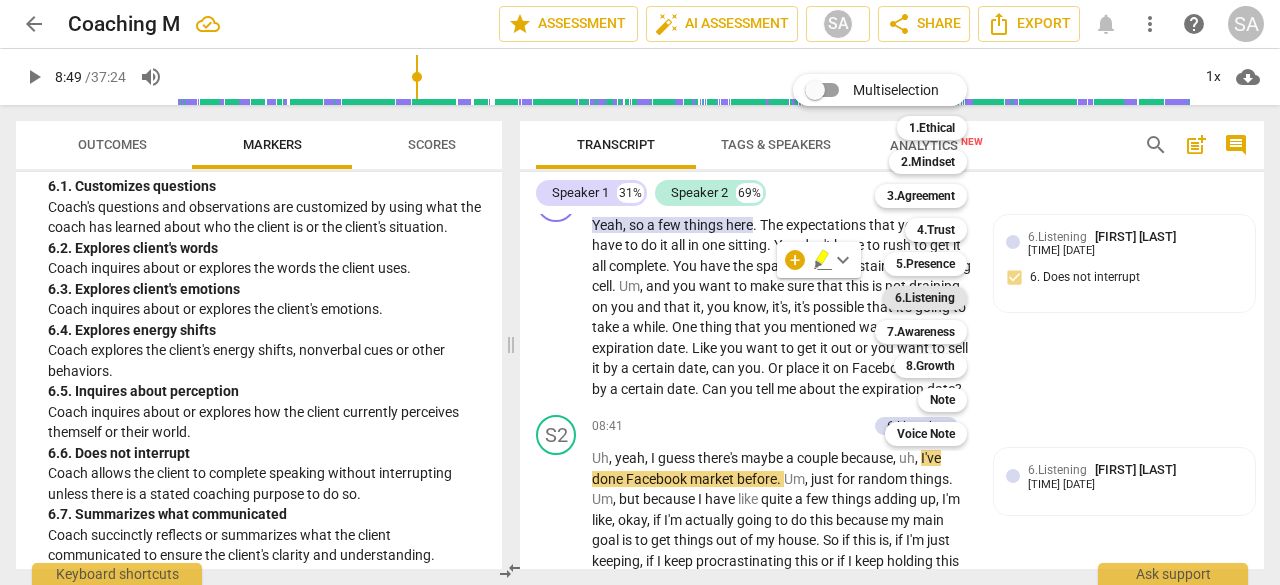 click on "6.Listening" at bounding box center [925, 298] 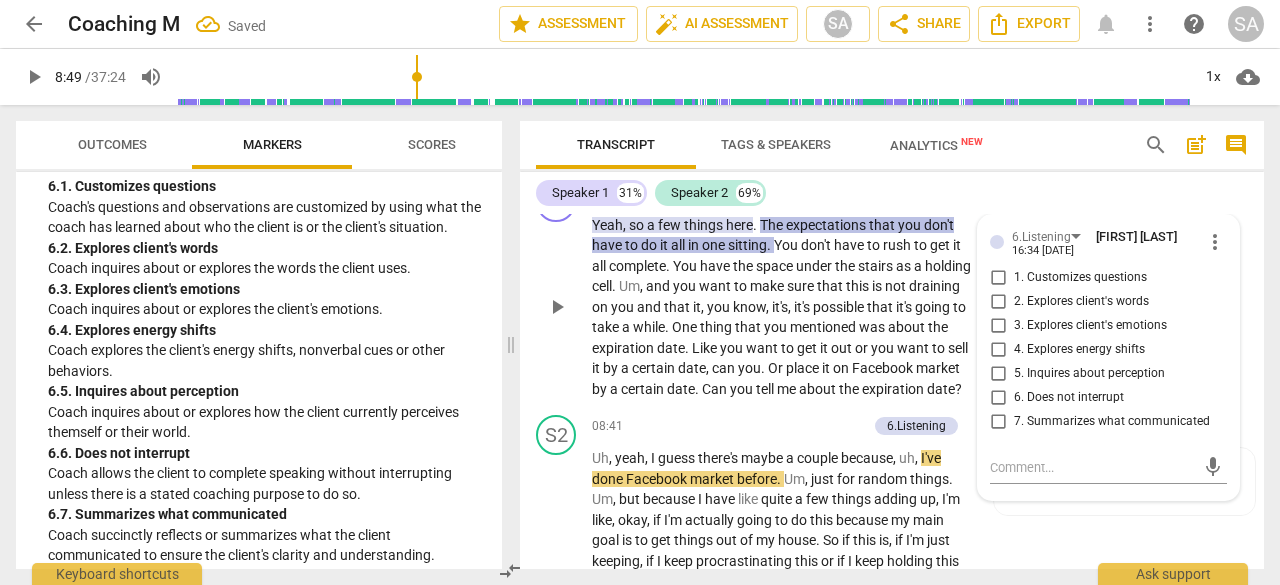 click on "7. Summarizes what communicated" at bounding box center (1112, 422) 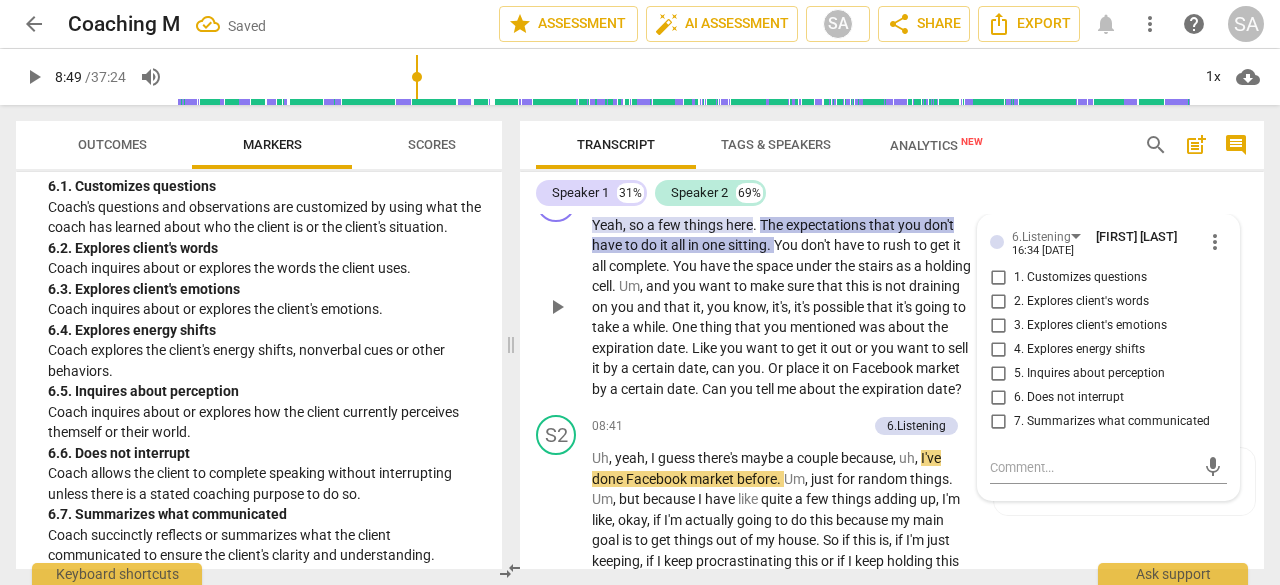 click on "7. Summarizes what communicated" at bounding box center (998, 422) 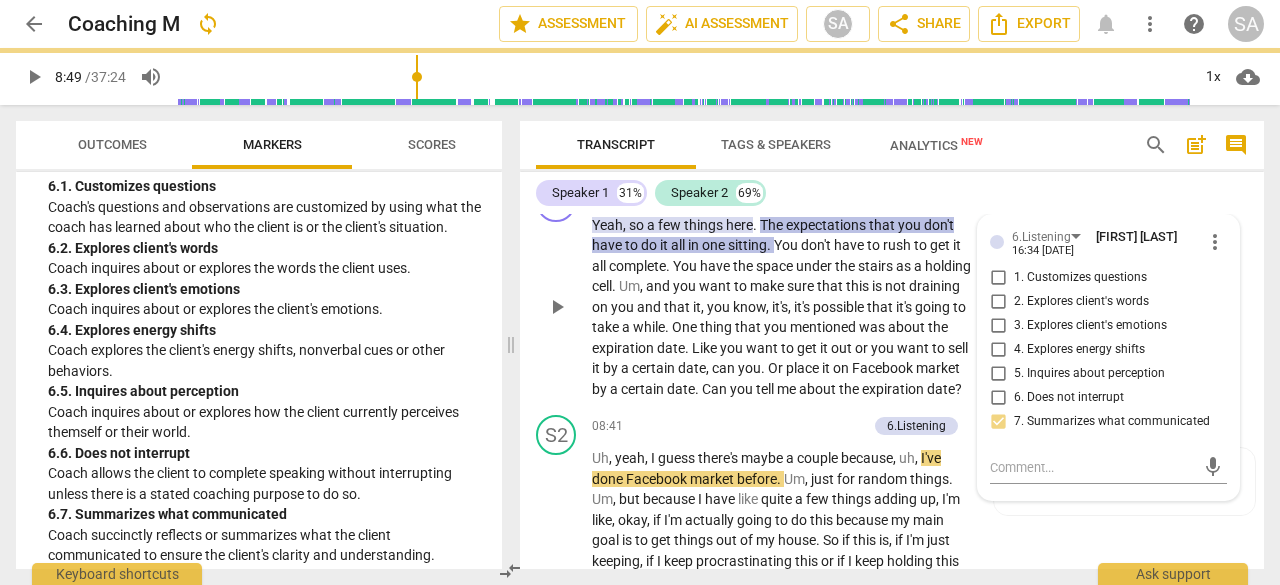 click on "7. Summarizes what communicated" at bounding box center (998, 422) 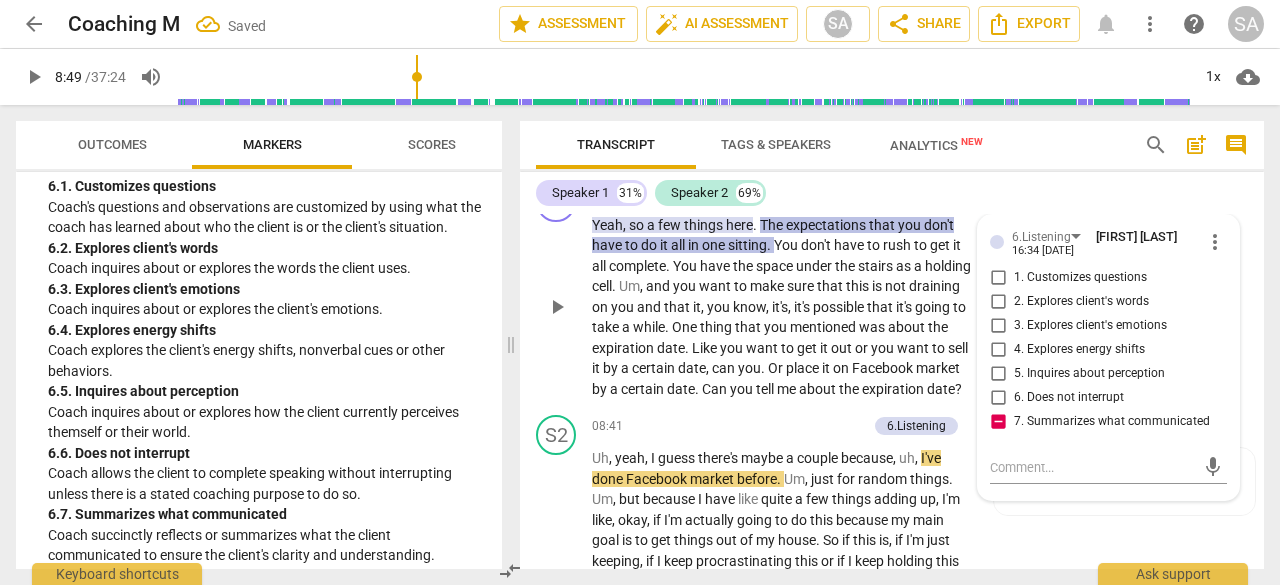 click on "7. Summarizes what communicated" at bounding box center (998, 422) 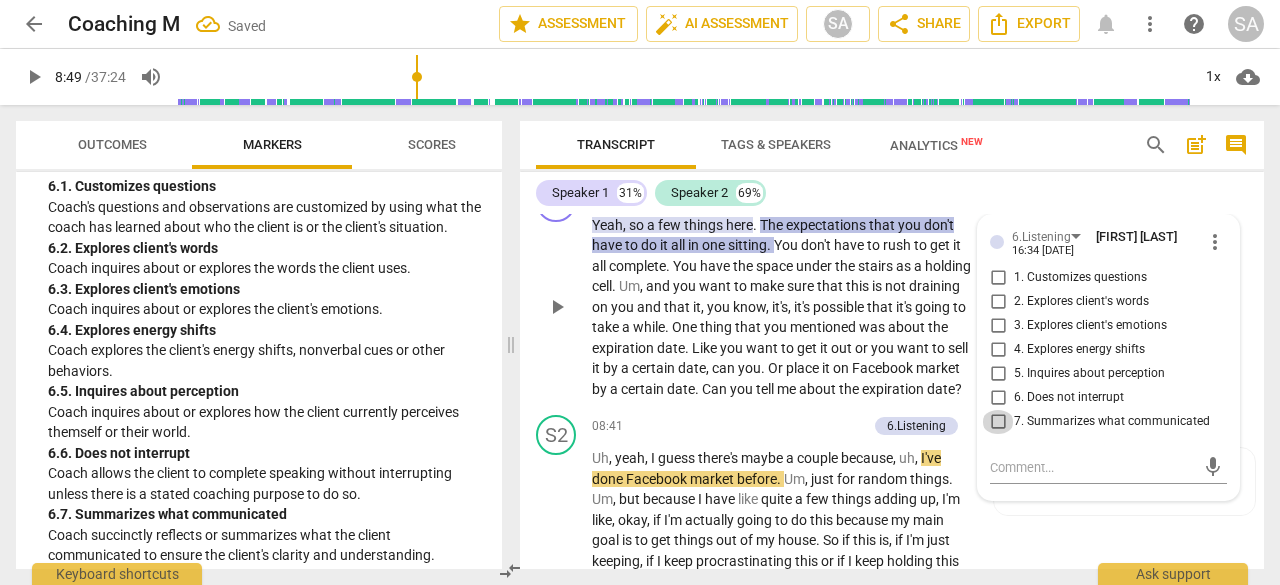 click on "7. Summarizes what communicated" at bounding box center [998, 422] 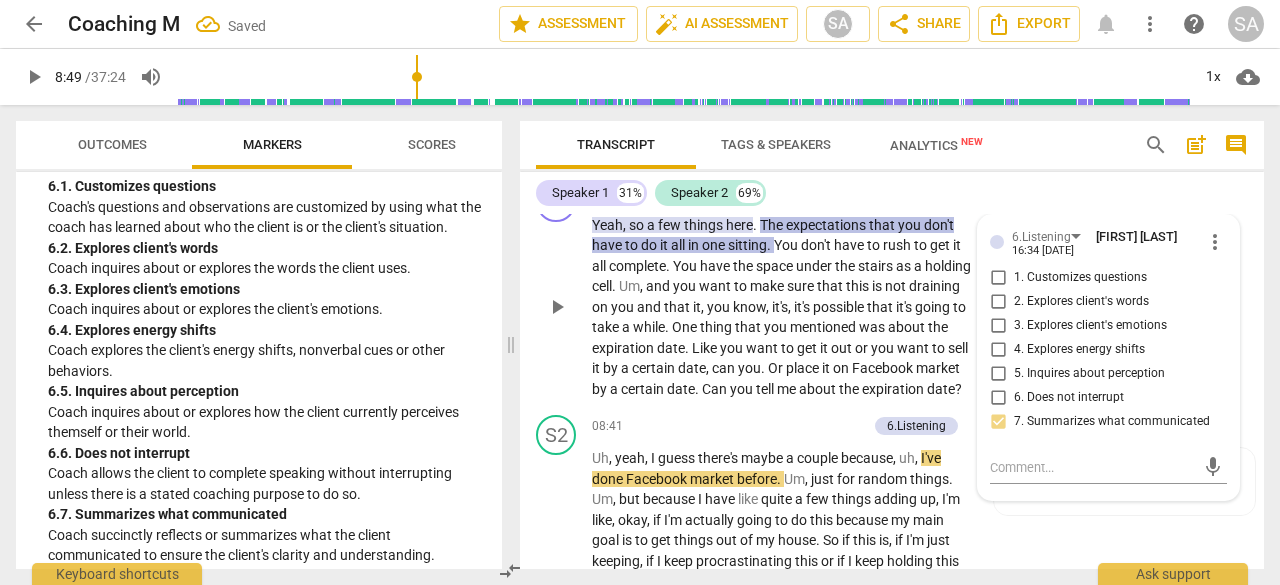 click on "mentioned" at bounding box center [824, 327] 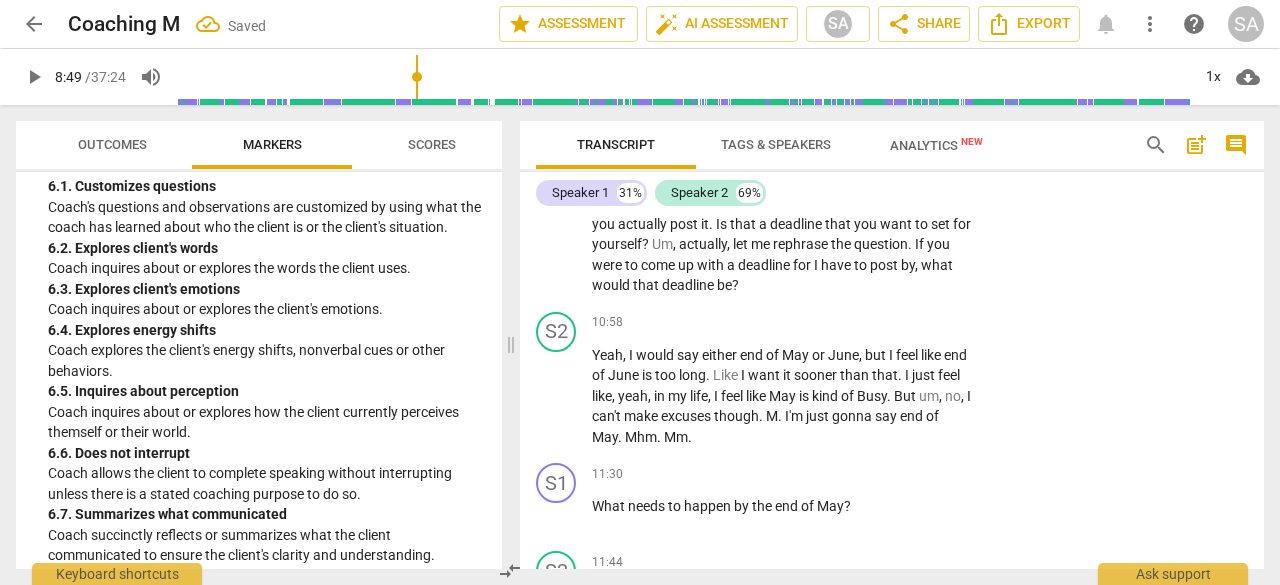 scroll, scrollTop: 3873, scrollLeft: 0, axis: vertical 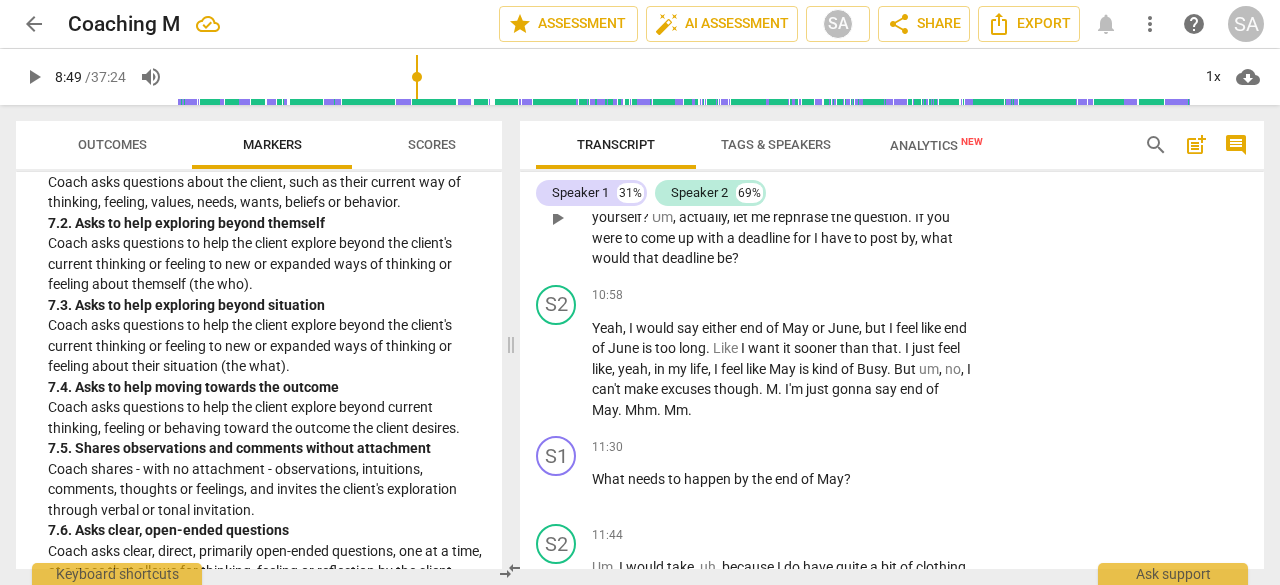 drag, startPoint x: 589, startPoint y: 317, endPoint x: 745, endPoint y: 339, distance: 157.54364 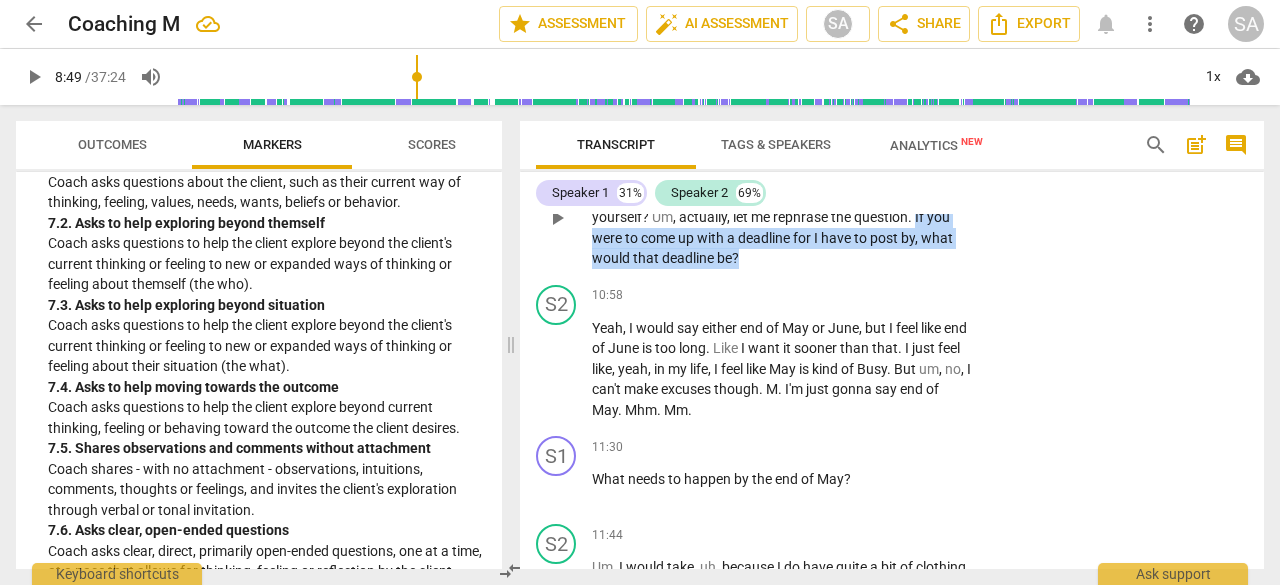 drag, startPoint x: 776, startPoint y: 339, endPoint x: 584, endPoint y: 325, distance: 192.50974 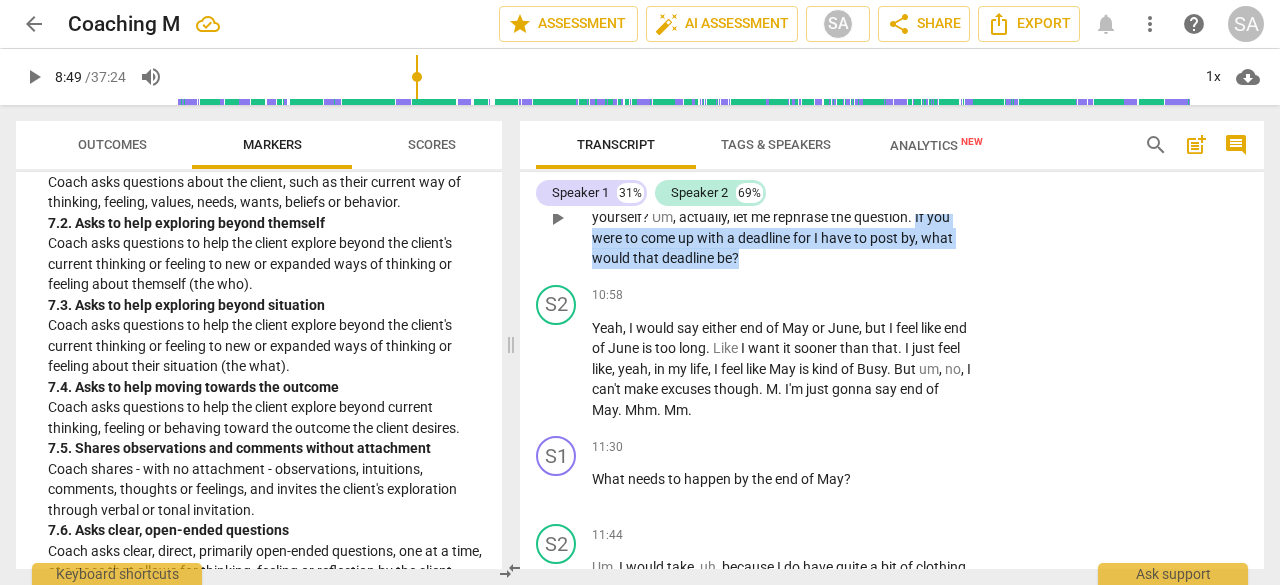 click on "S1 play_arrow pause [TIME] + Add competency keyboard_arrow_right You mentioned the end of May as an option of whether or not you actually post it . Is that a deadline that you want to set for yourself ? Um , actually , let me rephrase the question . If you were to come up with a deadline for I have to post by , what would that deadline be ?" at bounding box center [892, 201] 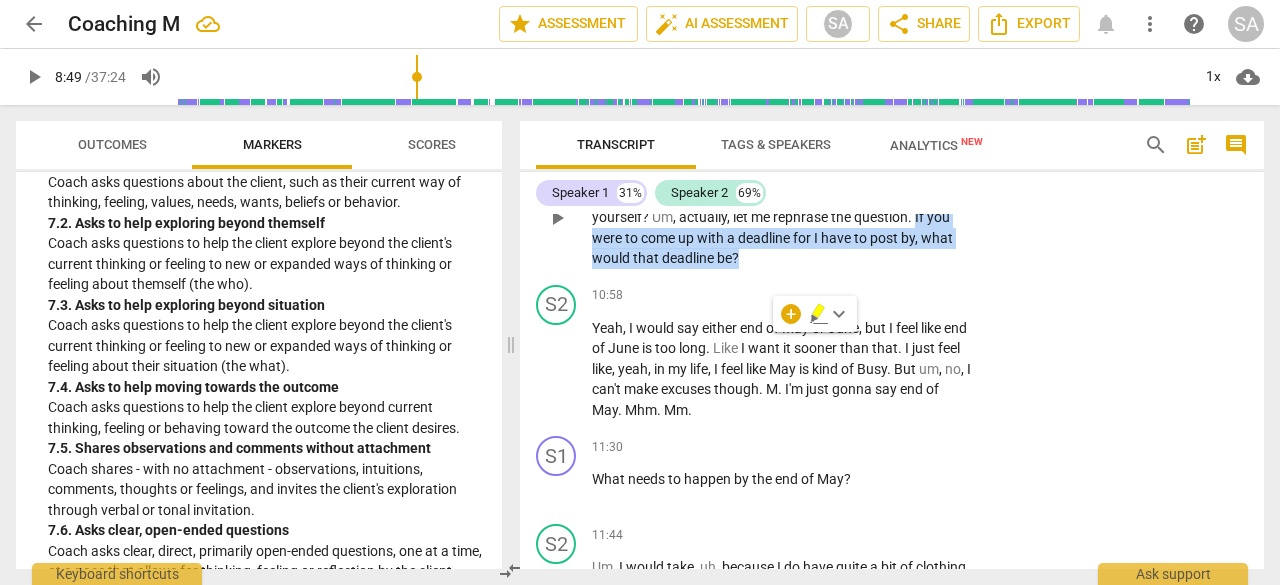 click on "+" at bounding box center (849, 144) 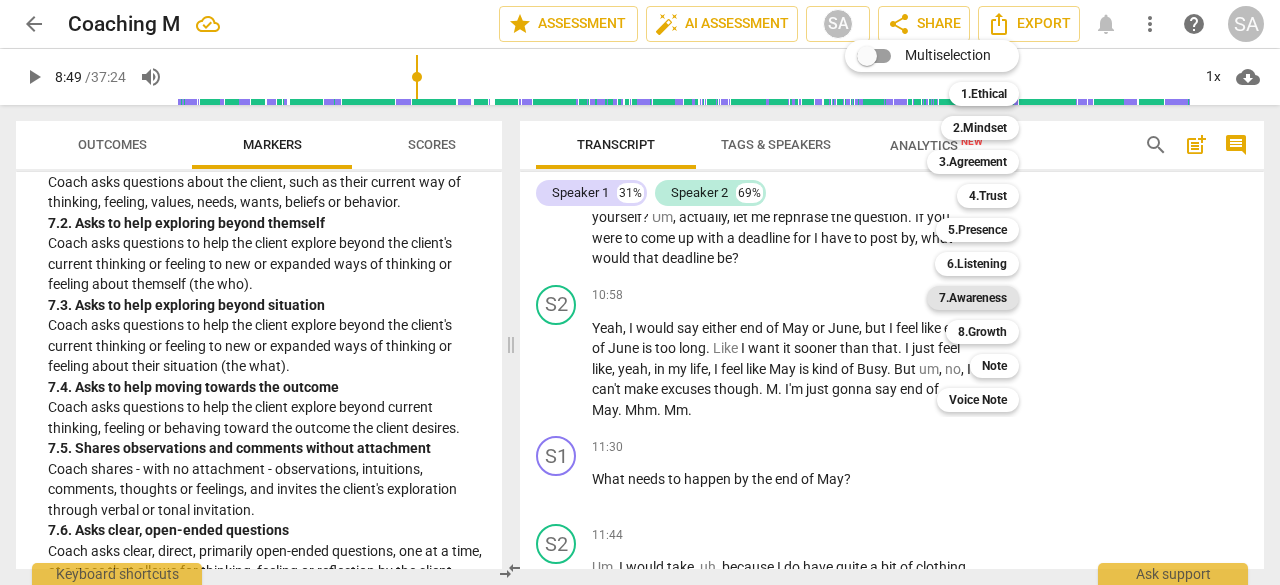 click on "7.Awareness" at bounding box center [973, 298] 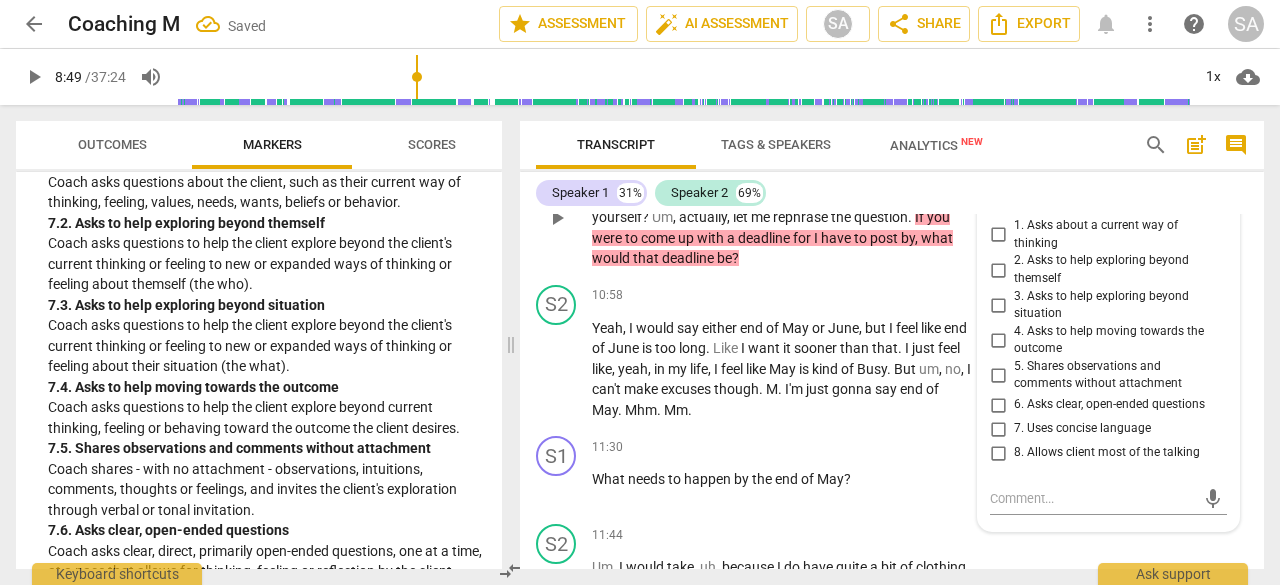 scroll, scrollTop: 4062, scrollLeft: 0, axis: vertical 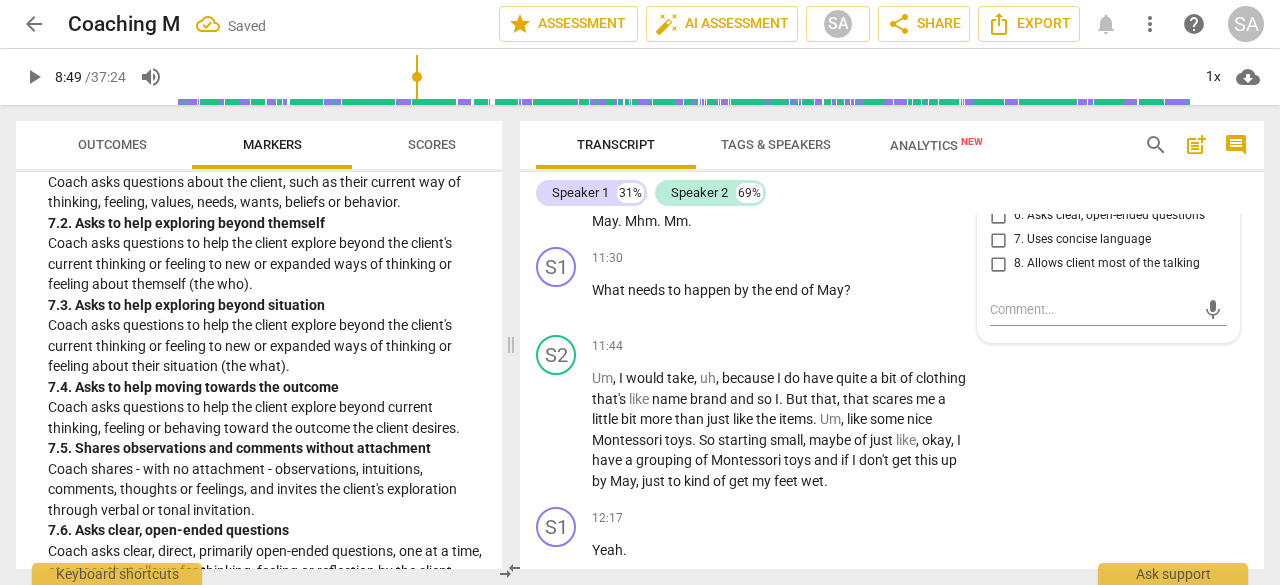 click on "4. Asks to help moving towards the outcome" at bounding box center [998, 151] 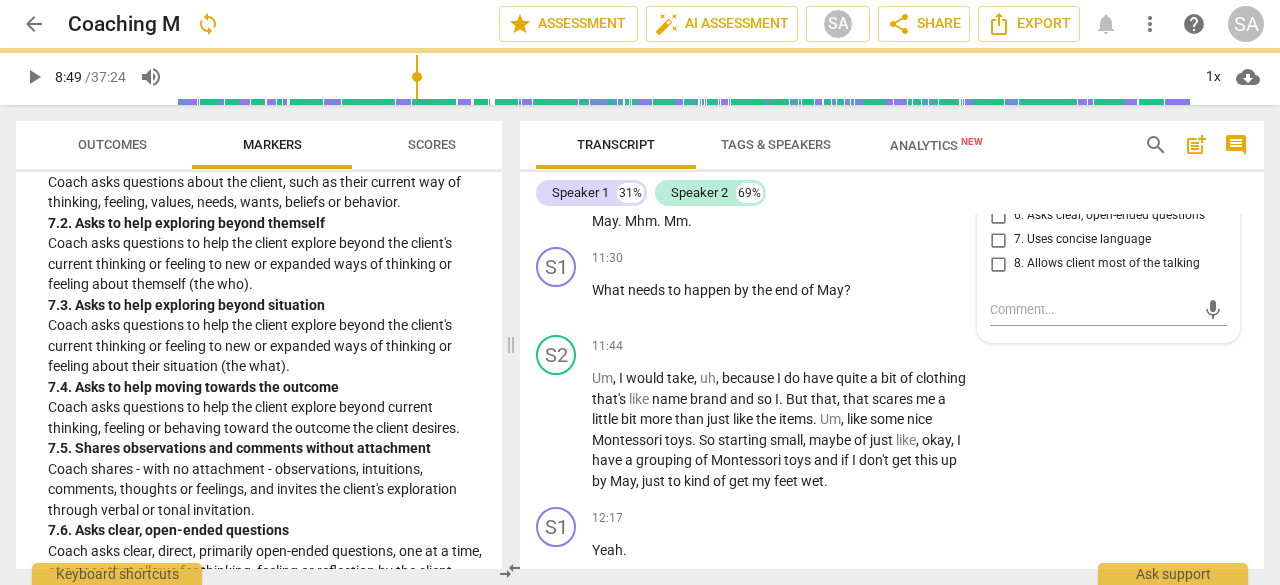 click on "Yeah , I would say either end of [MONTH] or [MONTH] , but I feel like end of [MONTH] is too long . Like I want it sooner than that . I just feel like , yeah , in my life , I feel like [MONTH] is kind of Busy . But um , no , I can't make excuses though . M . I'm just gonna say end of [MONTH] . Mhm . Mm ." at bounding box center [892, 164] 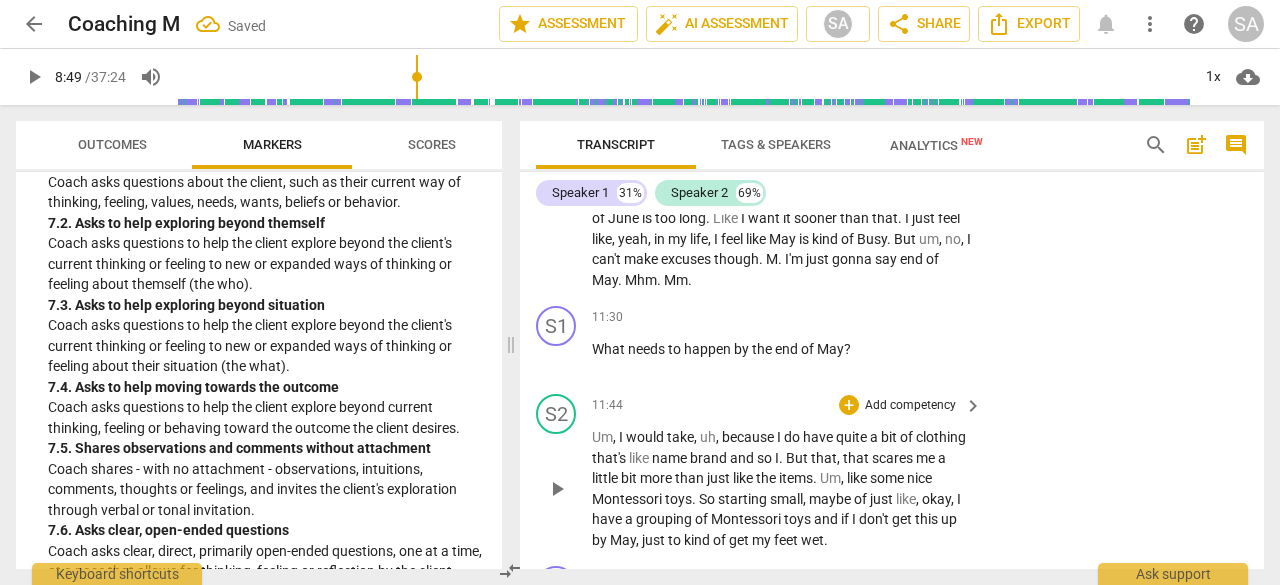 scroll, scrollTop: 3962, scrollLeft: 0, axis: vertical 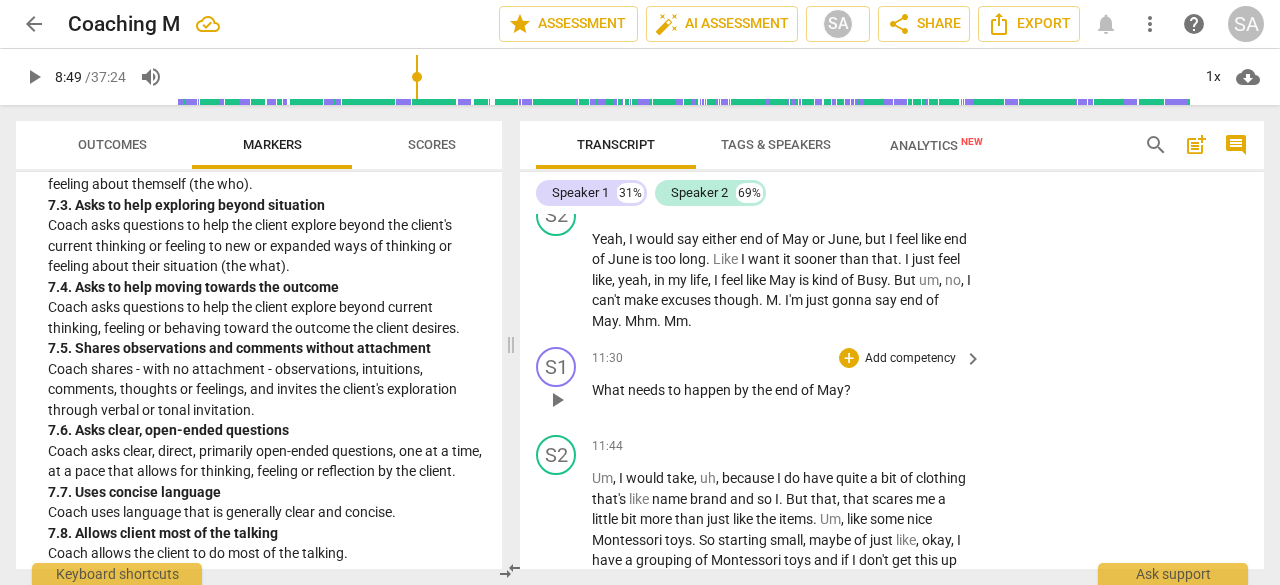click on "the" at bounding box center (763, 390) 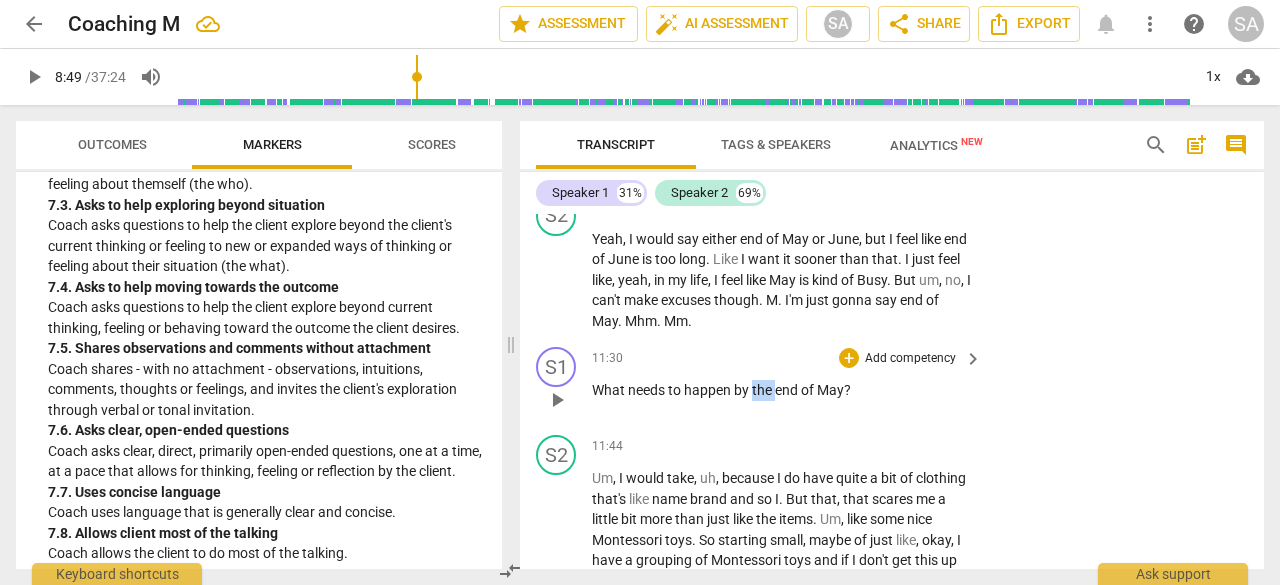 click on "the" at bounding box center (763, 390) 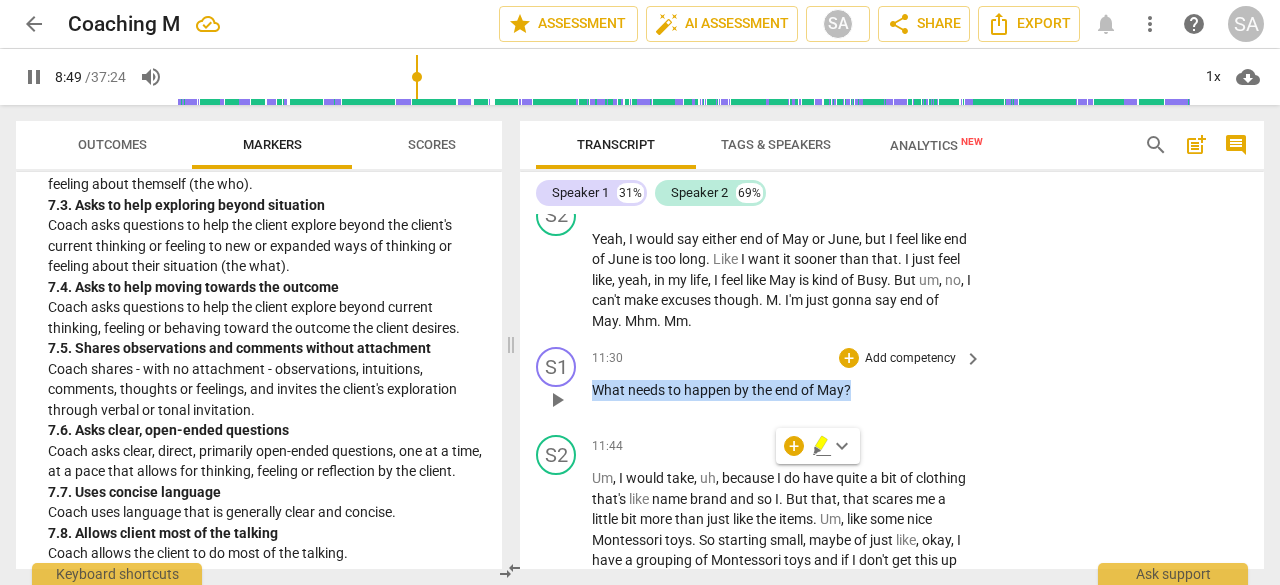 click on "the" at bounding box center [763, 390] 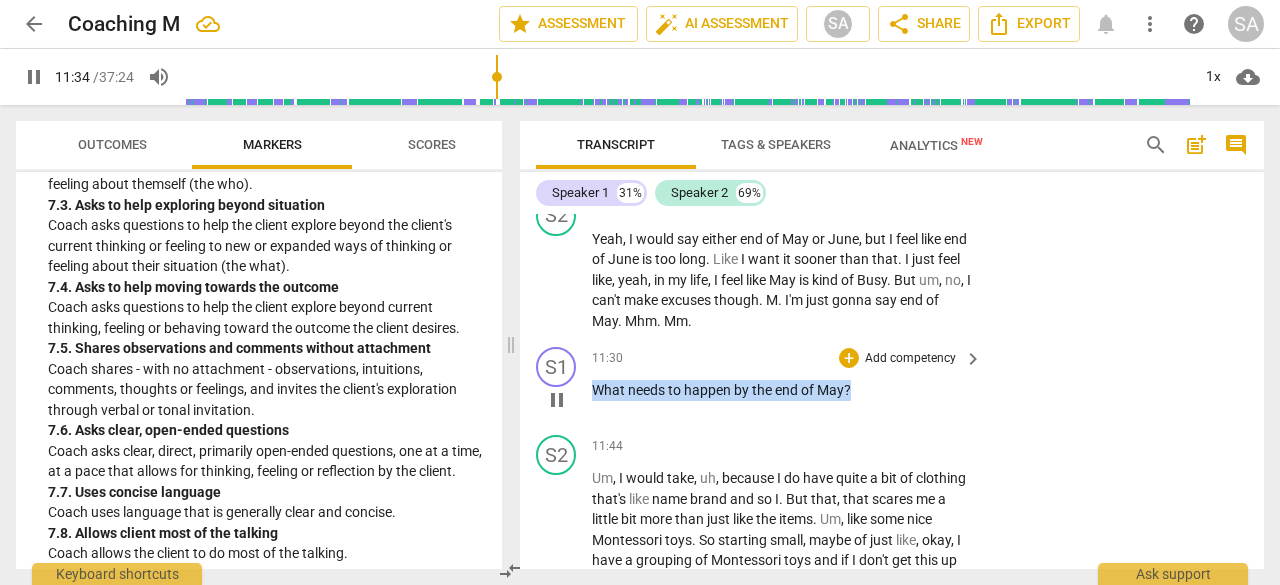 click on "+ Add competency" at bounding box center (898, 358) 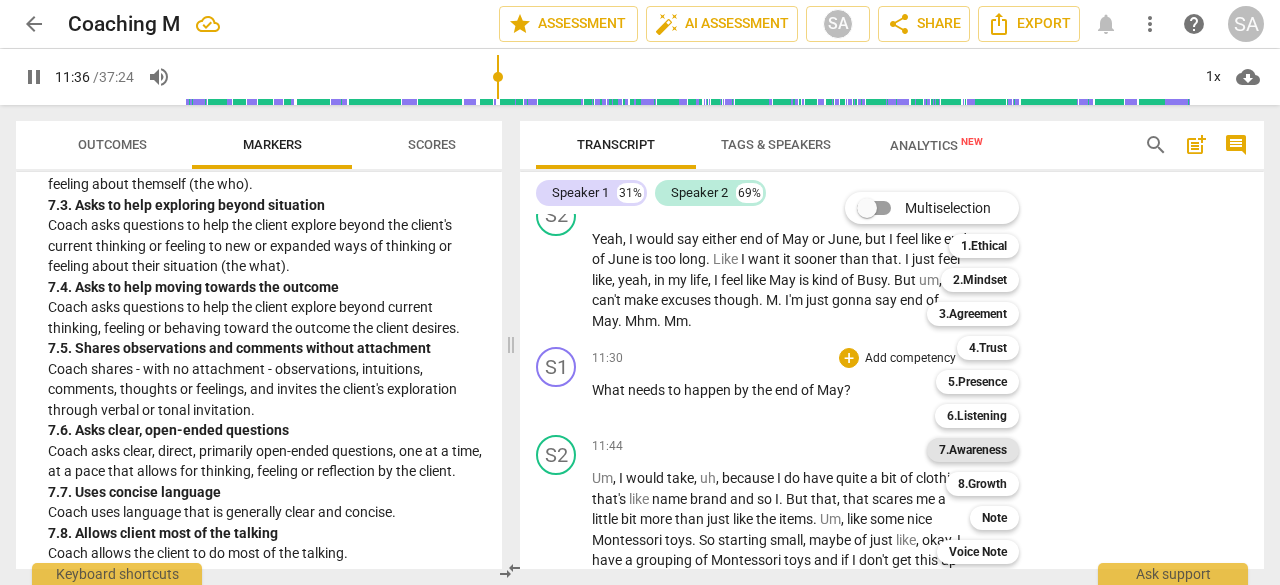 click on "7.Awareness" at bounding box center (973, 450) 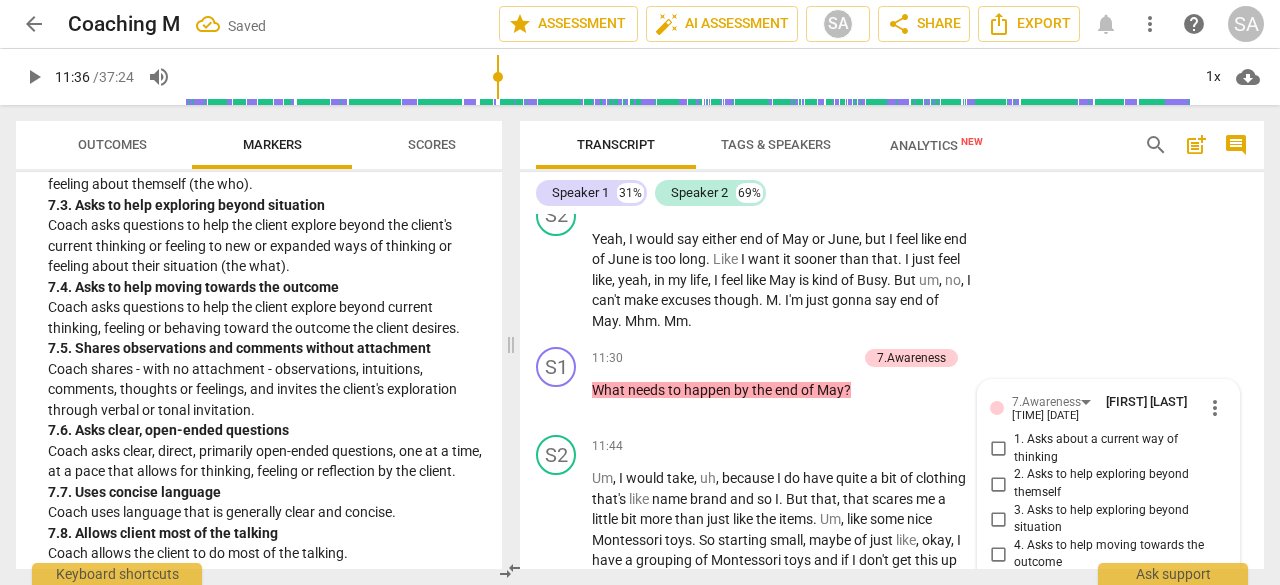 scroll, scrollTop: 4364, scrollLeft: 0, axis: vertical 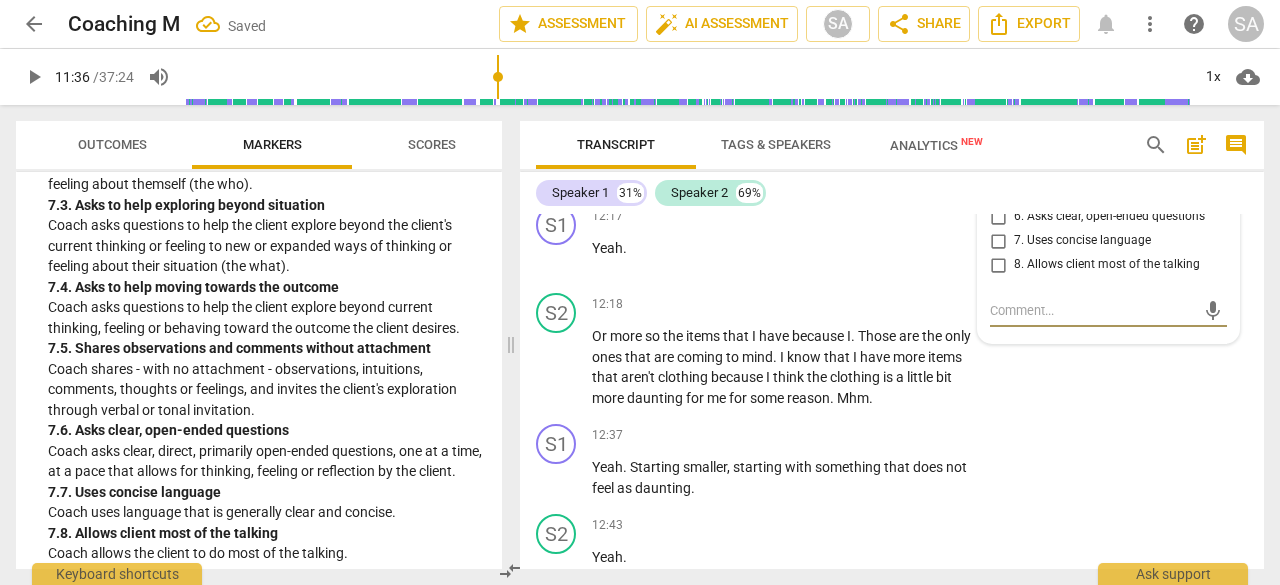 click on "6. Asks clear, open-ended questions" at bounding box center [998, 217] 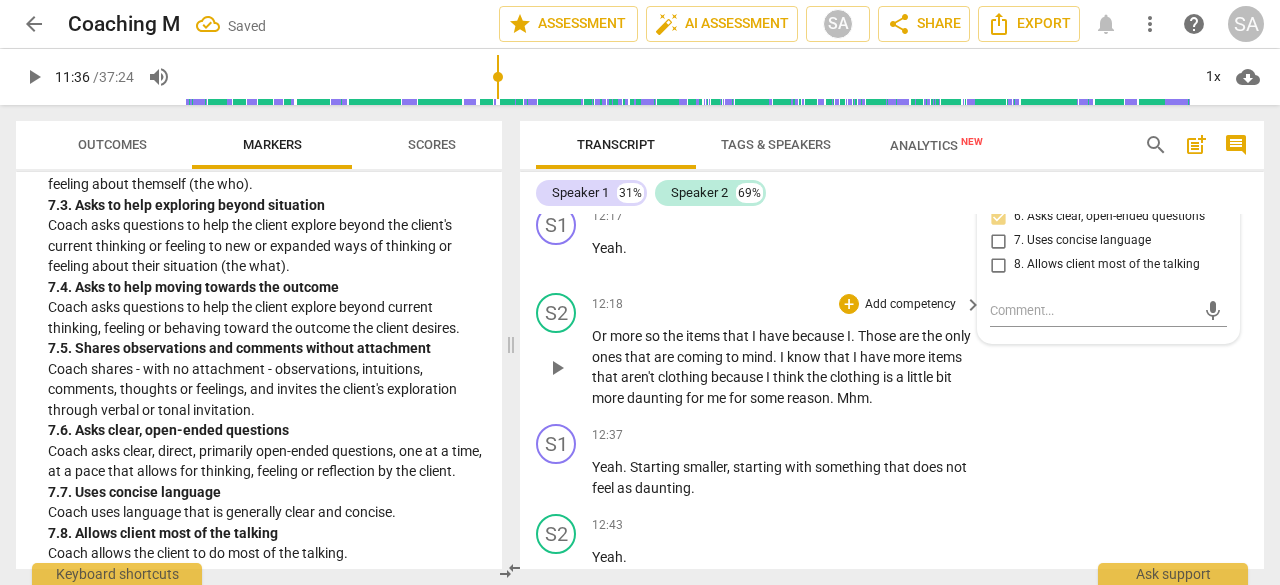 click on "clothing" at bounding box center [856, 377] 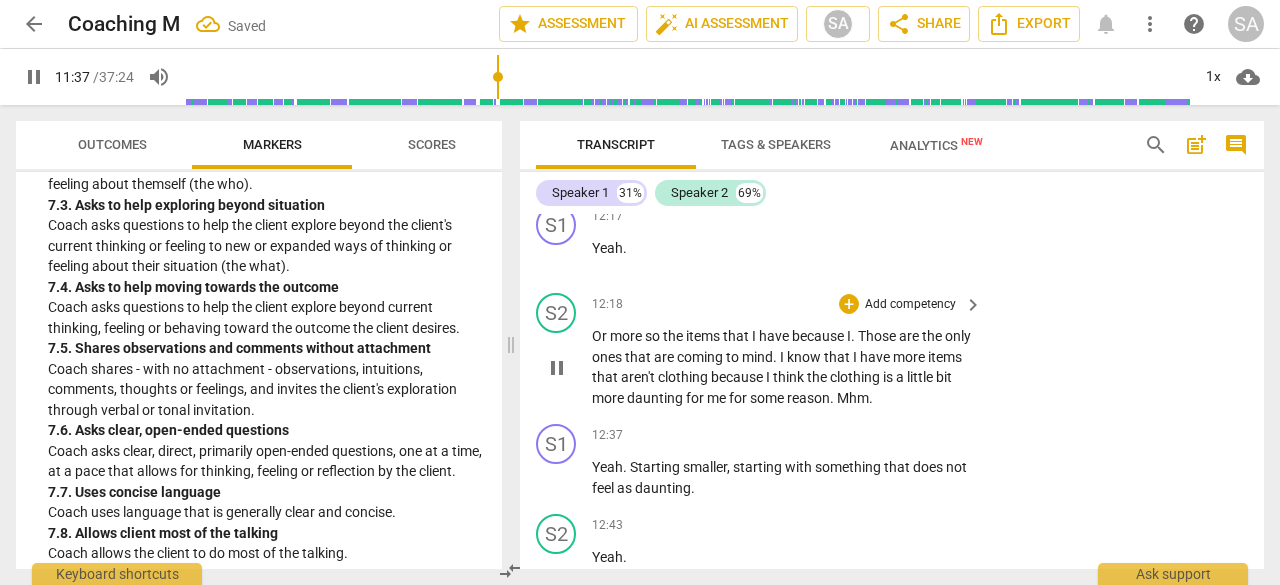 click on "pause" at bounding box center [557, 368] 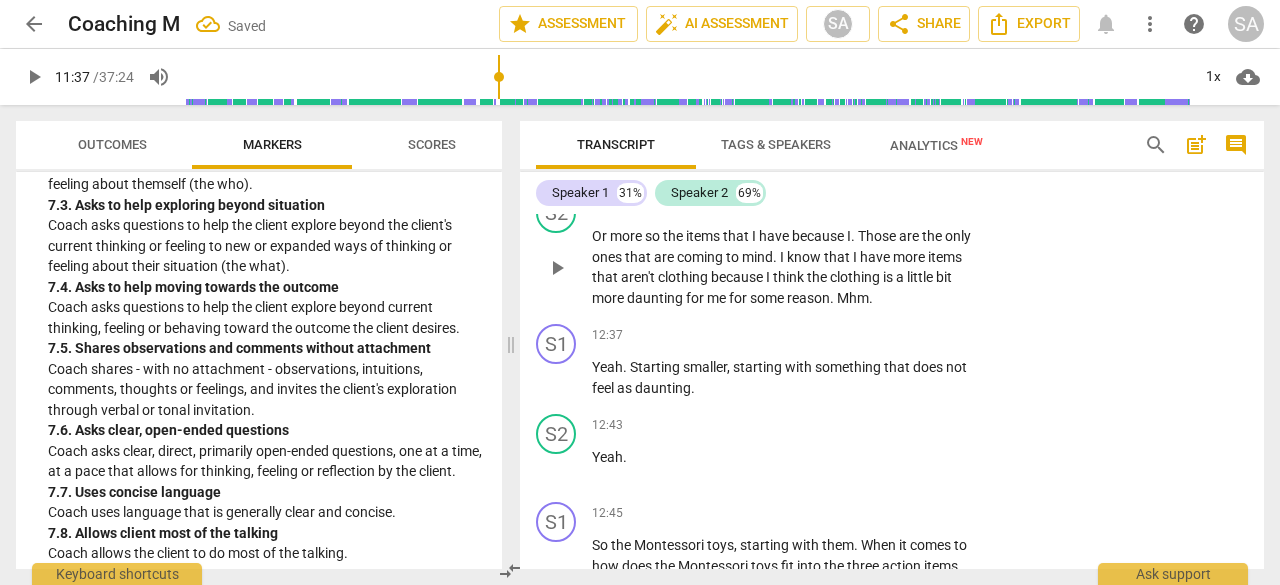 scroll, scrollTop: 4564, scrollLeft: 0, axis: vertical 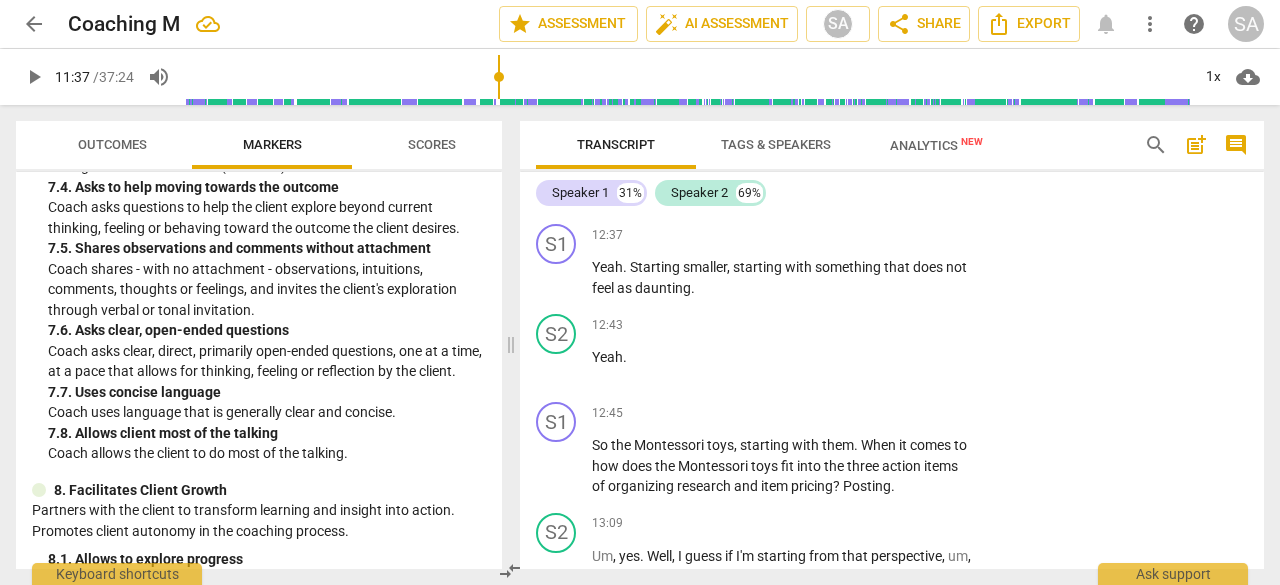 click on "Coach allows the client to do most of the talking." at bounding box center (267, 453) 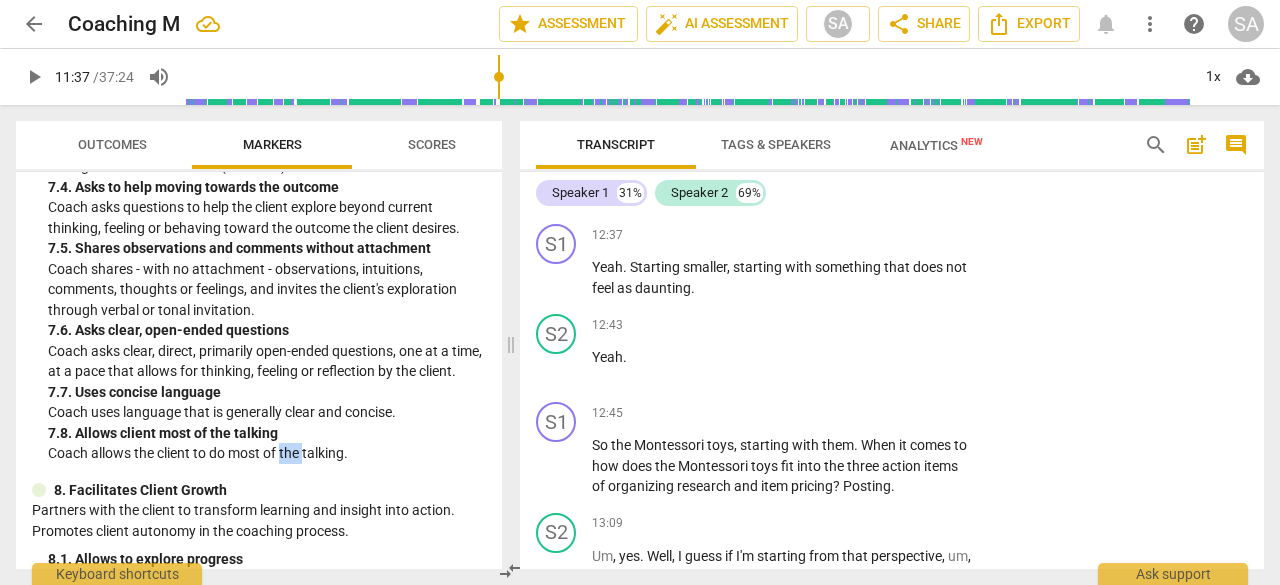 click on "Coach allows the client to do most of the talking." at bounding box center (267, 453) 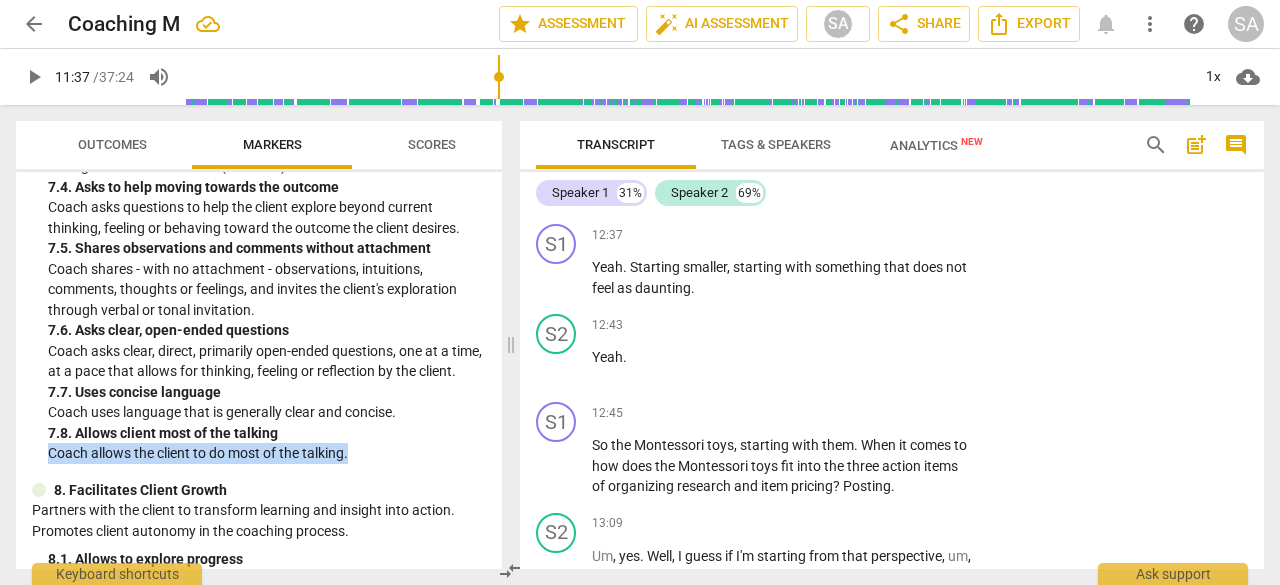 click on "Coach allows the client to do most of the talking." at bounding box center (267, 453) 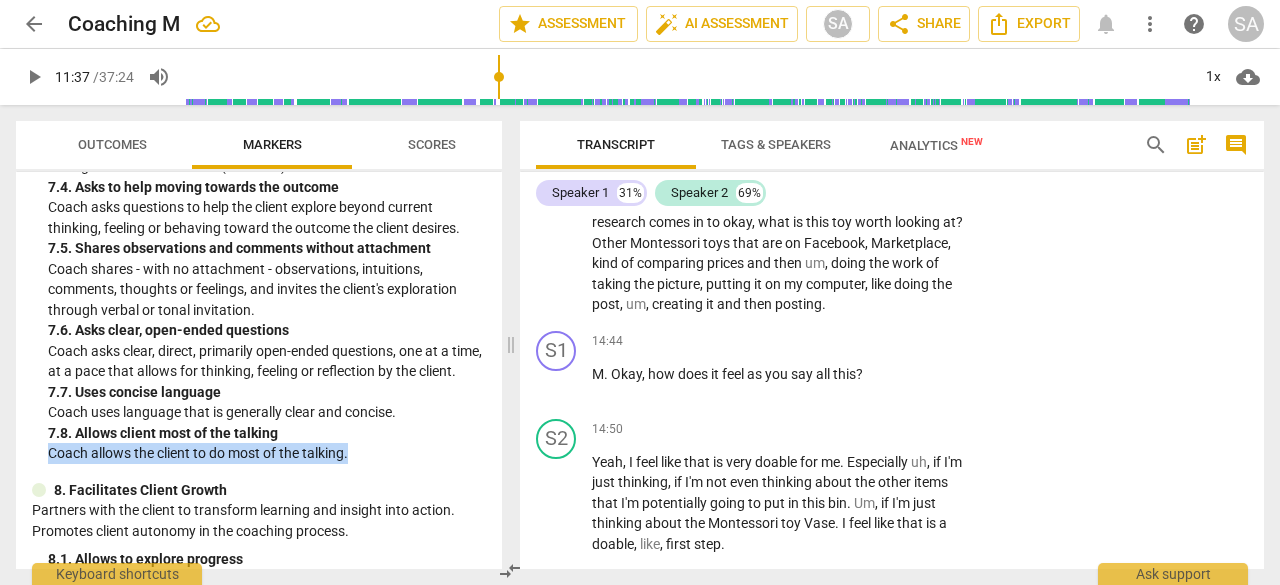 scroll, scrollTop: 5264, scrollLeft: 0, axis: vertical 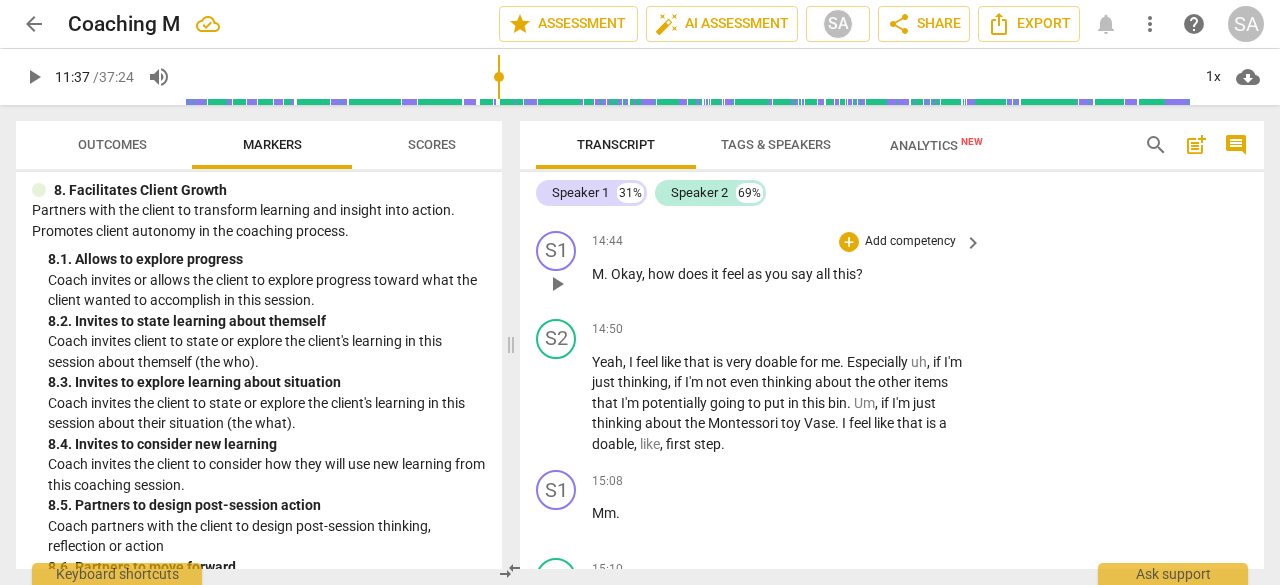 click on "how" at bounding box center (663, 274) 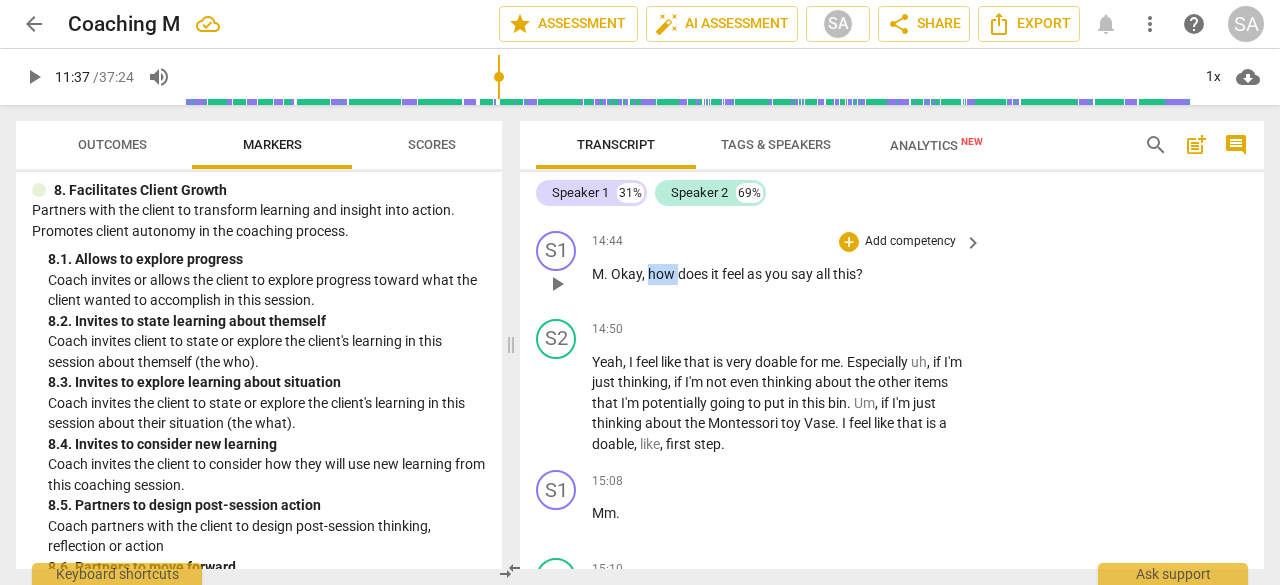 click on "how" at bounding box center (663, 274) 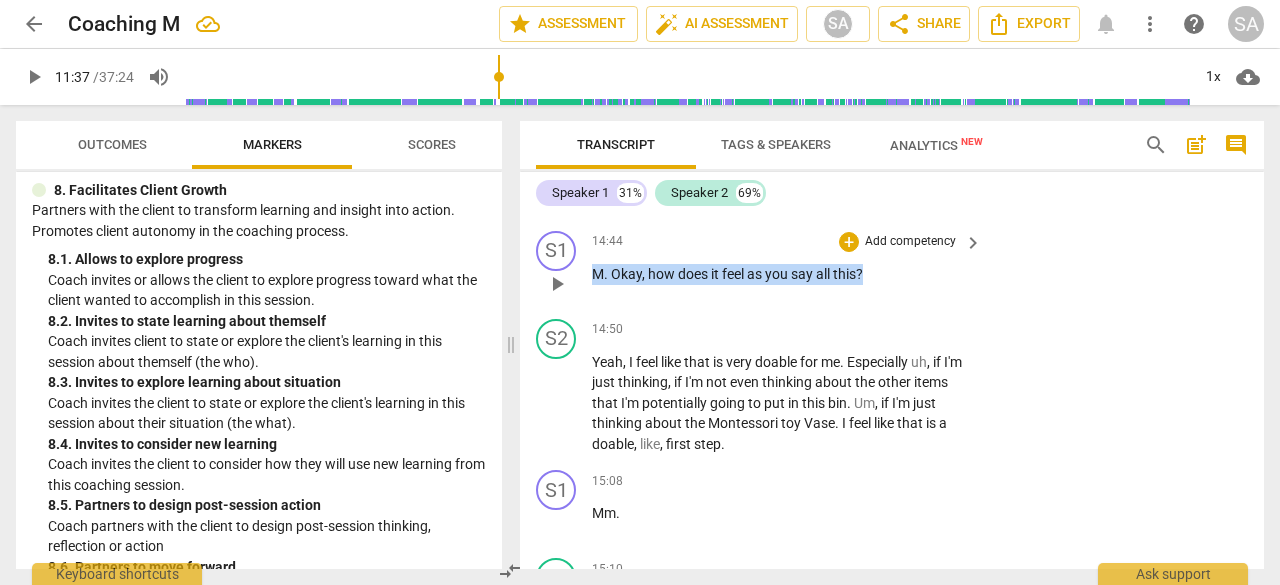 click on "how" at bounding box center (663, 274) 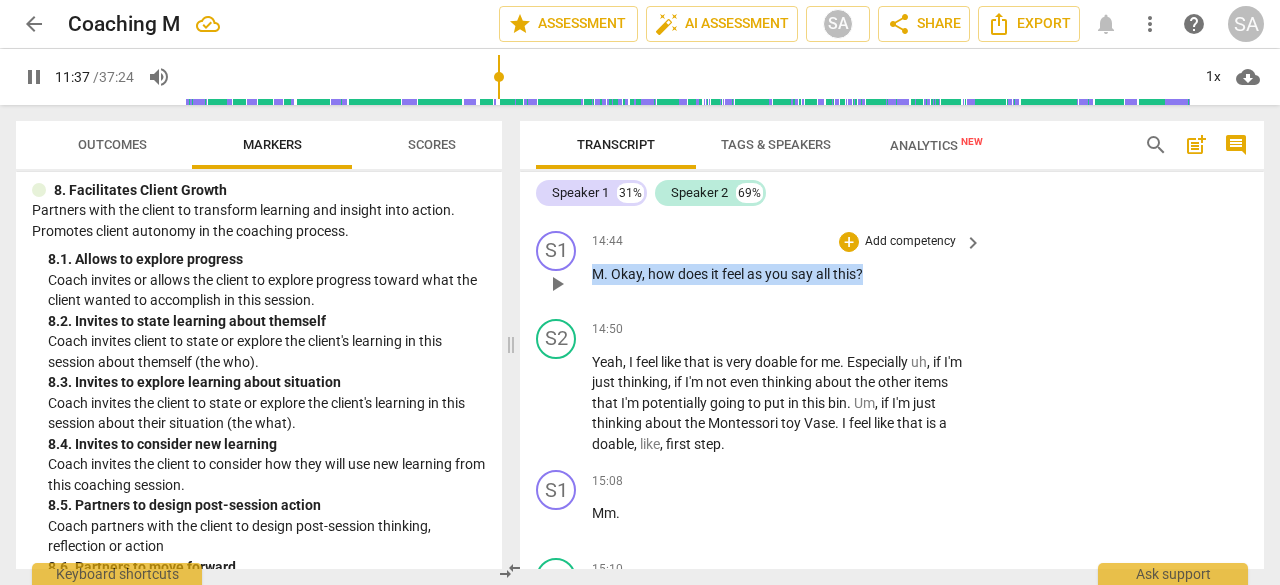 click on "how" at bounding box center (663, 274) 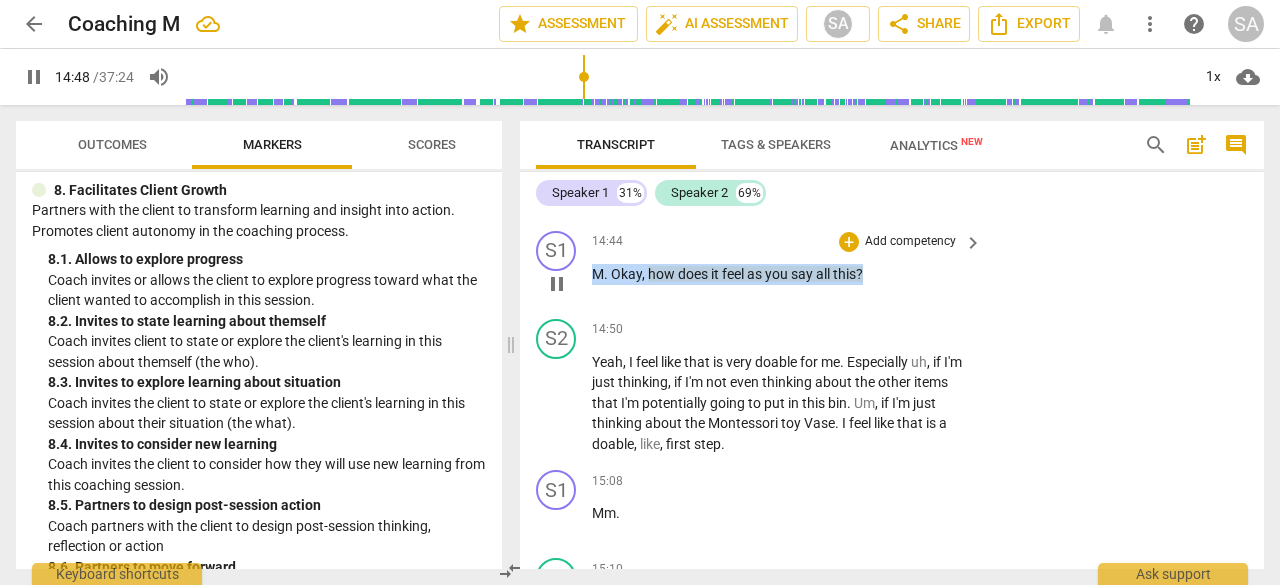 click on "pause" at bounding box center [557, 284] 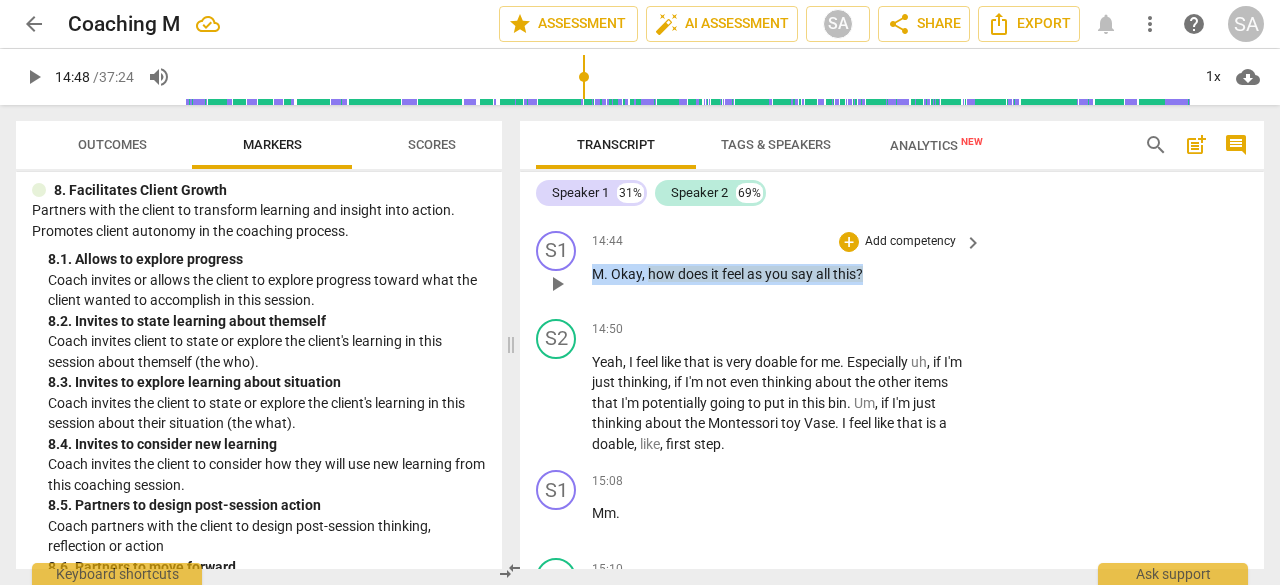 click on "+ Add competency keyboard_arrow_right" at bounding box center [909, 242] 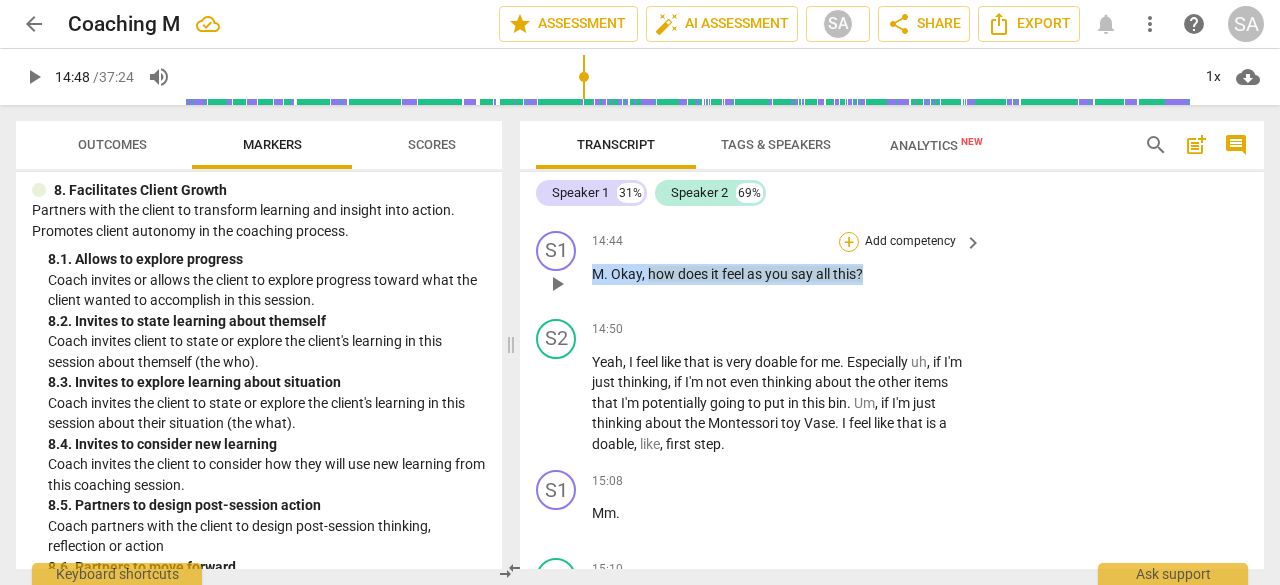 click on "+" at bounding box center (849, 242) 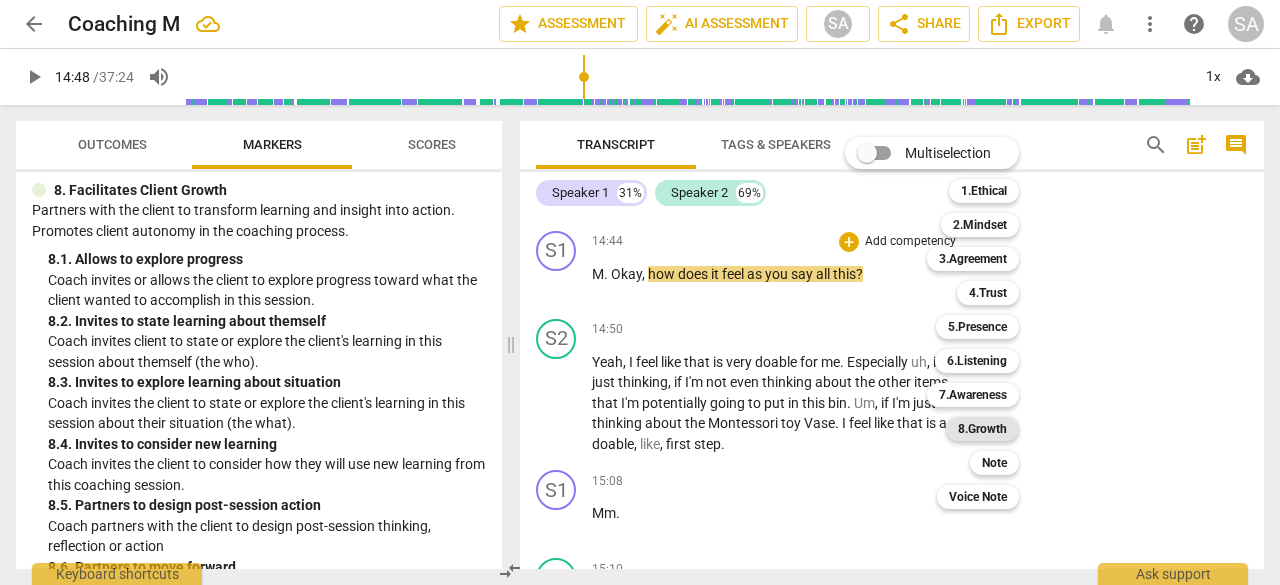 click on "8.Growth" at bounding box center (982, 429) 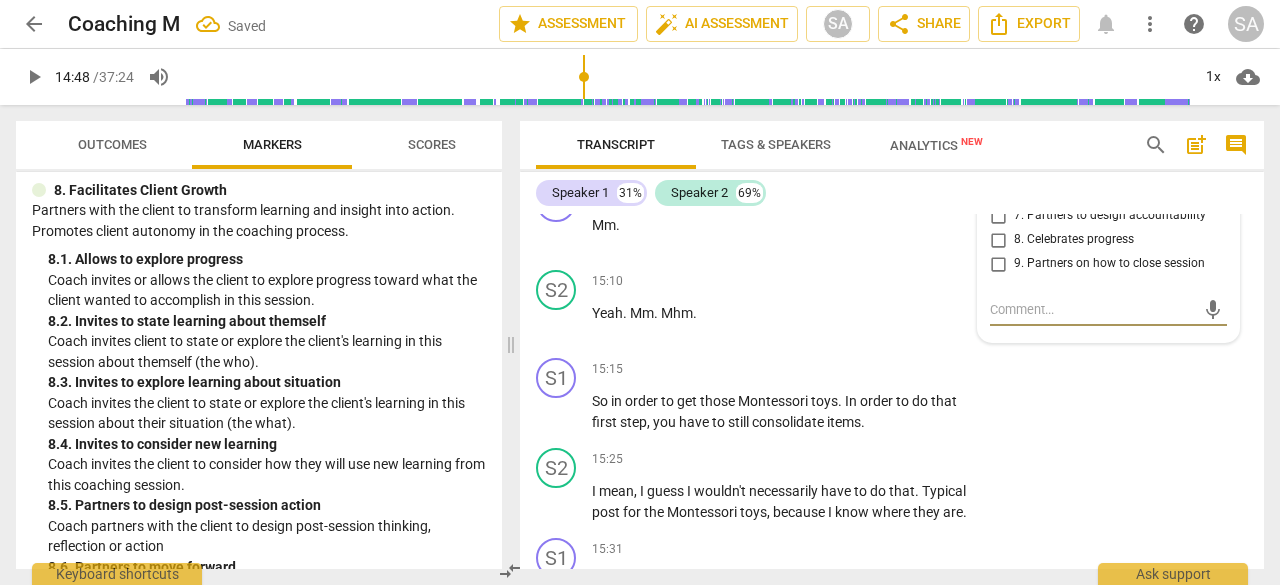 scroll, scrollTop: 5452, scrollLeft: 0, axis: vertical 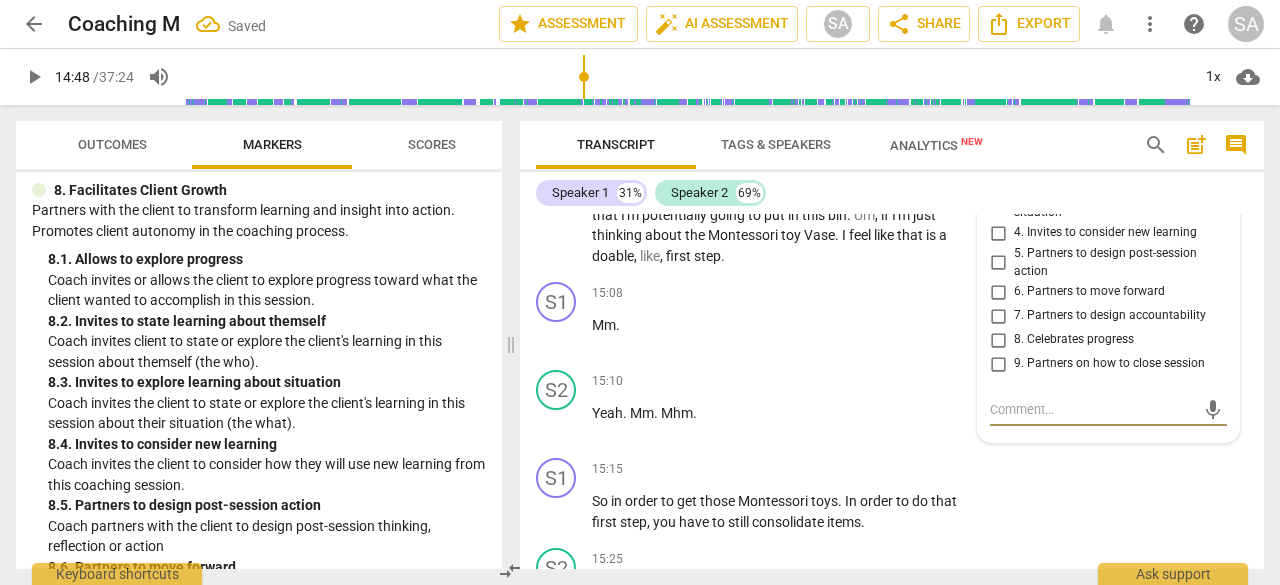 click on "3. Invites to explore learning about situation" at bounding box center (998, 204) 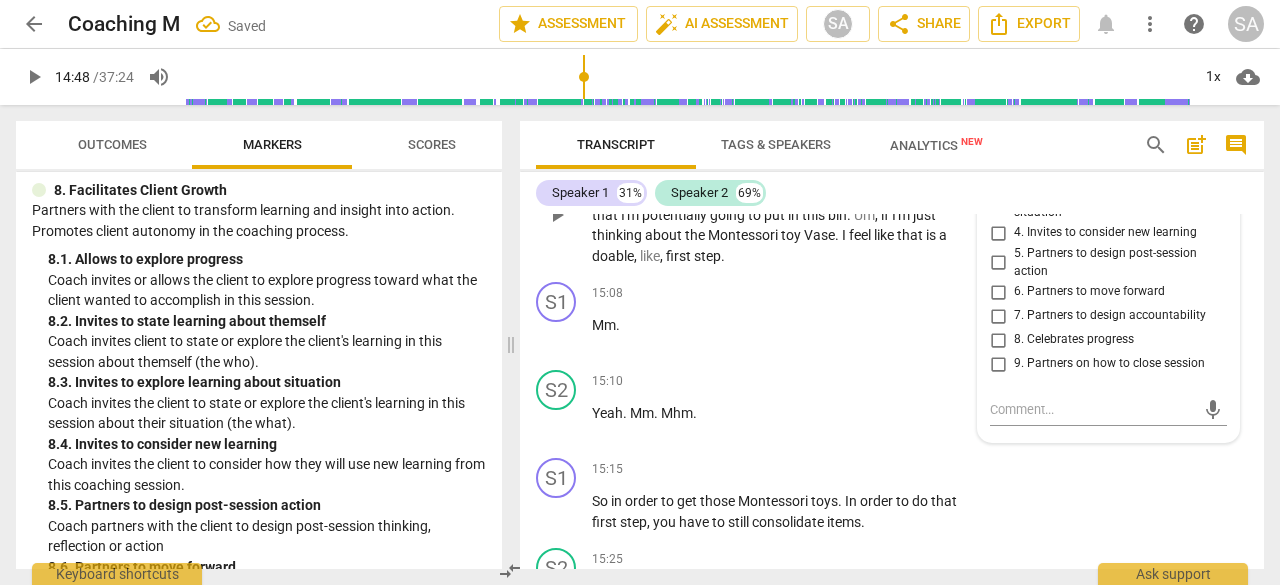 click on "this" at bounding box center (815, 215) 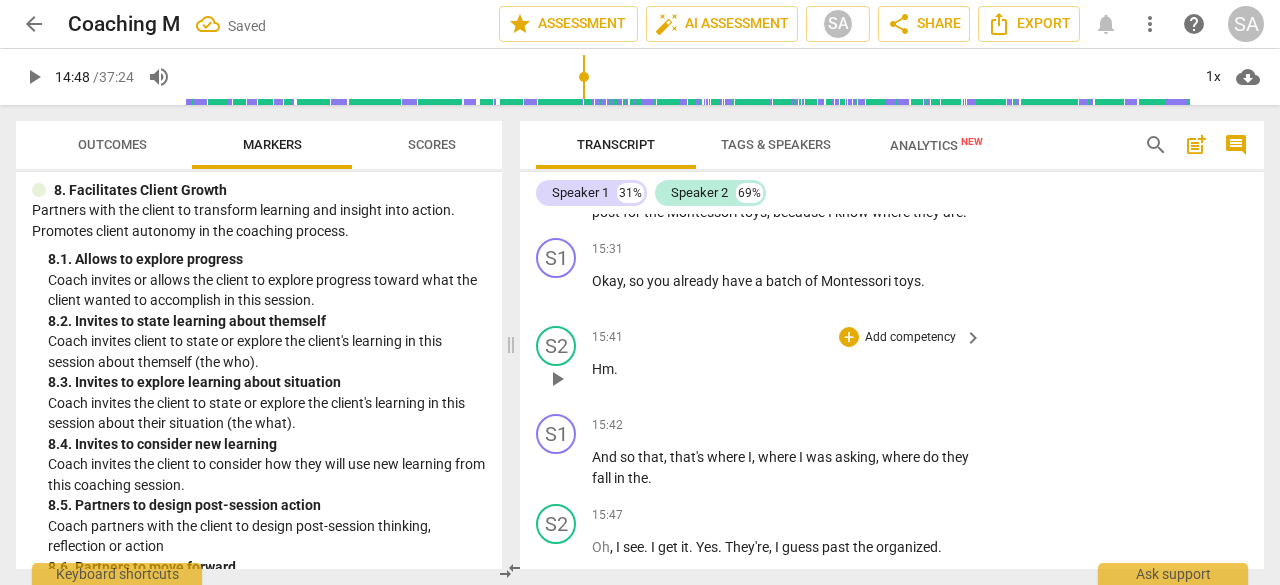 scroll, scrollTop: 6052, scrollLeft: 0, axis: vertical 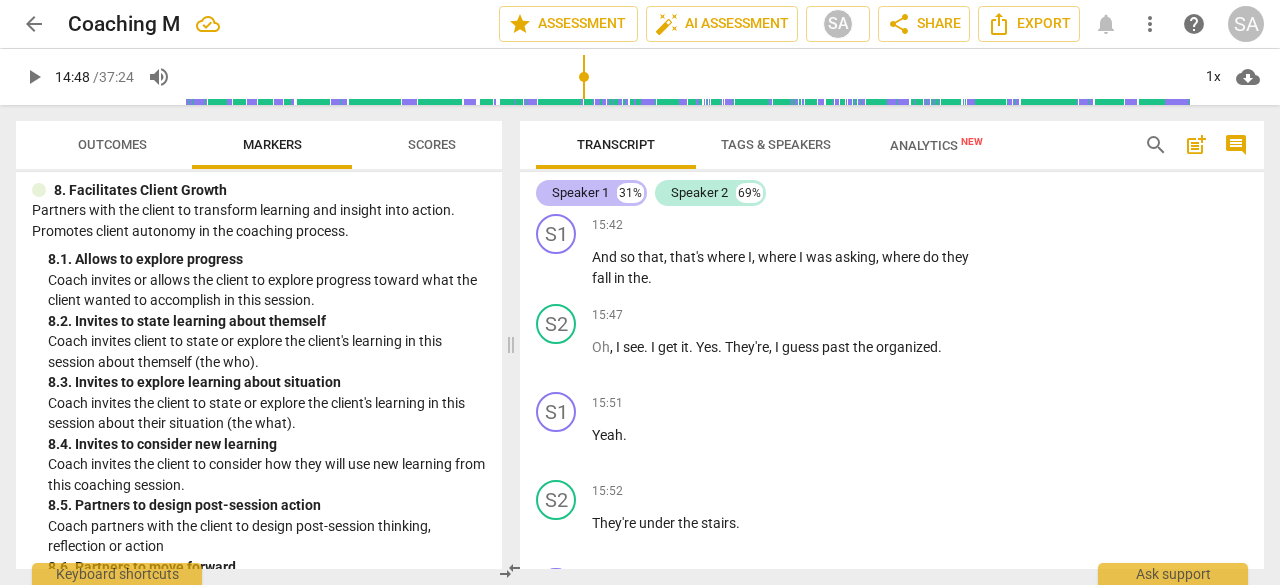 click on "Speaker 1" at bounding box center [580, 193] 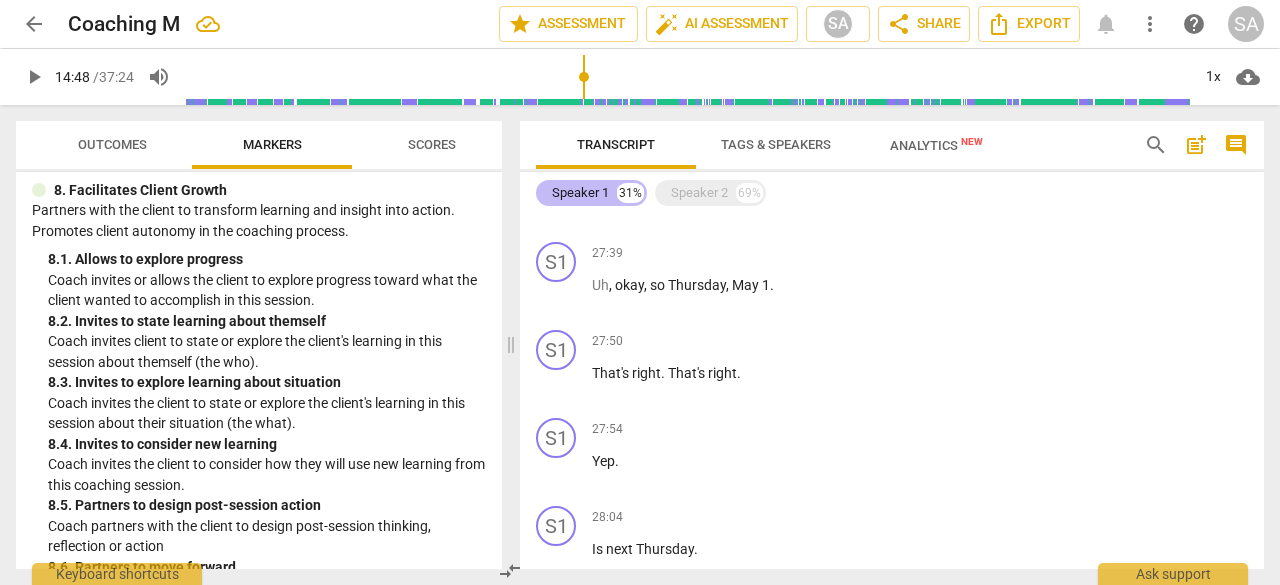 click on "Speaker 1" at bounding box center [580, 193] 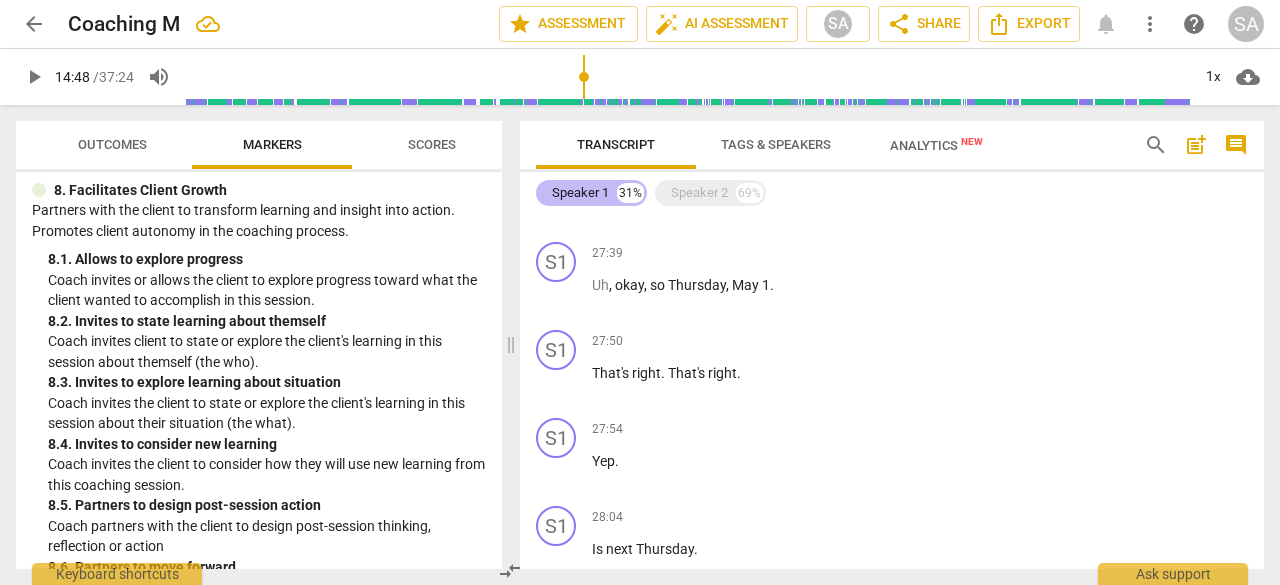 scroll, scrollTop: 6052, scrollLeft: 0, axis: vertical 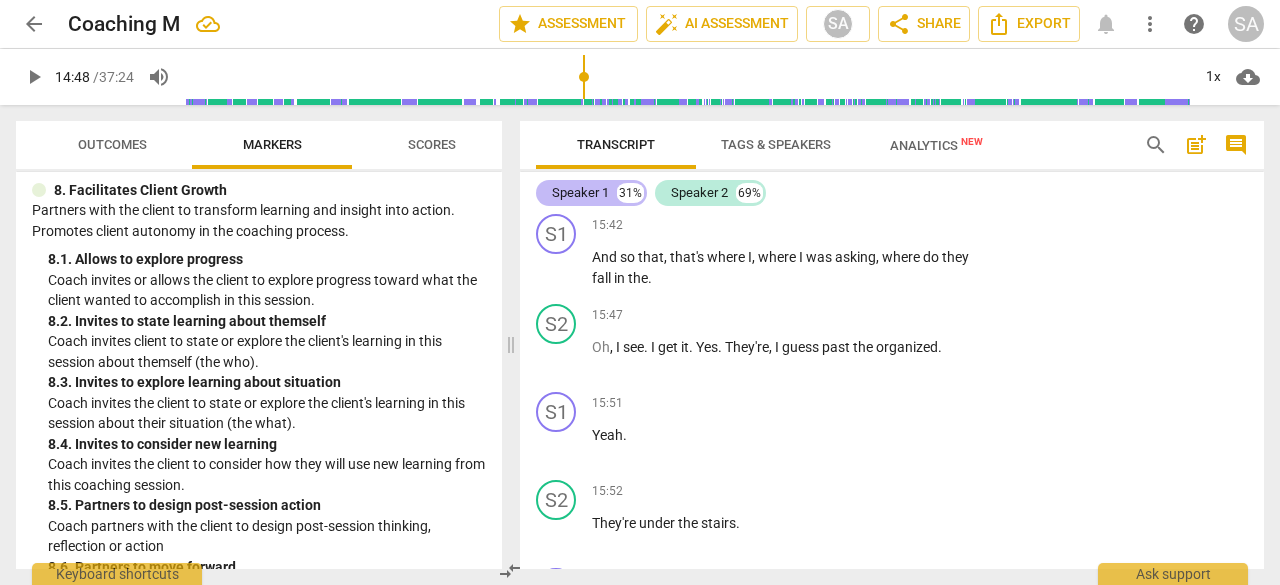 click on "Speaker 1" at bounding box center (580, 193) 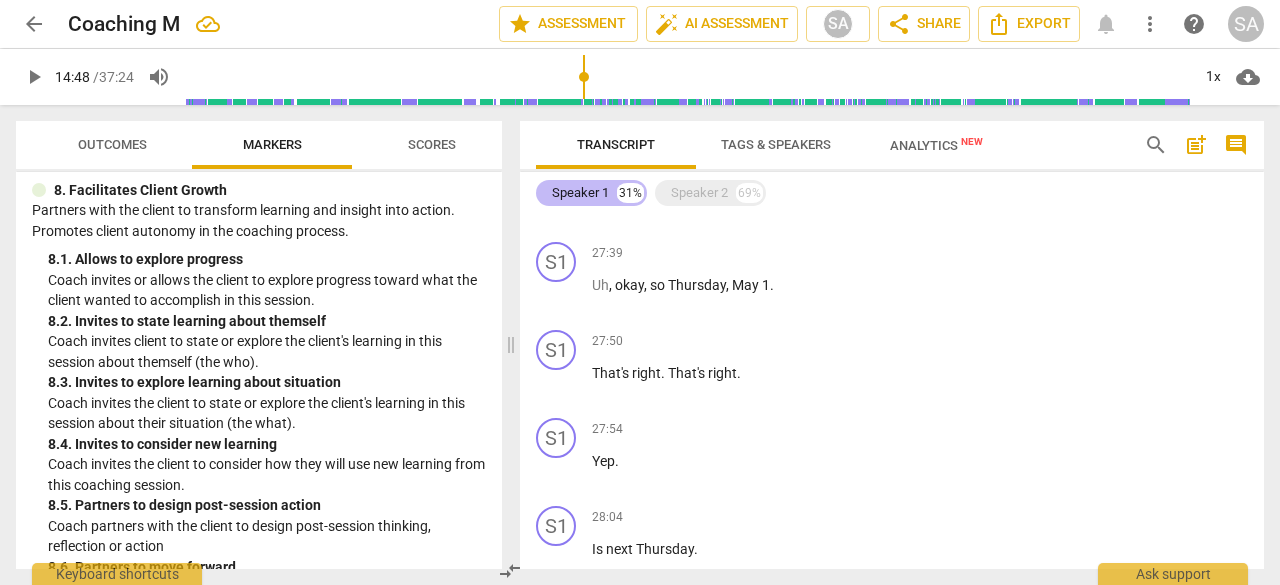 scroll, scrollTop: 2359, scrollLeft: 0, axis: vertical 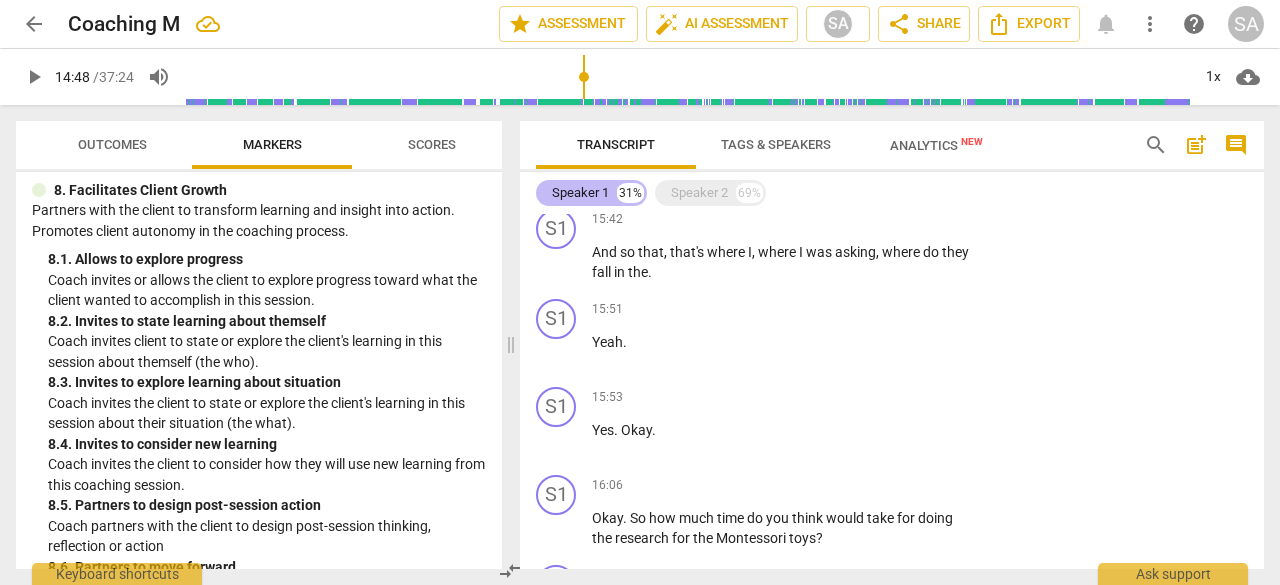 drag, startPoint x: 568, startPoint y: 186, endPoint x: 558, endPoint y: 190, distance: 10.770329 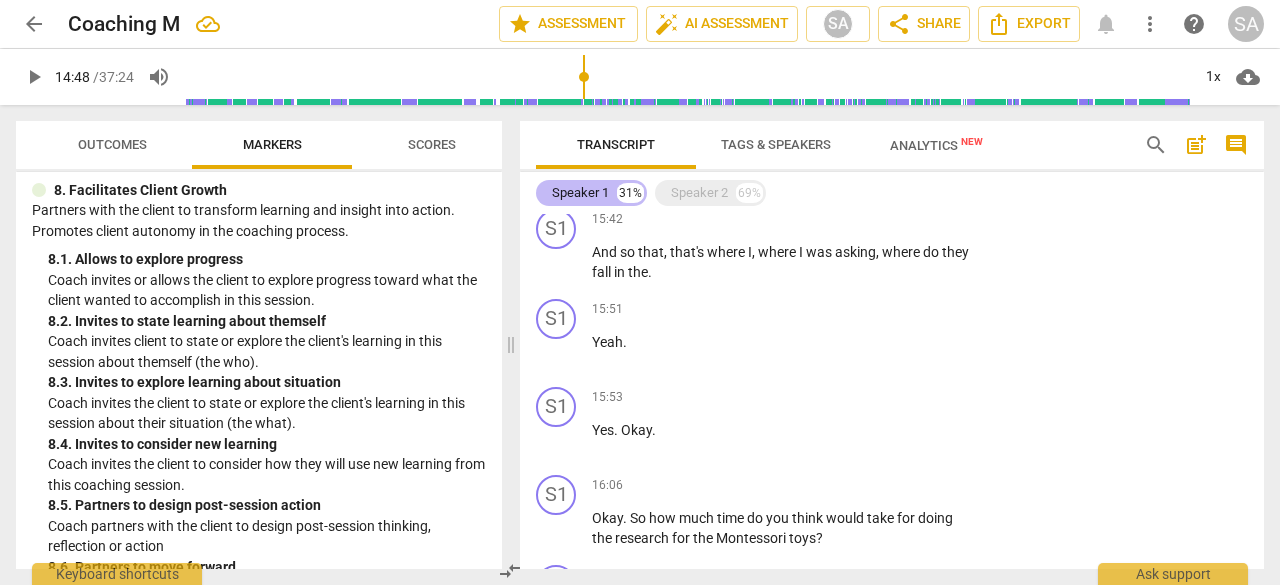 click on "Speaker 1" at bounding box center [580, 193] 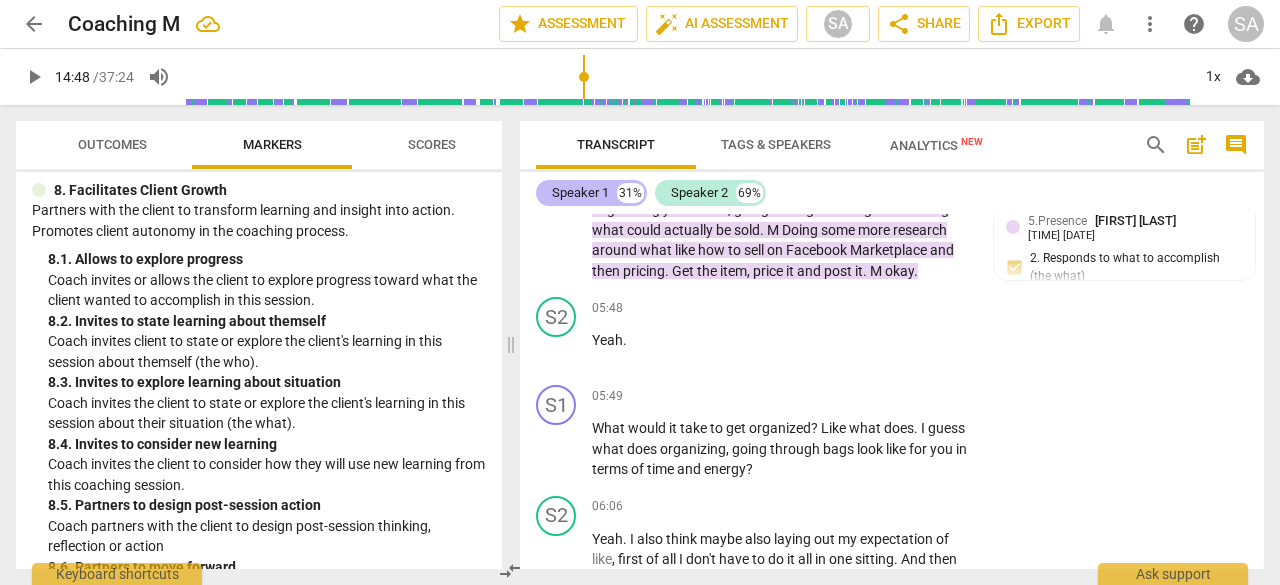 scroll, scrollTop: 6052, scrollLeft: 0, axis: vertical 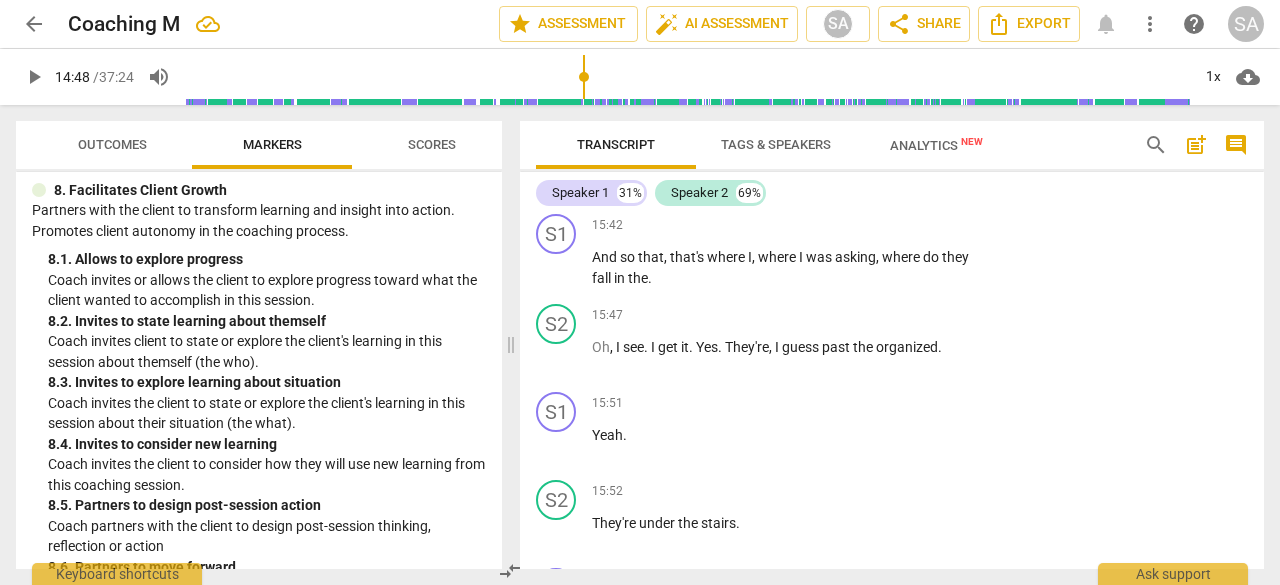 click on "Tags & Speakers" at bounding box center [776, 144] 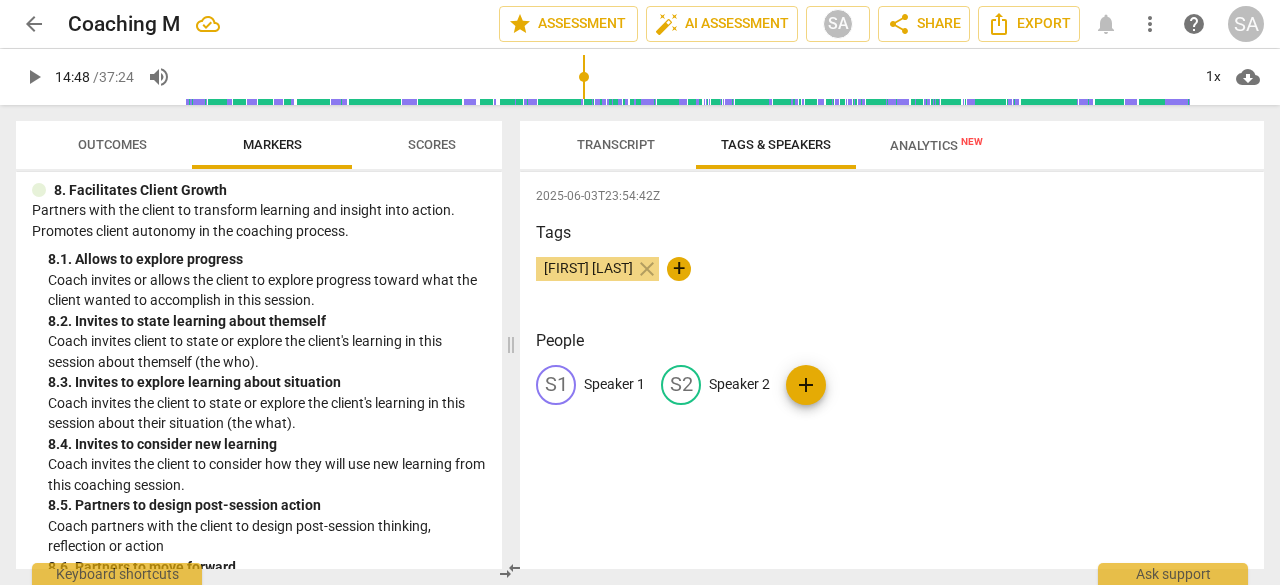 click on "Speaker 1" at bounding box center (614, 384) 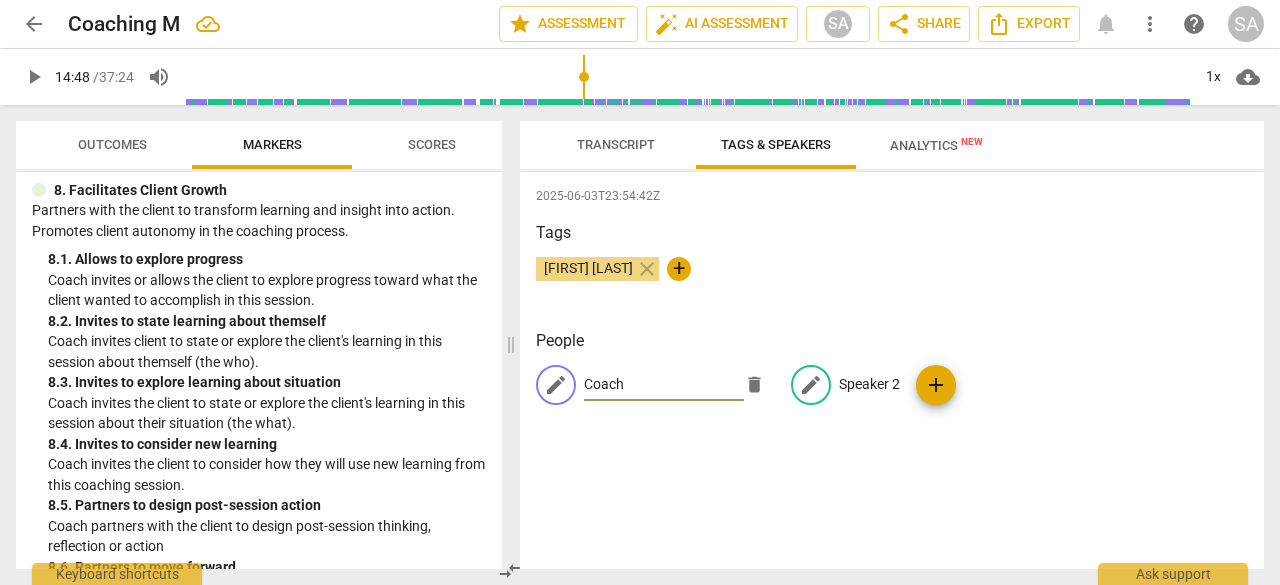 type on "Coach" 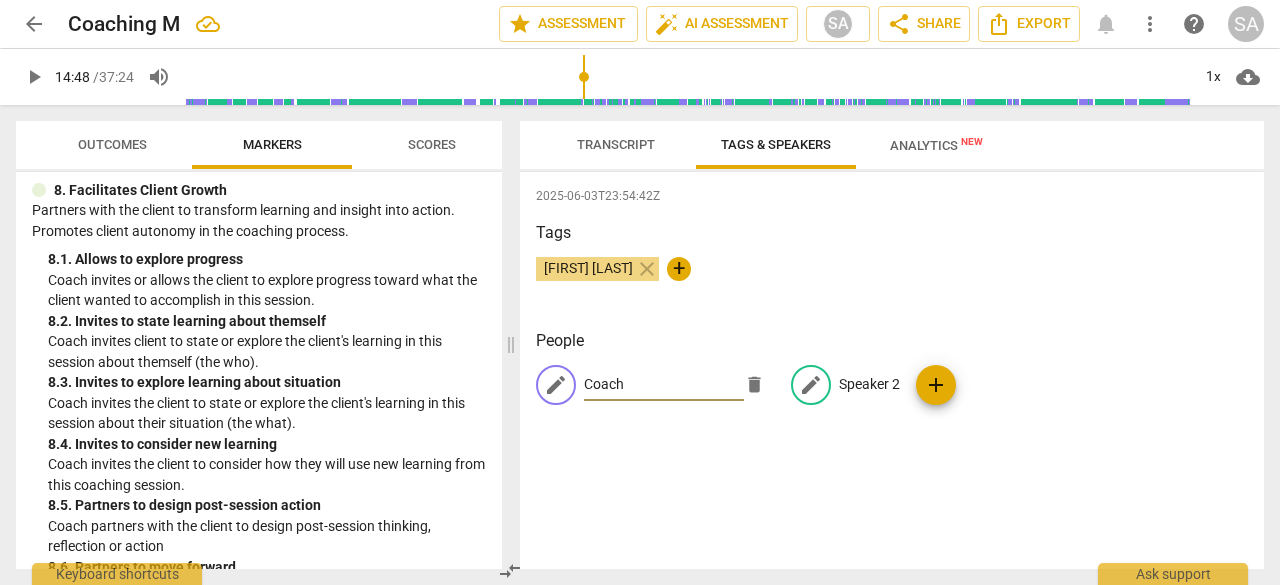 click on "Speaker 2" at bounding box center (869, 384) 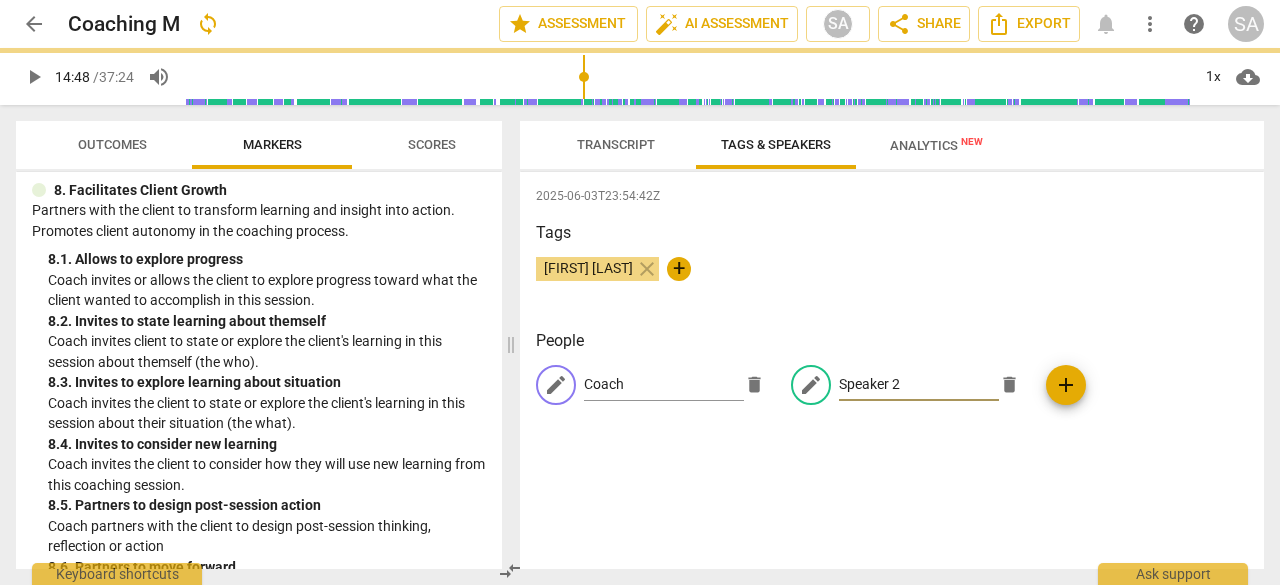 click on "Speaker 2" at bounding box center (919, 385) 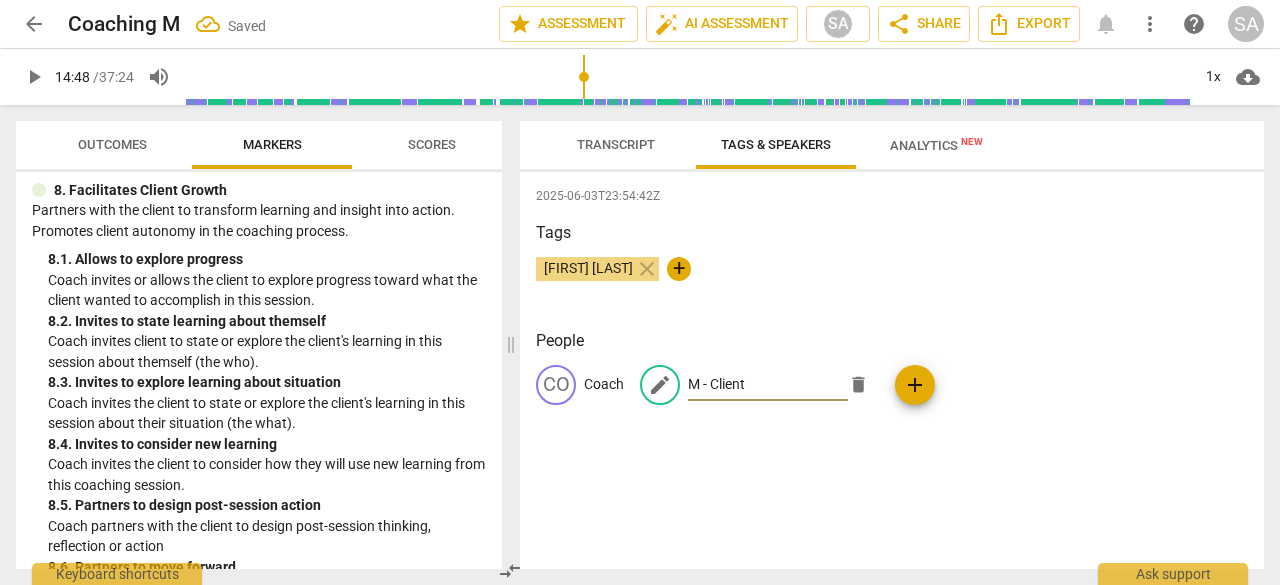 type on "M - Client" 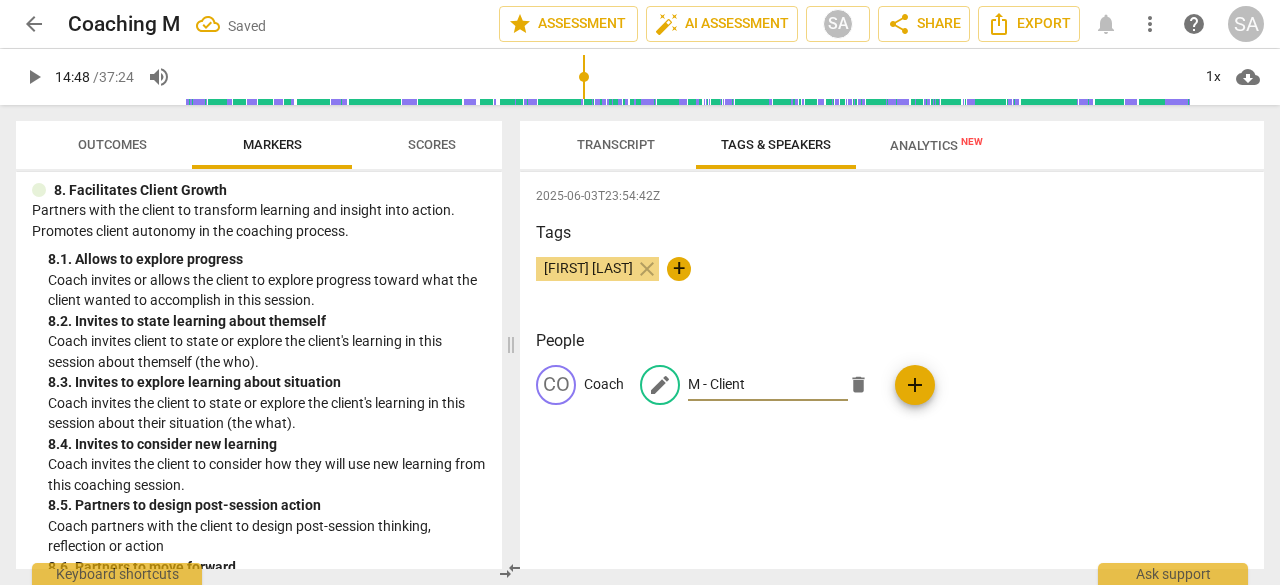 click on "Sarah Adam close +" at bounding box center [892, 277] 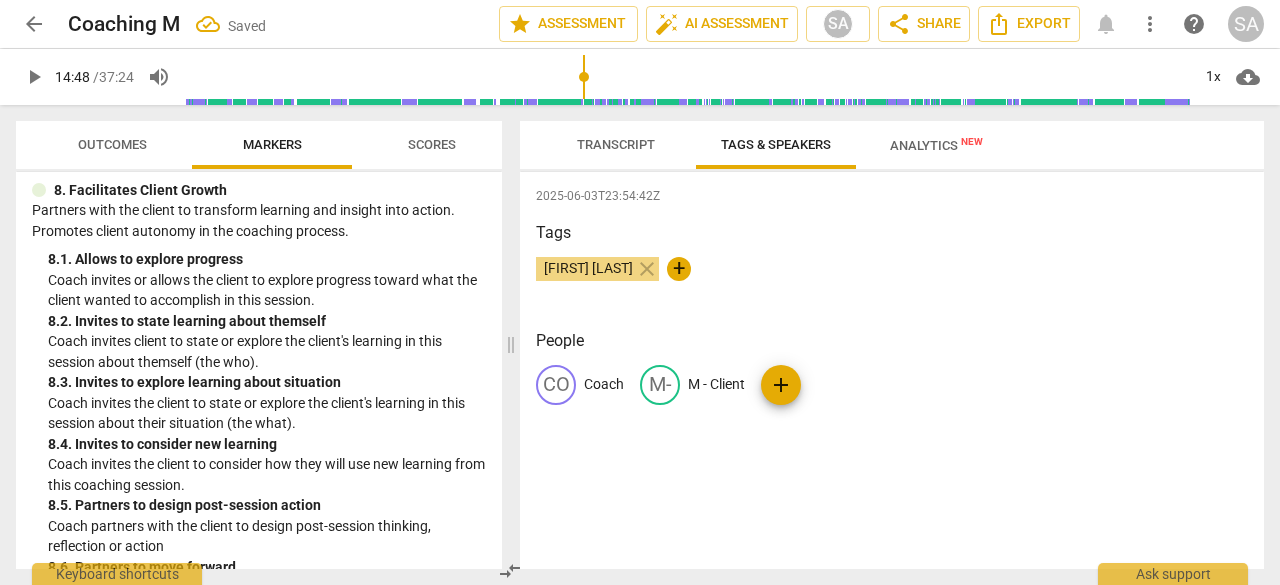 click on "Transcript" at bounding box center [616, 145] 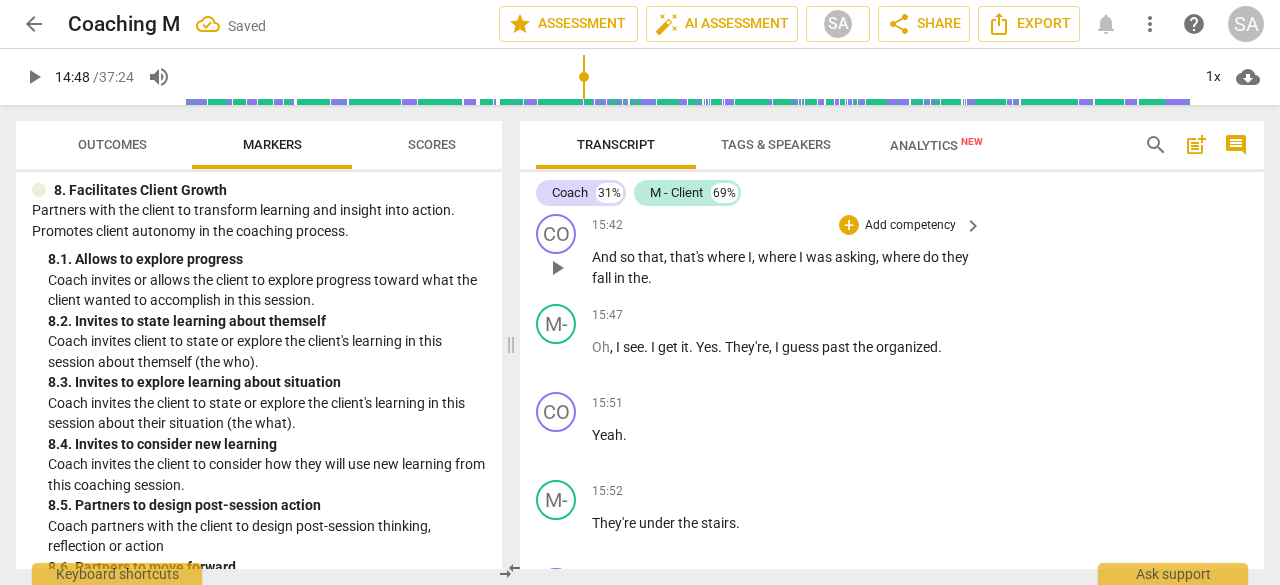 click on "that's" at bounding box center [688, 257] 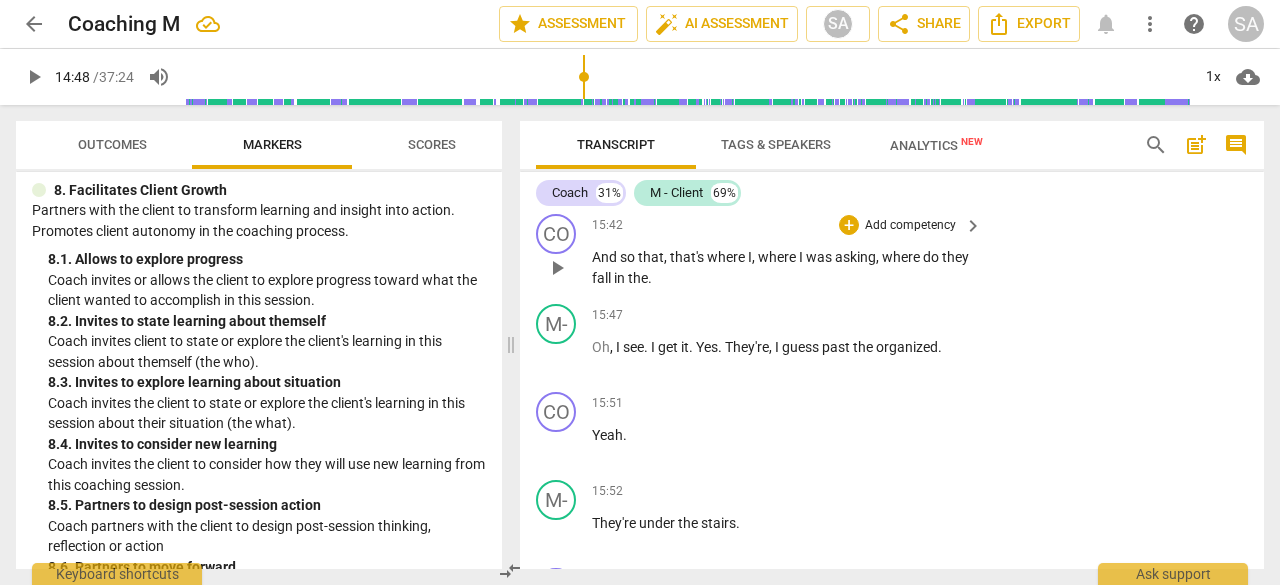click on "play_arrow" at bounding box center (557, 268) 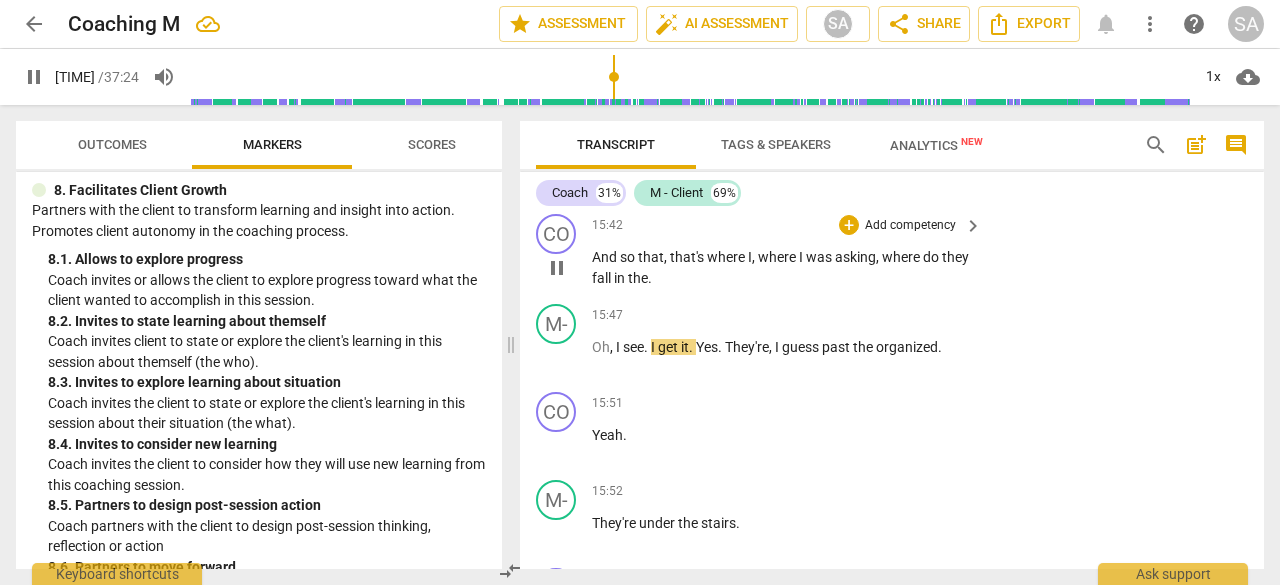 click on "pause" at bounding box center [557, 268] 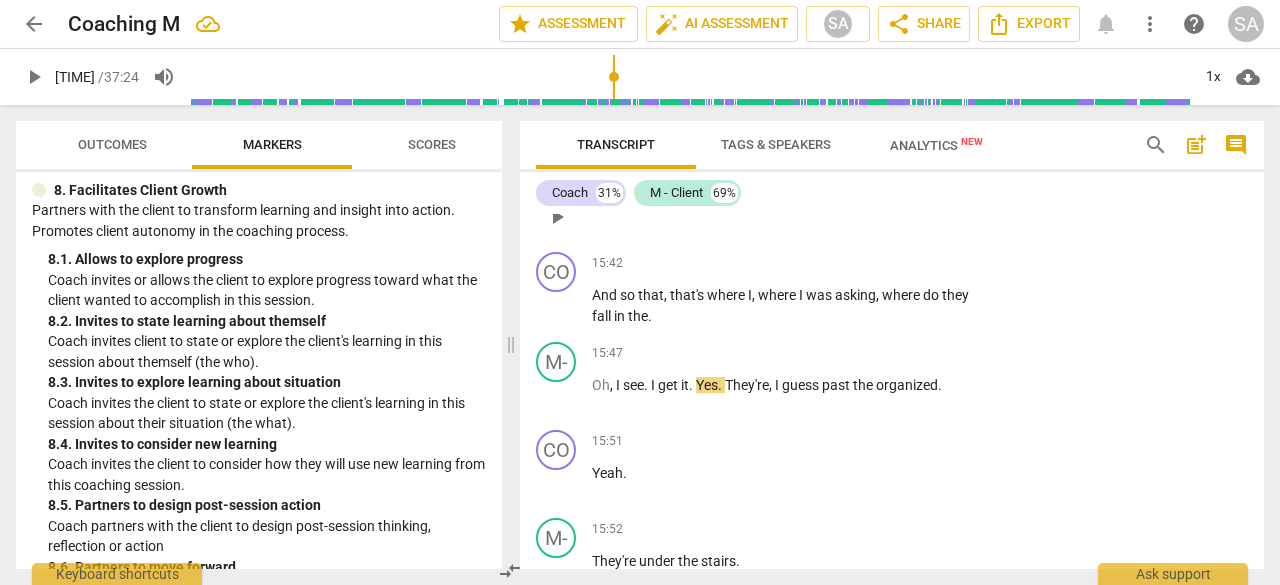 scroll, scrollTop: 6052, scrollLeft: 0, axis: vertical 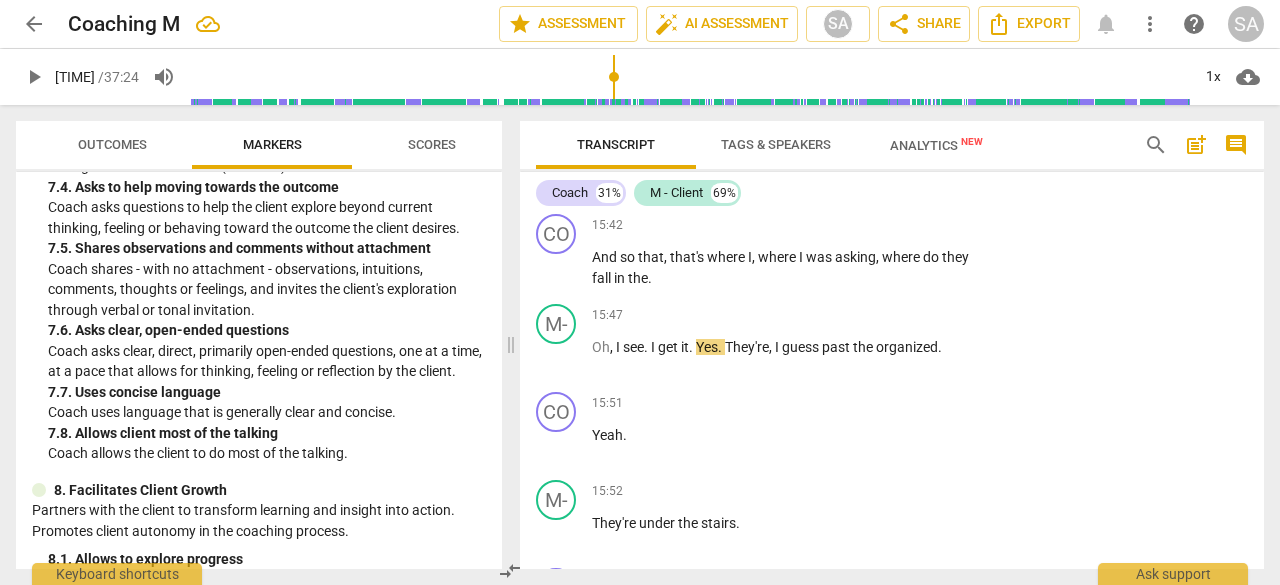 click on "Coach allows the client to do most of the talking." at bounding box center (267, 453) 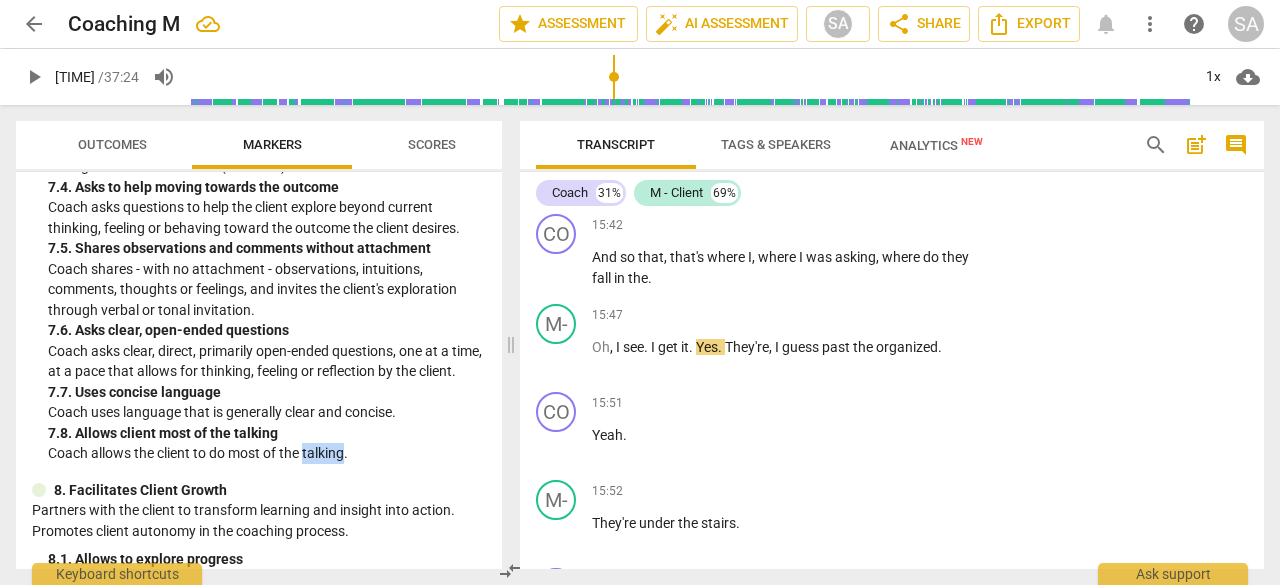 click on "Coach allows the client to do most of the talking." at bounding box center (267, 453) 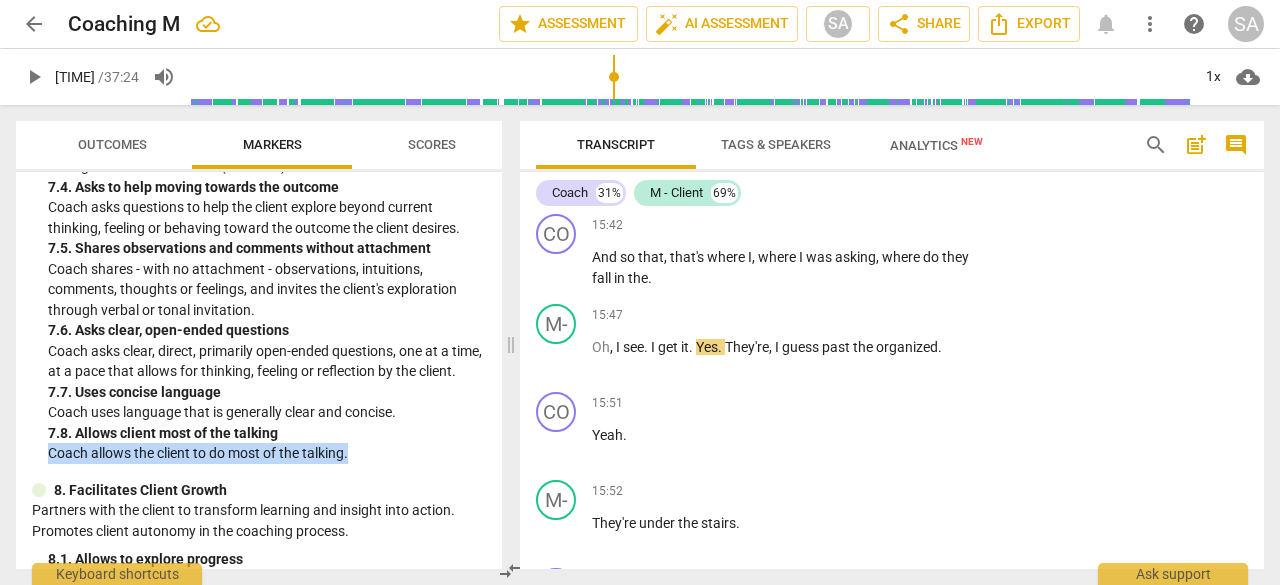 click on "Coach allows the client to do most of the talking." at bounding box center (267, 453) 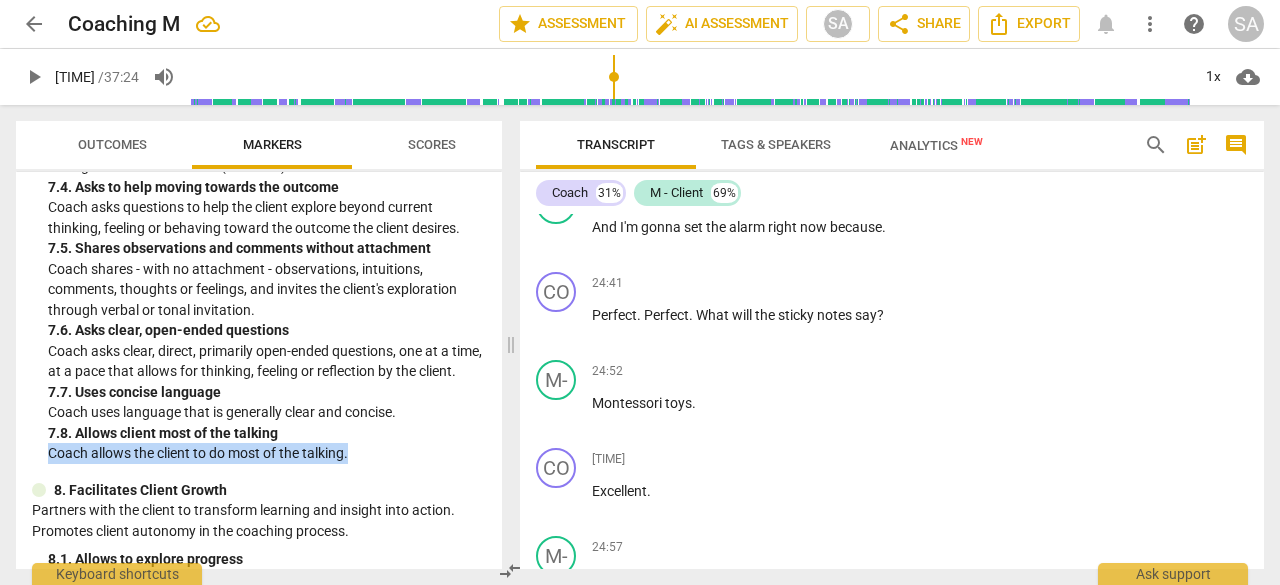 scroll, scrollTop: 18303, scrollLeft: 0, axis: vertical 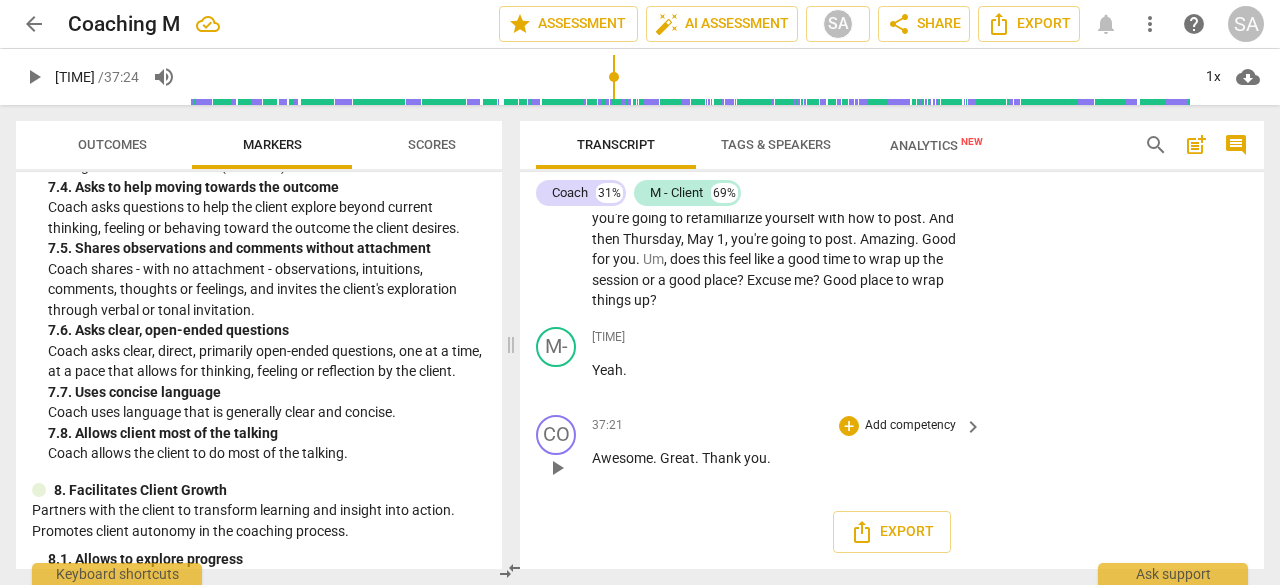 click on "Awesome" at bounding box center [622, 458] 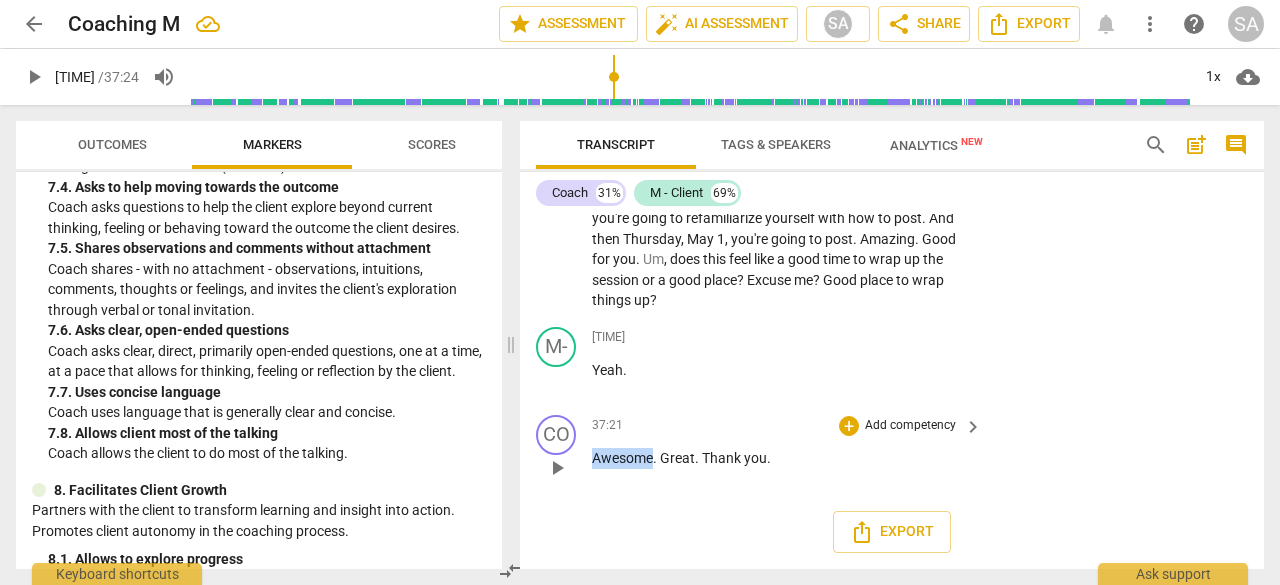 click on "Awesome" at bounding box center (622, 458) 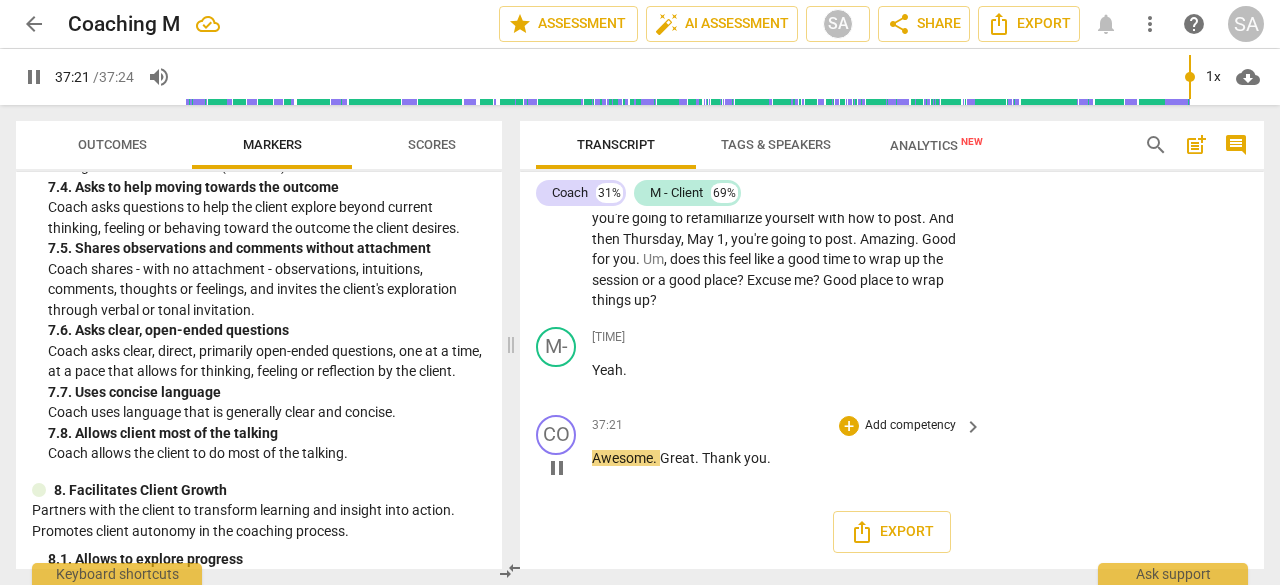 click on "Add competency" at bounding box center (910, 426) 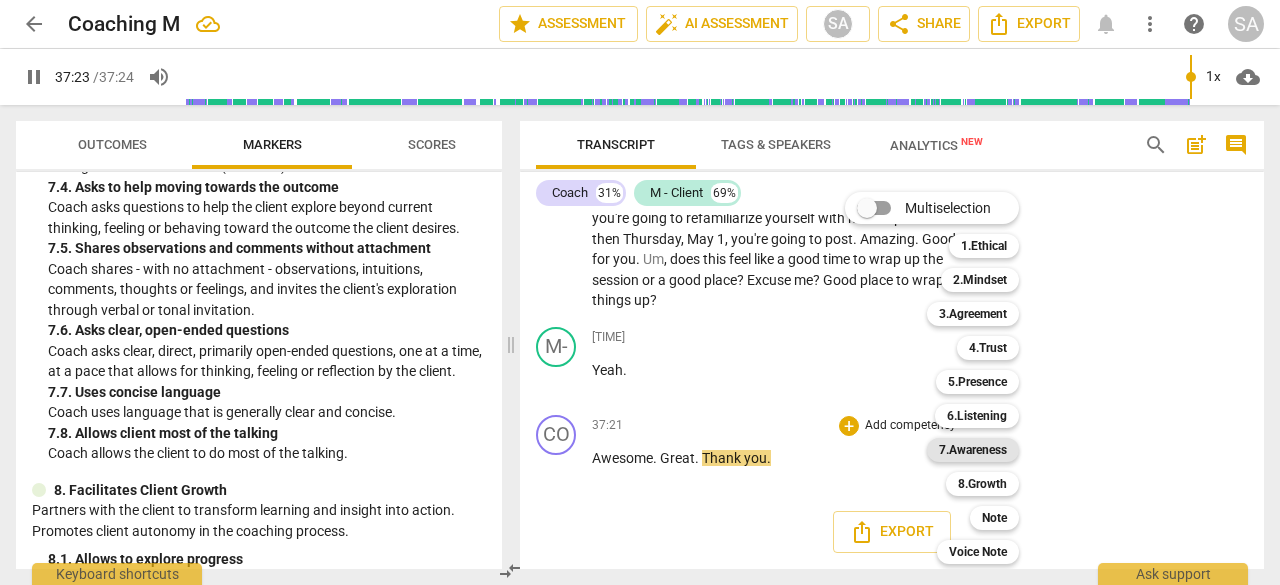click on "7.Awareness" at bounding box center [973, 450] 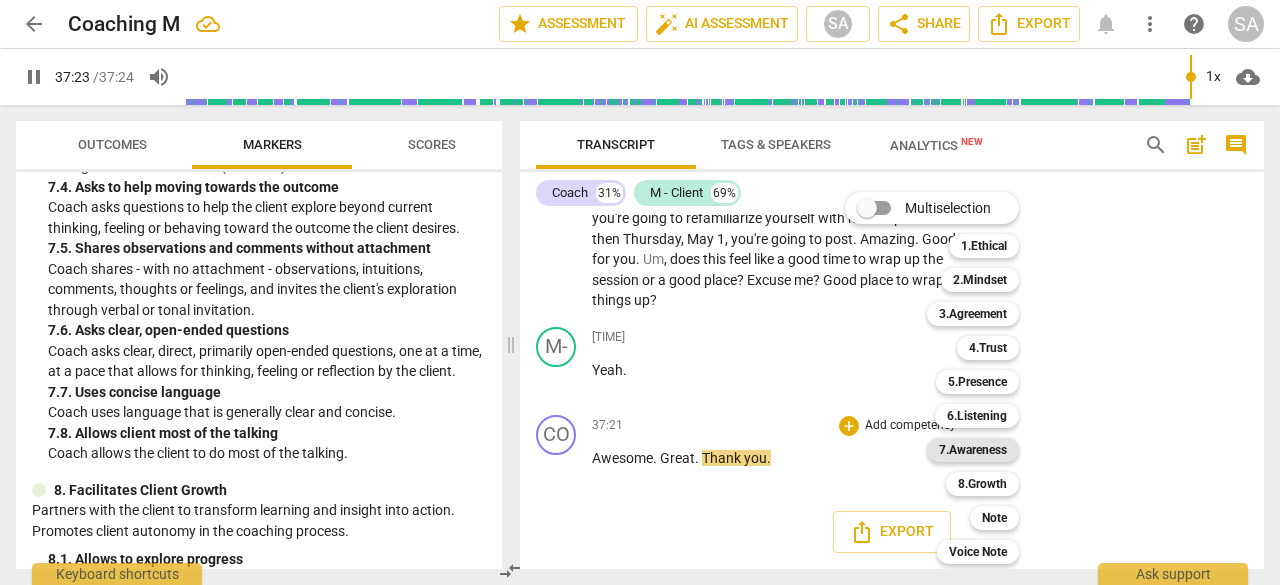 type on "2244" 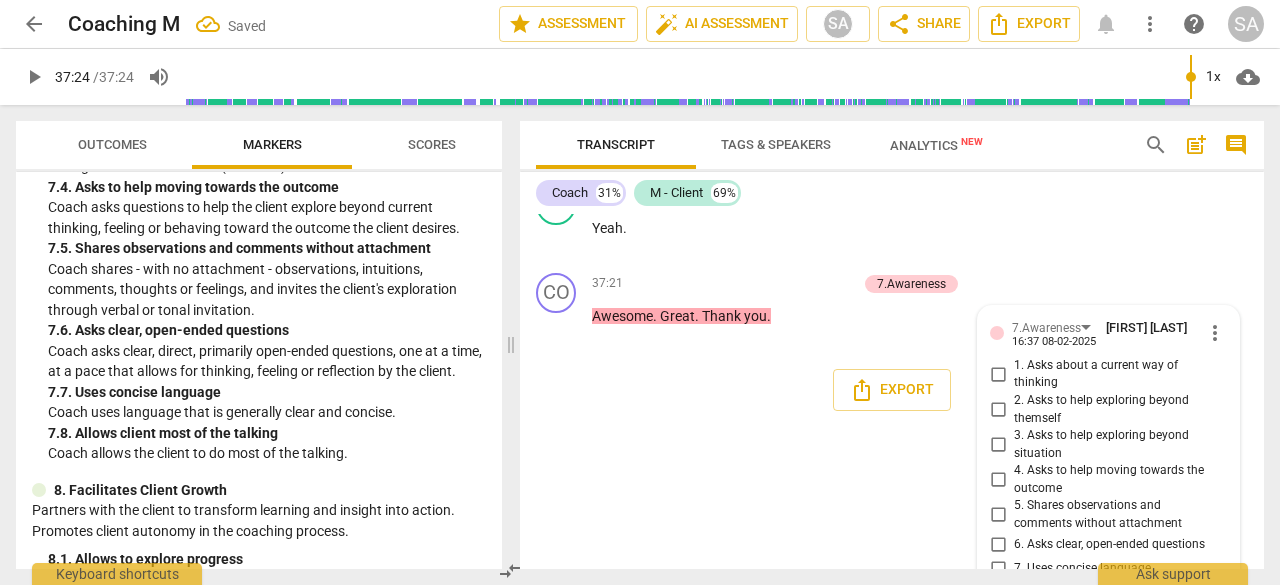 scroll, scrollTop: 18548, scrollLeft: 0, axis: vertical 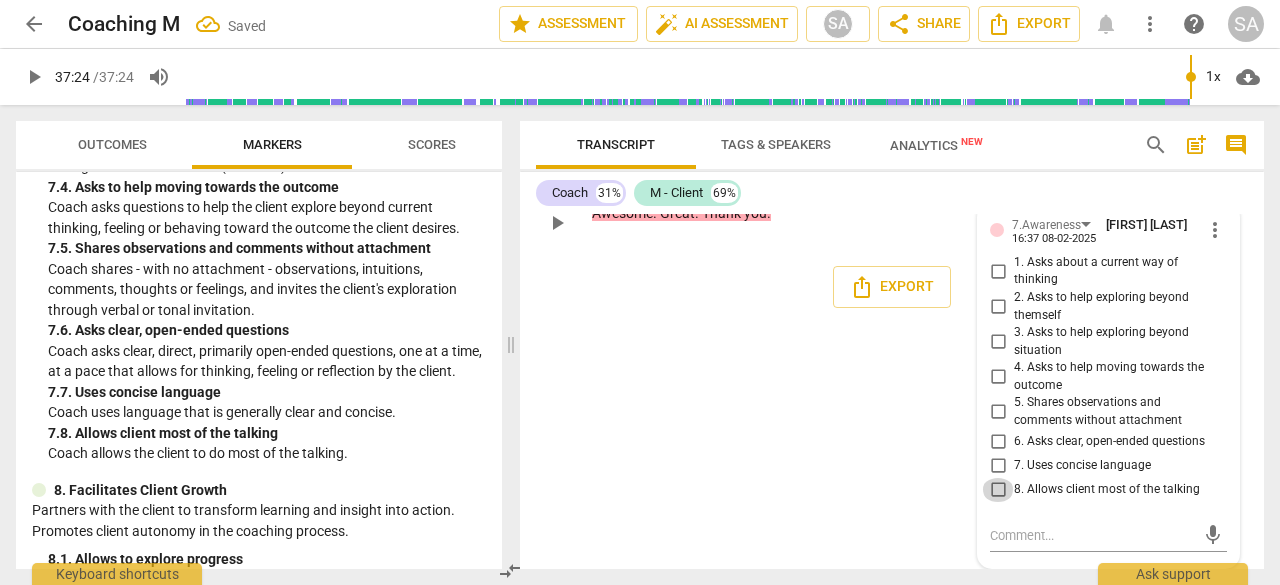 click on "8. Allows client most of the talking" at bounding box center (998, 490) 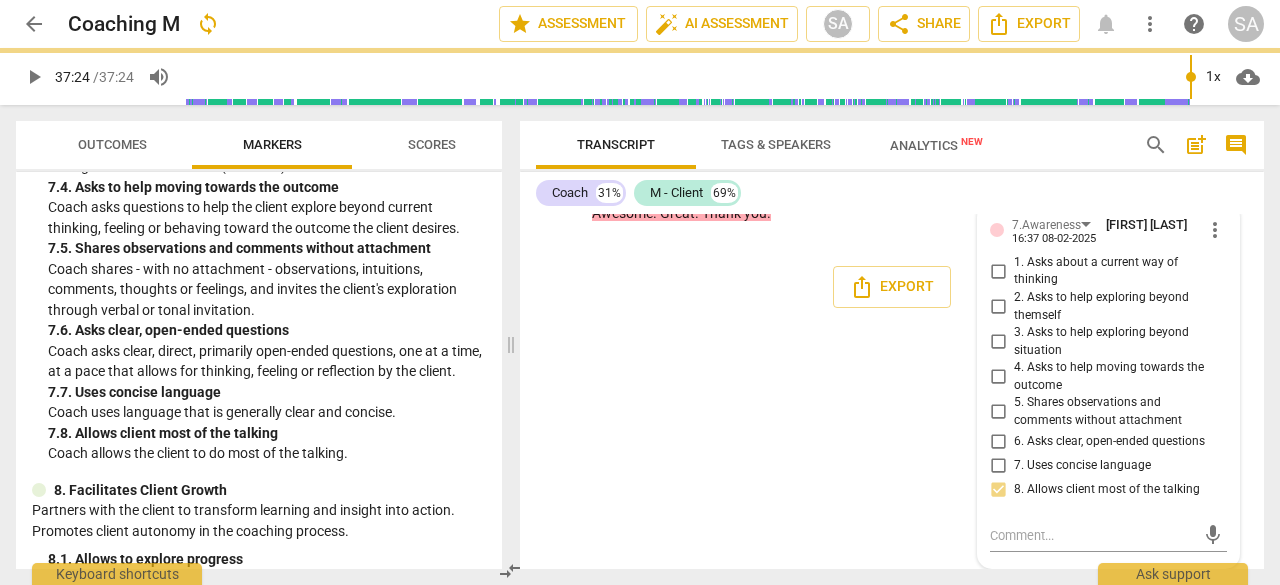 click on "Scores" at bounding box center (432, 144) 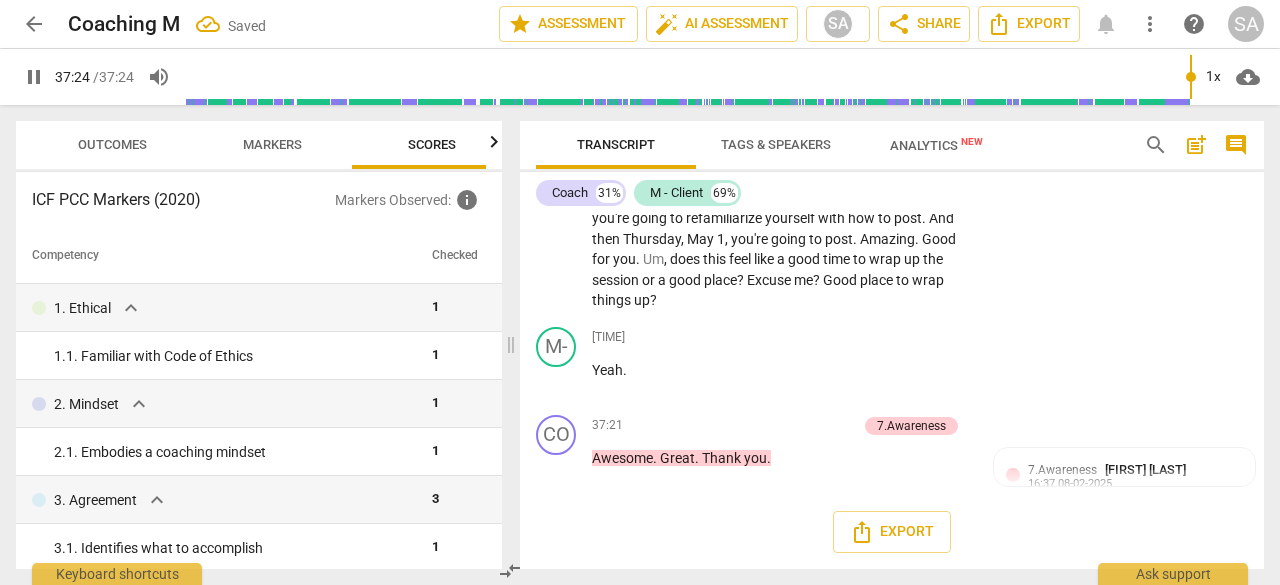 scroll, scrollTop: 18303, scrollLeft: 0, axis: vertical 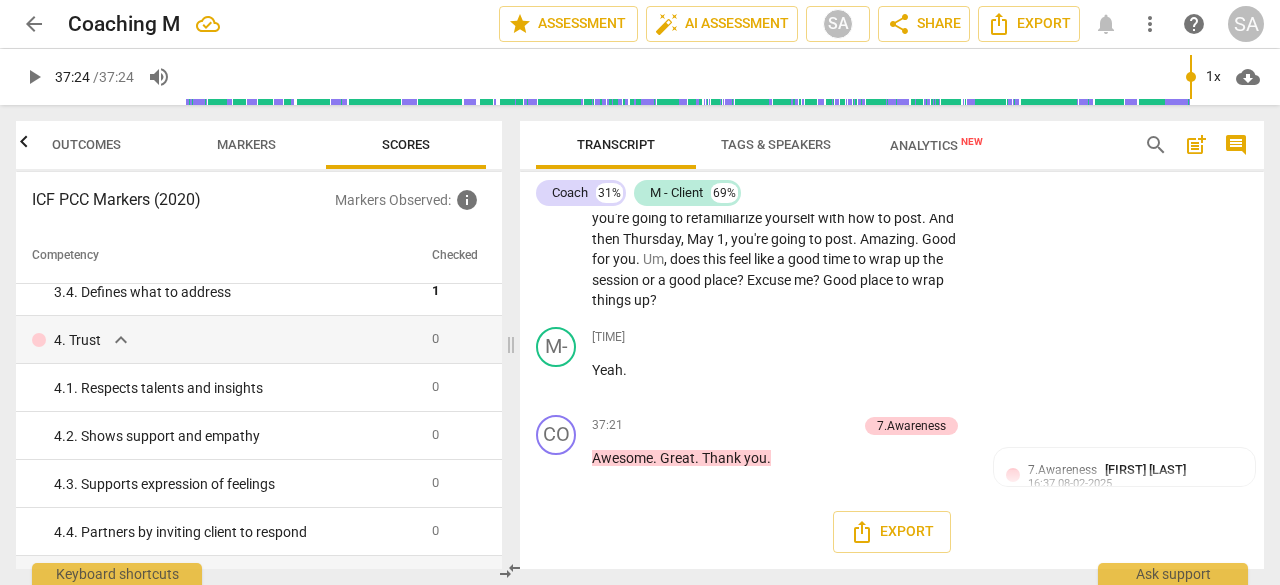 click on "Markers" at bounding box center (246, 144) 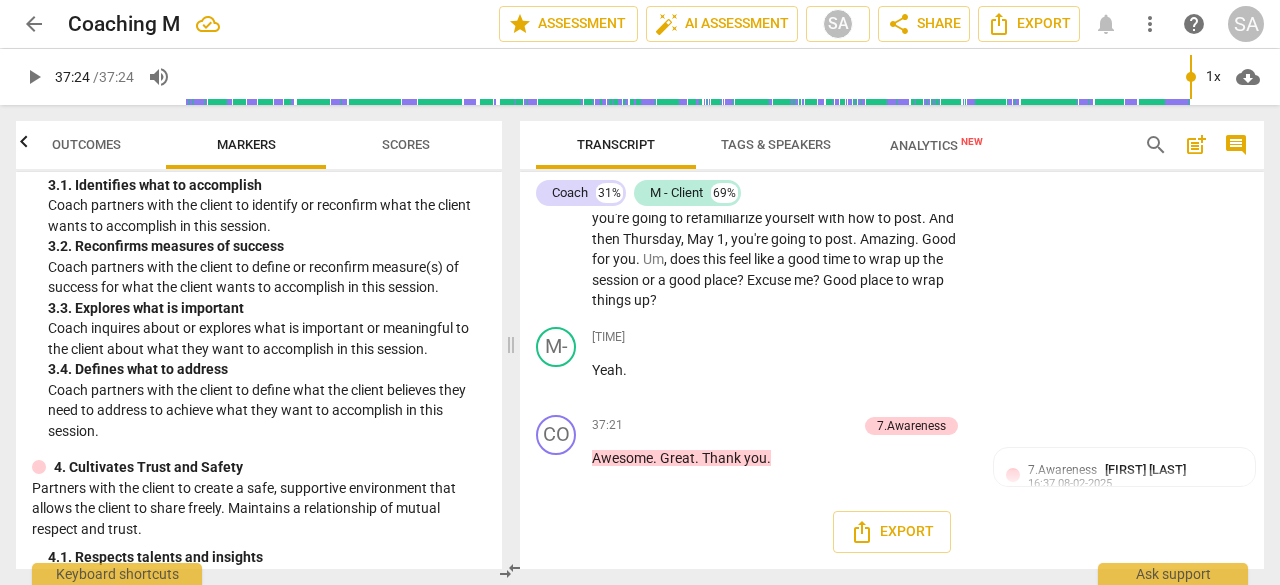 scroll, scrollTop: 500, scrollLeft: 0, axis: vertical 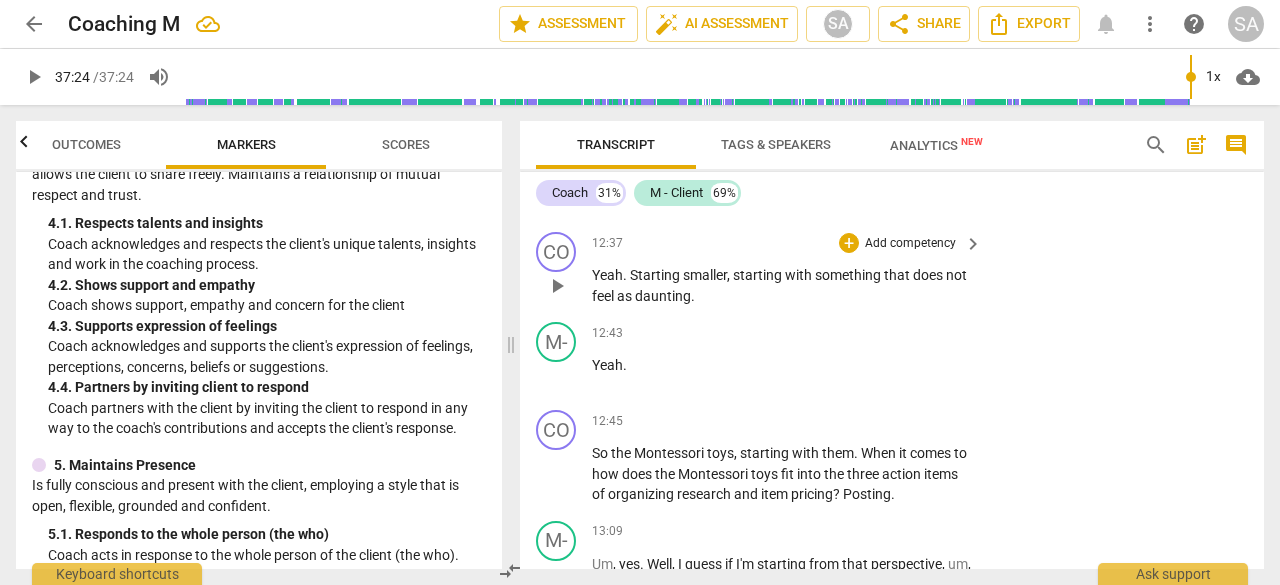click on "play_arrow" at bounding box center (557, 286) 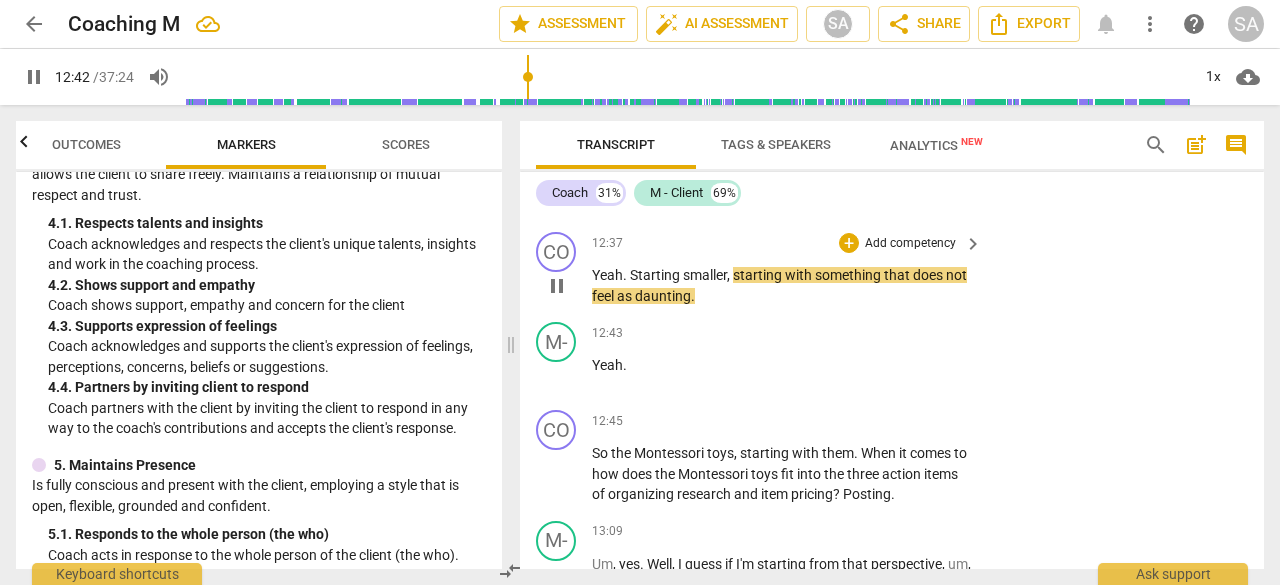 click on "pause" at bounding box center [557, 286] 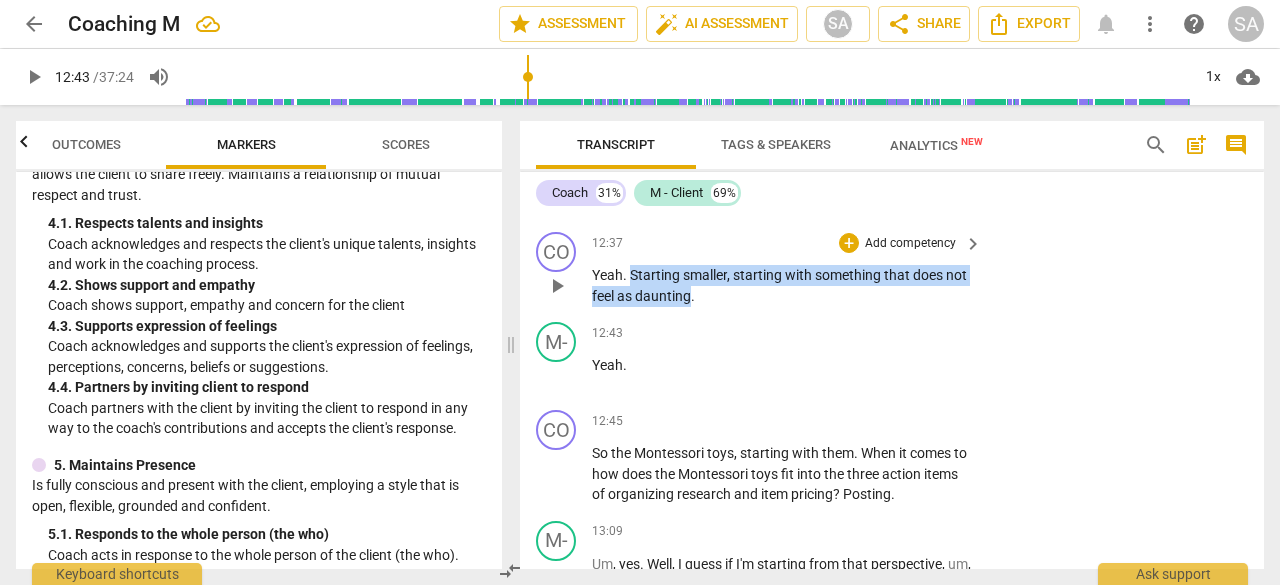 drag, startPoint x: 630, startPoint y: 357, endPoint x: 690, endPoint y: 375, distance: 62.641838 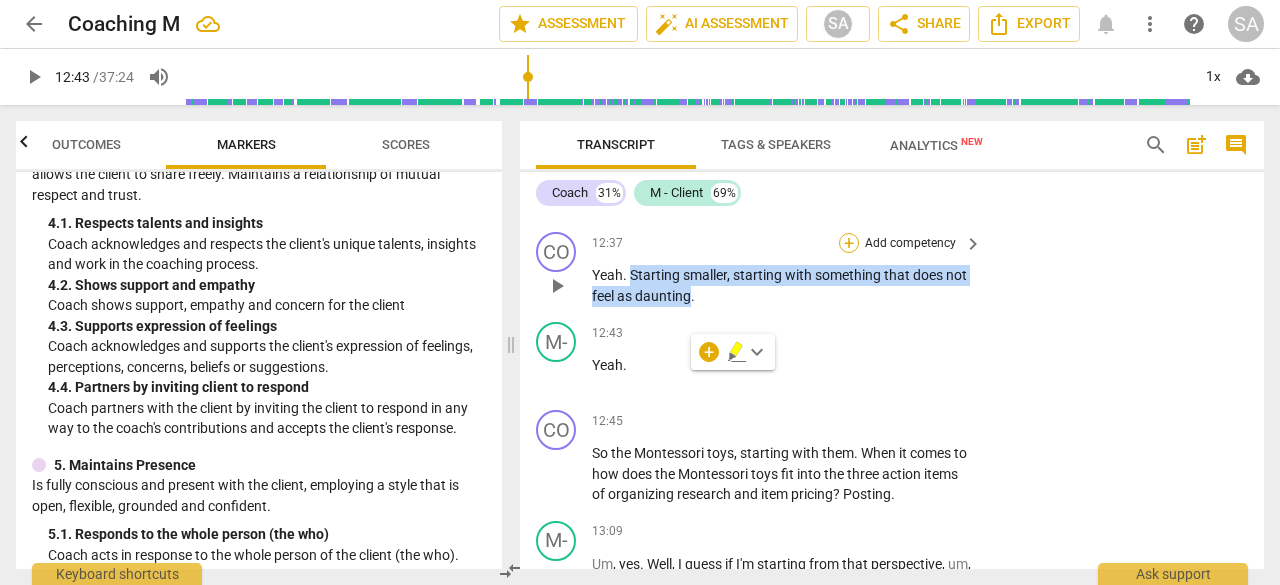 click on "+" at bounding box center [849, 243] 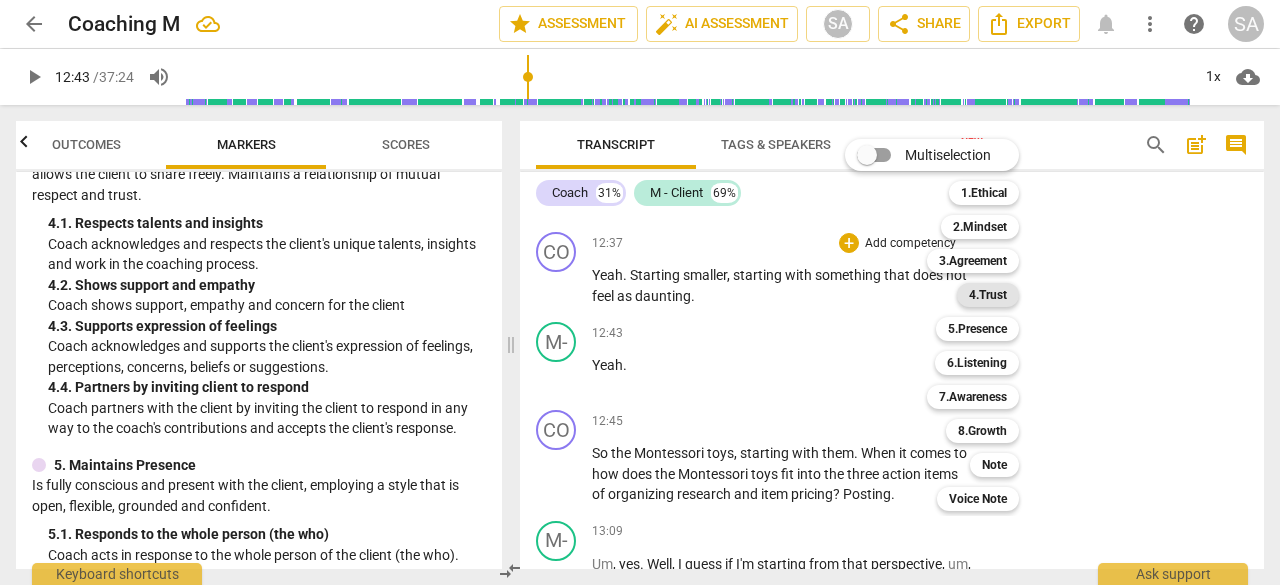 click on "4.Trust" at bounding box center (988, 295) 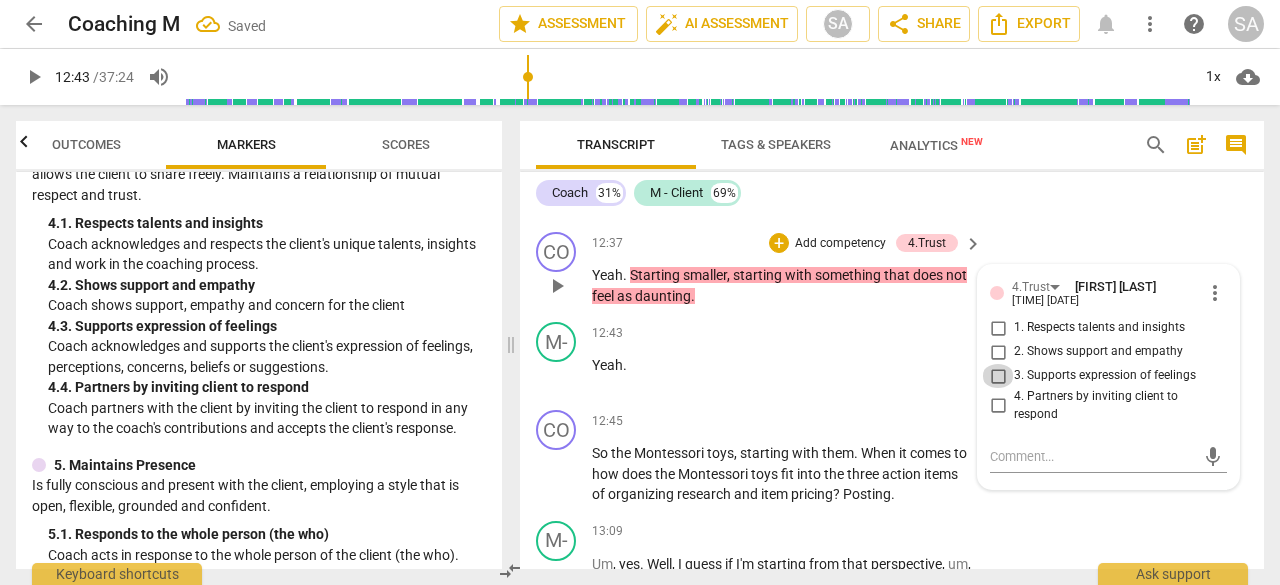 click on "3. Supports expression of feelings" at bounding box center (998, 376) 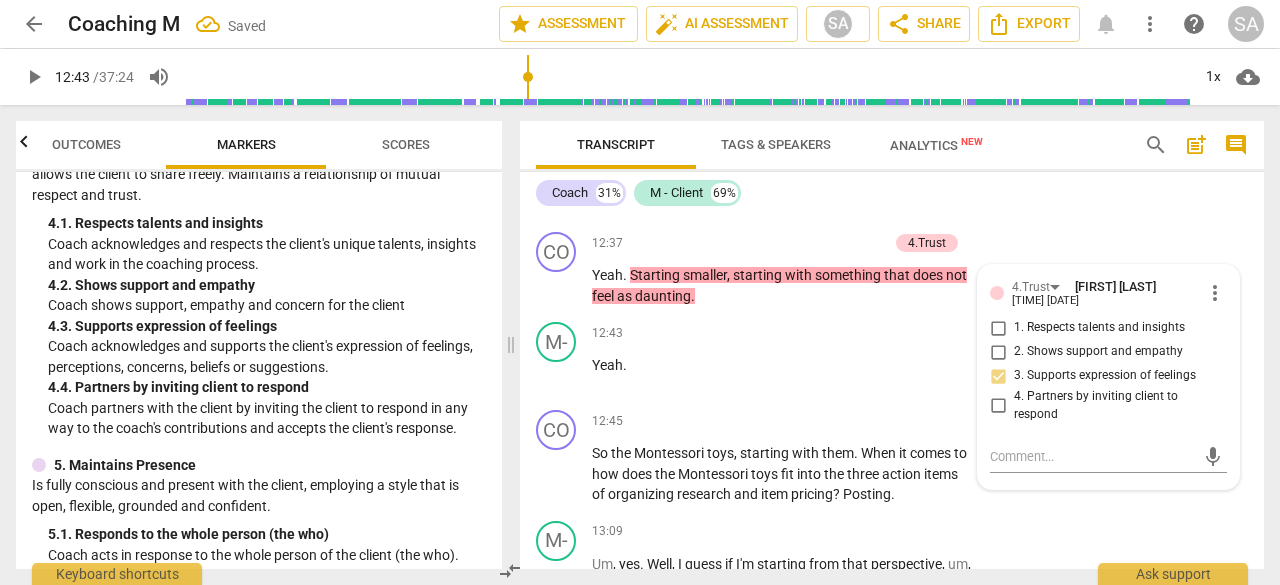 click on "Or more so the items that I have because I. Those are the only ones that are coming to mind. I know that I have more items that aren't clothing because I think the clothing is a little bit more daunting for me for some reason. Mhm." at bounding box center (892, 158) 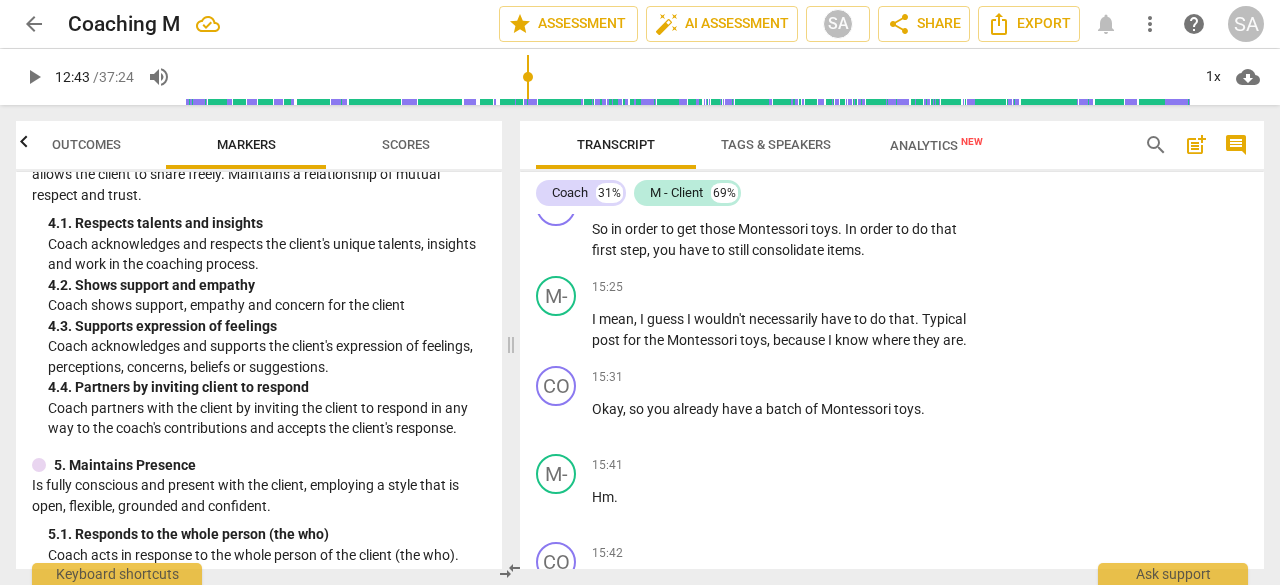 scroll, scrollTop: 5756, scrollLeft: 0, axis: vertical 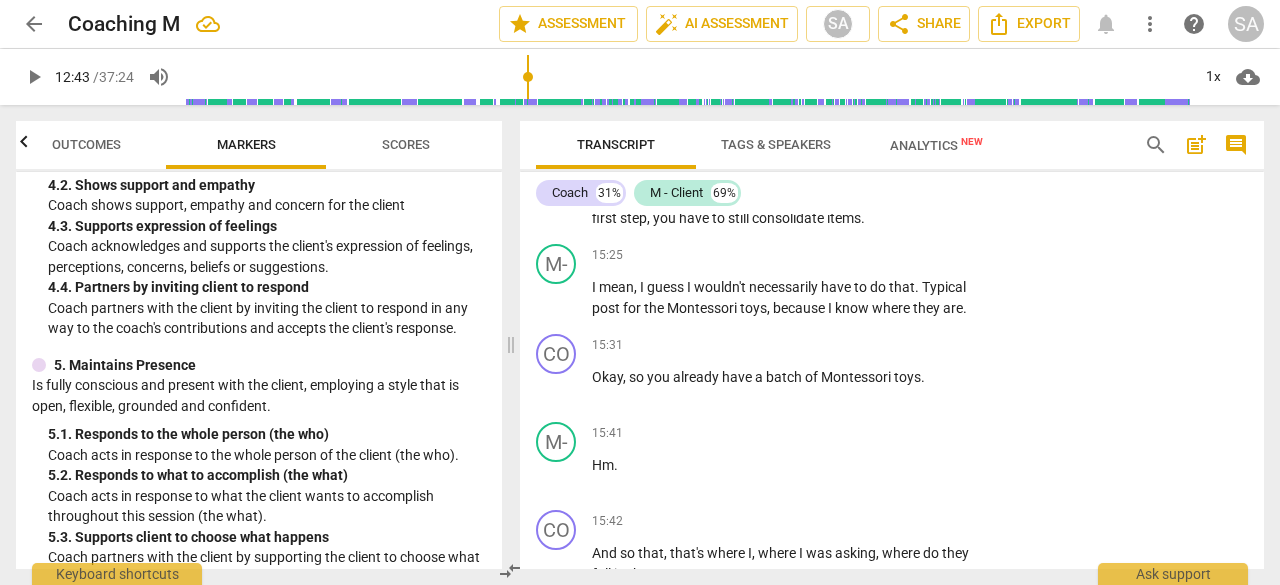 click on "Scores" at bounding box center [406, 145] 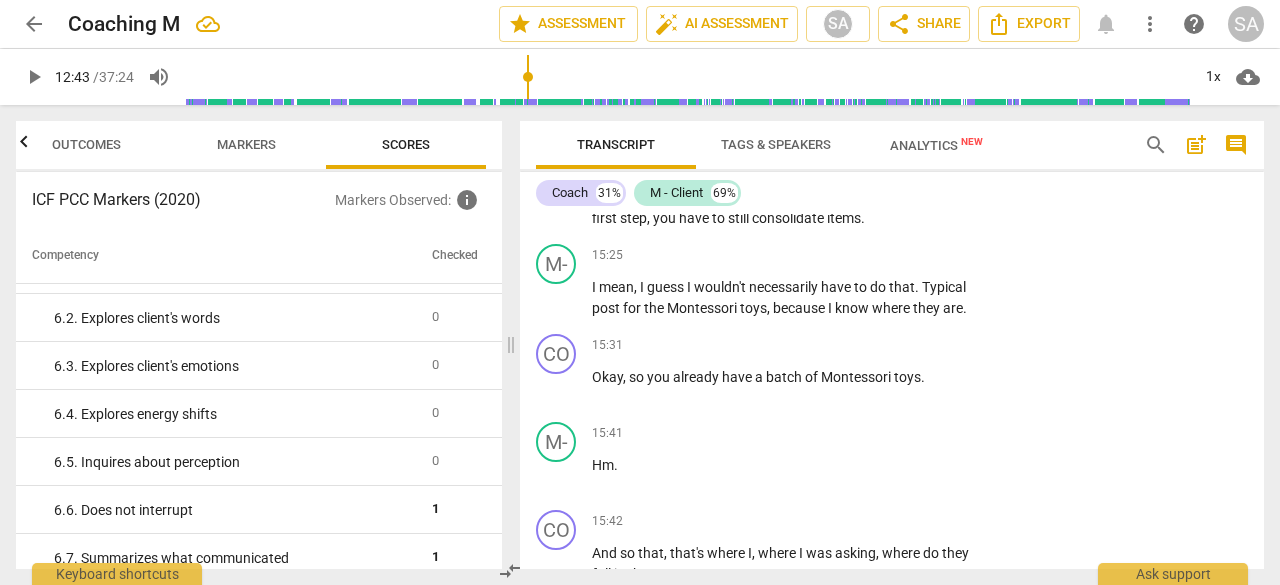 scroll, scrollTop: 981, scrollLeft: 0, axis: vertical 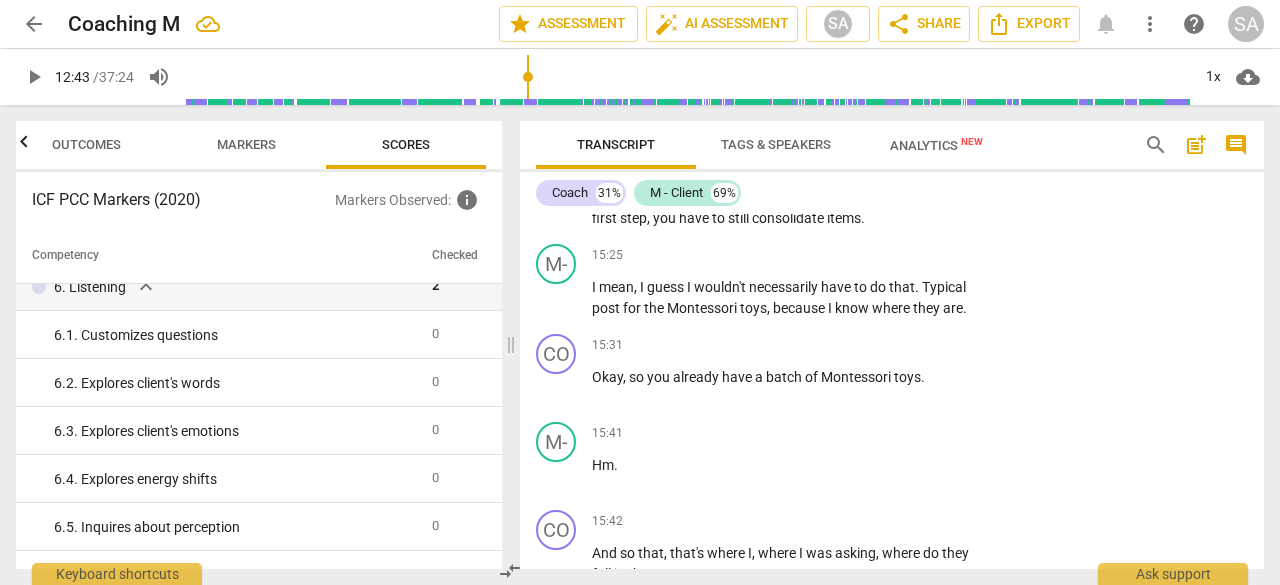 click on "Markers" at bounding box center [246, 145] 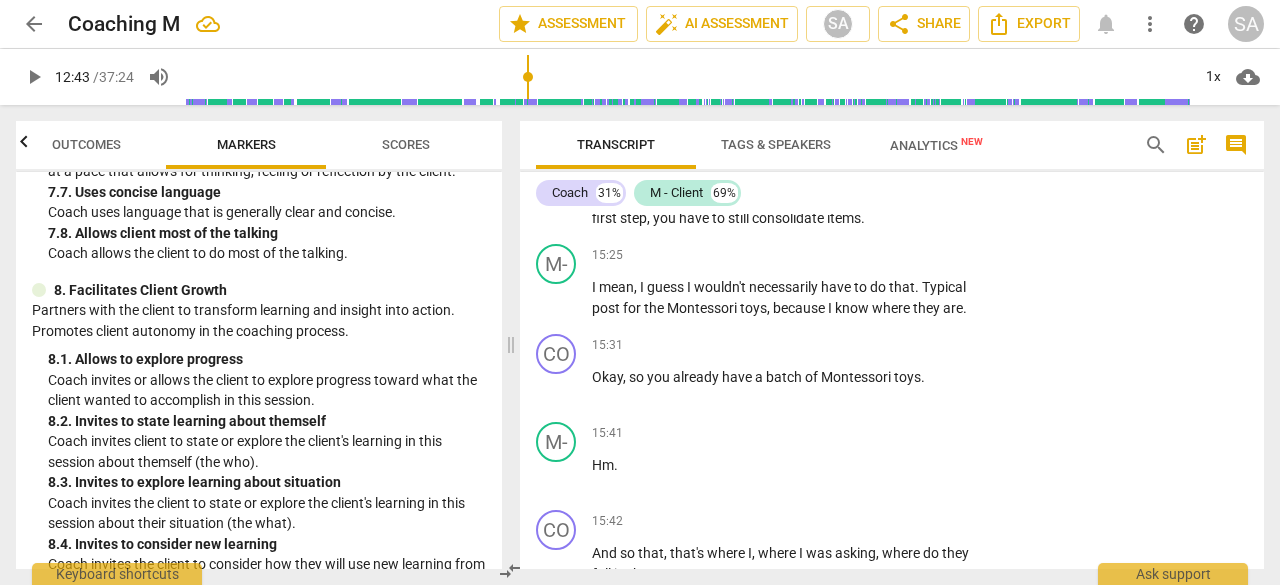 scroll, scrollTop: 2500, scrollLeft: 0, axis: vertical 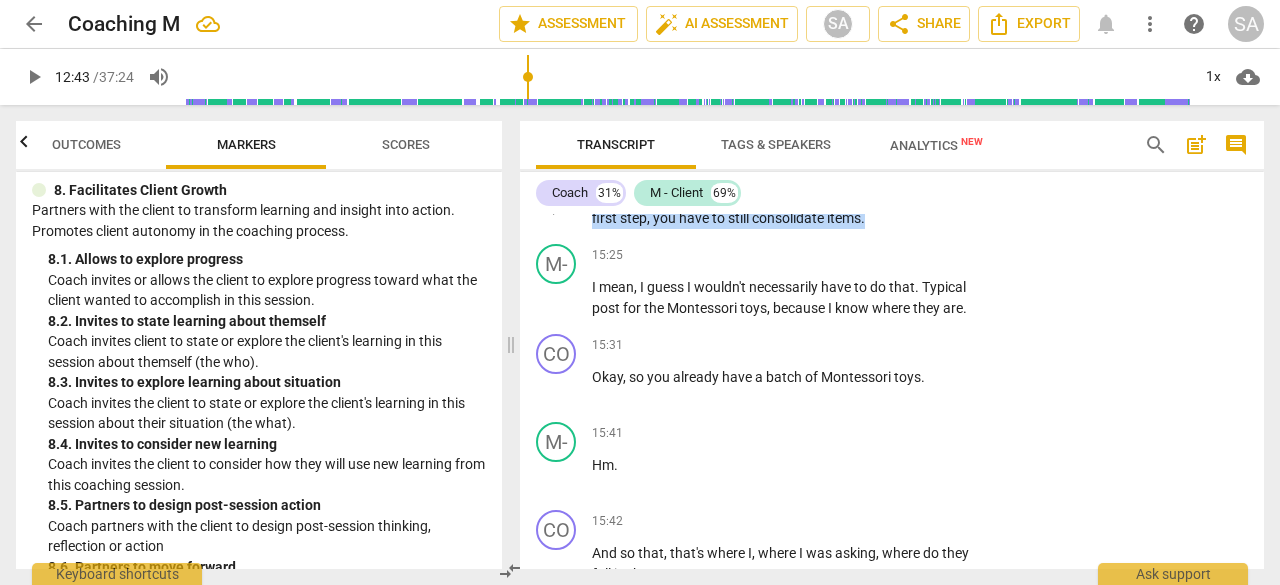 drag, startPoint x: 848, startPoint y: 279, endPoint x: 882, endPoint y: 307, distance: 44.04543 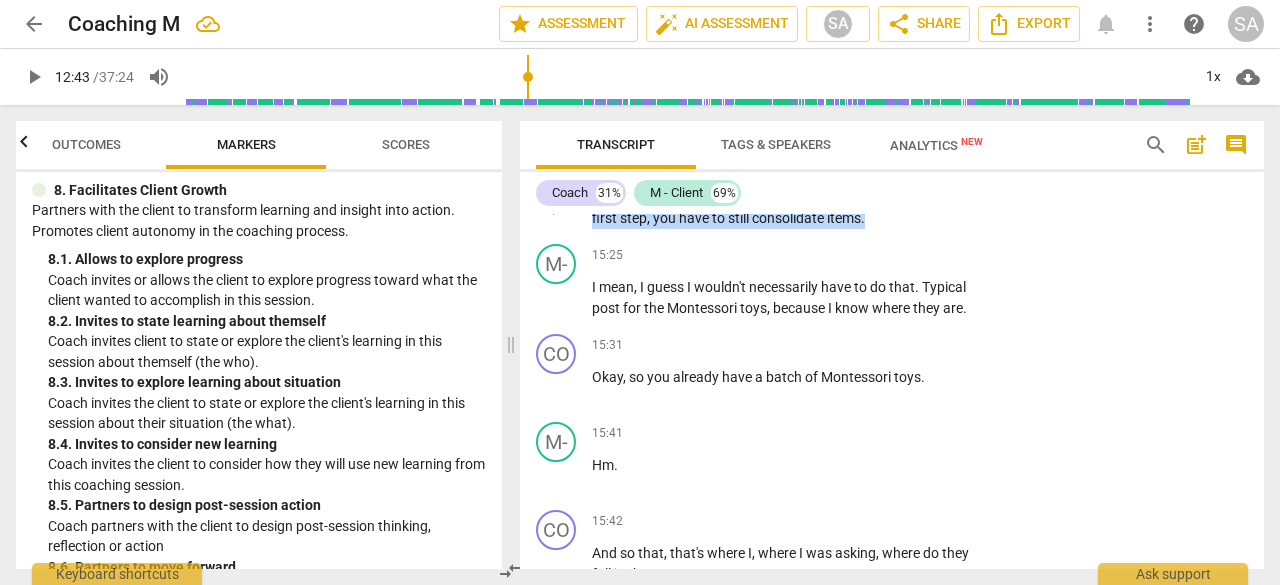 click on "So   in   order   to   get   those   Montessori   toys .   In   order   to   do   that   first   step ,   you   have   to   still   consolidate   items ." at bounding box center (782, 207) 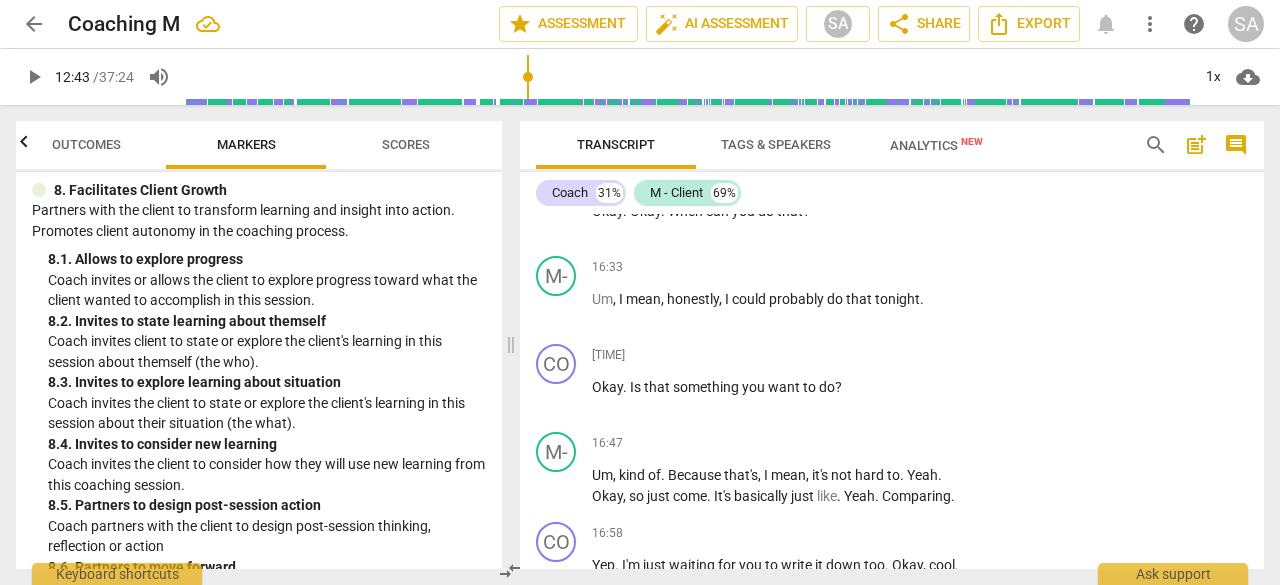 scroll, scrollTop: 6856, scrollLeft: 0, axis: vertical 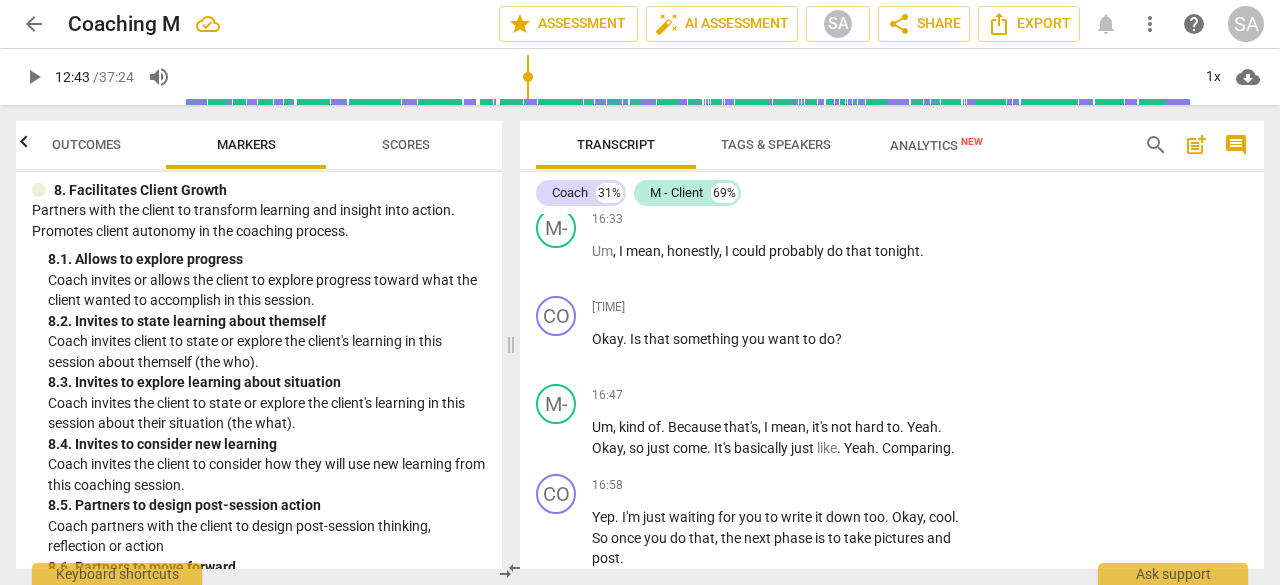 drag, startPoint x: 671, startPoint y: 267, endPoint x: 829, endPoint y: 267, distance: 158 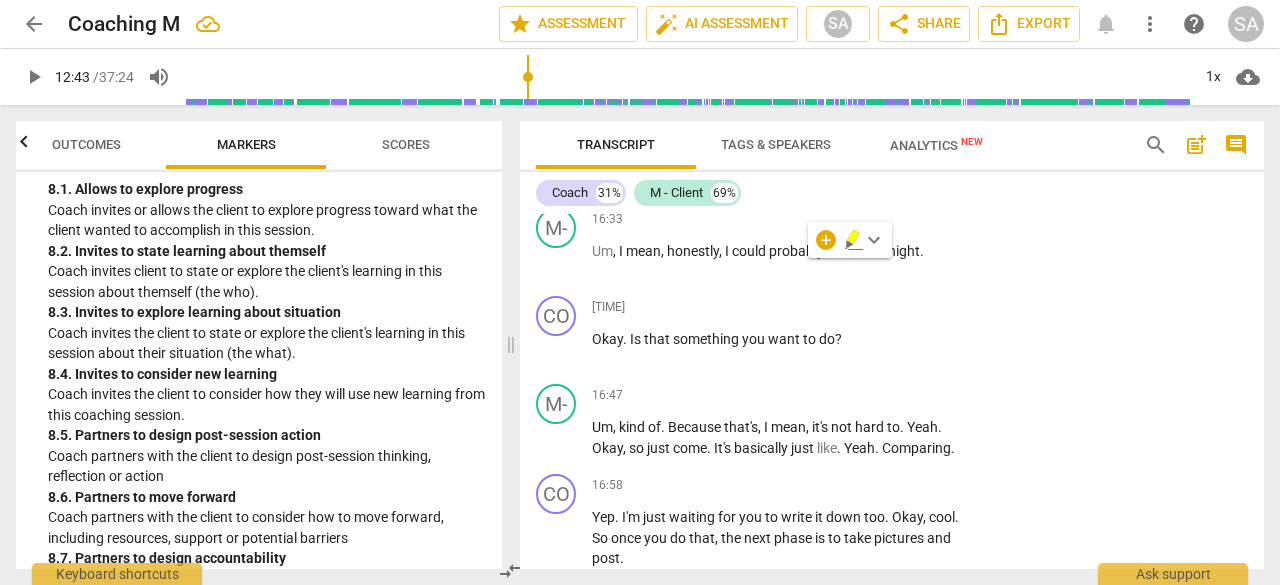 scroll, scrollTop: 2600, scrollLeft: 0, axis: vertical 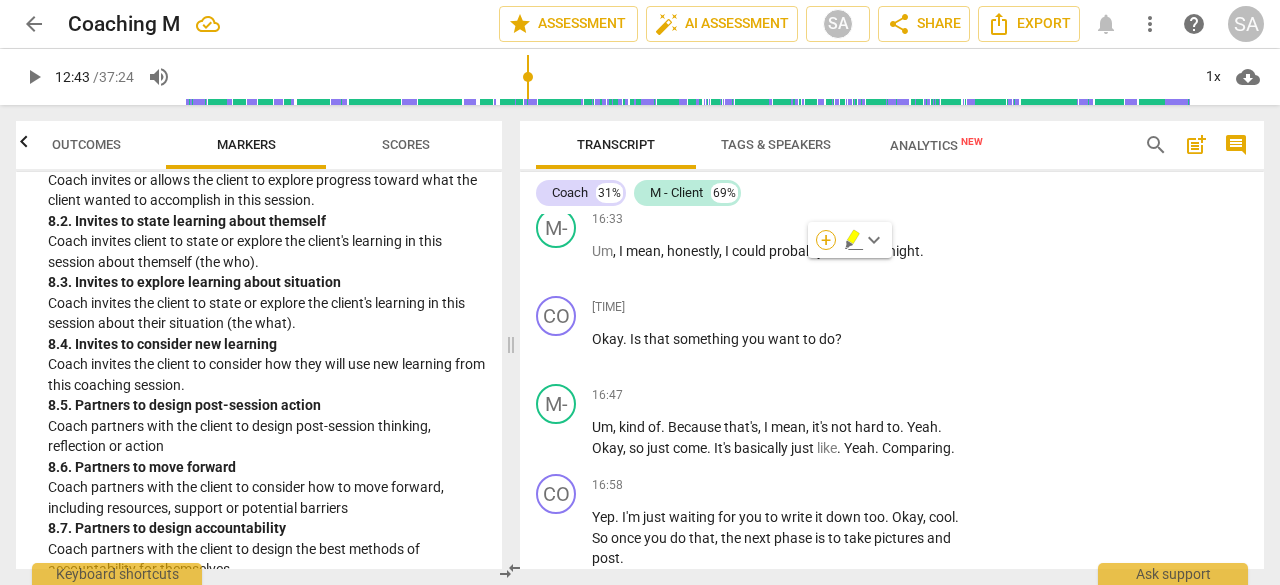 click on "+" at bounding box center (826, 240) 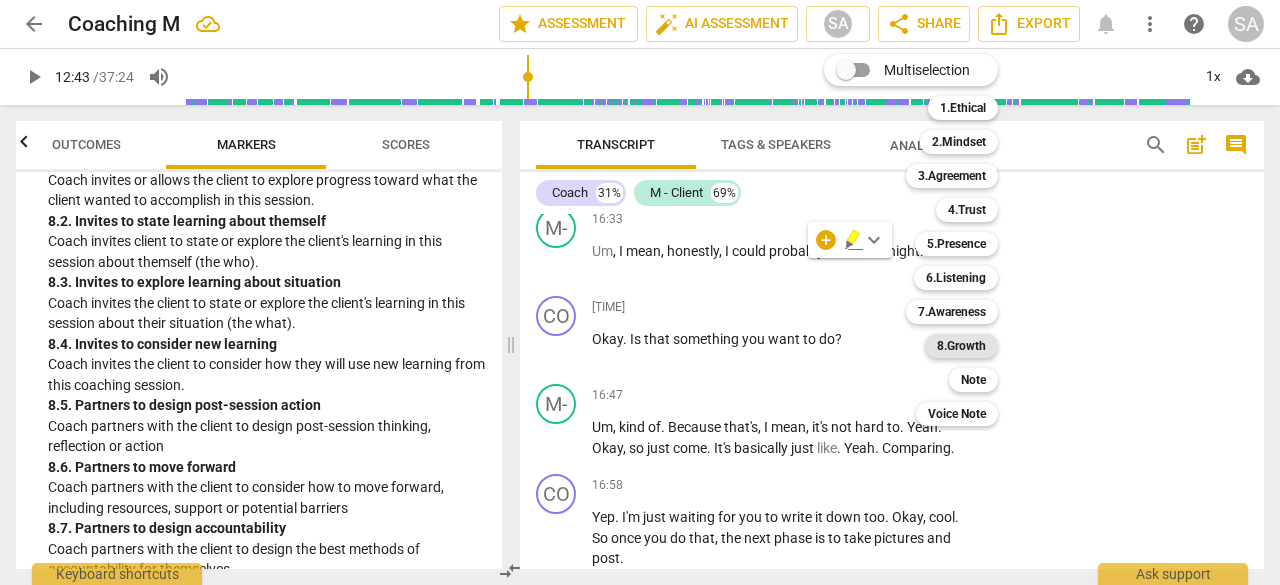 click on "8.Growth" at bounding box center [961, 346] 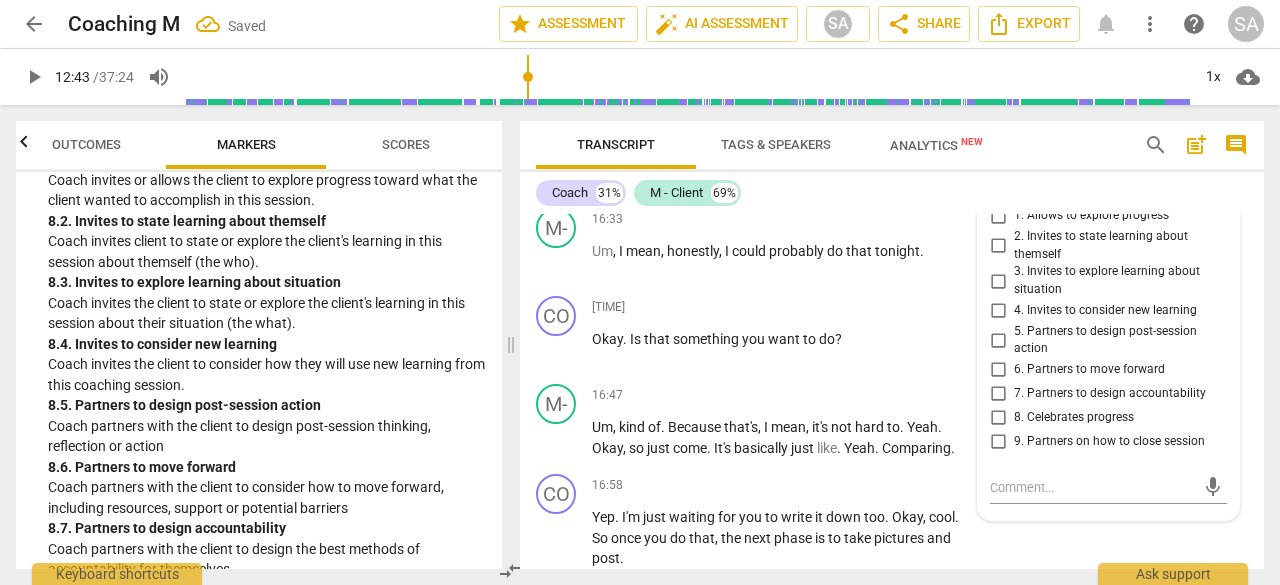scroll, scrollTop: 7054, scrollLeft: 0, axis: vertical 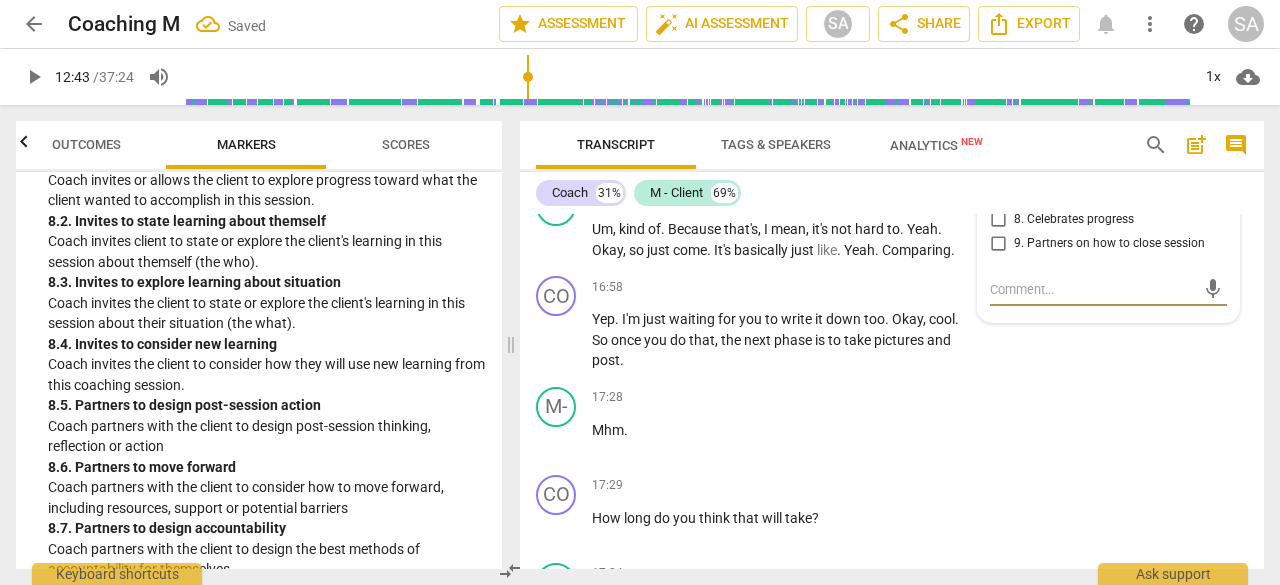 click on "6. Partners to move forward" at bounding box center [998, 172] 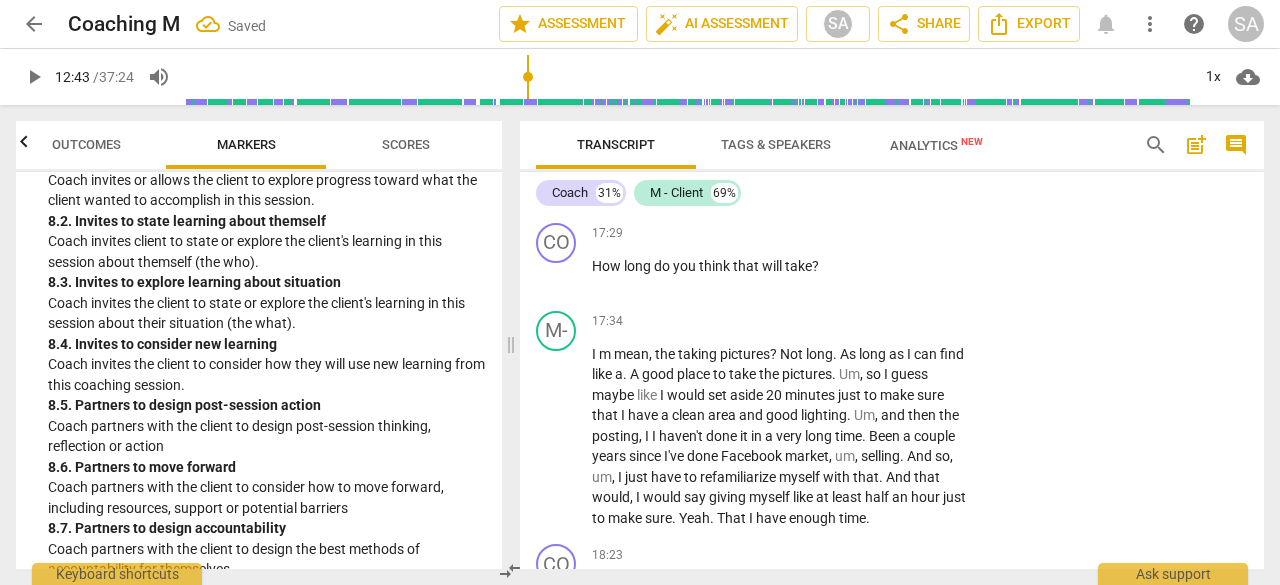 scroll, scrollTop: 7354, scrollLeft: 0, axis: vertical 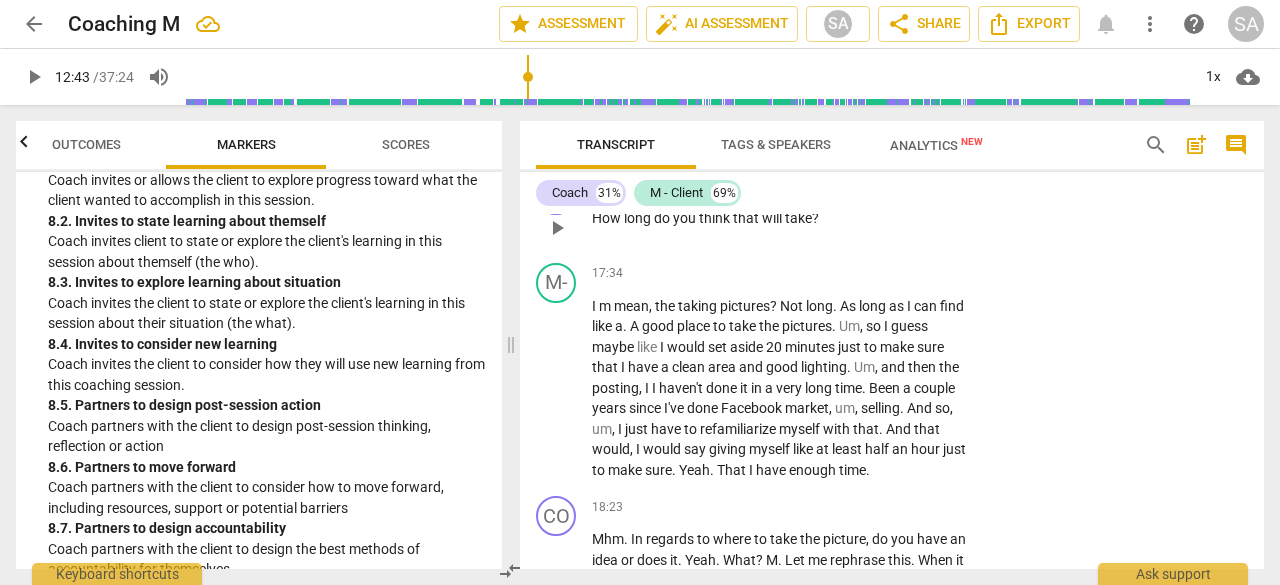 click on "you" at bounding box center [686, 218] 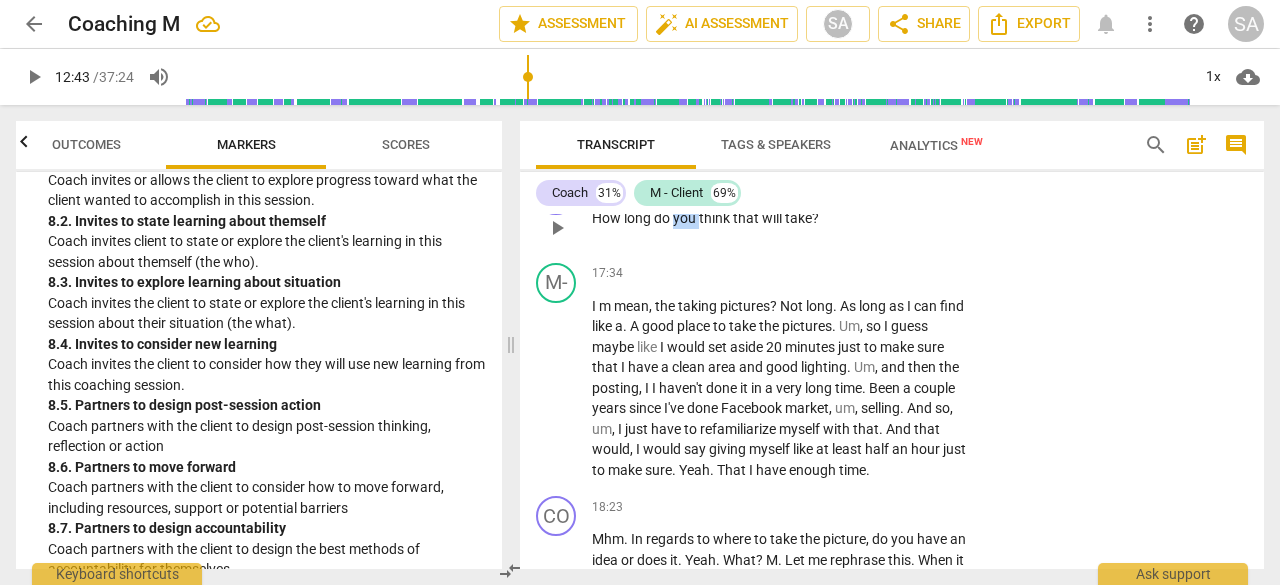 click on "you" at bounding box center (686, 218) 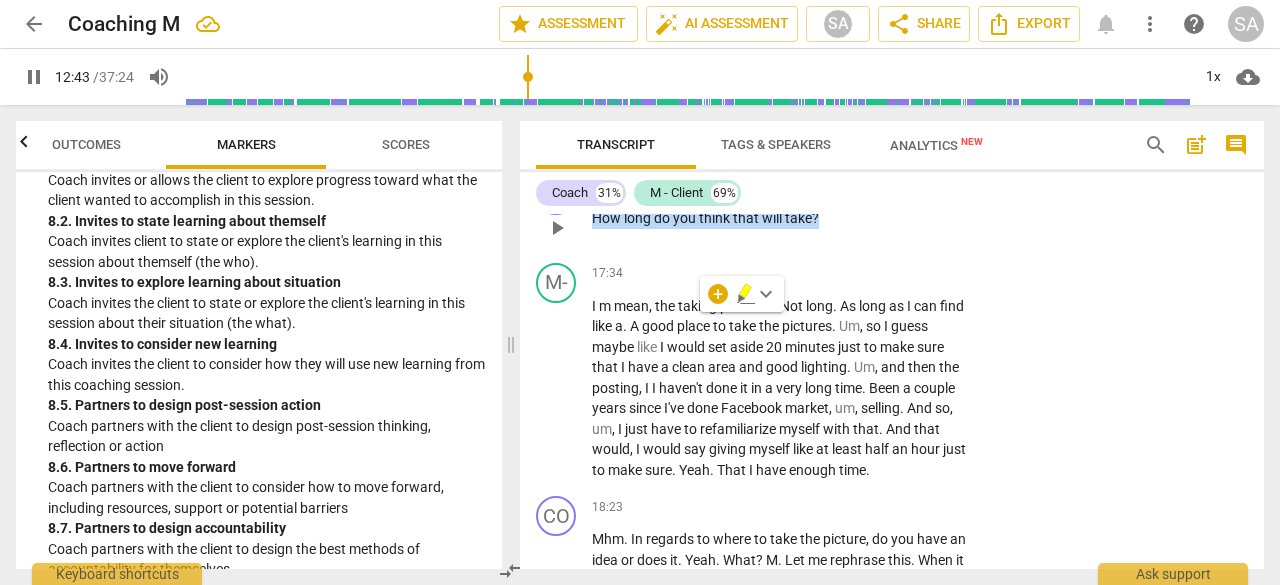 click on "you" at bounding box center [686, 218] 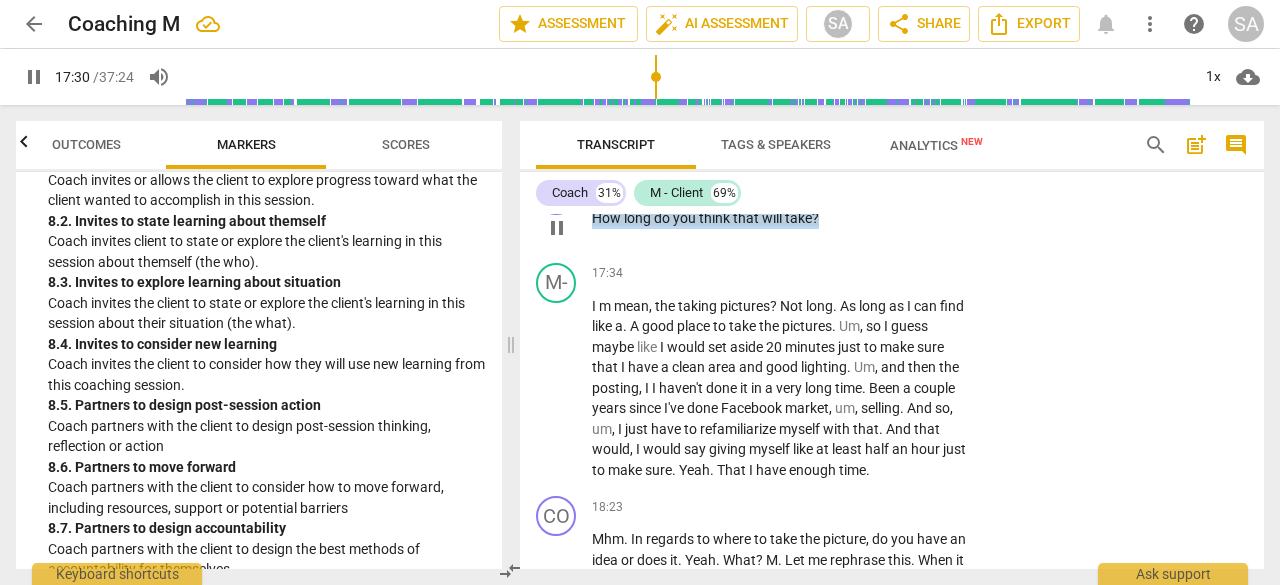 click on "+" at bounding box center [849, 186] 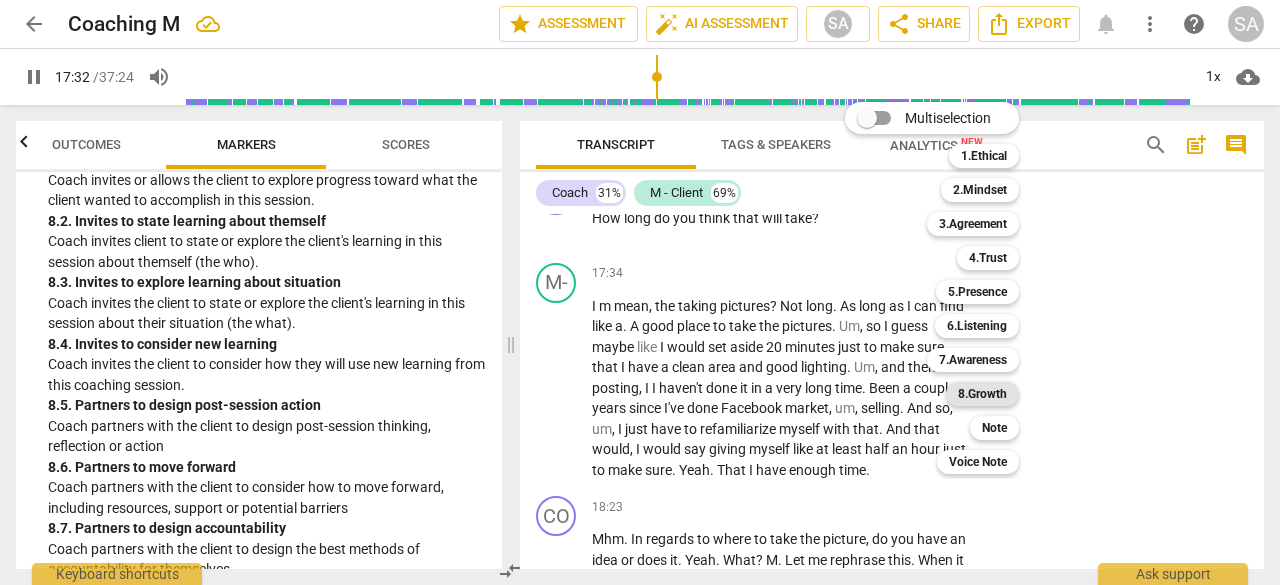 click on "8.Growth" at bounding box center [982, 394] 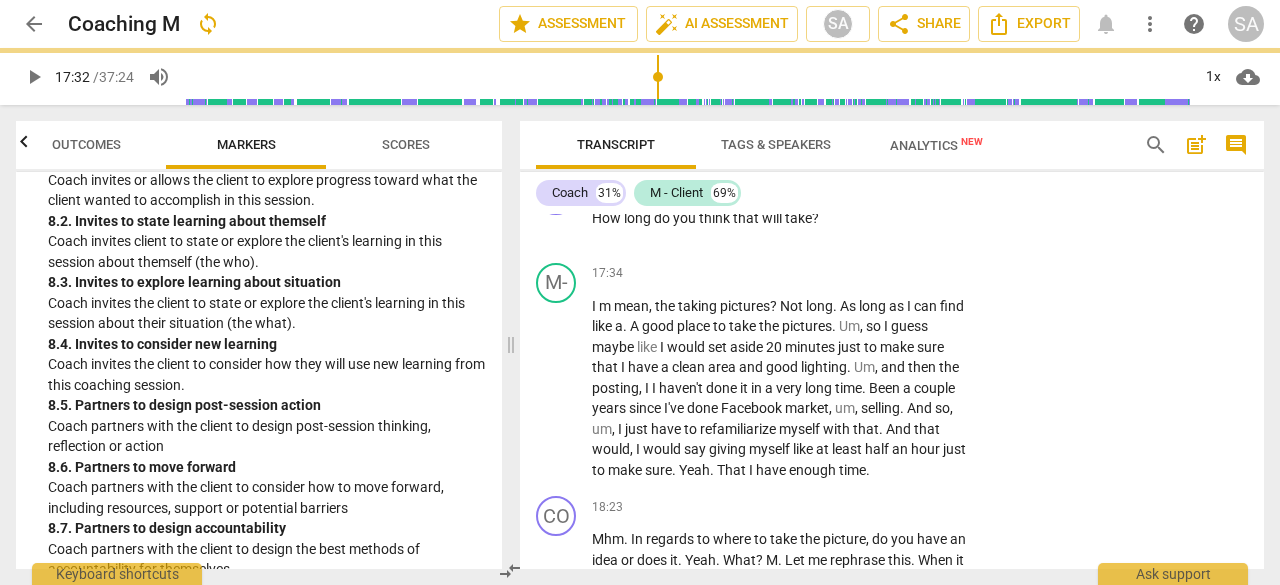 type on "1053" 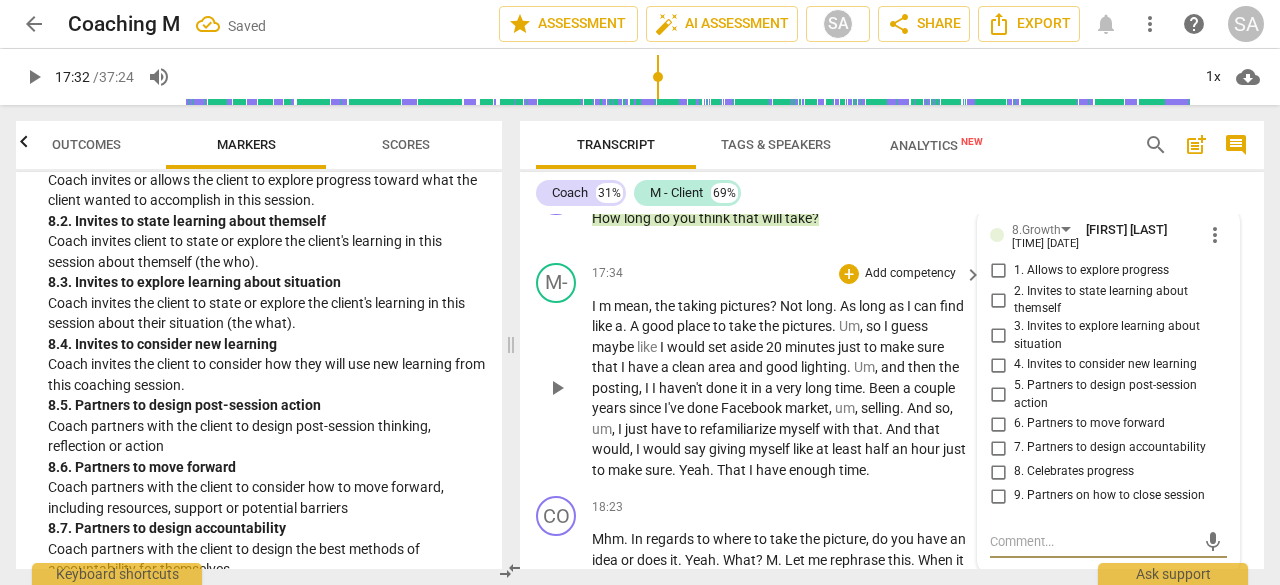 scroll, scrollTop: 7606, scrollLeft: 0, axis: vertical 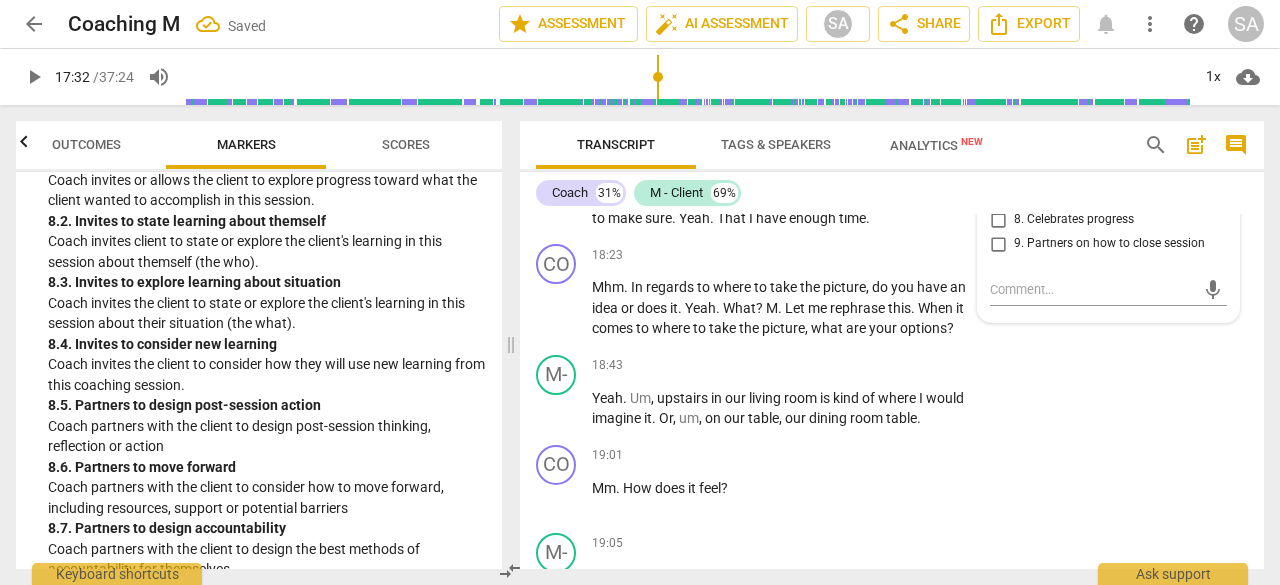 click on "5. Partners to design post-session action" at bounding box center [998, 143] 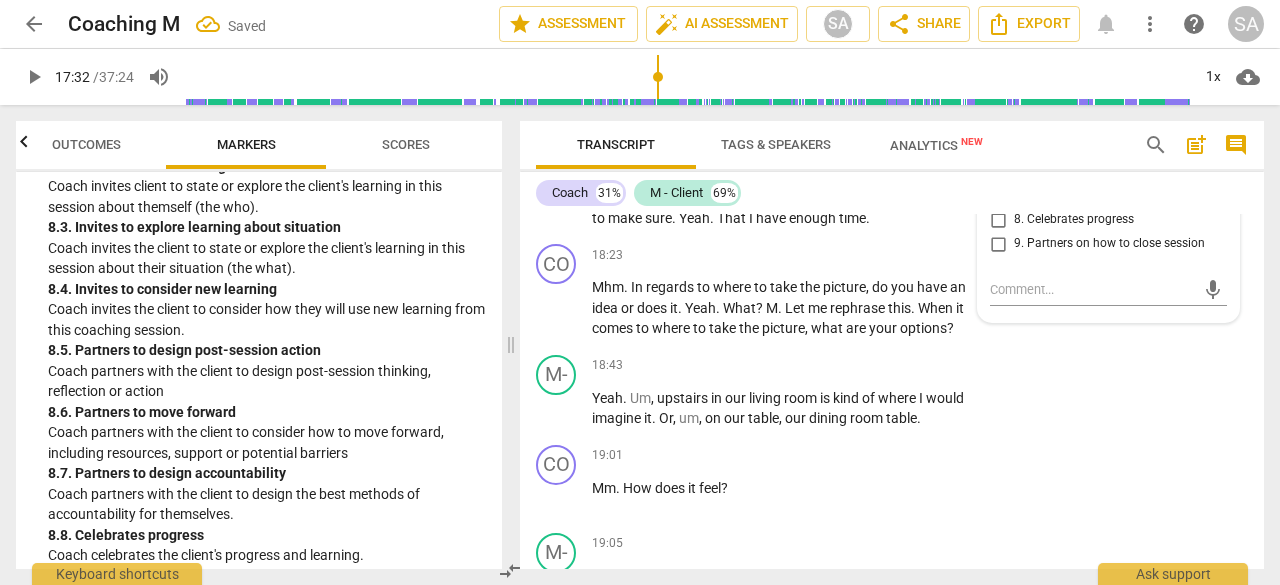 scroll, scrollTop: 2700, scrollLeft: 0, axis: vertical 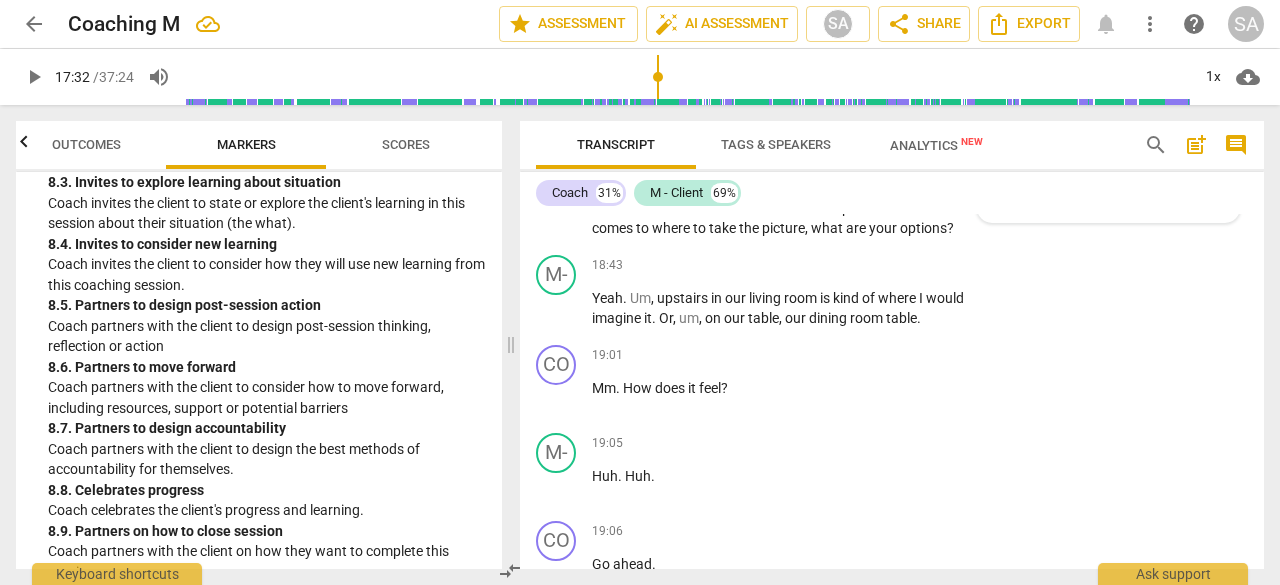 click on "Coach partners with the client to consider how to move forward, including resources, support or potential barriers" at bounding box center (267, 397) 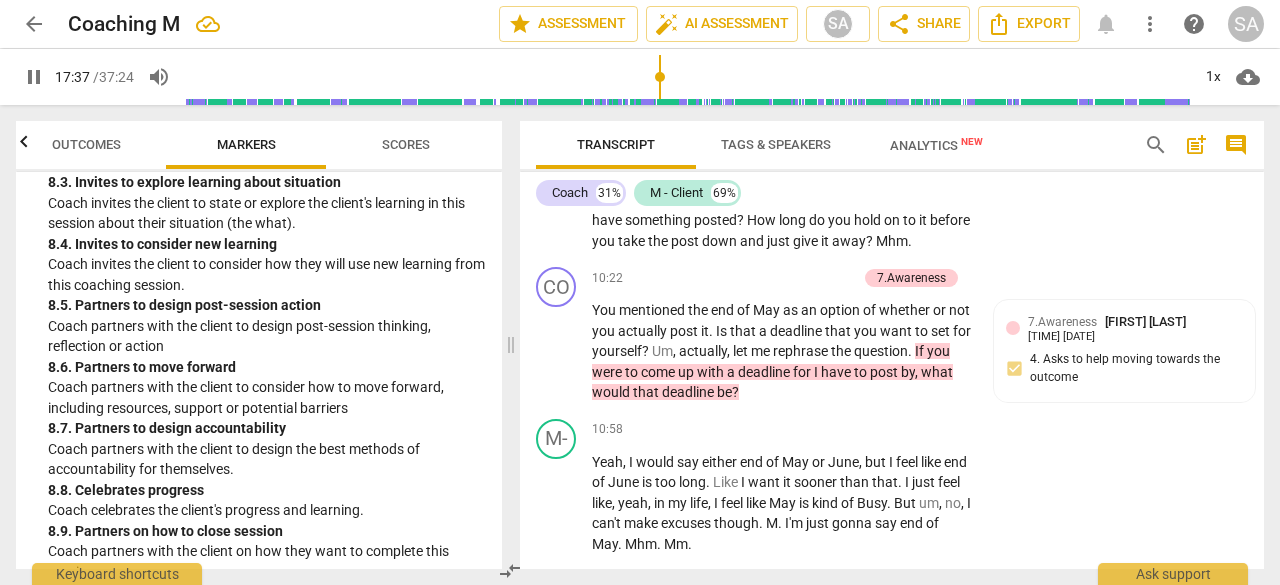 scroll, scrollTop: 7644, scrollLeft: 0, axis: vertical 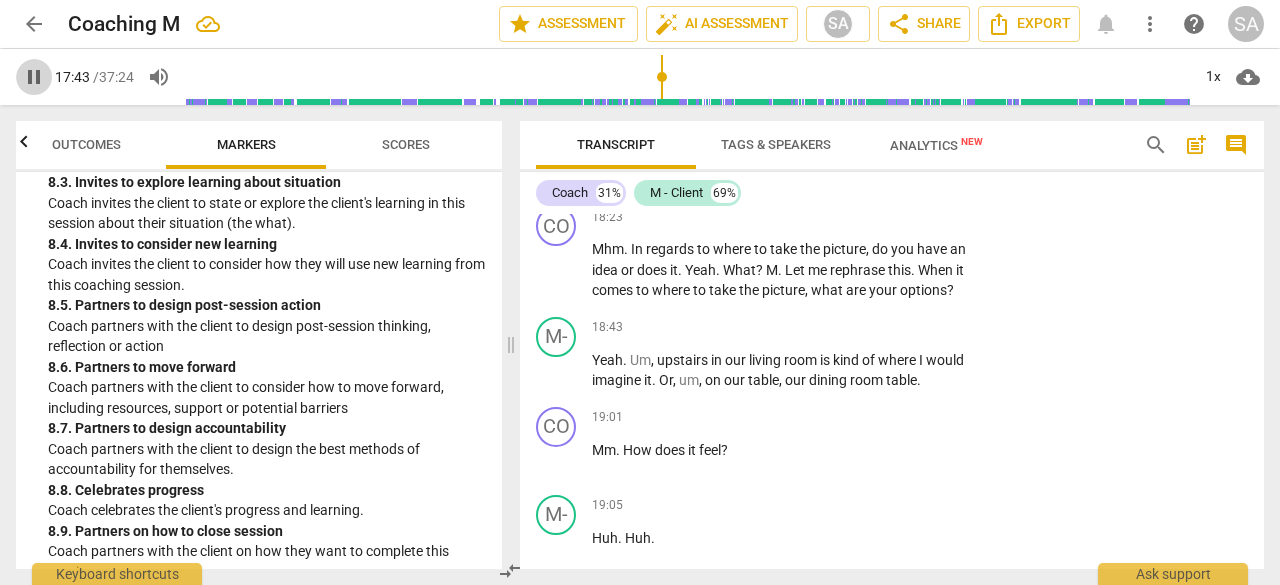 click on "pause" at bounding box center (34, 77) 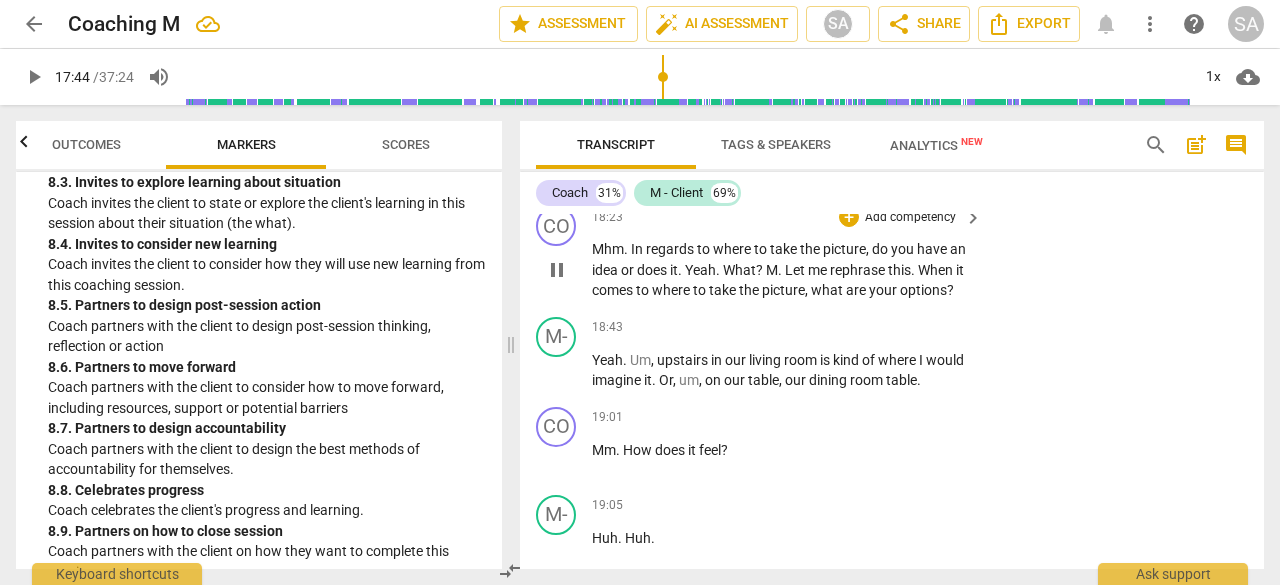 type on "1064" 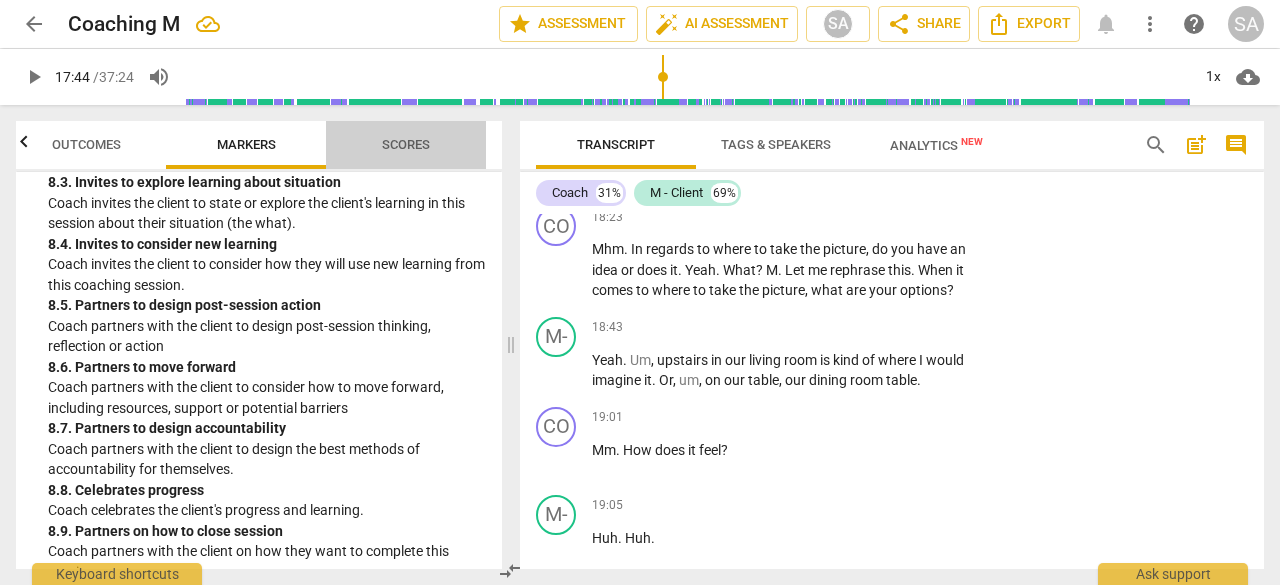 click on "Scores" at bounding box center [406, 144] 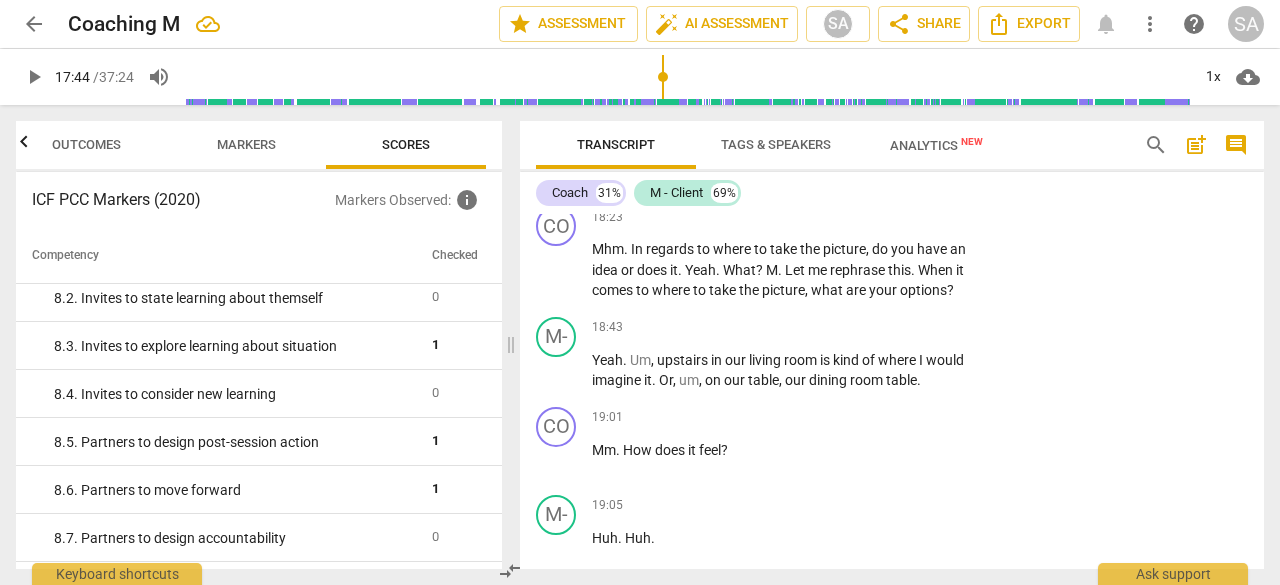 scroll, scrollTop: 1981, scrollLeft: 0, axis: vertical 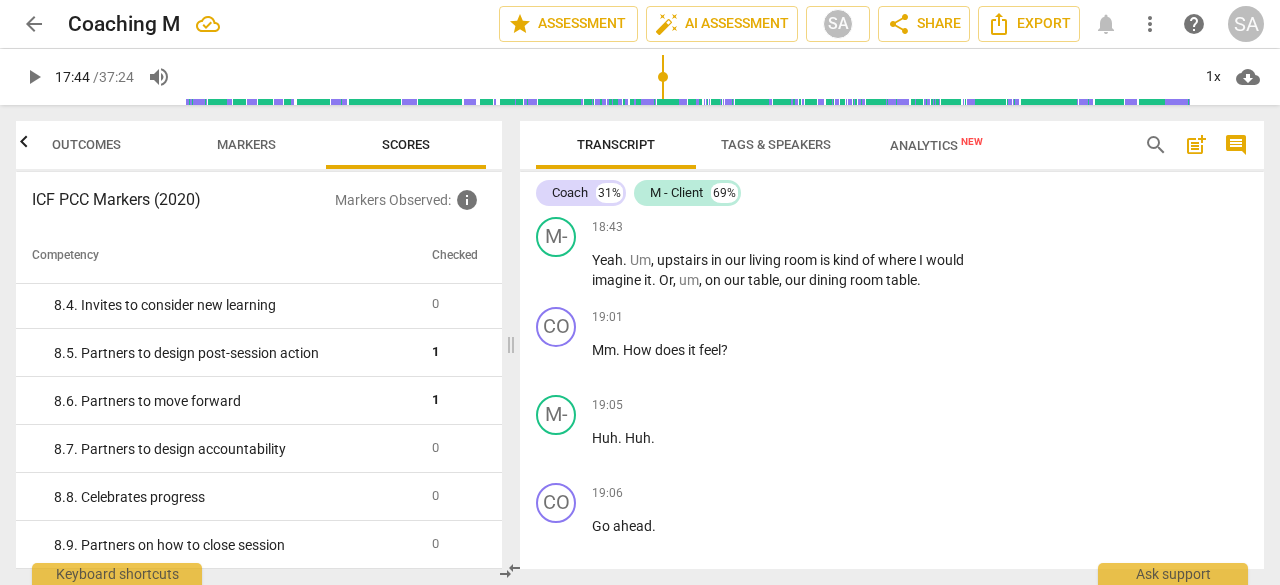 click on "Markers" at bounding box center (246, 144) 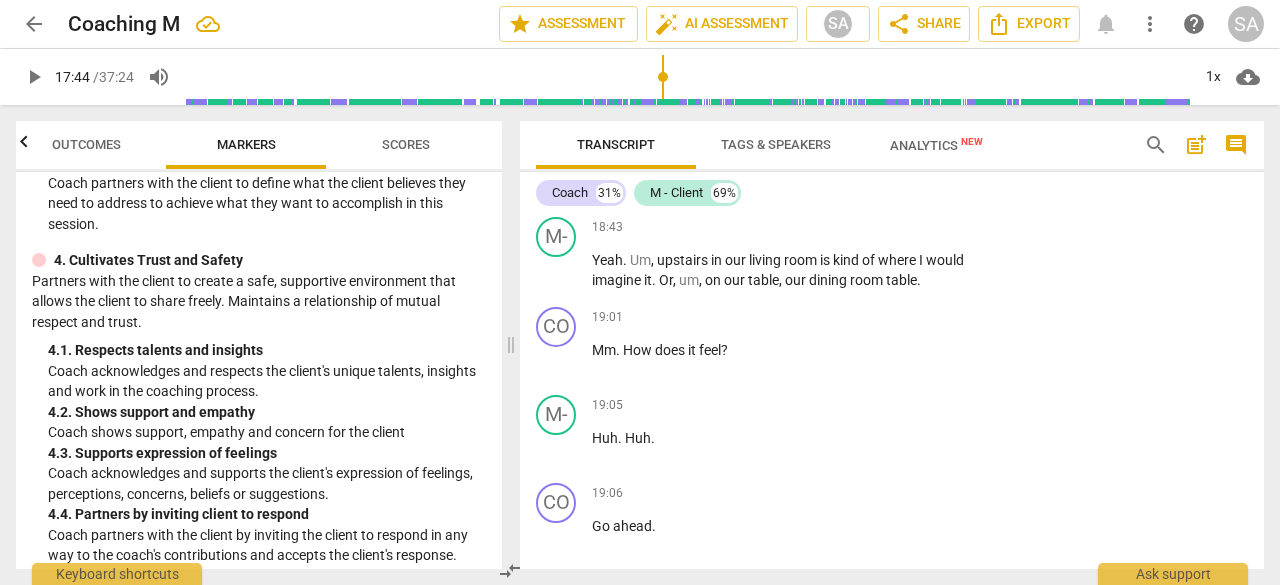 scroll, scrollTop: 700, scrollLeft: 0, axis: vertical 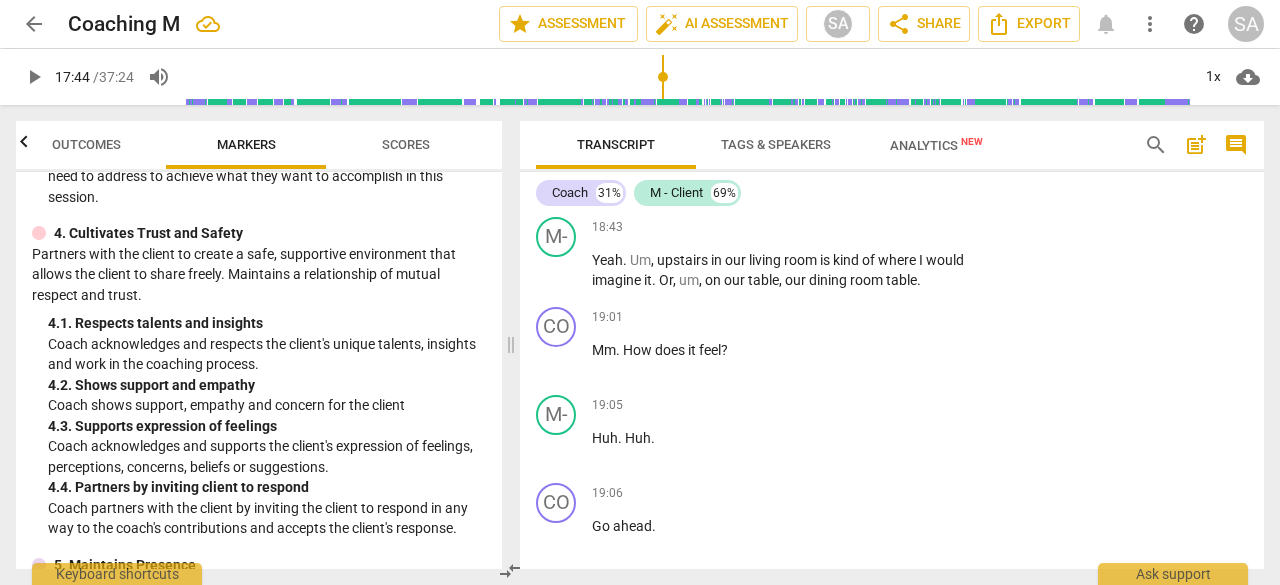 click on "Scores" at bounding box center [406, 144] 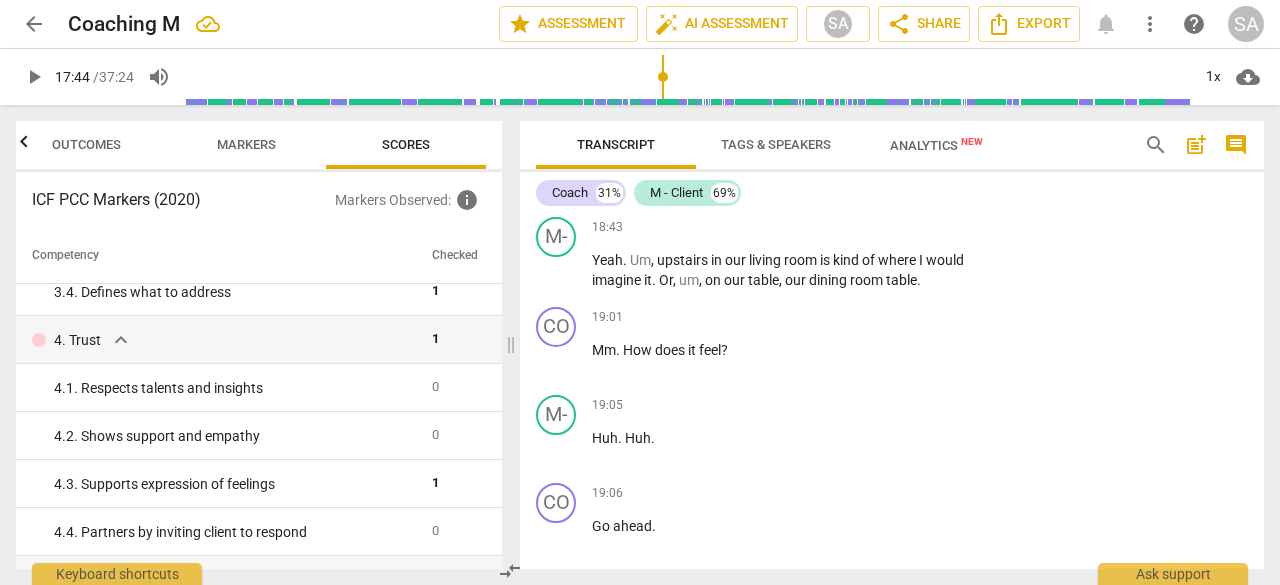 scroll, scrollTop: 500, scrollLeft: 0, axis: vertical 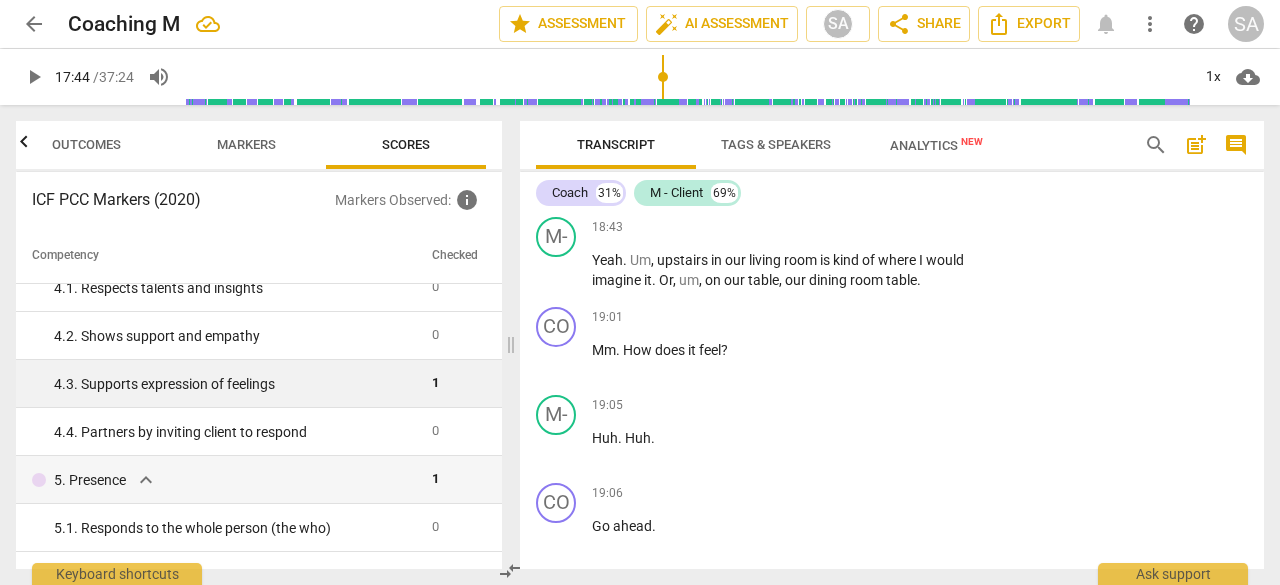 click on "4. 3. Supports expression of feelings" at bounding box center [235, 384] 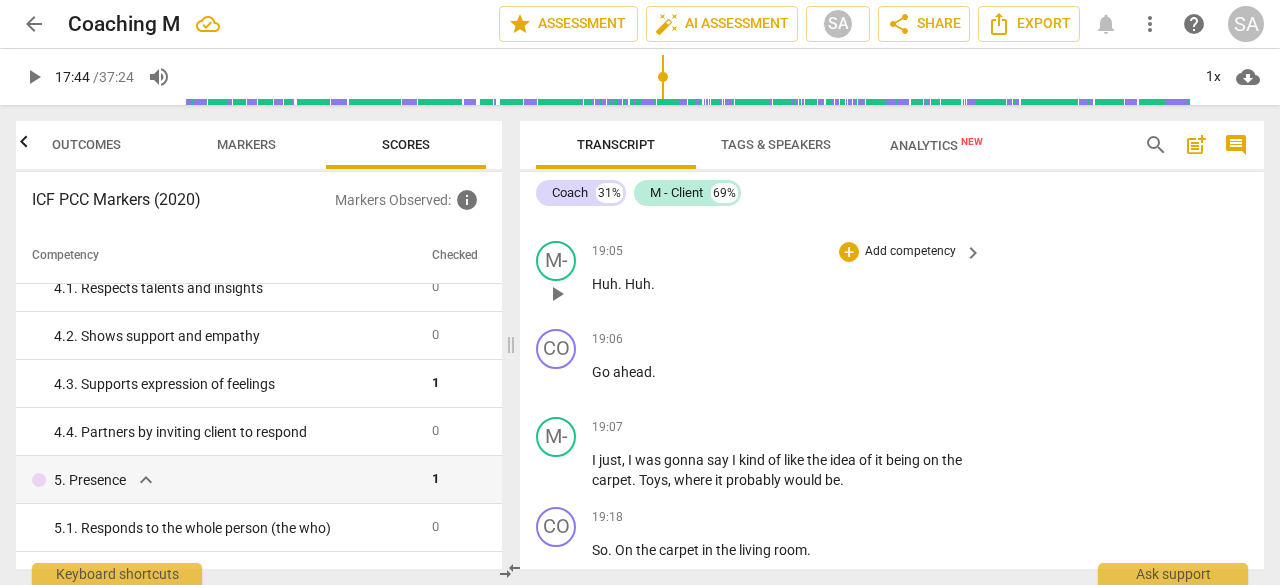 scroll, scrollTop: 7944, scrollLeft: 0, axis: vertical 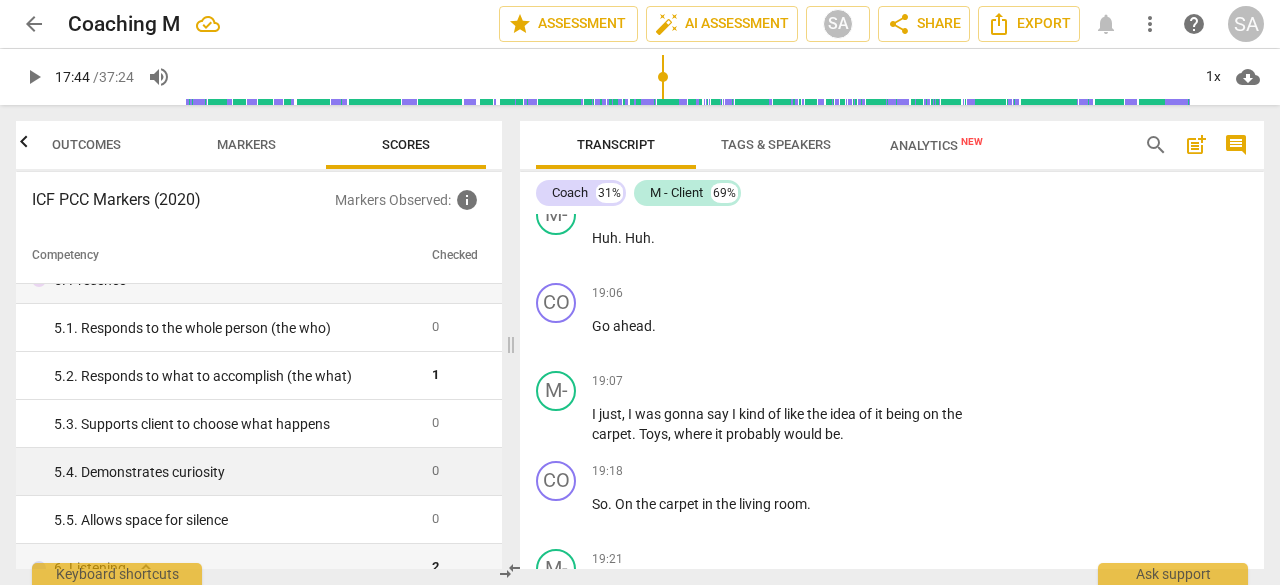 click on "5. 4. Demonstrates curiosity" at bounding box center (235, 472) 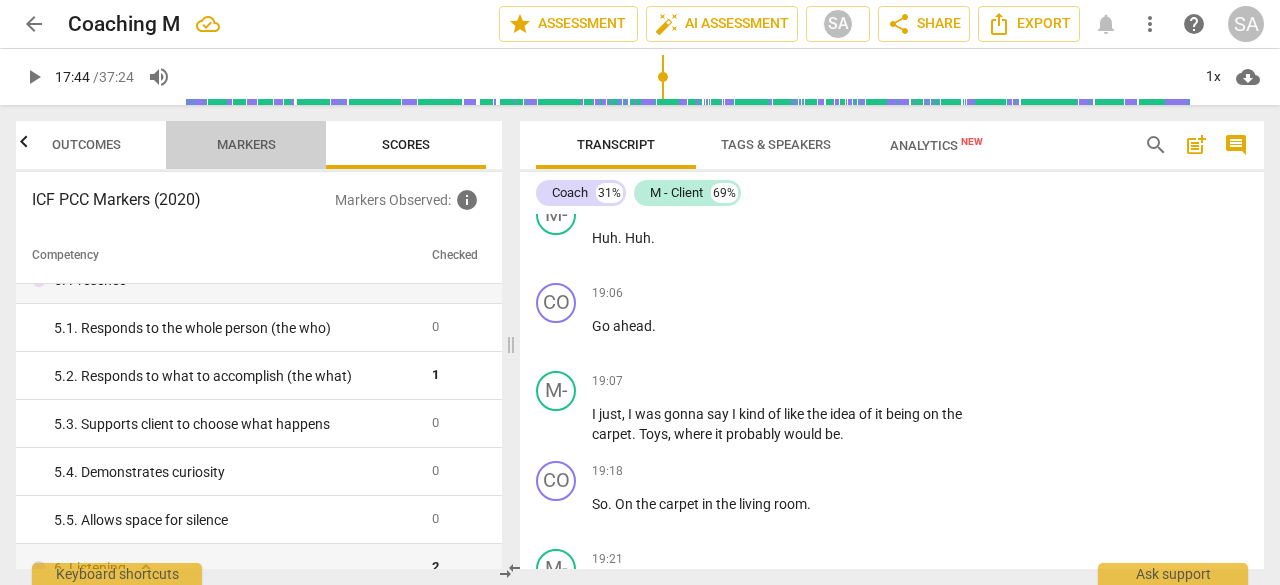 click on "Markers" at bounding box center [246, 144] 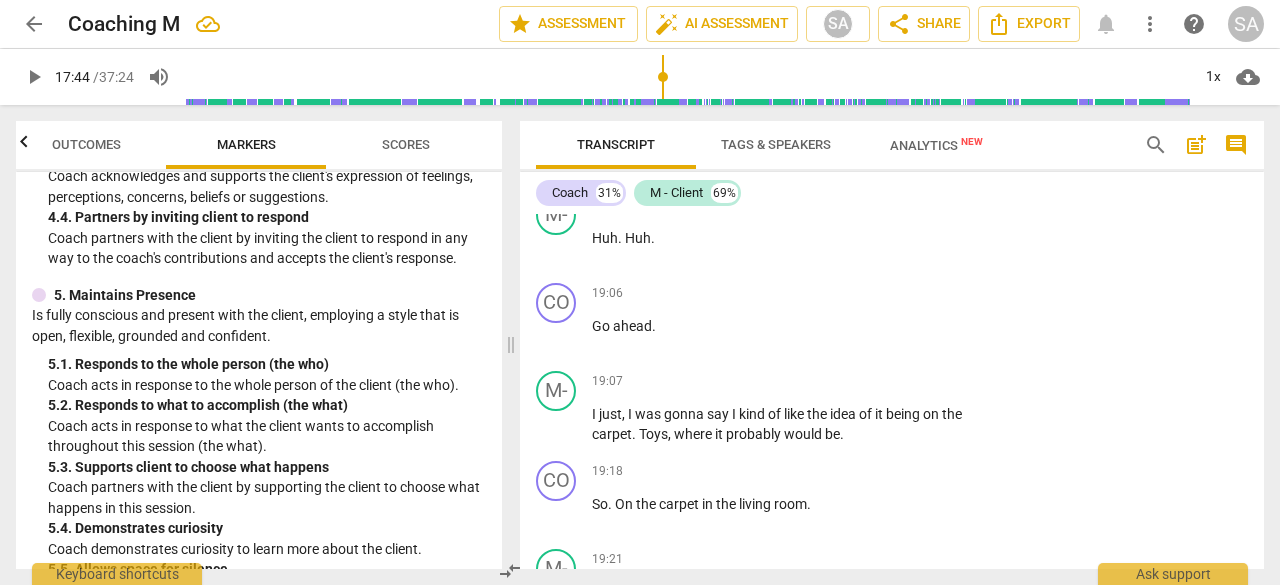 scroll, scrollTop: 1000, scrollLeft: 0, axis: vertical 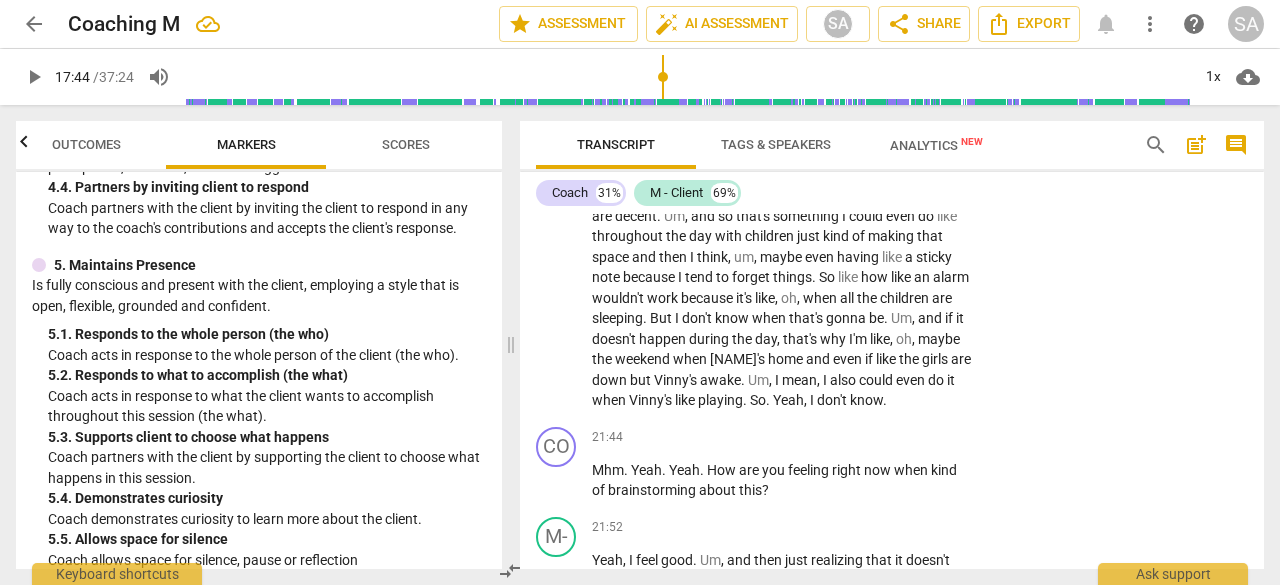 click on "Scores" at bounding box center [406, 144] 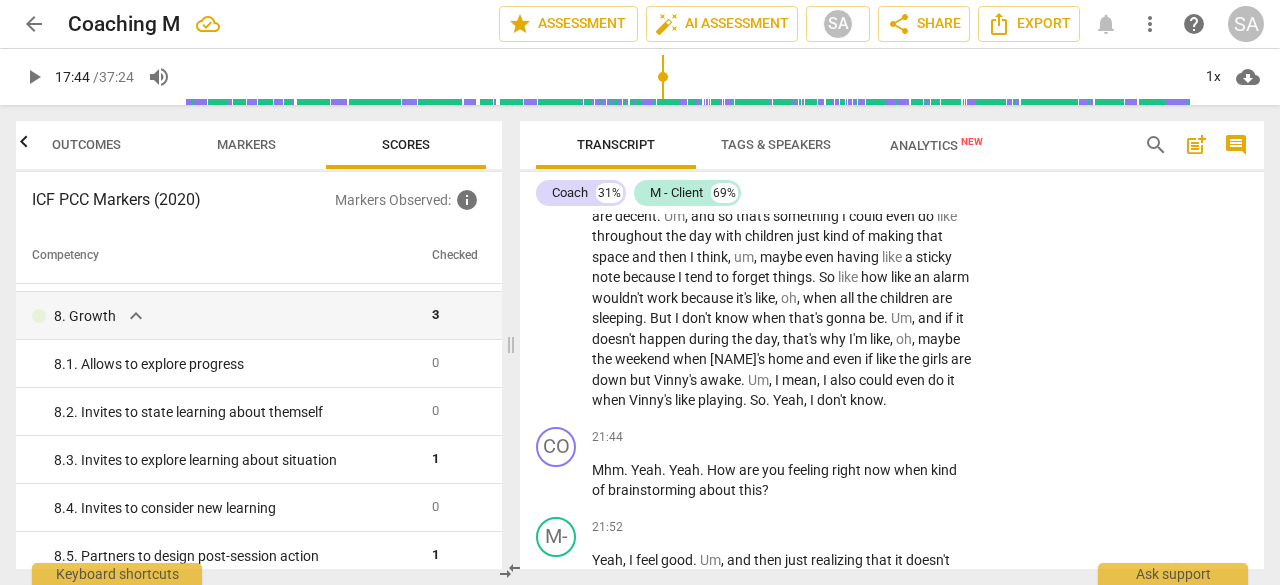 scroll, scrollTop: 1981, scrollLeft: 0, axis: vertical 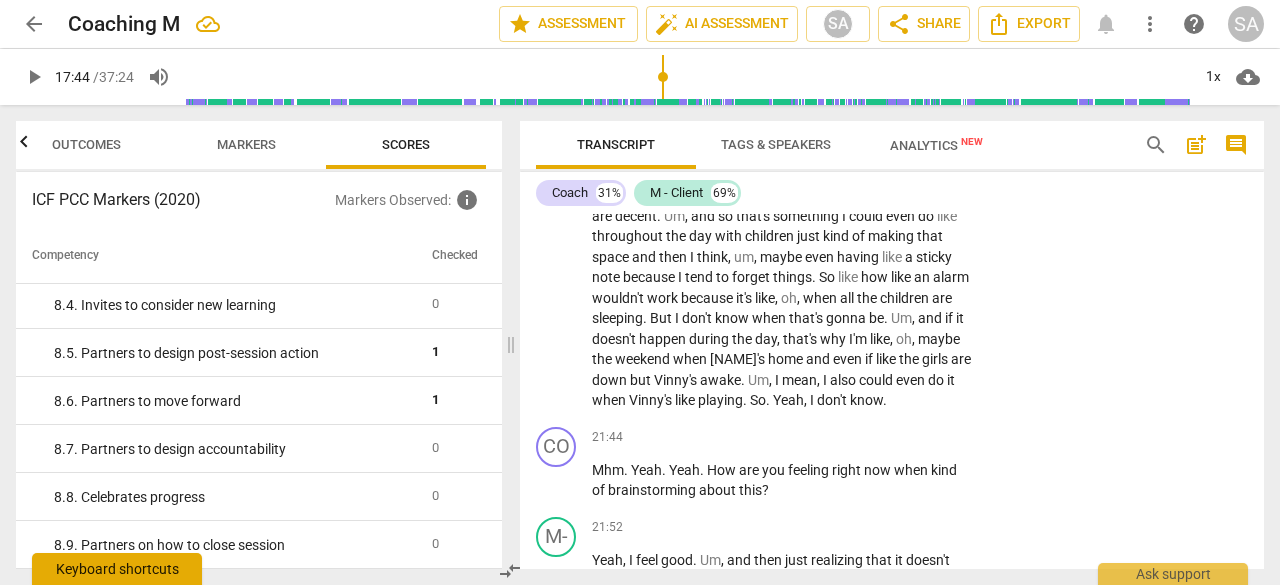click on "Keyboard shortcuts" at bounding box center [117, 569] 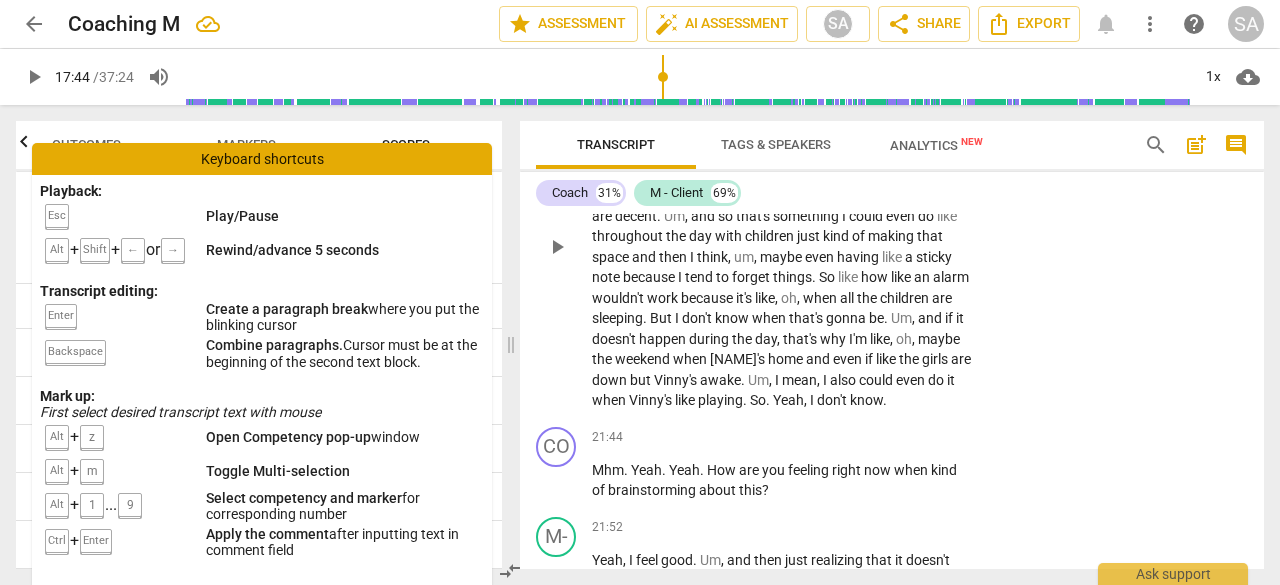 click on "play_arrow pause" at bounding box center (566, 247) 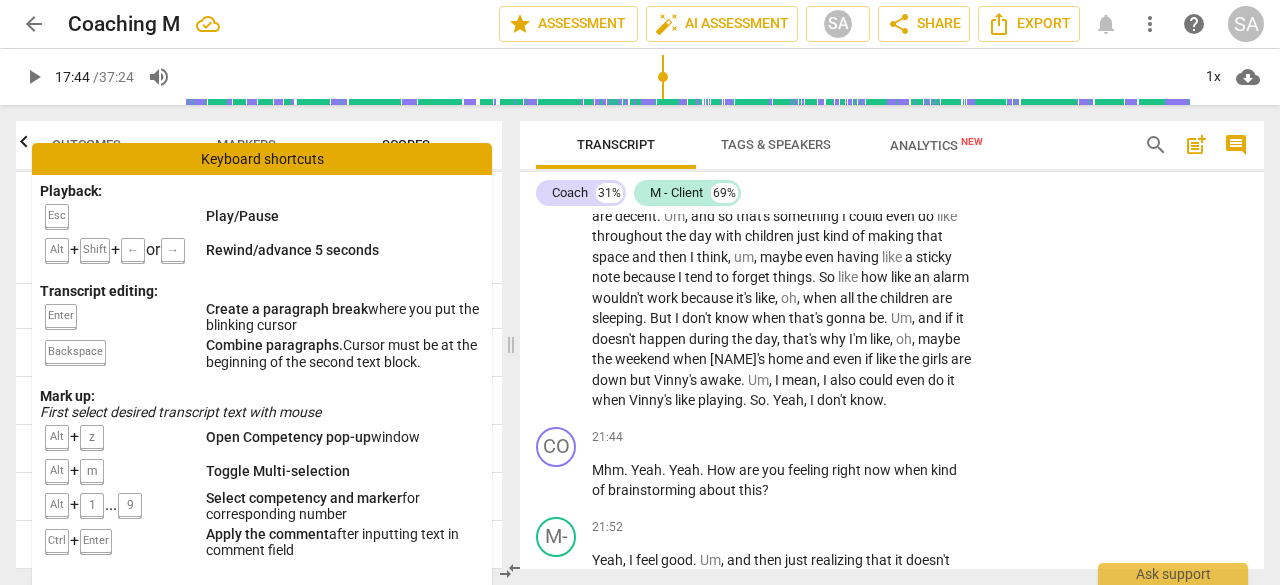 click on "Keyboard shortcuts" at bounding box center [262, 159] 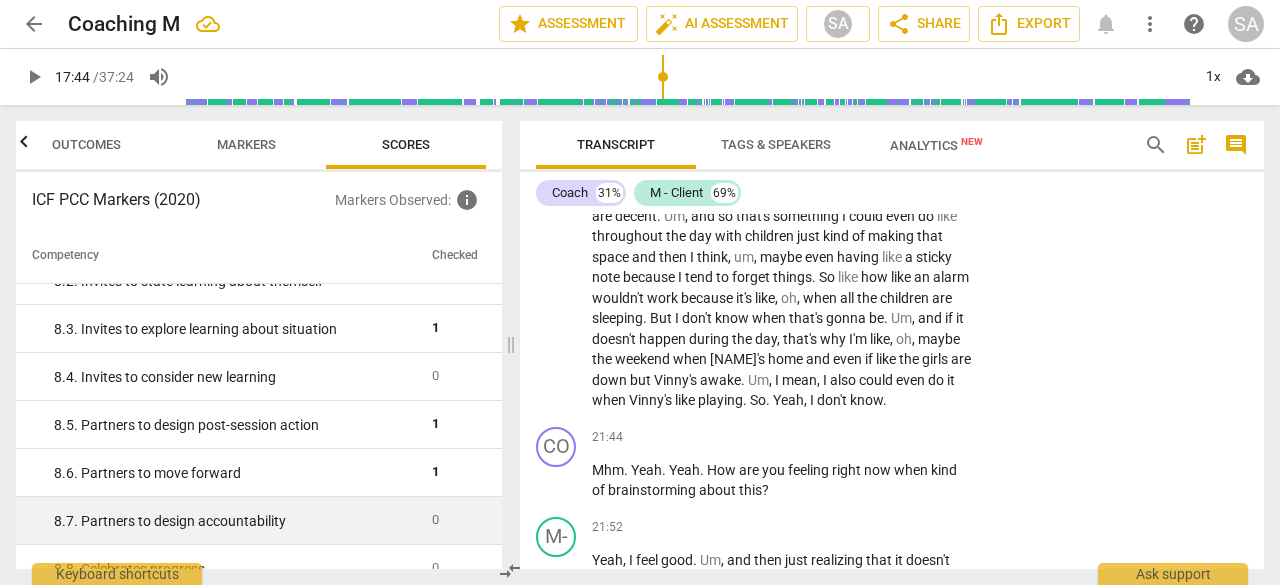 scroll, scrollTop: 1981, scrollLeft: 0, axis: vertical 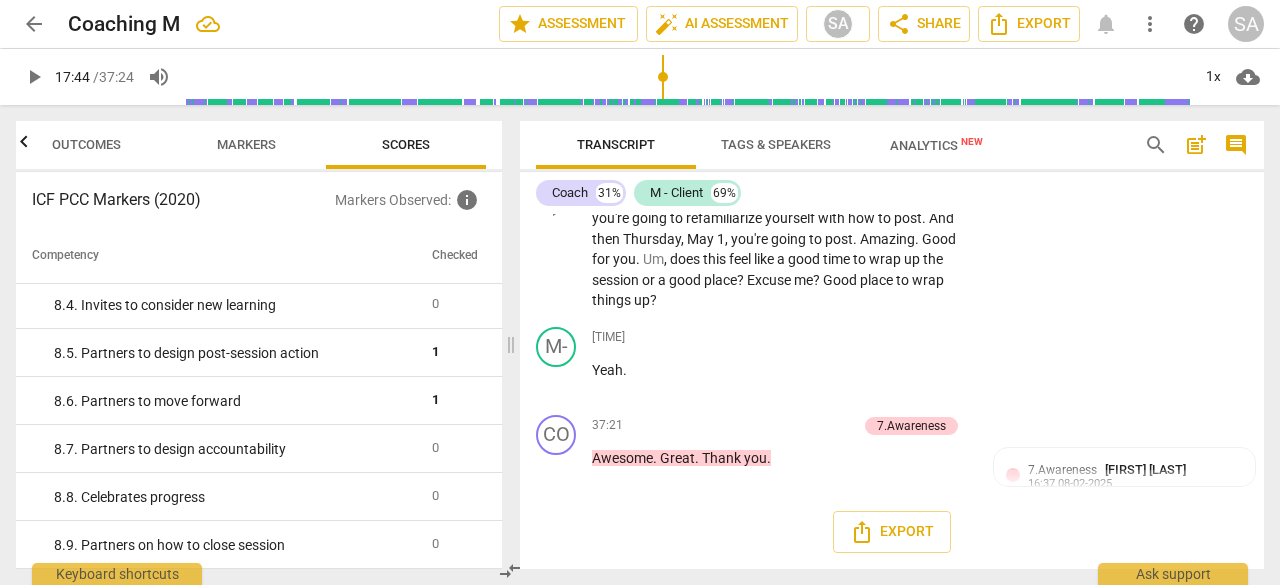 click on "Good" at bounding box center (841, 280) 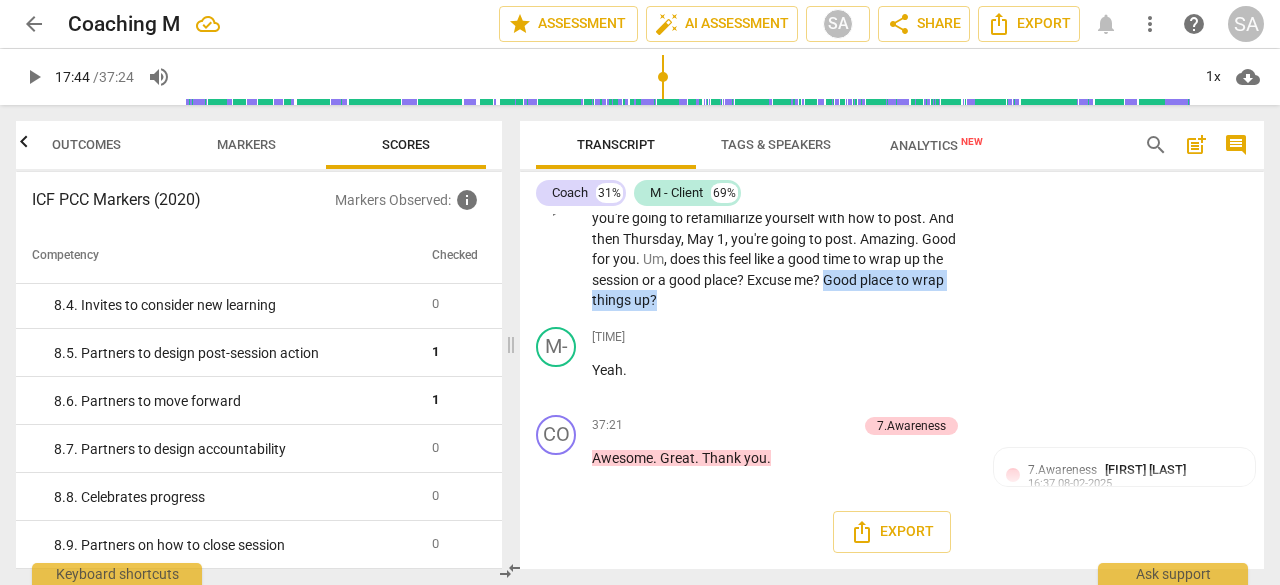 drag, startPoint x: 851, startPoint y: 381, endPoint x: 857, endPoint y: 407, distance: 26.683329 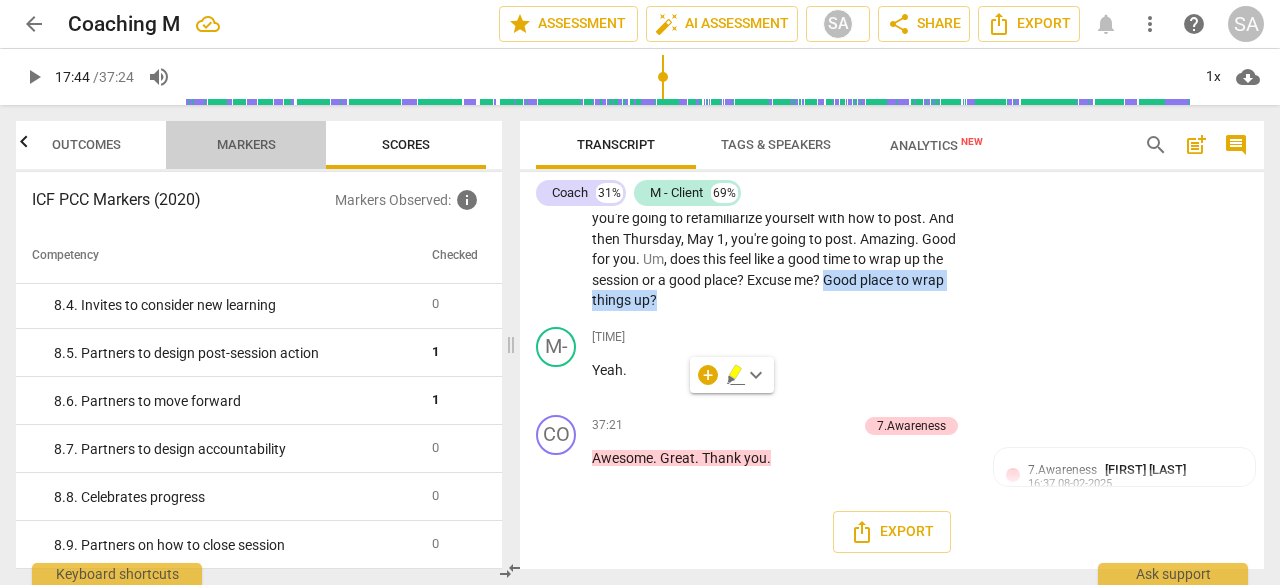 click on "Markers" at bounding box center [246, 144] 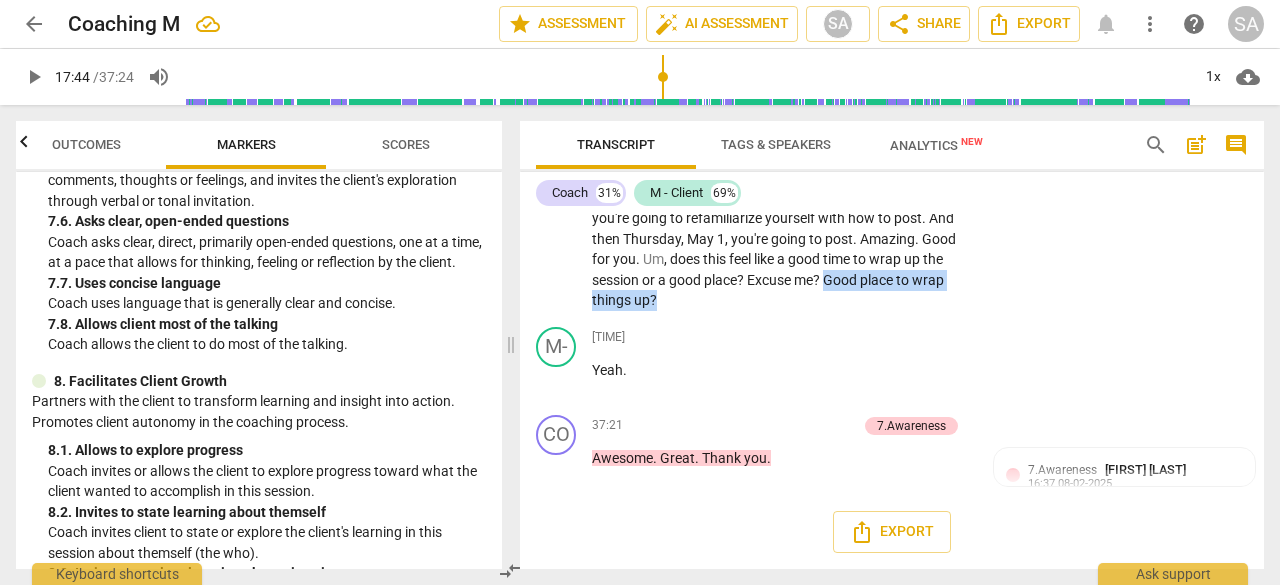 scroll, scrollTop: 2749, scrollLeft: 0, axis: vertical 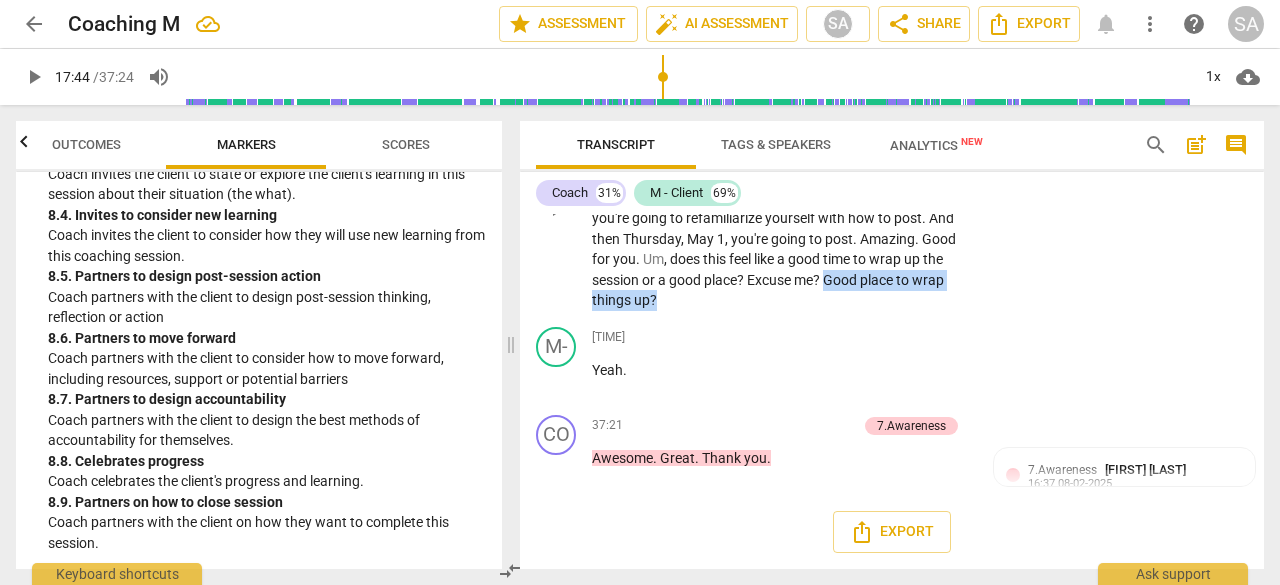 click on "place" at bounding box center (878, 280) 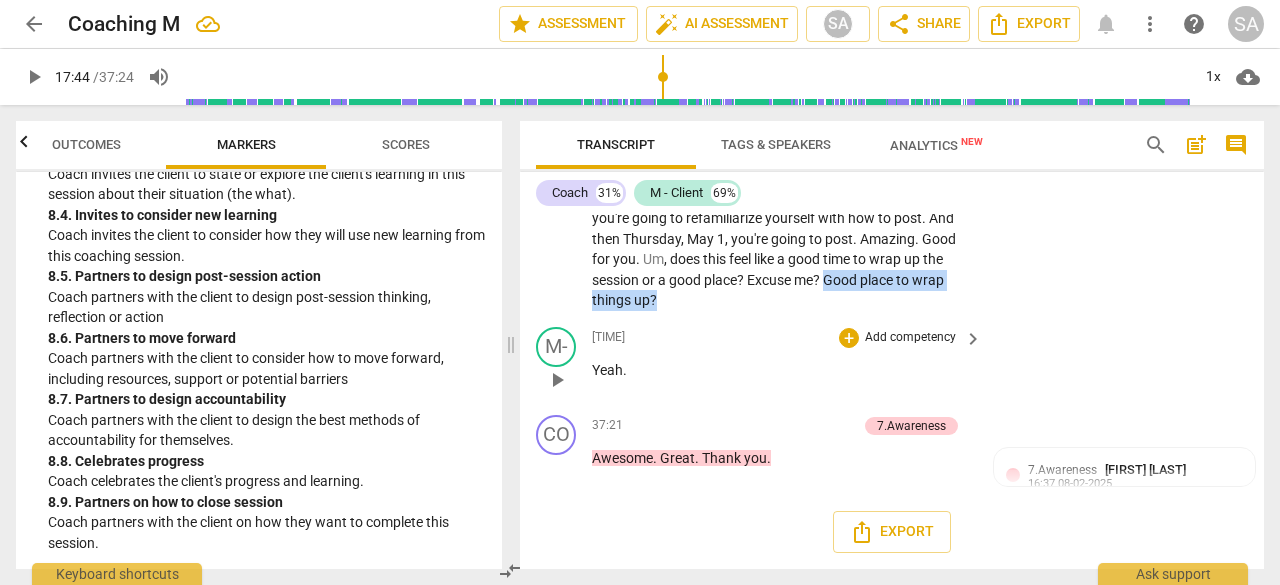 drag, startPoint x: 852, startPoint y: 379, endPoint x: 872, endPoint y: 421, distance: 46.518814 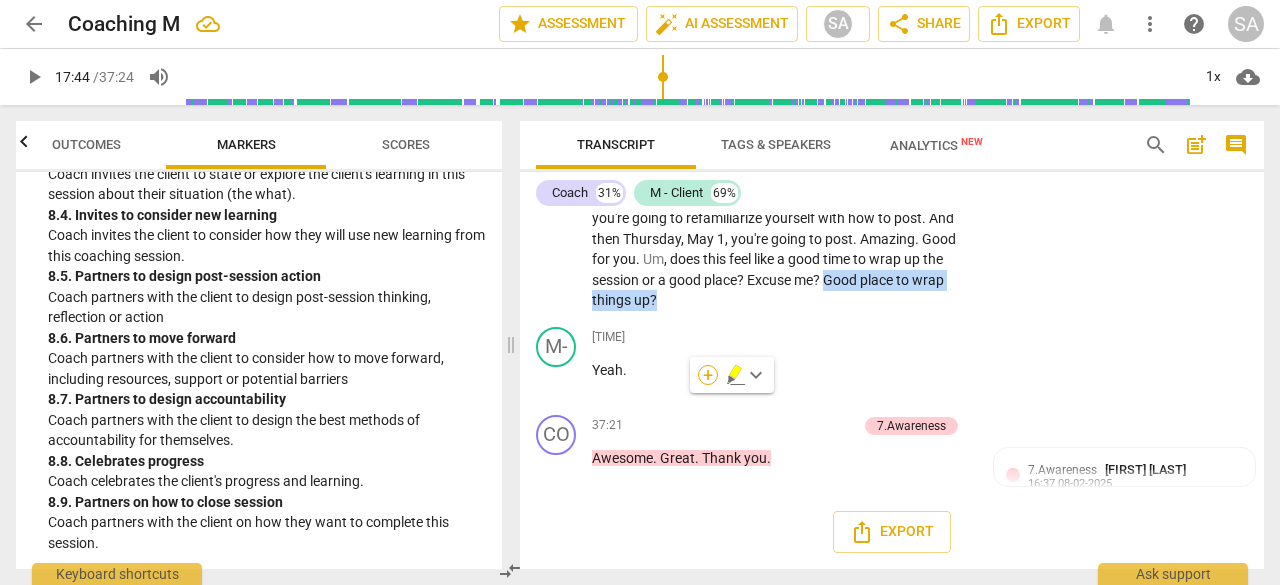 click on "+" at bounding box center [708, 375] 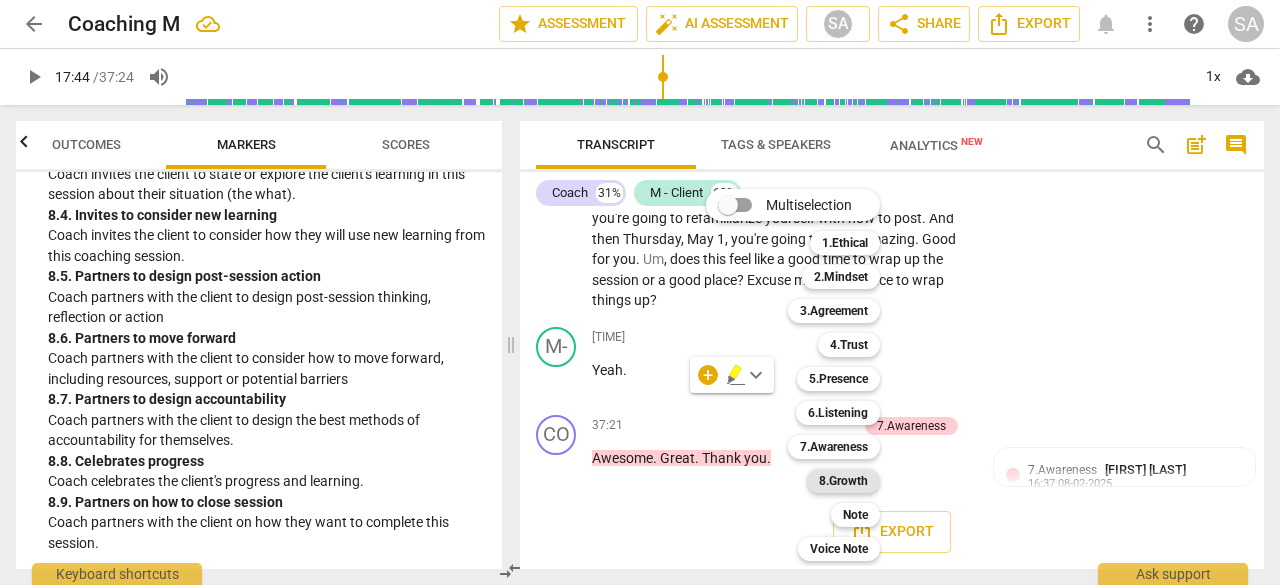 click on "8.Growth" at bounding box center (843, 481) 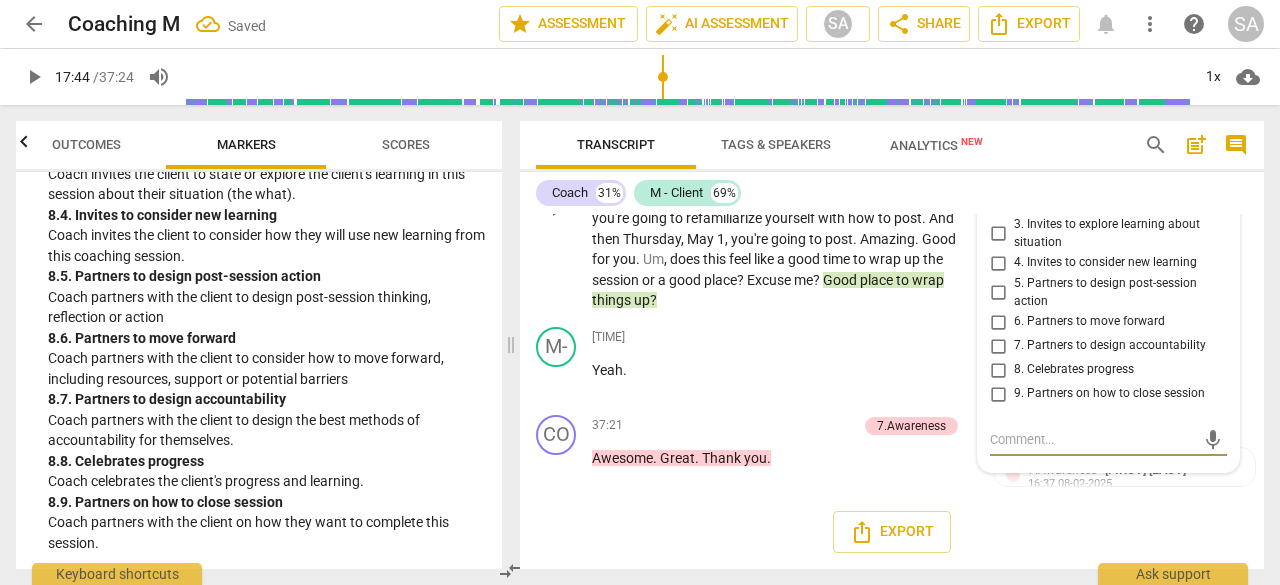 click on "9. Partners on how to close session" at bounding box center (1109, 394) 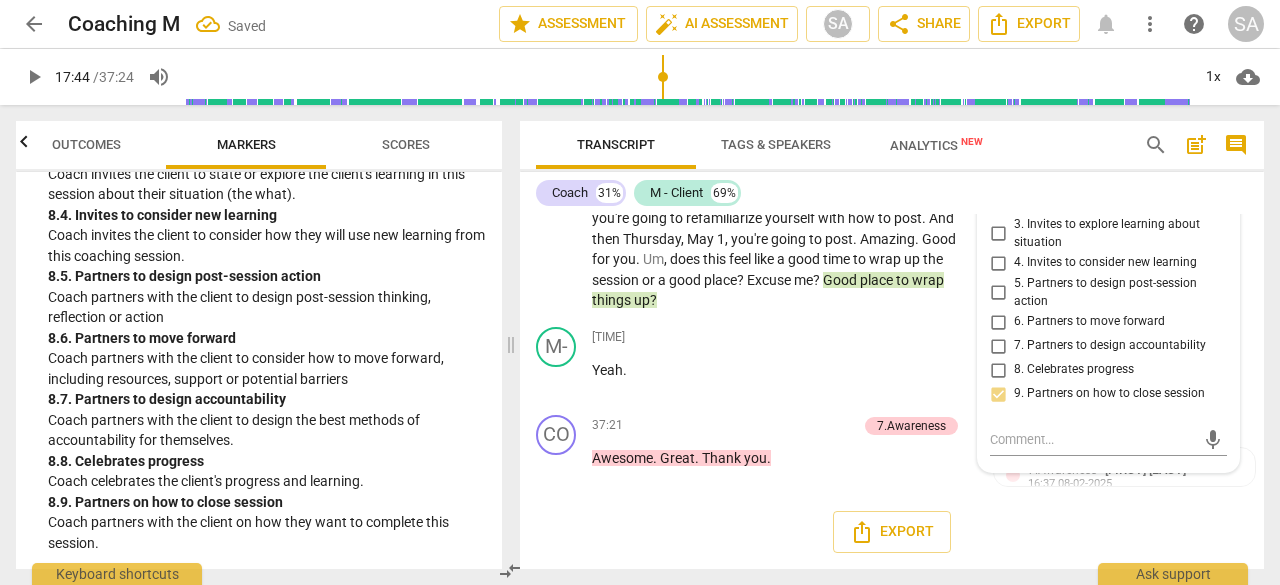 click on "8. 9. Partners on how to close session" at bounding box center [267, 502] 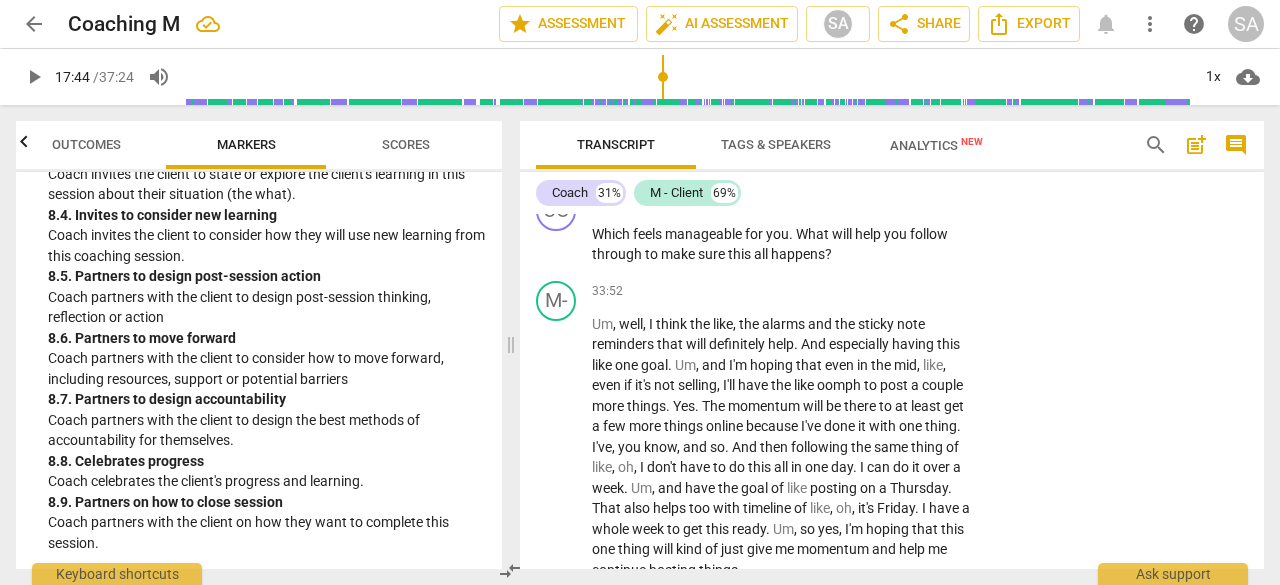 scroll, scrollTop: 17203, scrollLeft: 0, axis: vertical 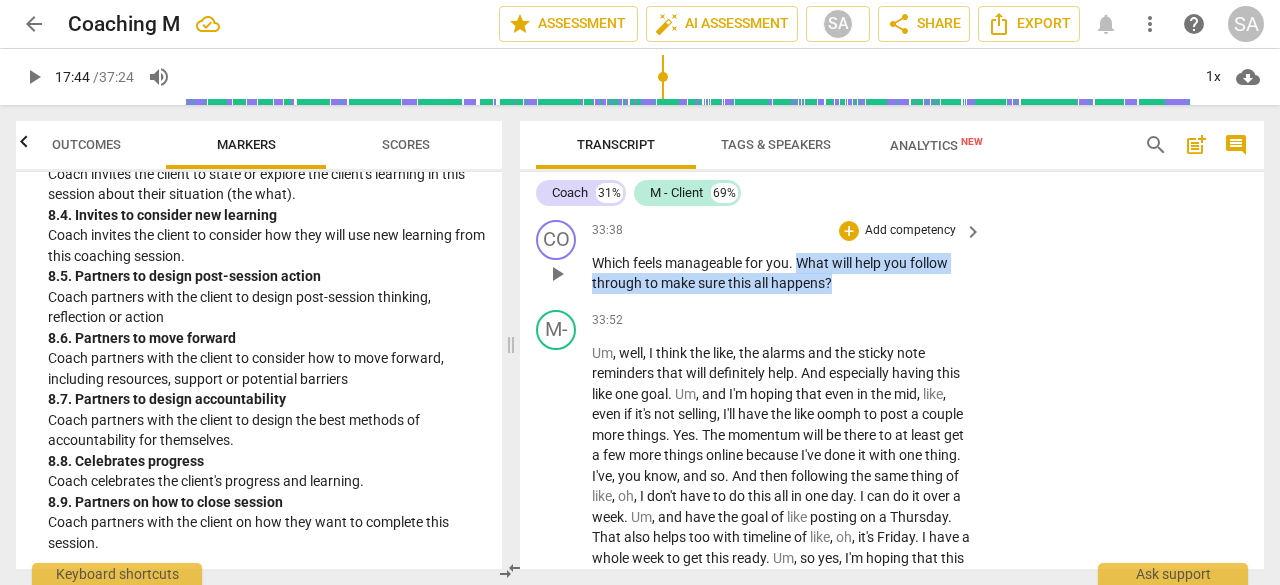 drag, startPoint x: 798, startPoint y: 383, endPoint x: 834, endPoint y: 412, distance: 46.227695 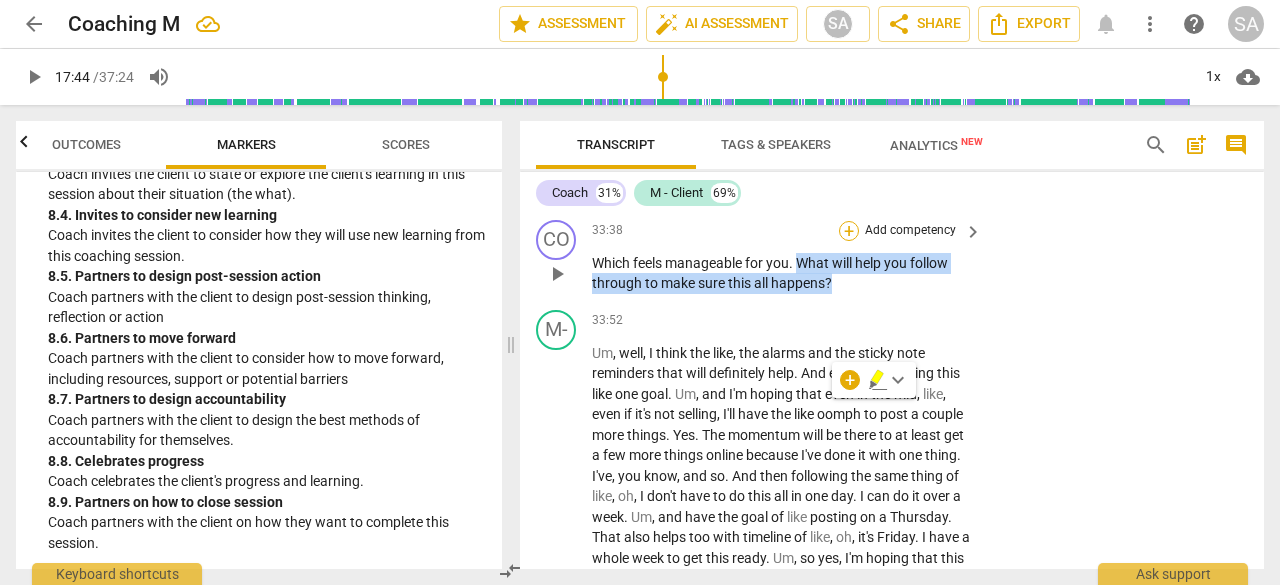 click on "+" at bounding box center (849, 231) 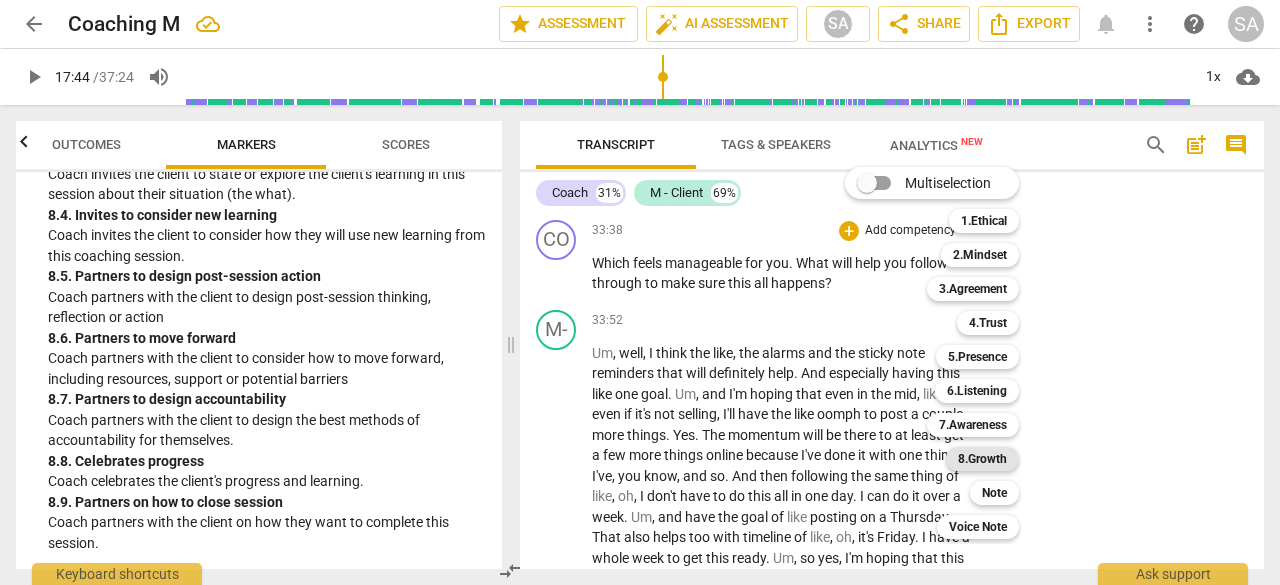click on "8.Growth" at bounding box center (982, 459) 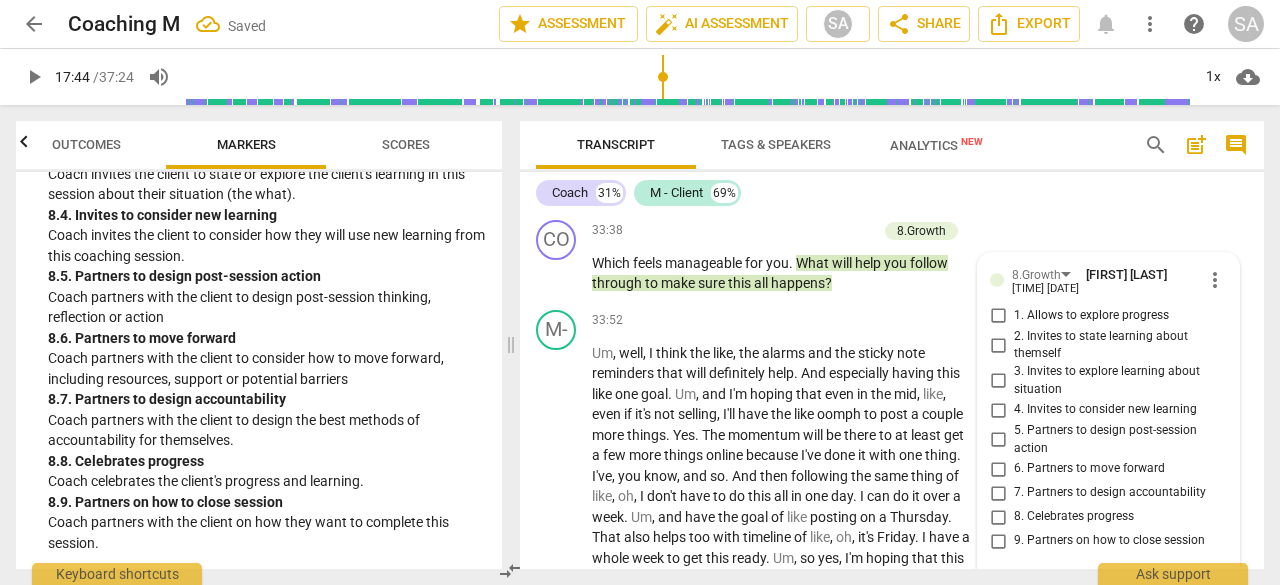 scroll, scrollTop: 17521, scrollLeft: 0, axis: vertical 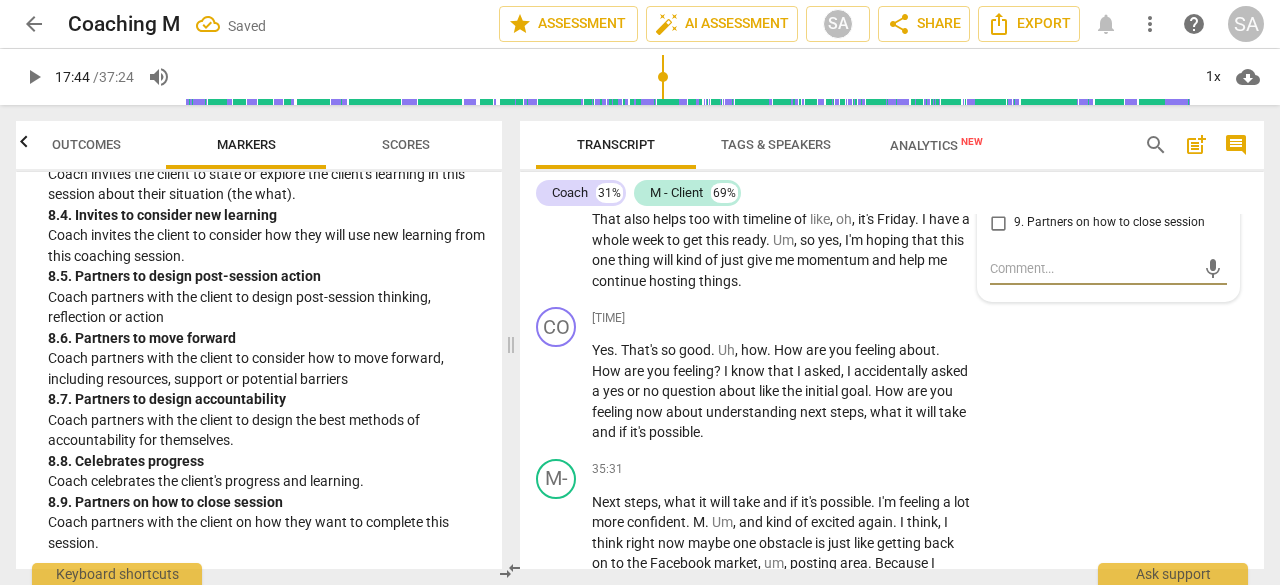 click on "7. Partners to design accountability" at bounding box center [998, 175] 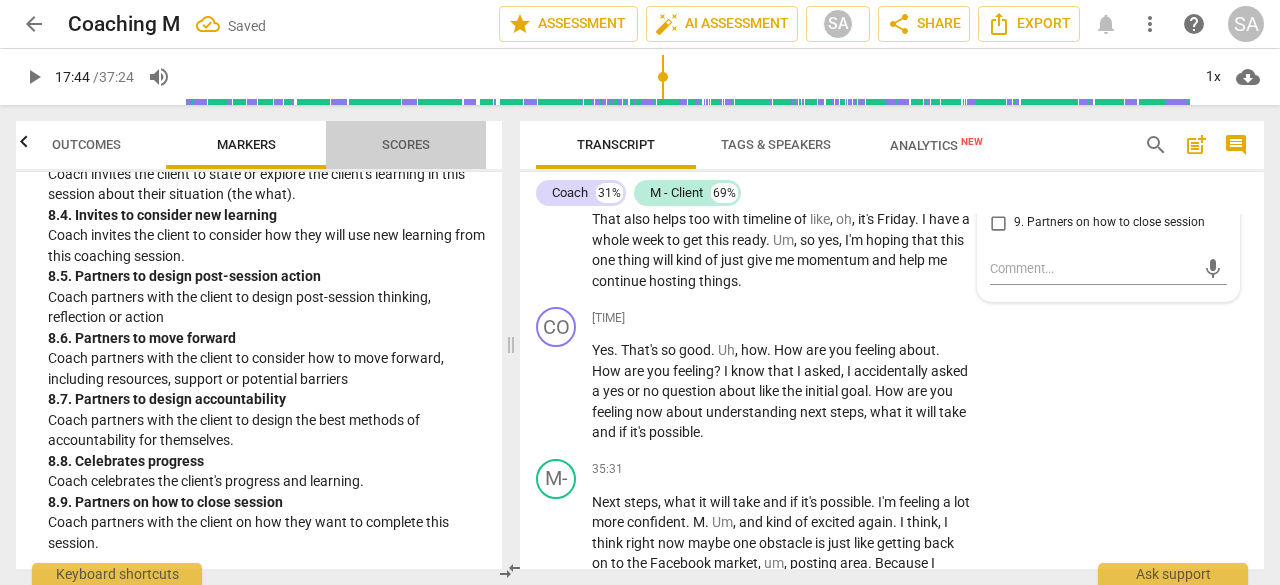 click on "Scores" at bounding box center (406, 144) 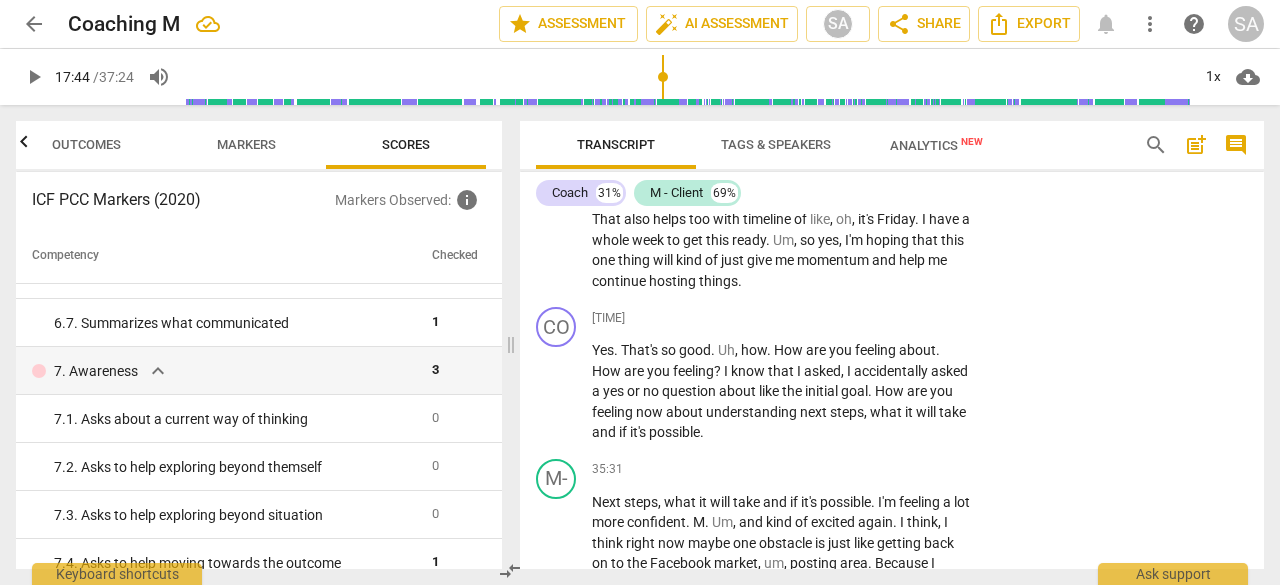 scroll, scrollTop: 1381, scrollLeft: 0, axis: vertical 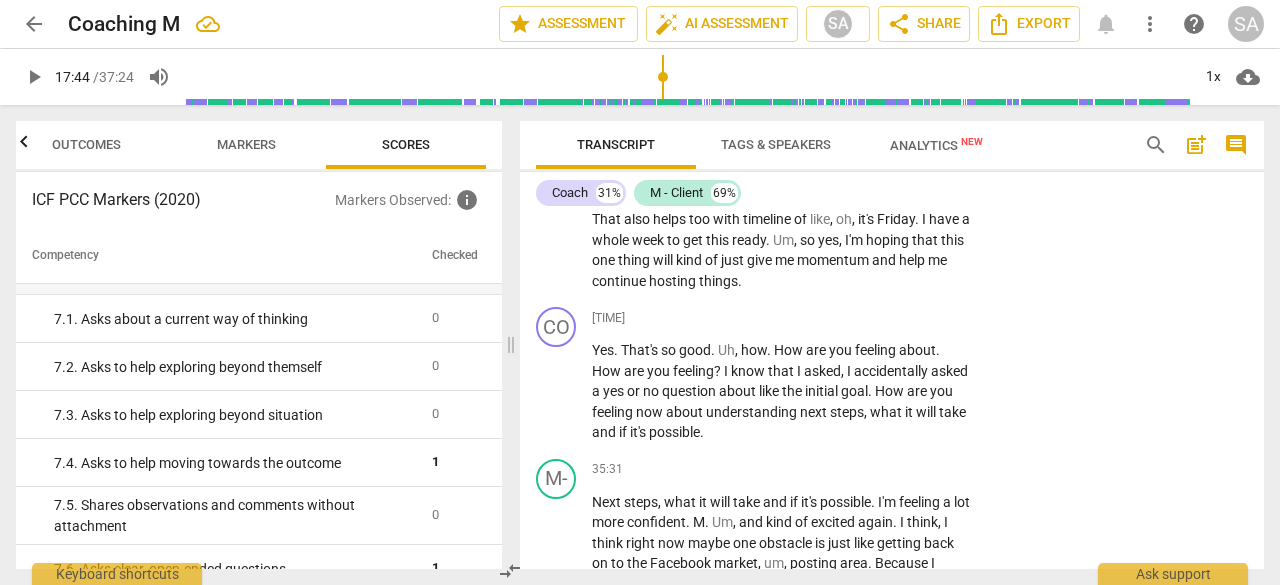 click on "Markers" at bounding box center [246, 144] 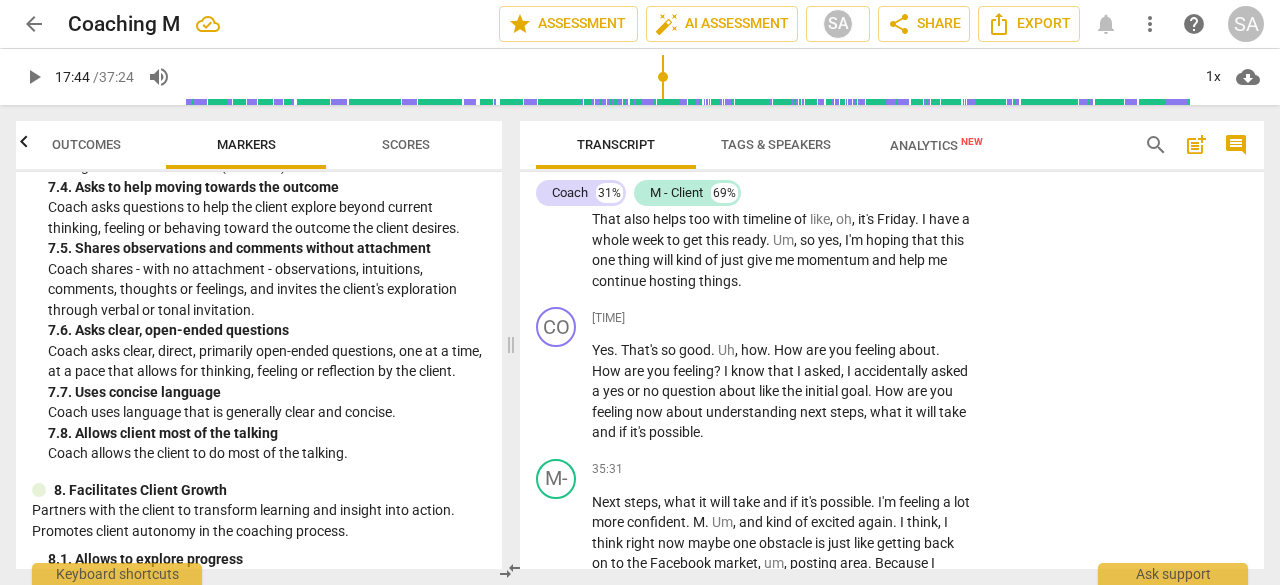 scroll, scrollTop: 2100, scrollLeft: 0, axis: vertical 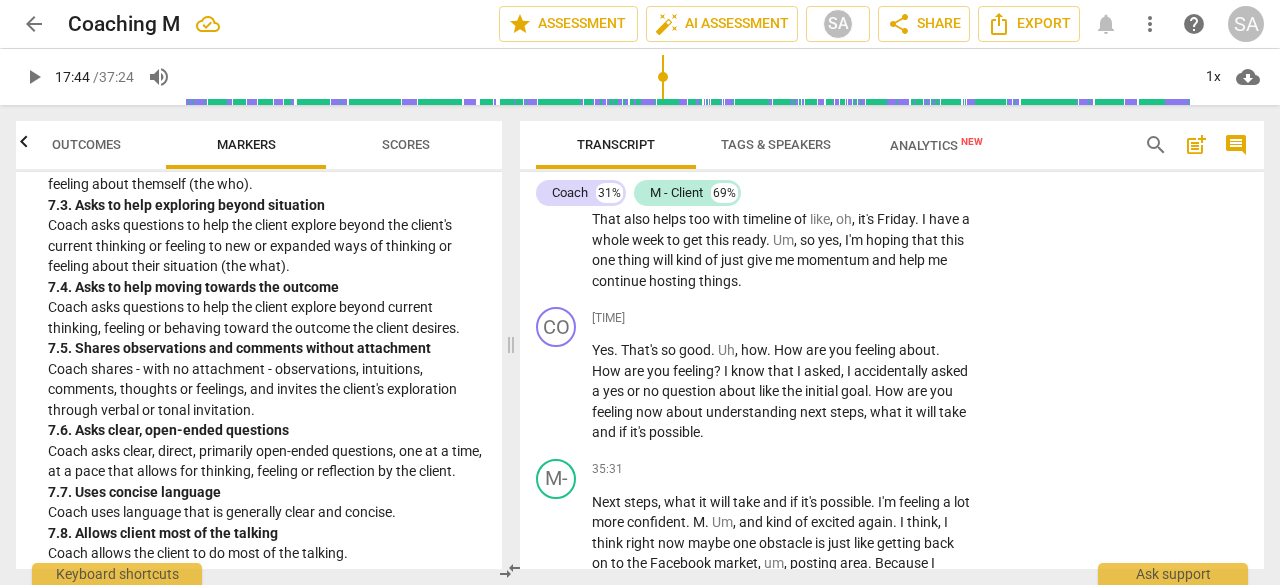 click on "Scores" at bounding box center (406, 144) 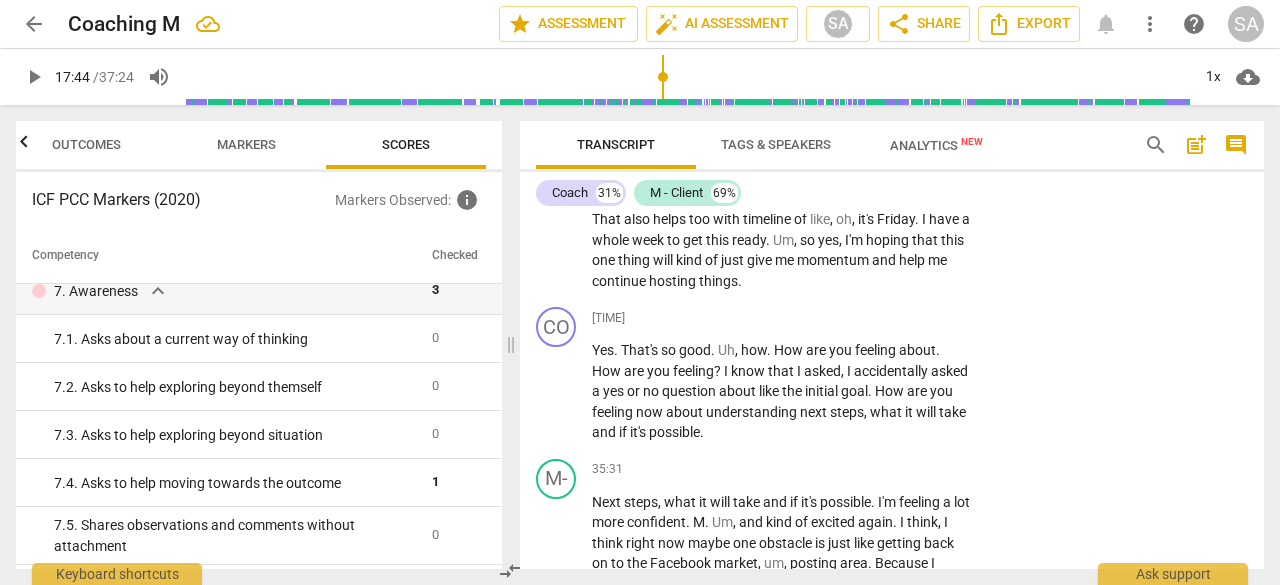 scroll, scrollTop: 1400, scrollLeft: 0, axis: vertical 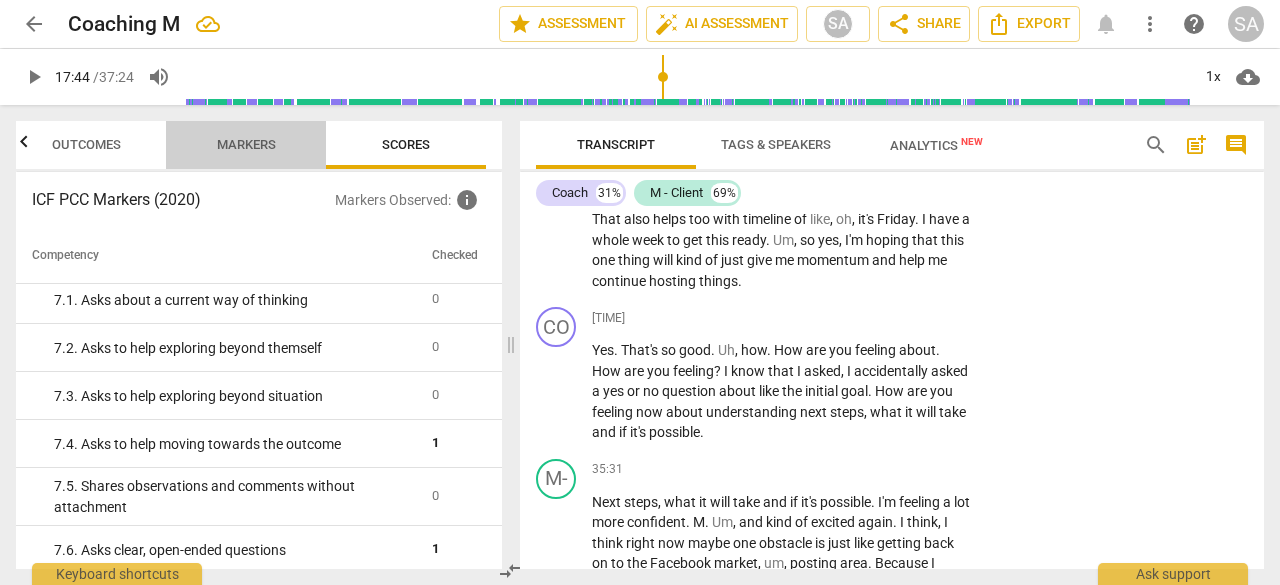 click on "Markers" at bounding box center [246, 145] 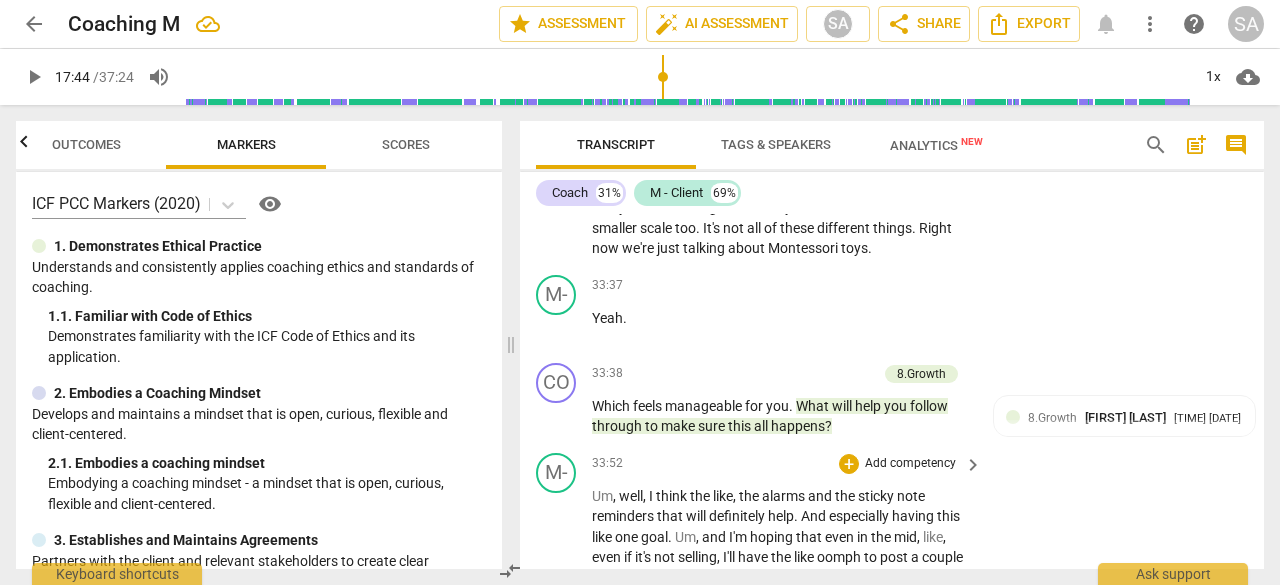 scroll, scrollTop: 17021, scrollLeft: 0, axis: vertical 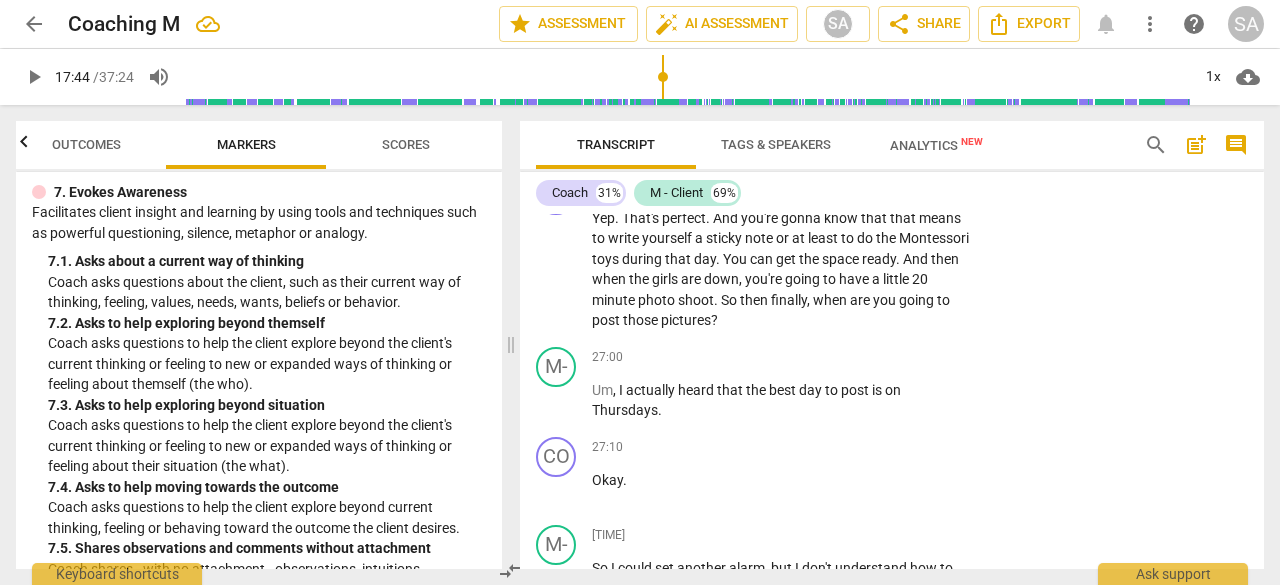 click on "Scores" at bounding box center (406, 144) 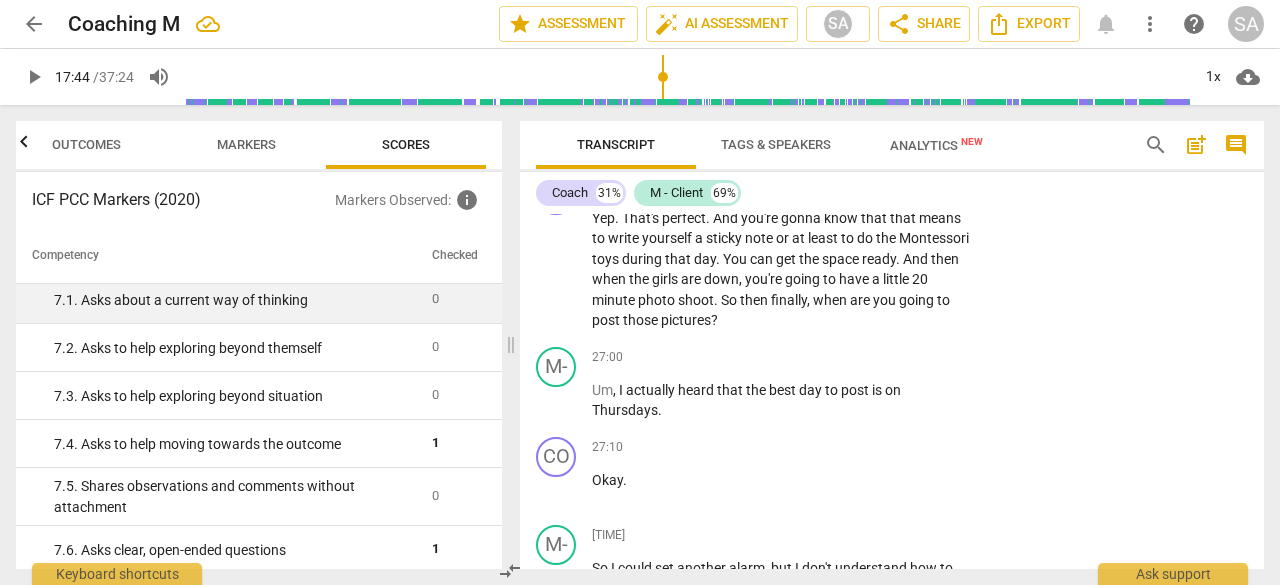 scroll, scrollTop: 1500, scrollLeft: 0, axis: vertical 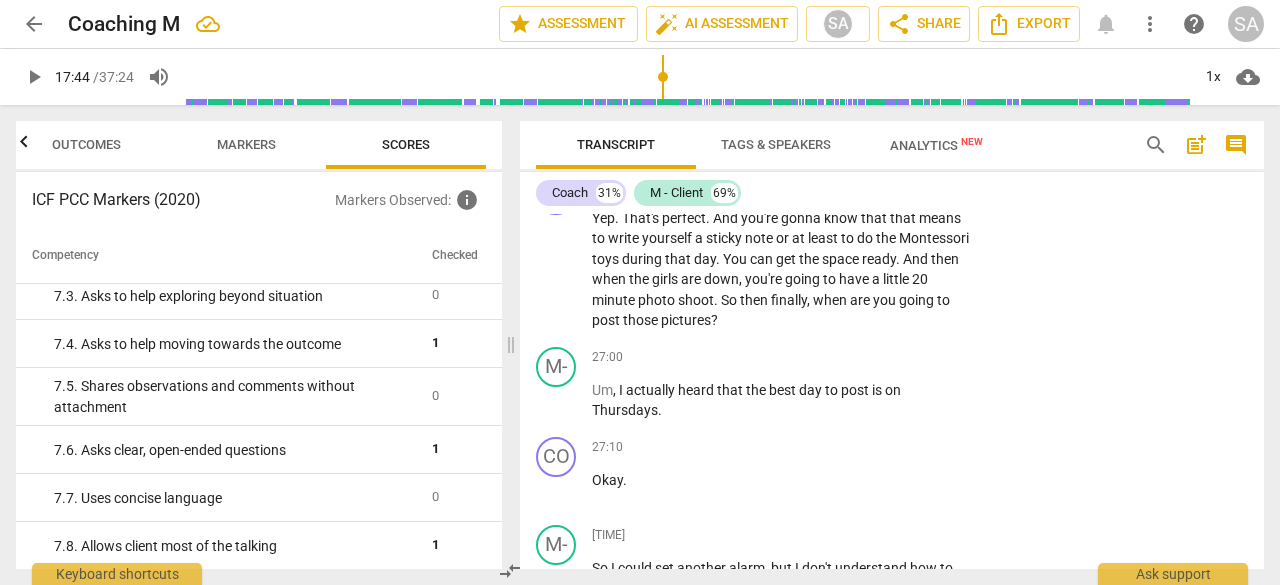 click on "Markers" at bounding box center (246, 144) 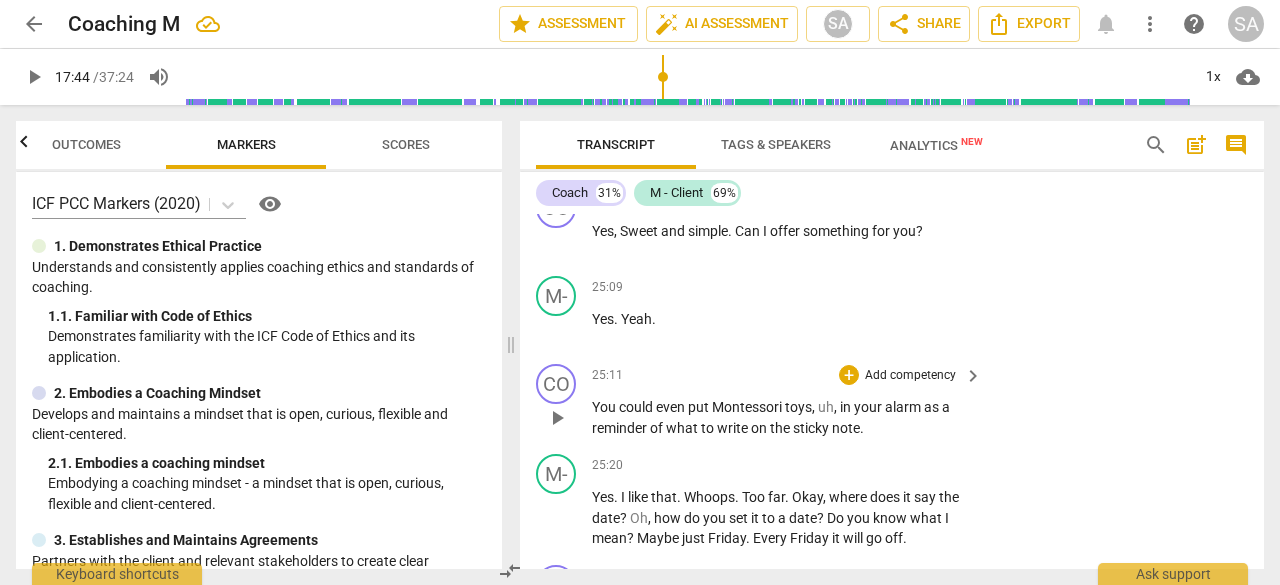 scroll, scrollTop: 12121, scrollLeft: 0, axis: vertical 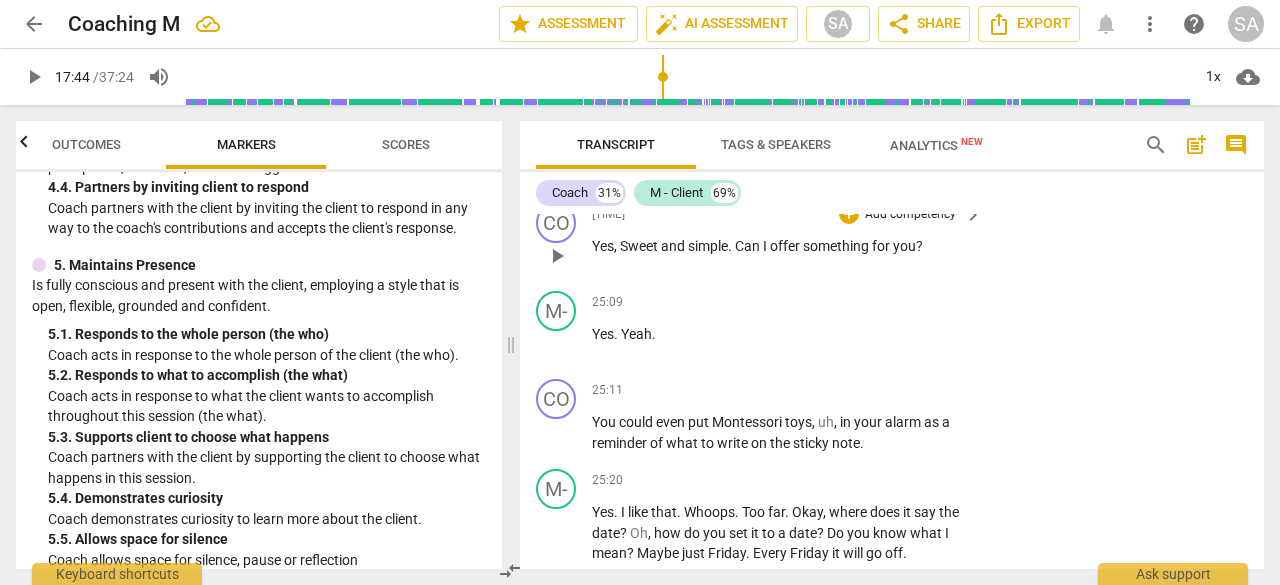 click on "Can" at bounding box center [749, 246] 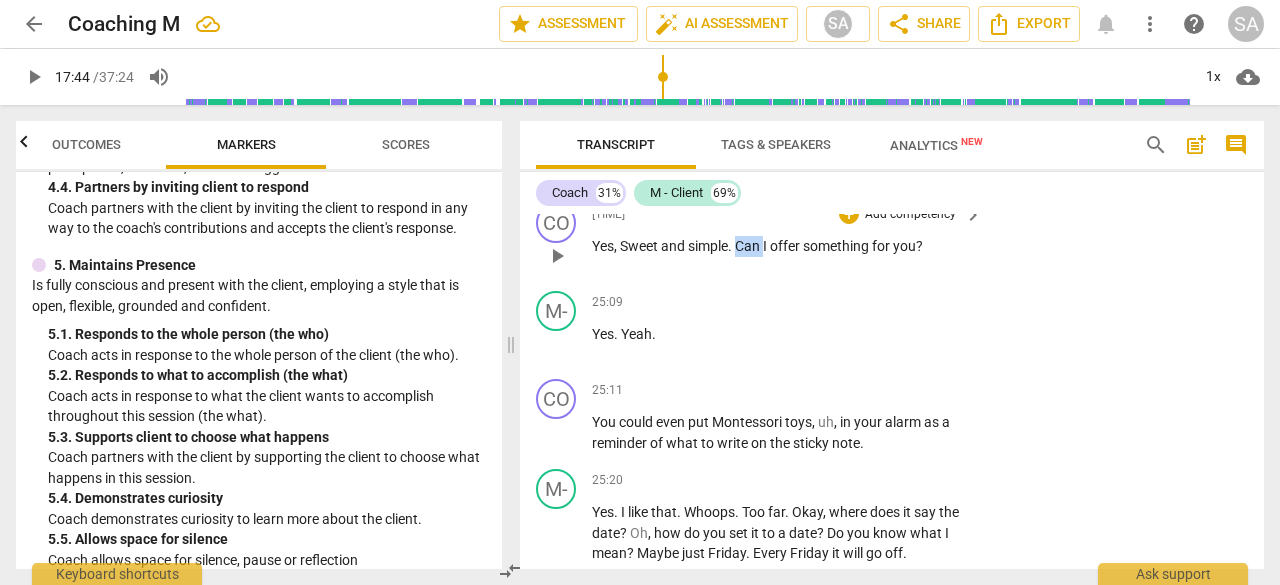 click on "Can" at bounding box center (749, 246) 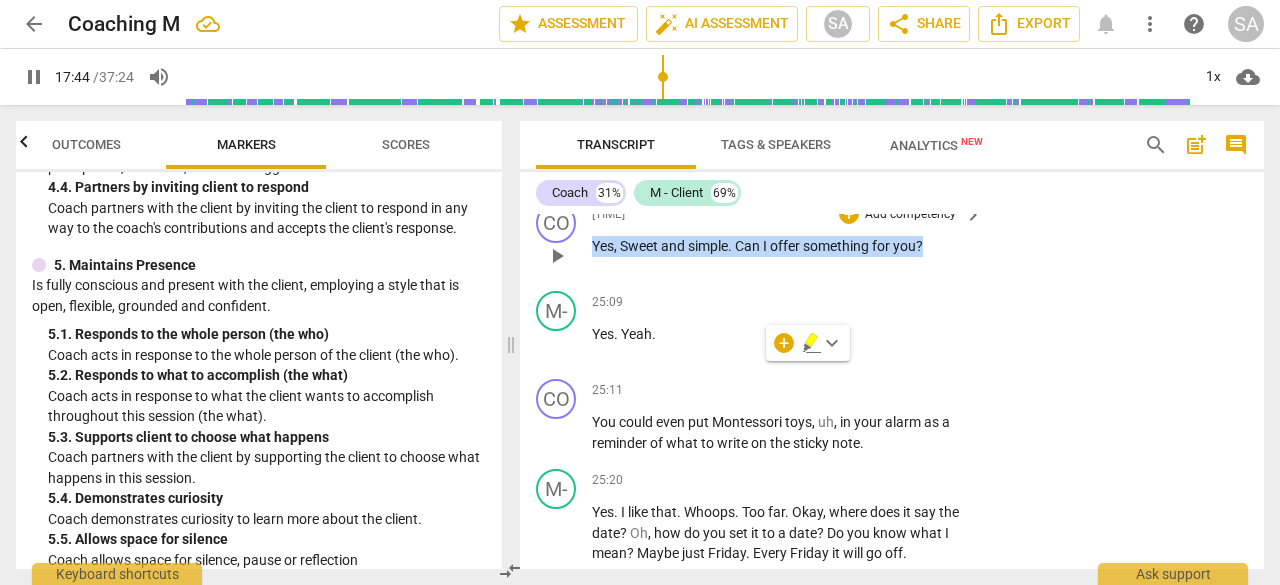 click on "Can" at bounding box center [749, 246] 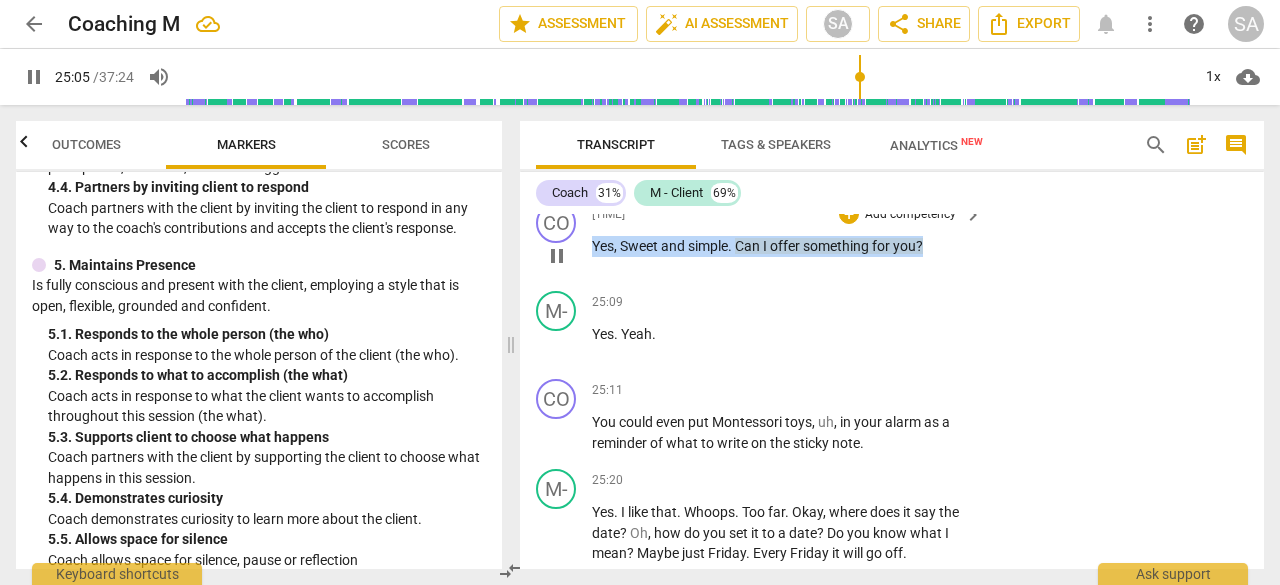 click on "pause" at bounding box center [557, 256] 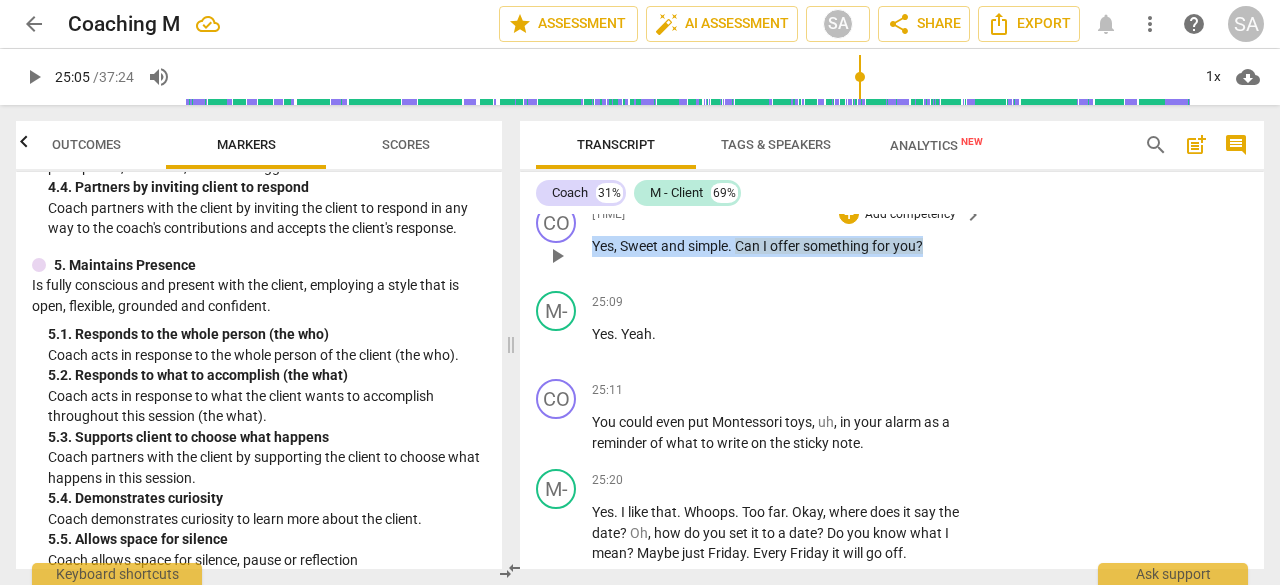 type on "1506" 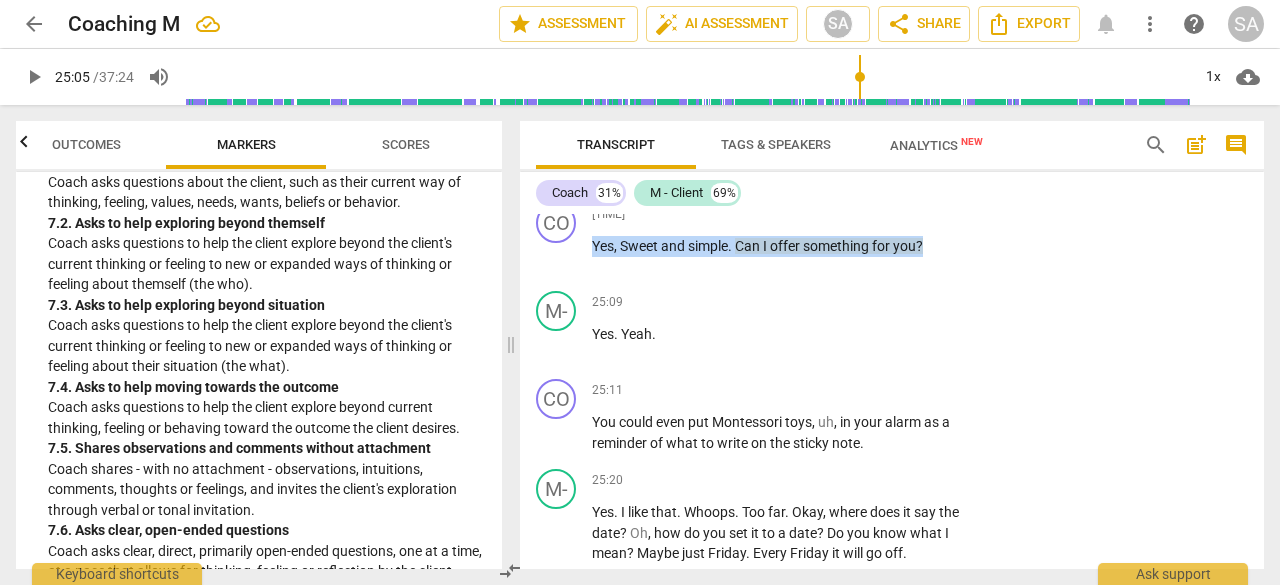 scroll, scrollTop: 2100, scrollLeft: 0, axis: vertical 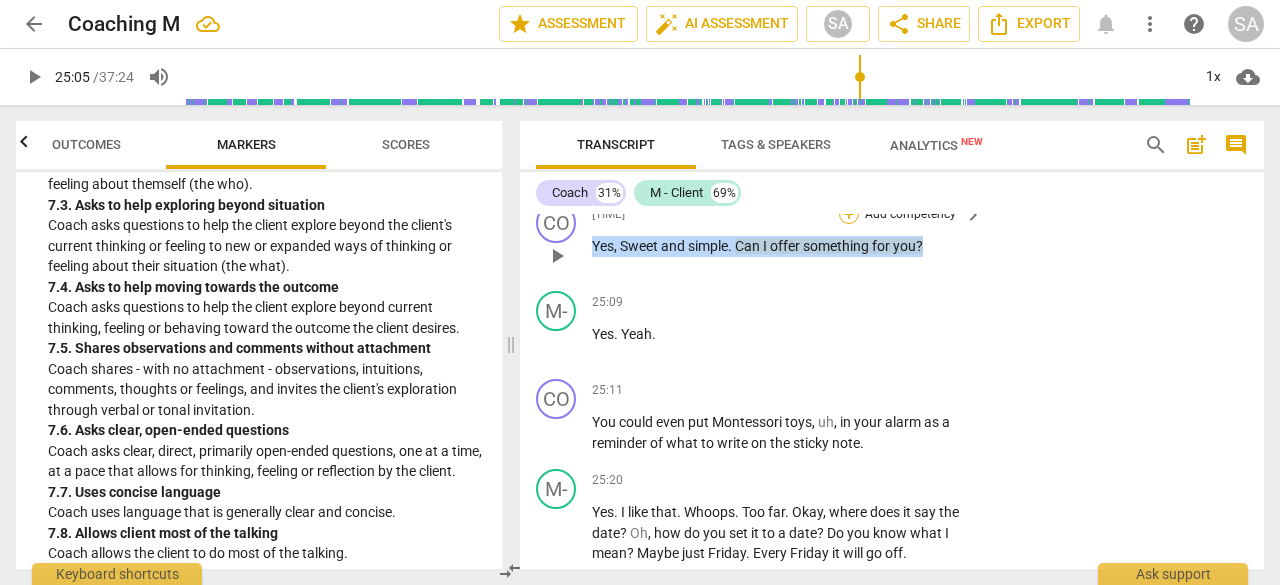 click on "+" at bounding box center (849, 214) 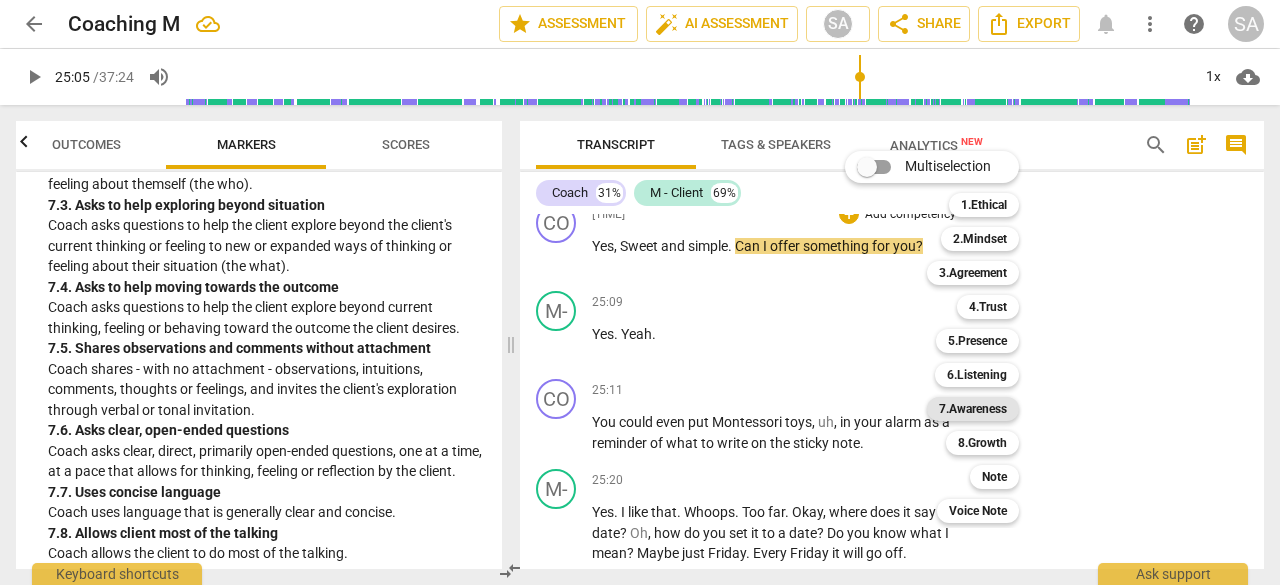 click on "7.Awareness" at bounding box center [973, 409] 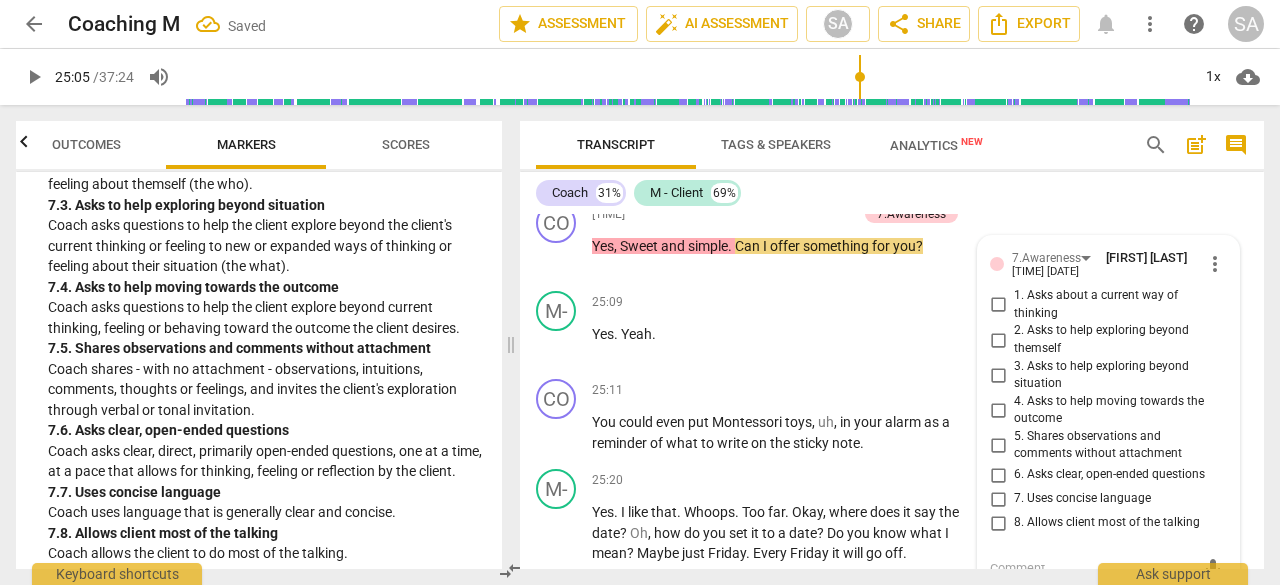 scroll, scrollTop: 12420, scrollLeft: 0, axis: vertical 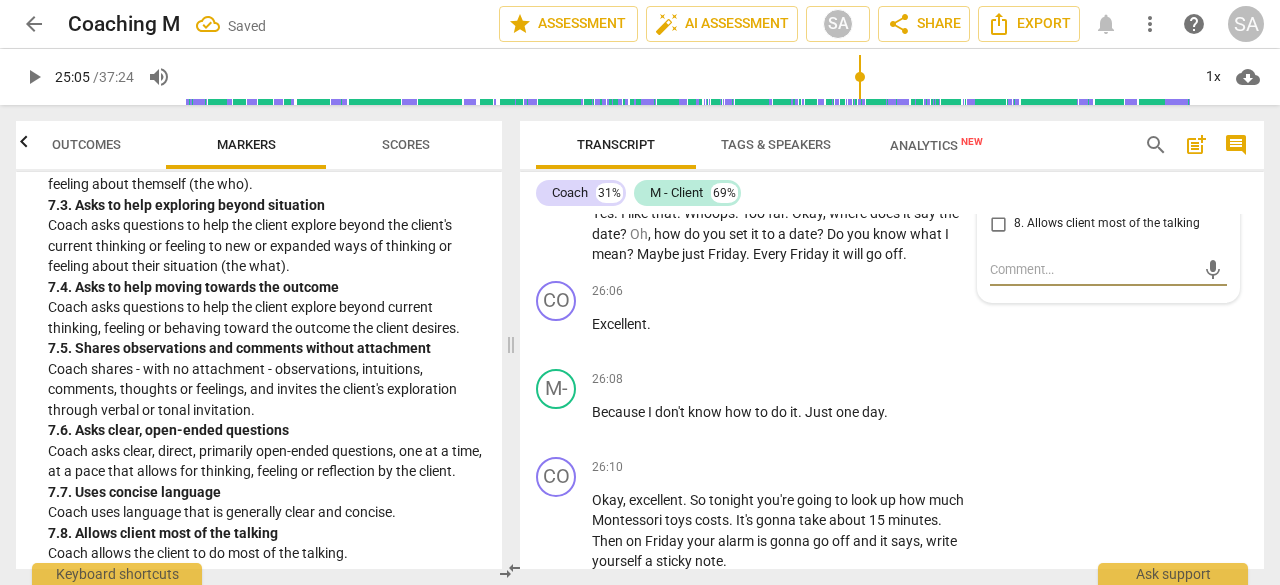 click on "5. Shares observations and comments without attachment" at bounding box center [998, 146] 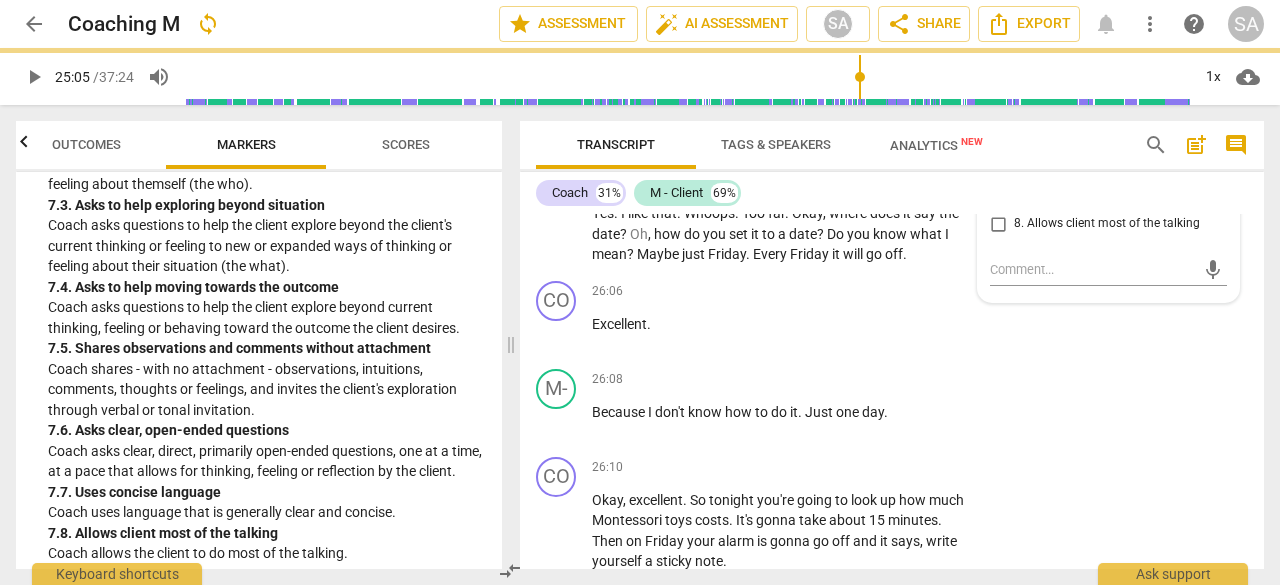 click on "Scores" at bounding box center [406, 144] 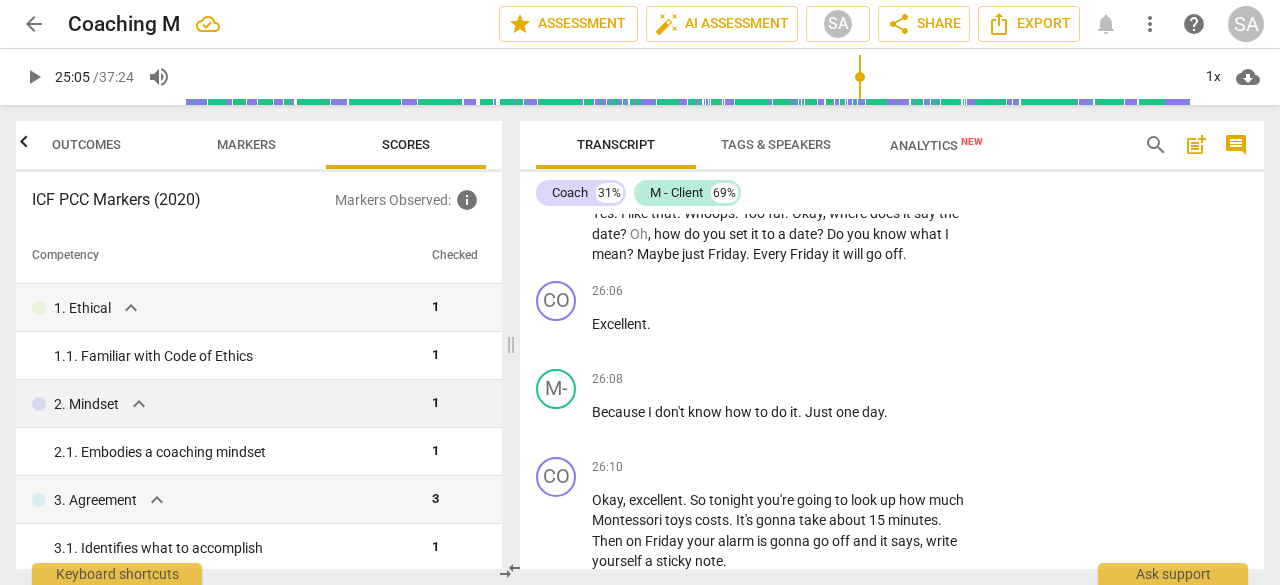 click on "expand_more" at bounding box center [139, 404] 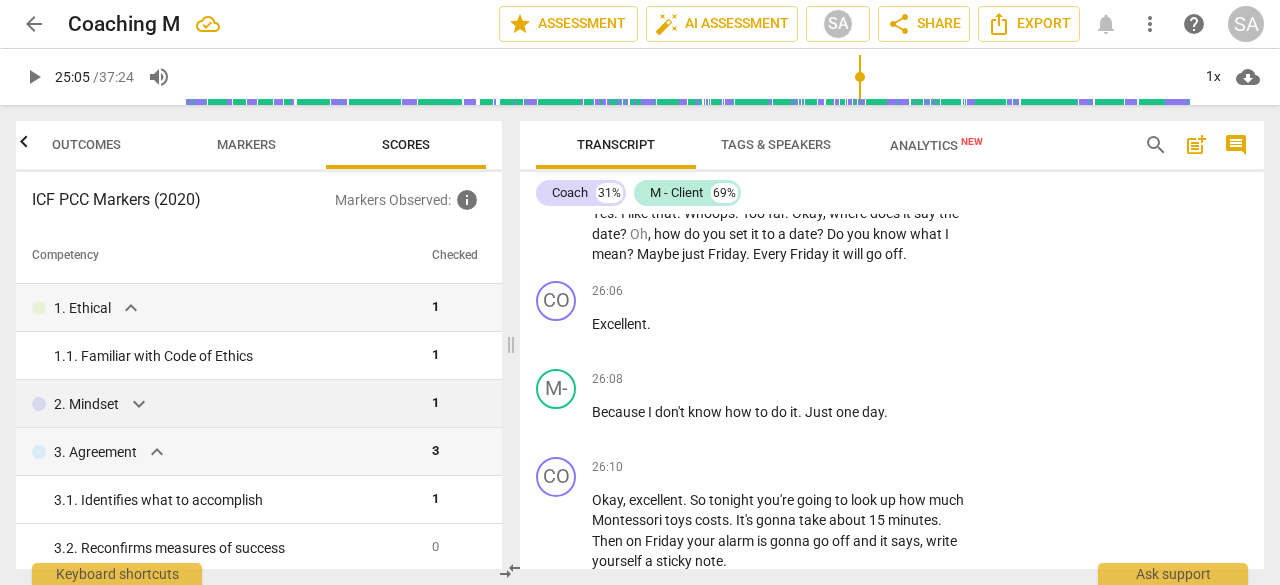 click on "expand_more" at bounding box center (139, 404) 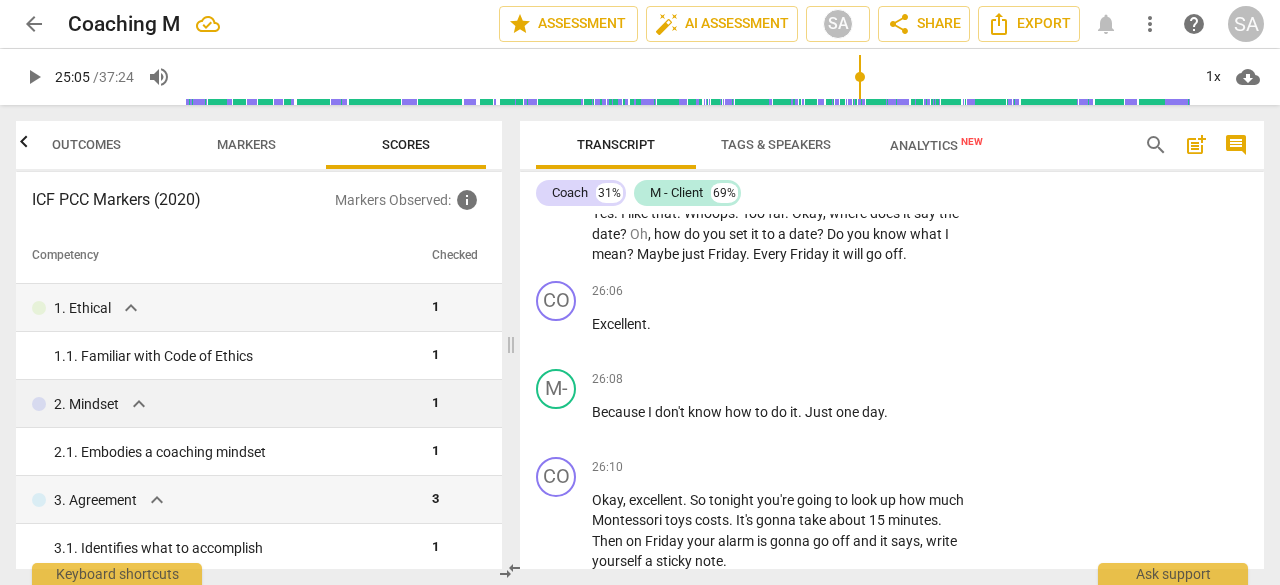 click on "expand_more" at bounding box center (139, 404) 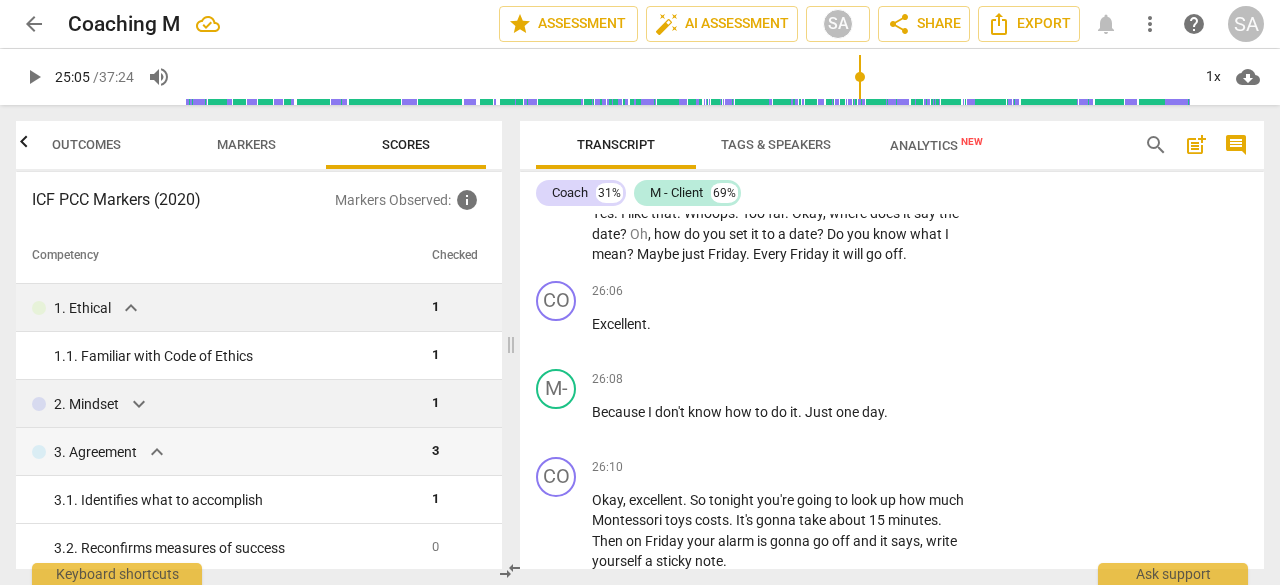 click on "expand_more" at bounding box center [131, 308] 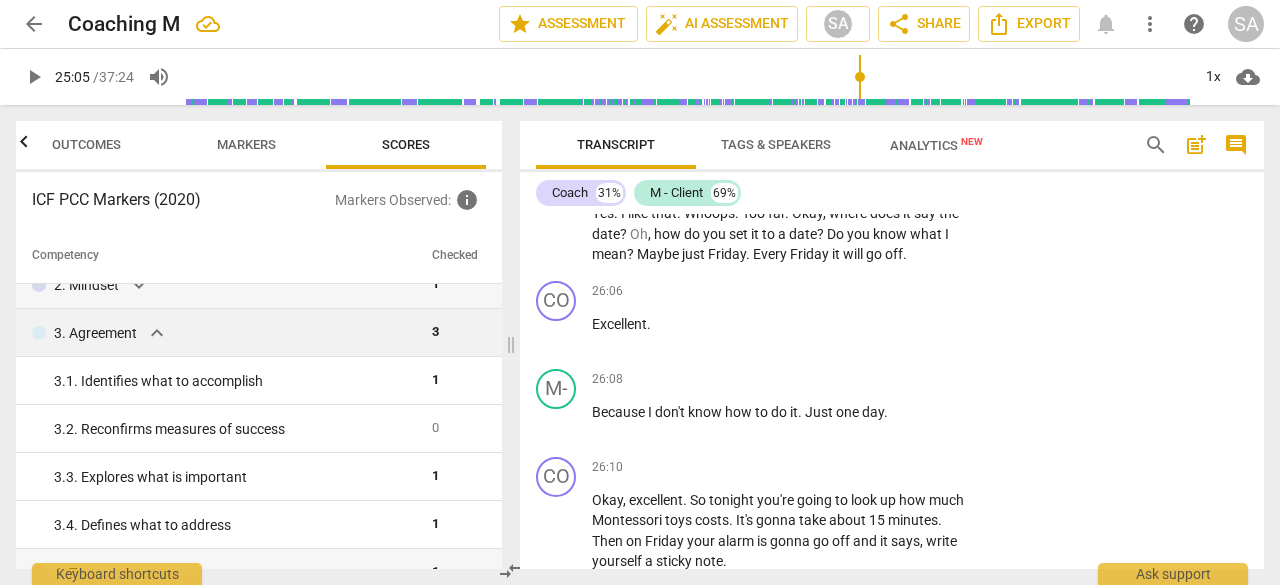 scroll, scrollTop: 100, scrollLeft: 0, axis: vertical 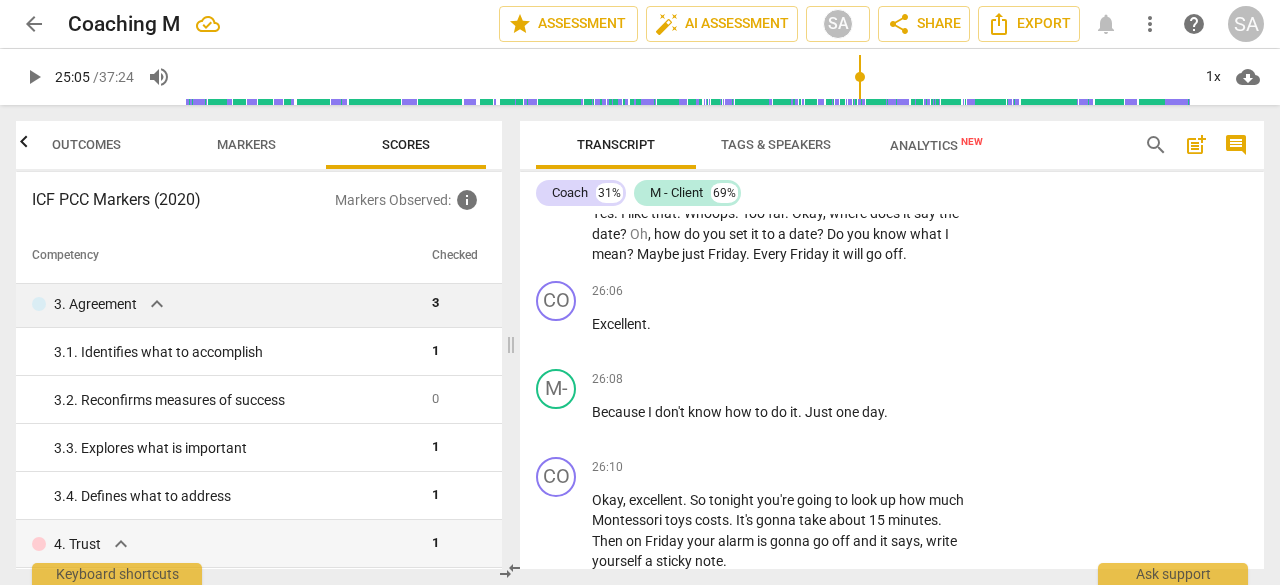 click on "expand_more" at bounding box center (157, 304) 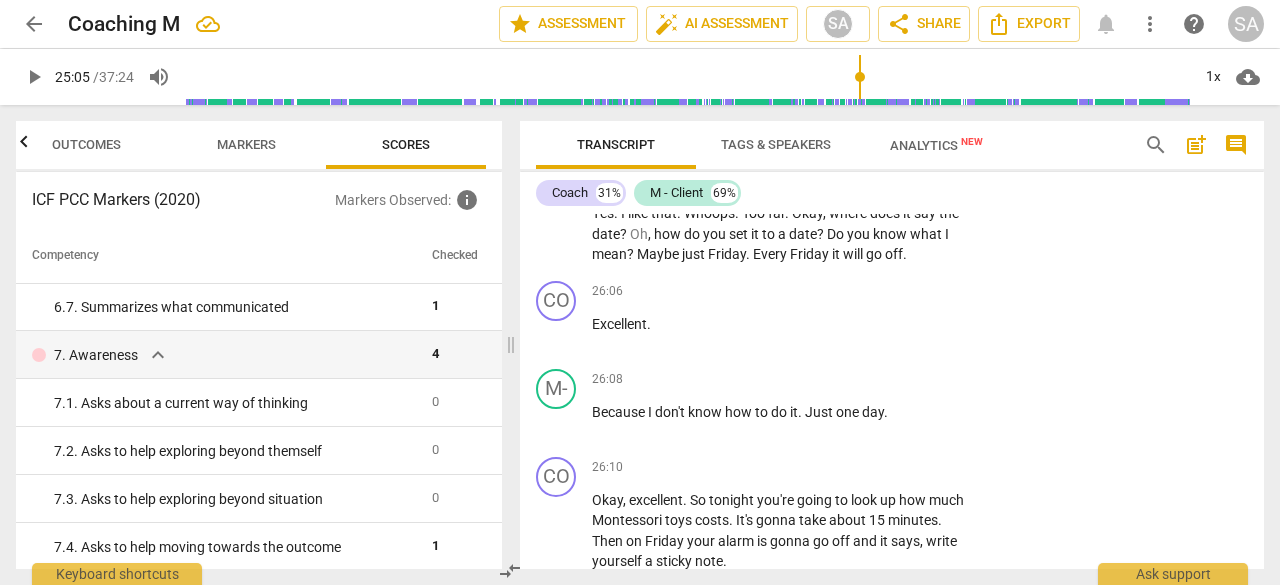scroll, scrollTop: 1000, scrollLeft: 0, axis: vertical 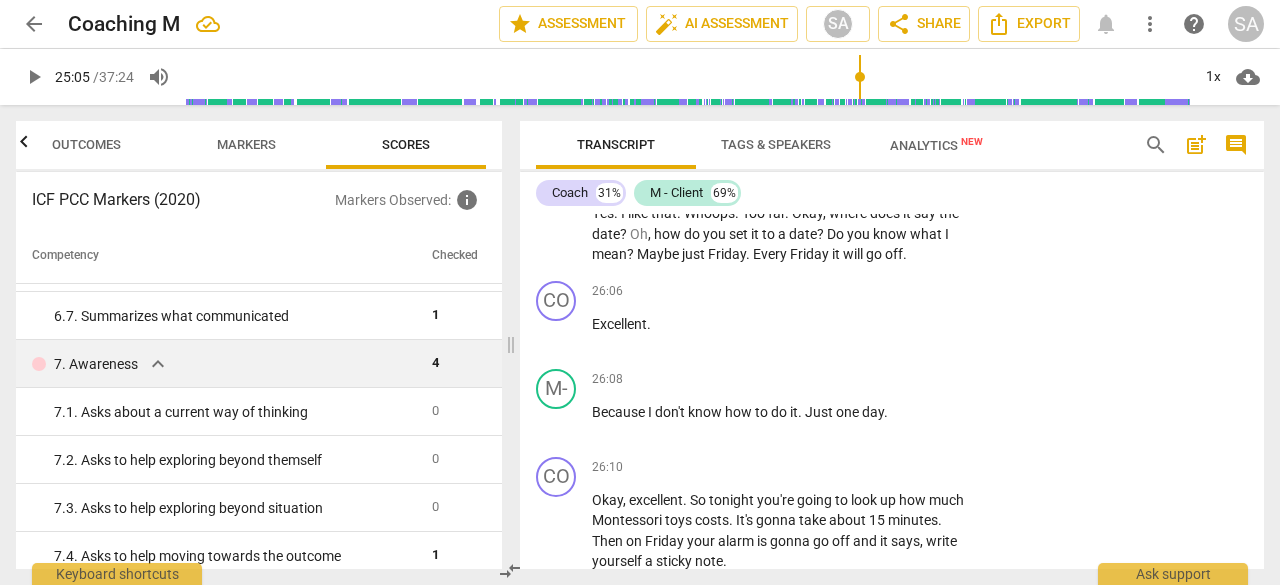 click on "expand_more" at bounding box center (158, 364) 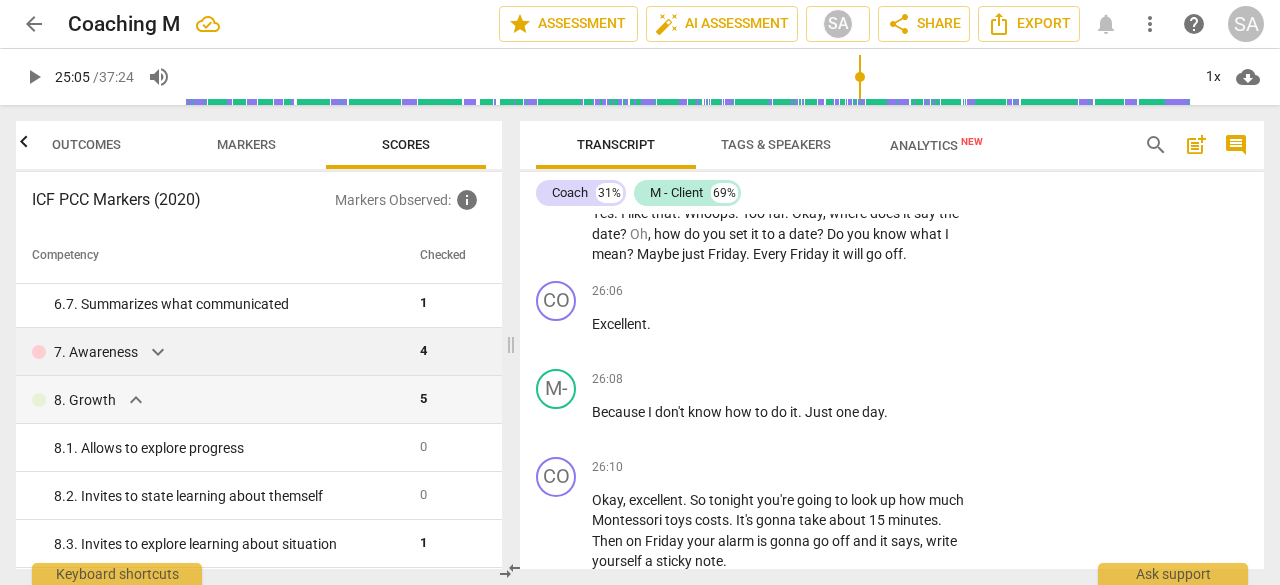 scroll, scrollTop: 999, scrollLeft: 0, axis: vertical 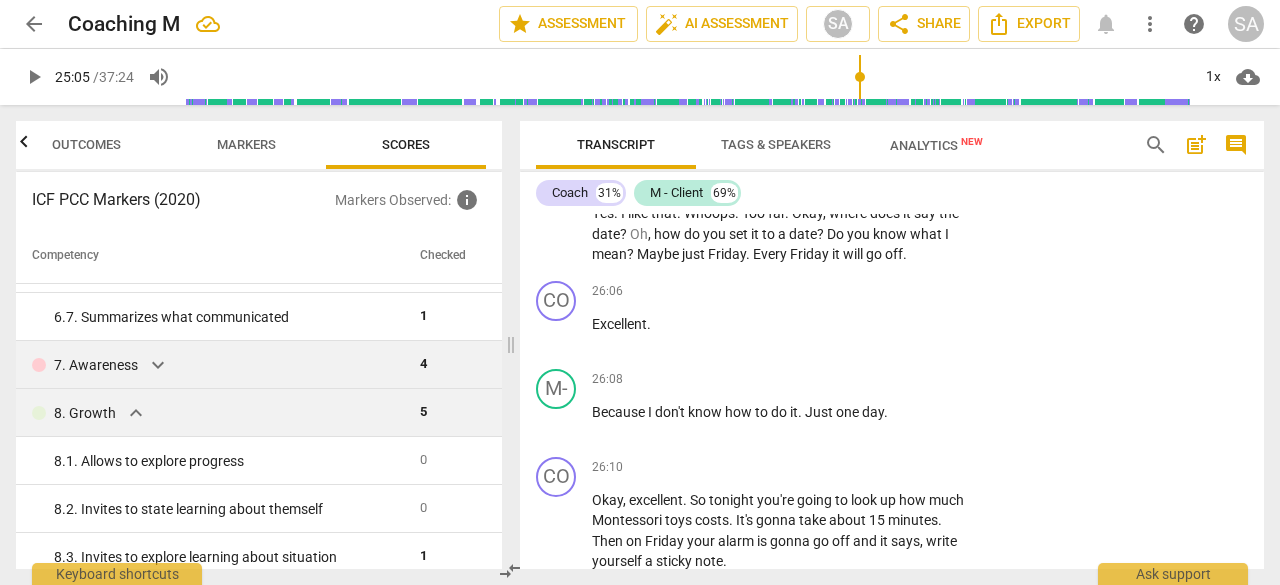 click on "expand_more" at bounding box center (136, 413) 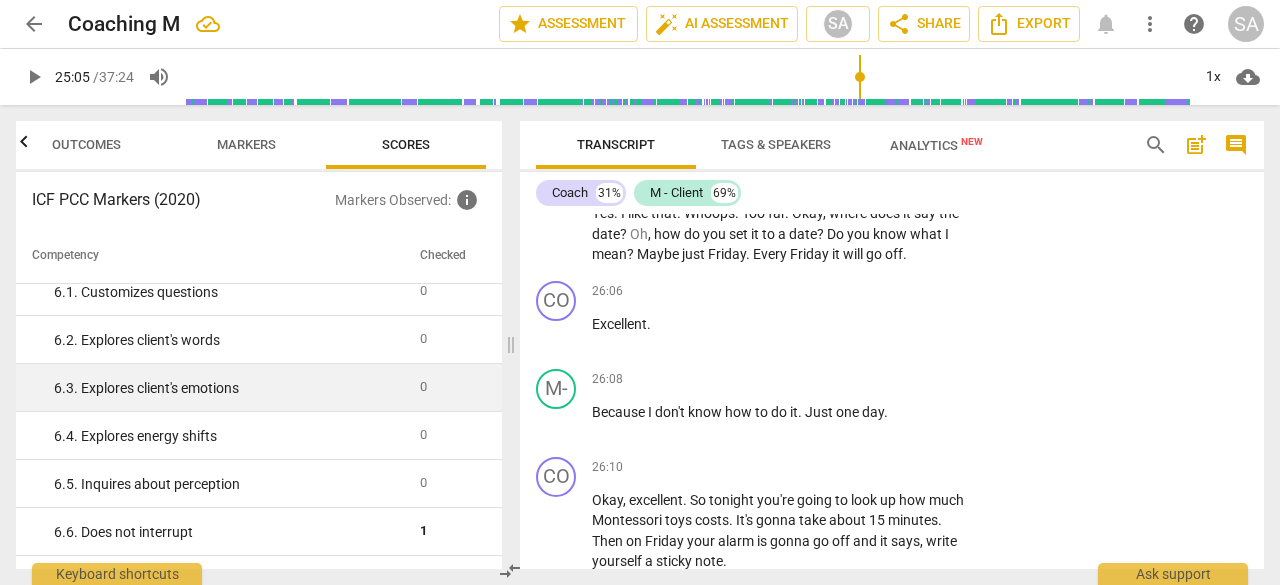 scroll, scrollTop: 767, scrollLeft: 0, axis: vertical 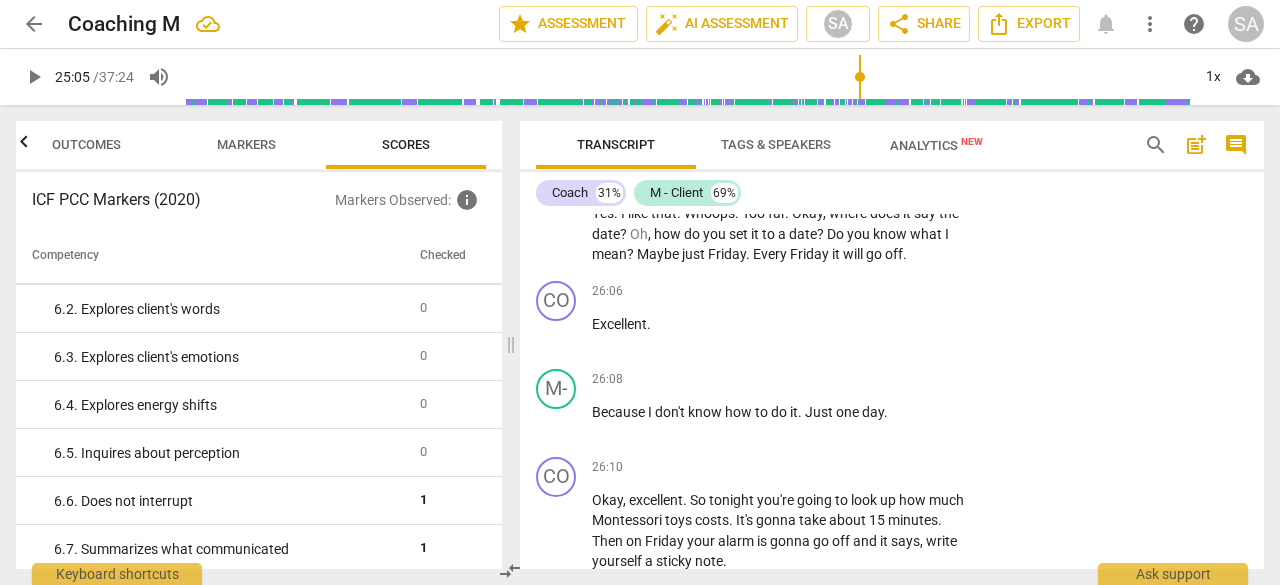 click on "Markers" at bounding box center (246, 144) 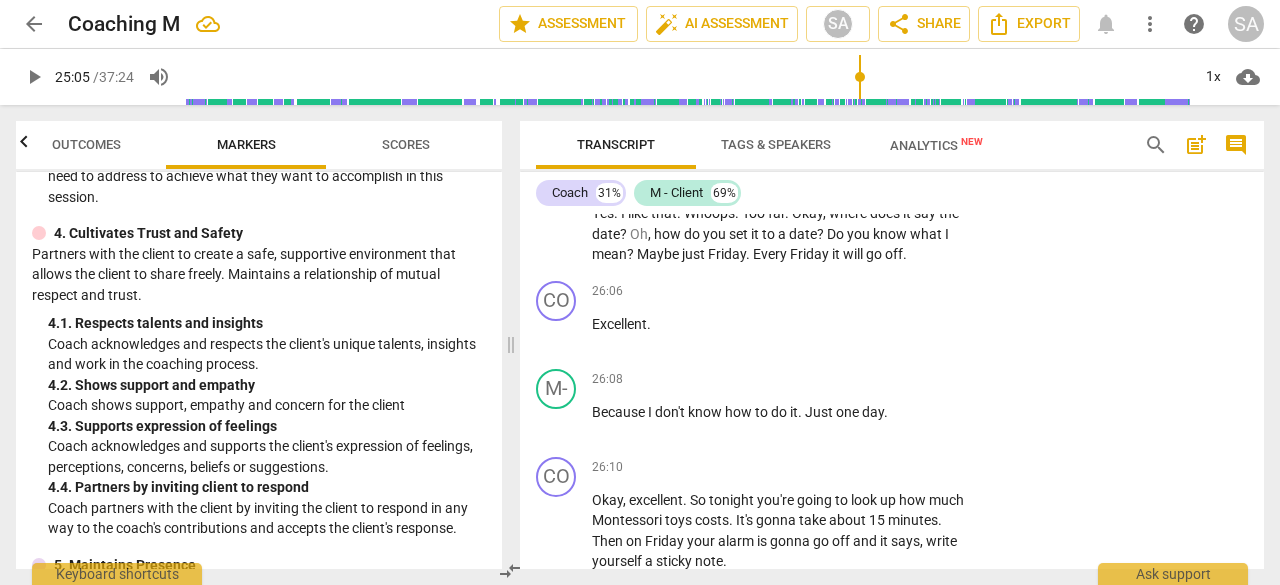 scroll, scrollTop: 600, scrollLeft: 0, axis: vertical 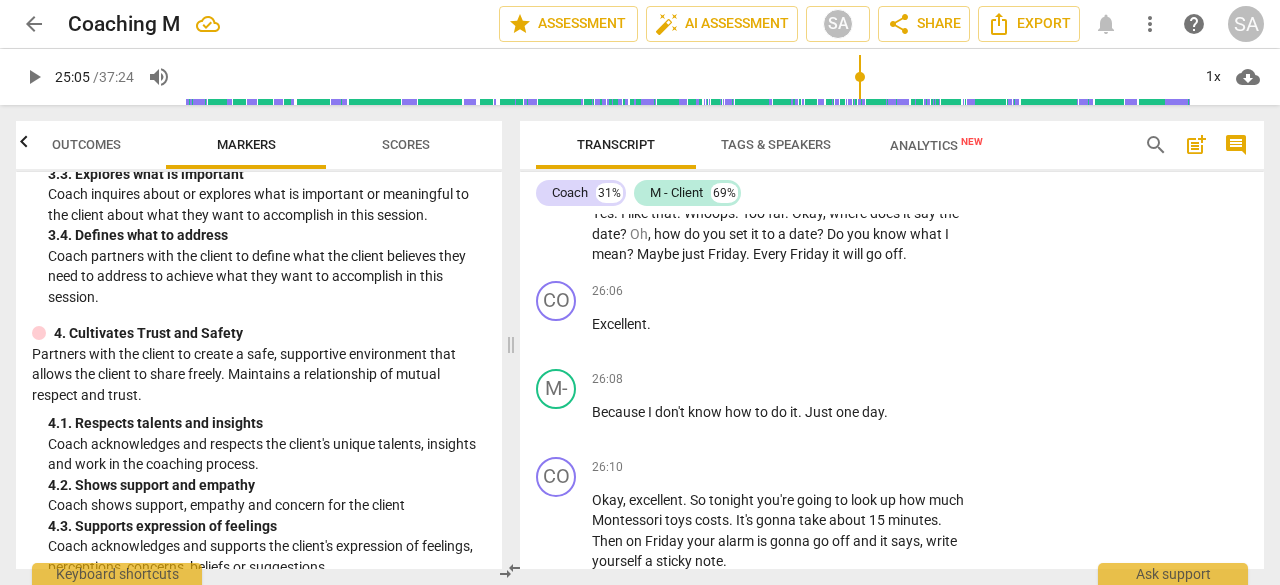 click on "Scores" at bounding box center (406, 145) 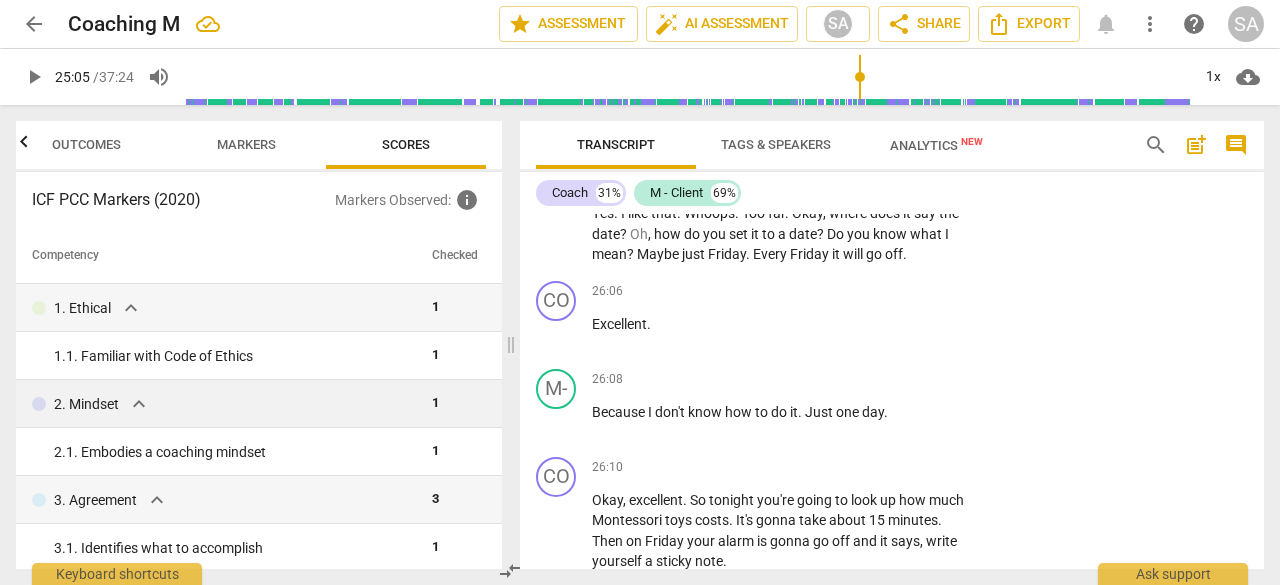 click on "expand_more" at bounding box center [139, 404] 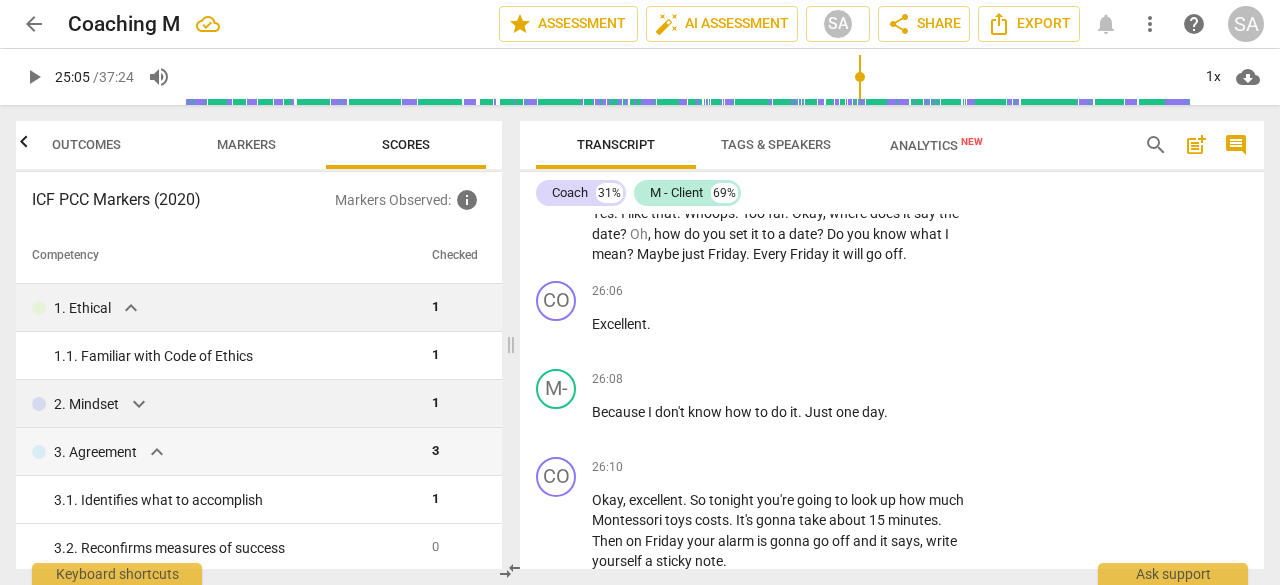 click on "expand_more" at bounding box center (131, 308) 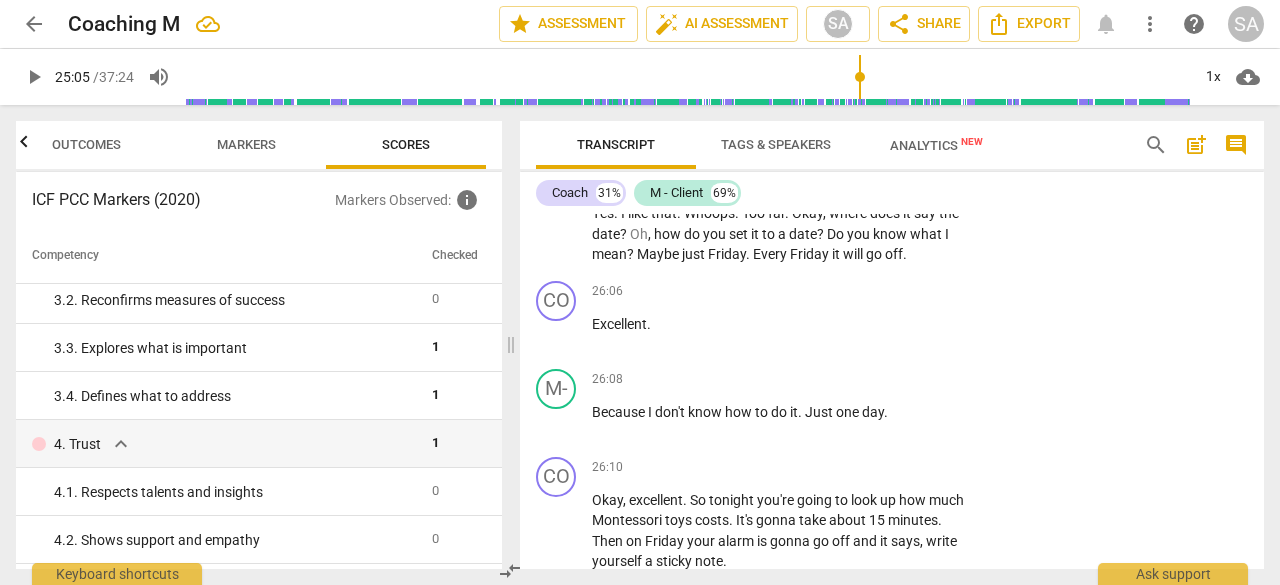 scroll, scrollTop: 100, scrollLeft: 0, axis: vertical 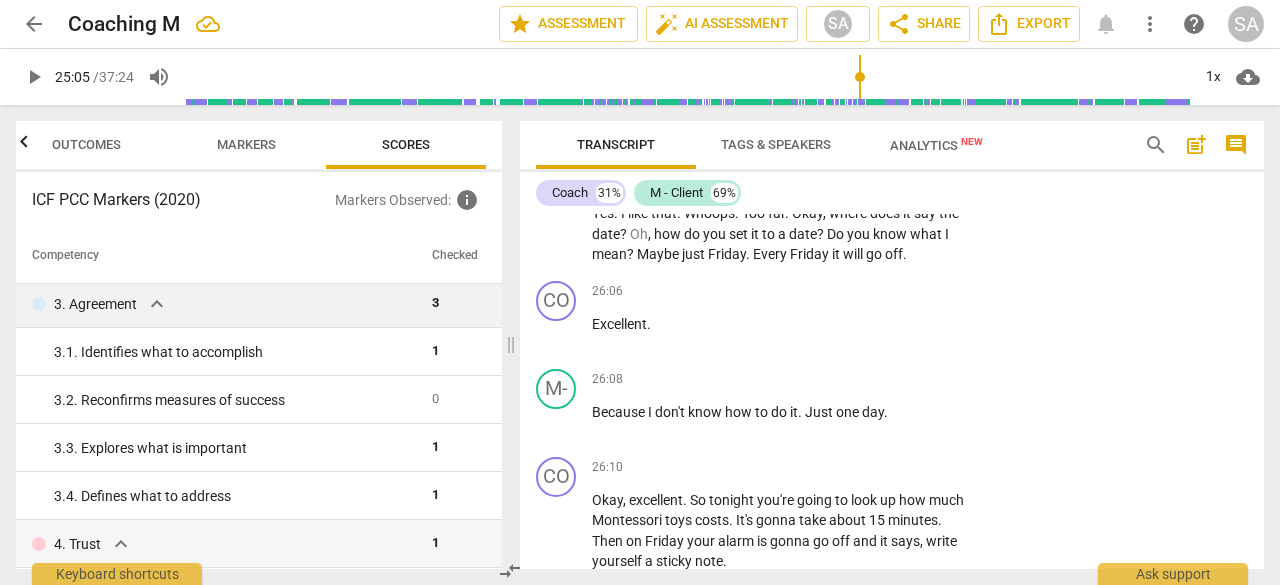 click on "expand_more" at bounding box center [157, 304] 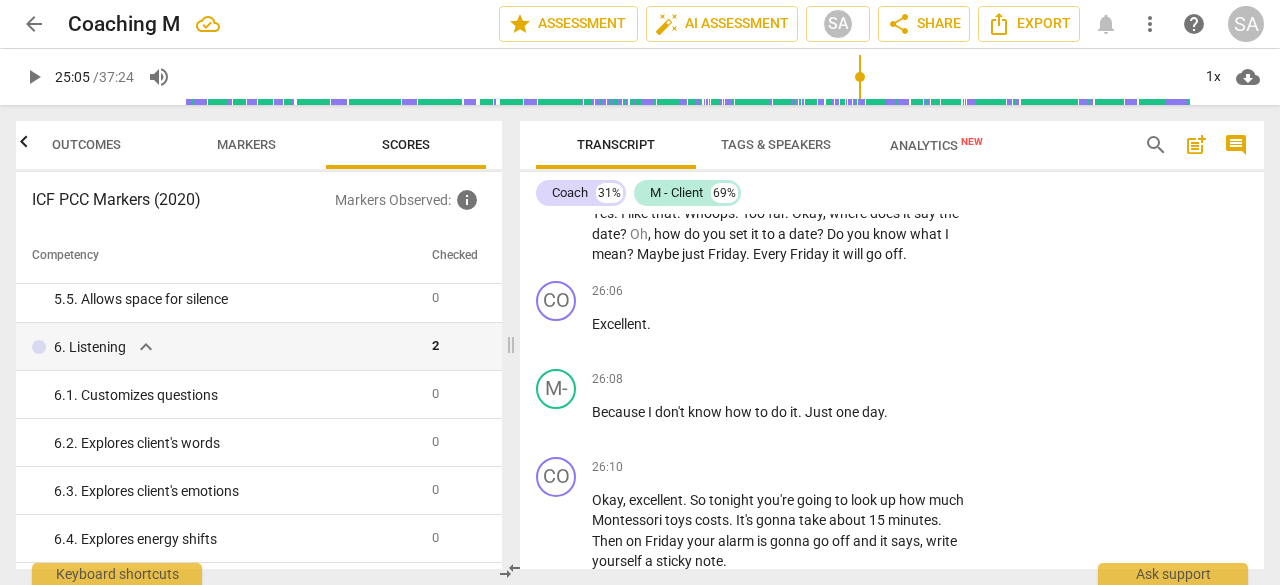 scroll, scrollTop: 600, scrollLeft: 0, axis: vertical 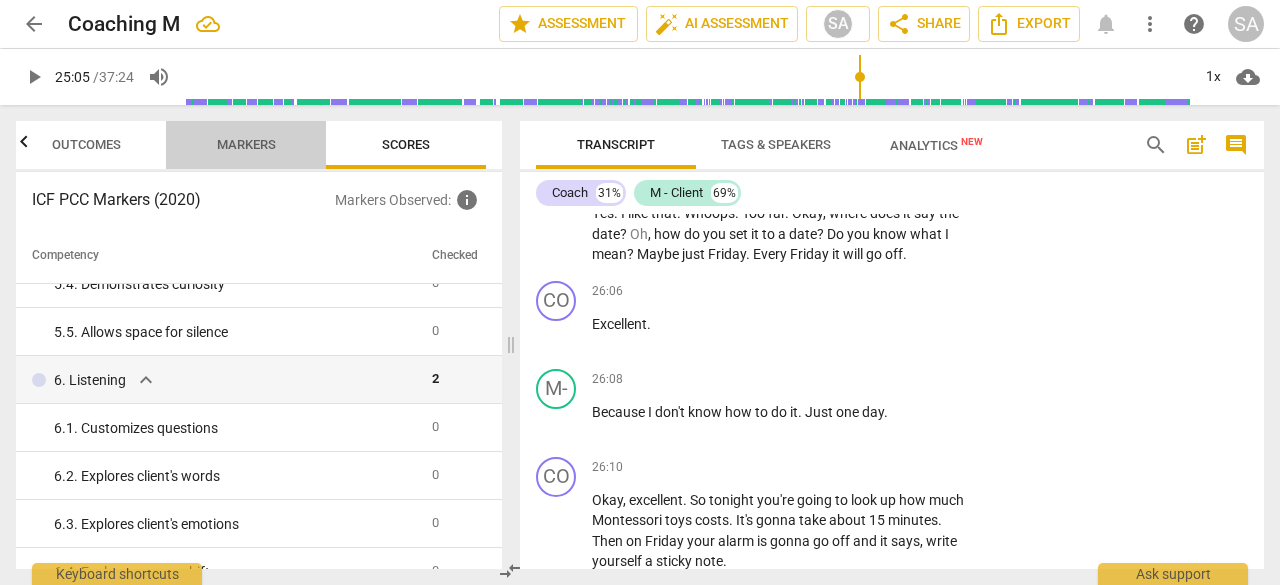 click on "Markers" at bounding box center [246, 144] 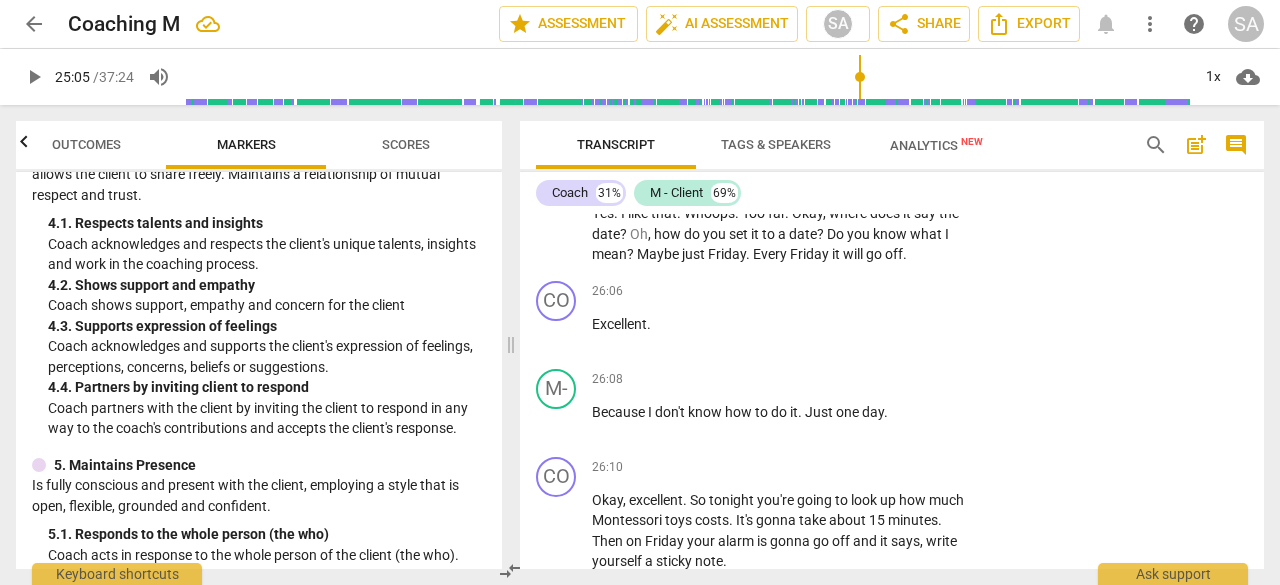scroll, scrollTop: 700, scrollLeft: 0, axis: vertical 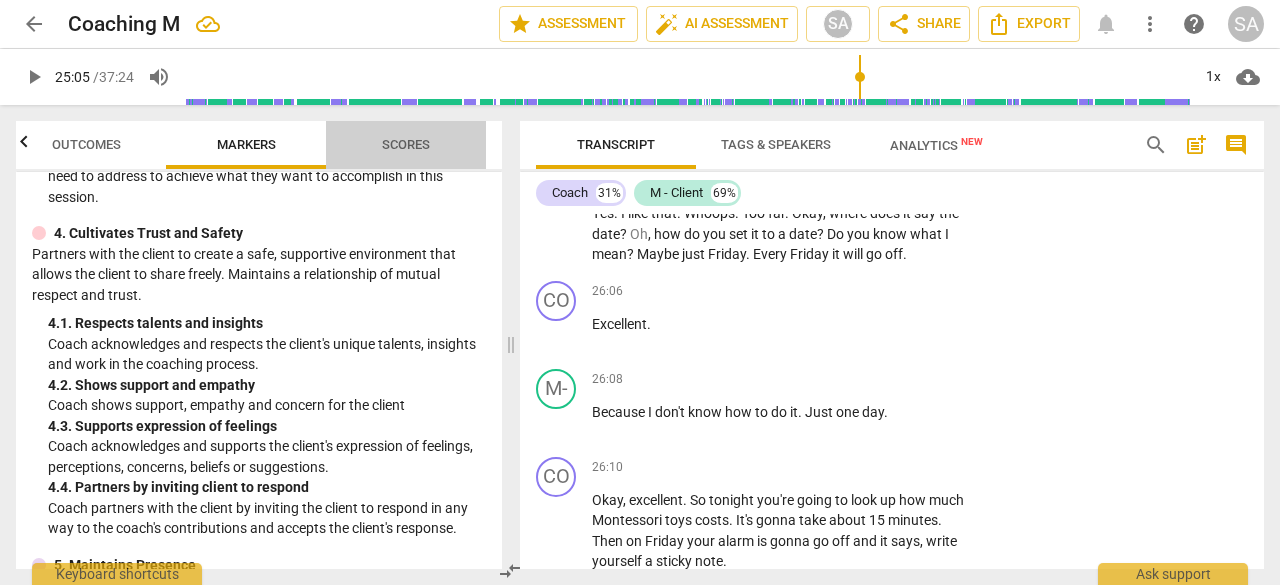 click on "Scores" at bounding box center [406, 145] 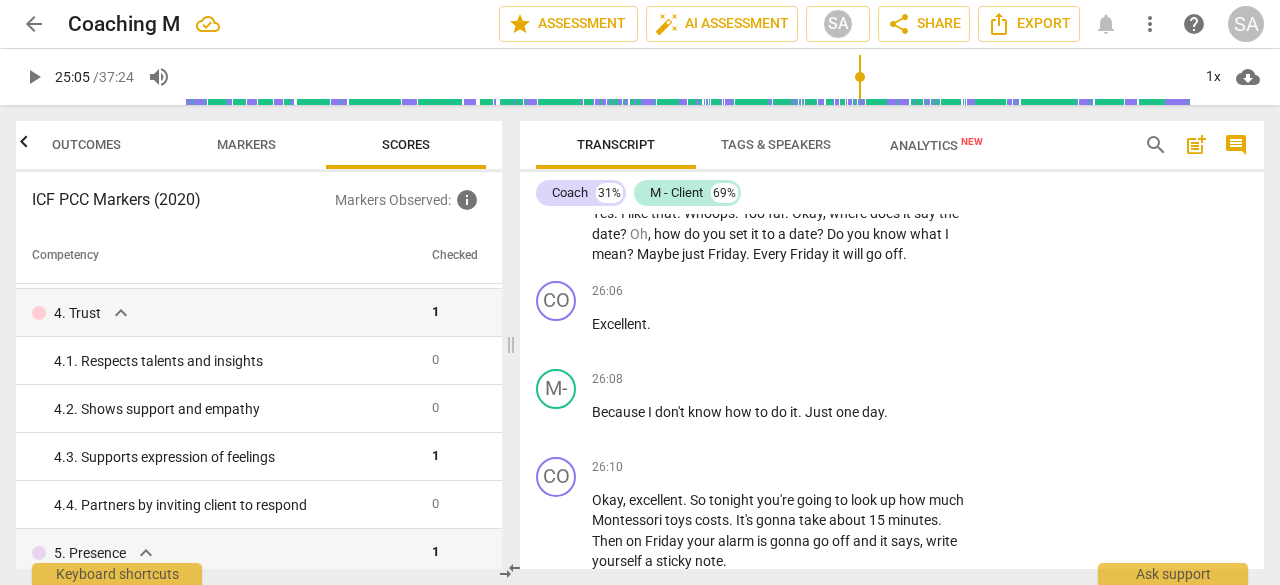 scroll, scrollTop: 400, scrollLeft: 0, axis: vertical 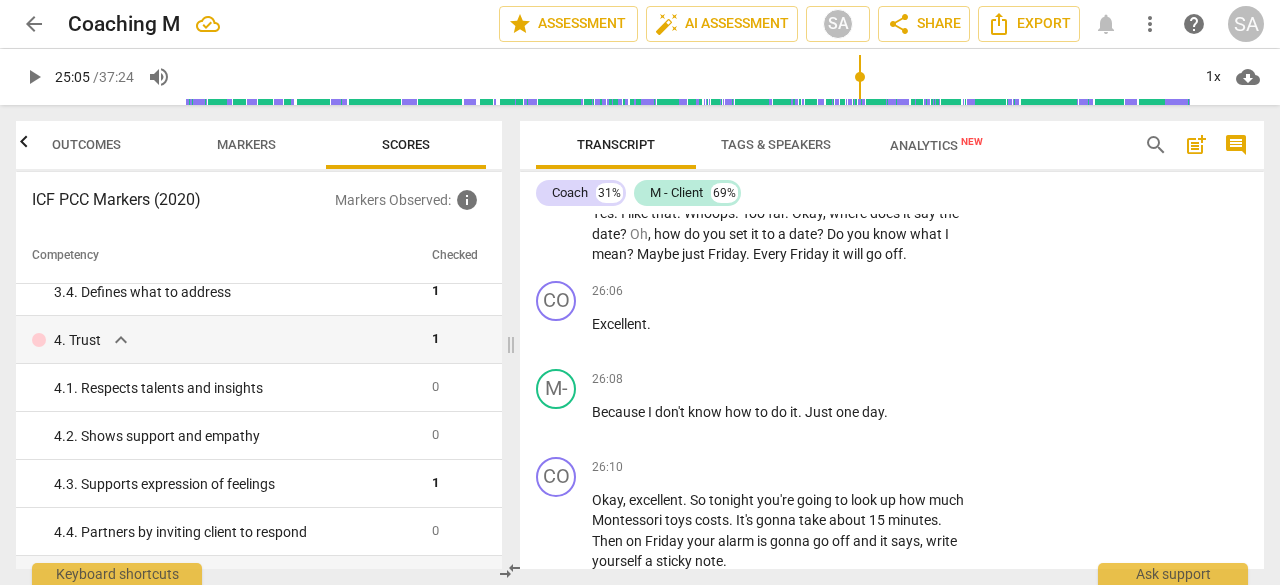 click on "Markers" at bounding box center [246, 145] 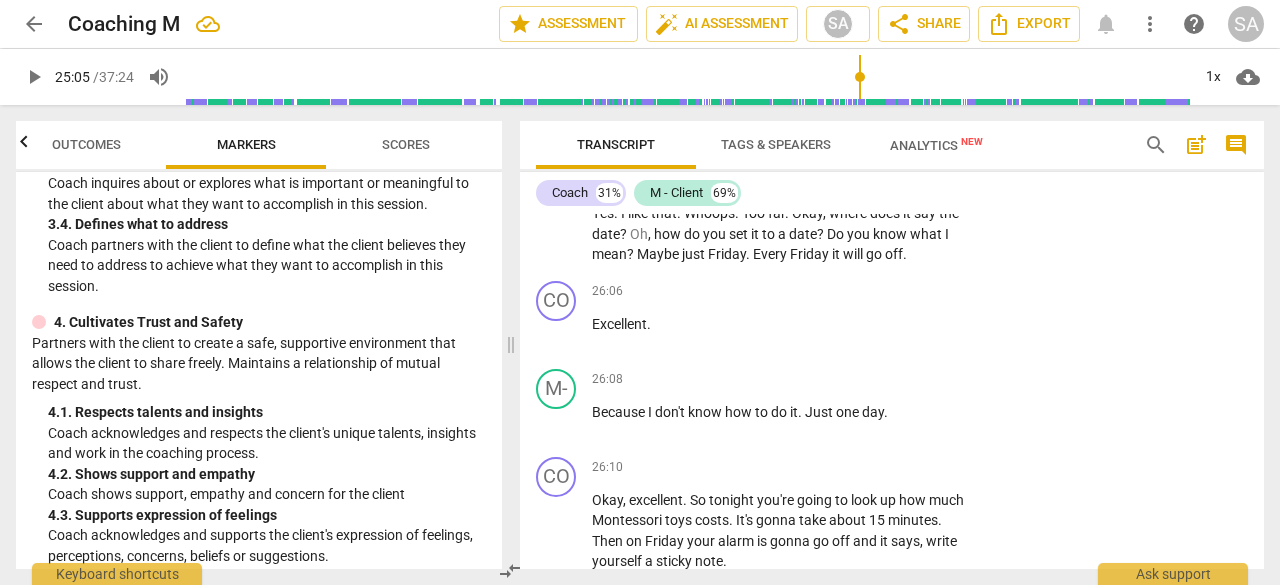 scroll, scrollTop: 700, scrollLeft: 0, axis: vertical 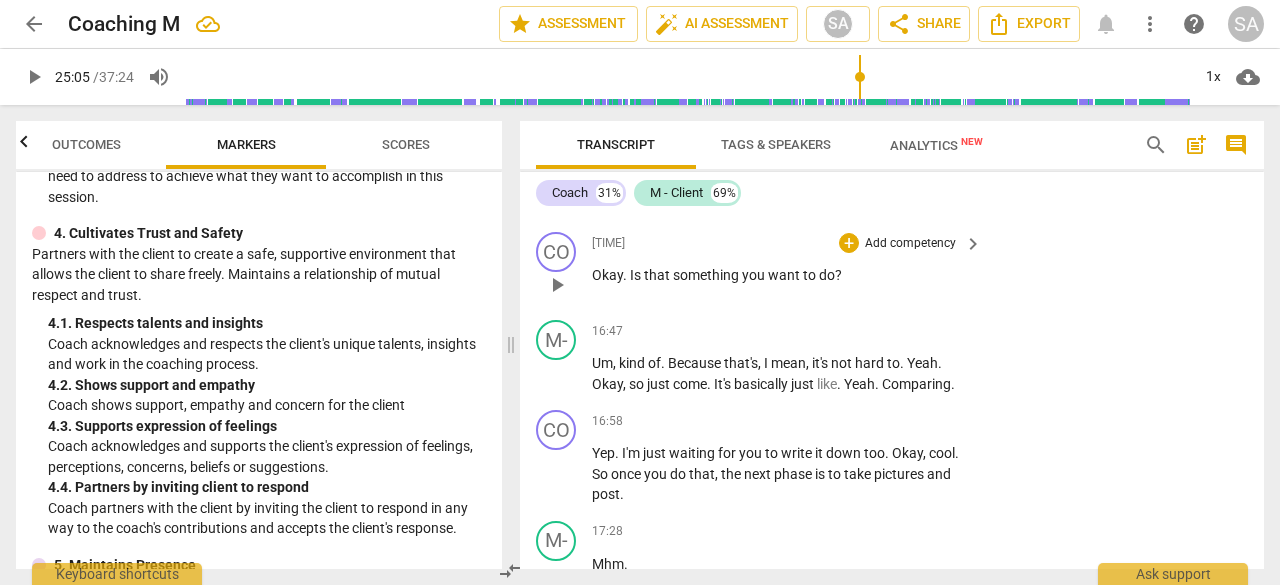 click on "want" at bounding box center [785, 275] 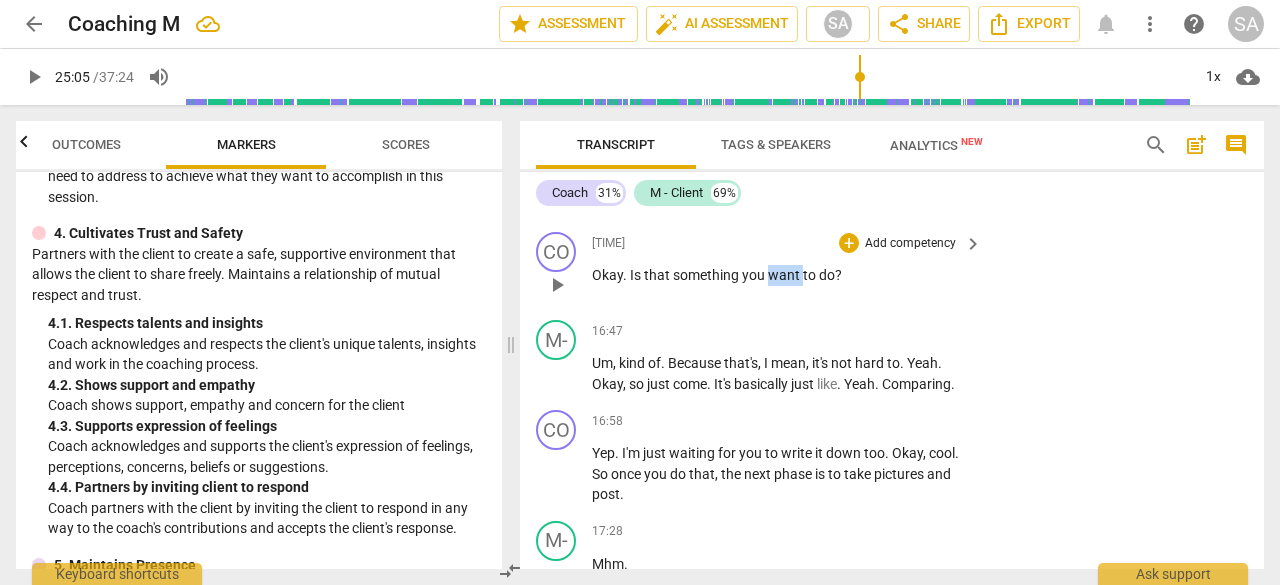 click on "want" at bounding box center [785, 275] 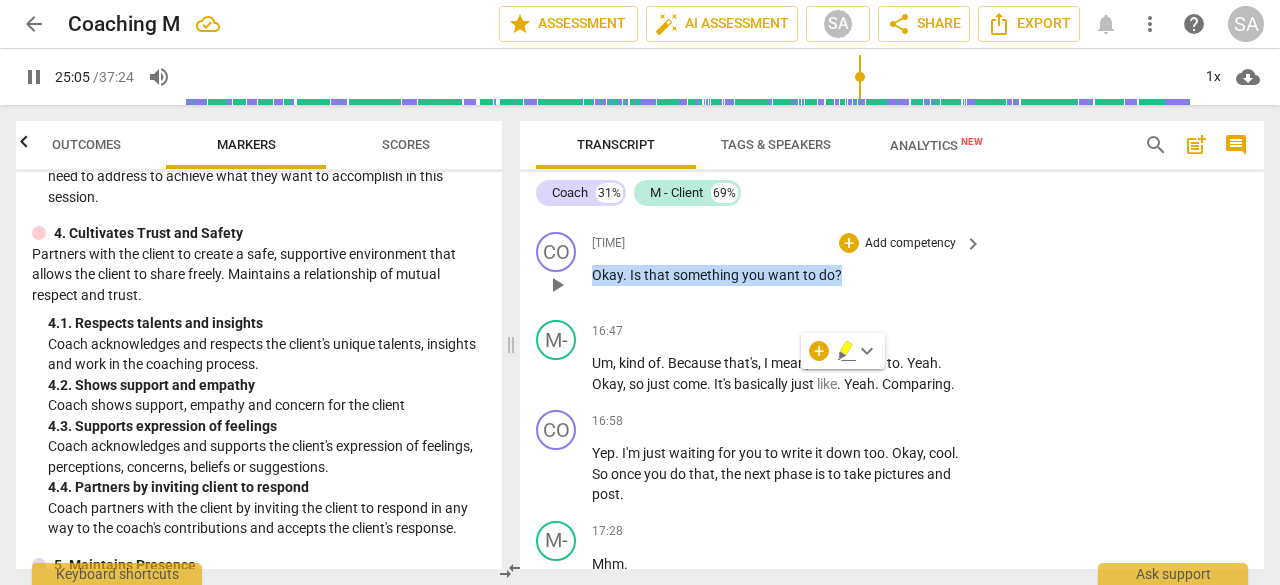 click on "want" at bounding box center (785, 275) 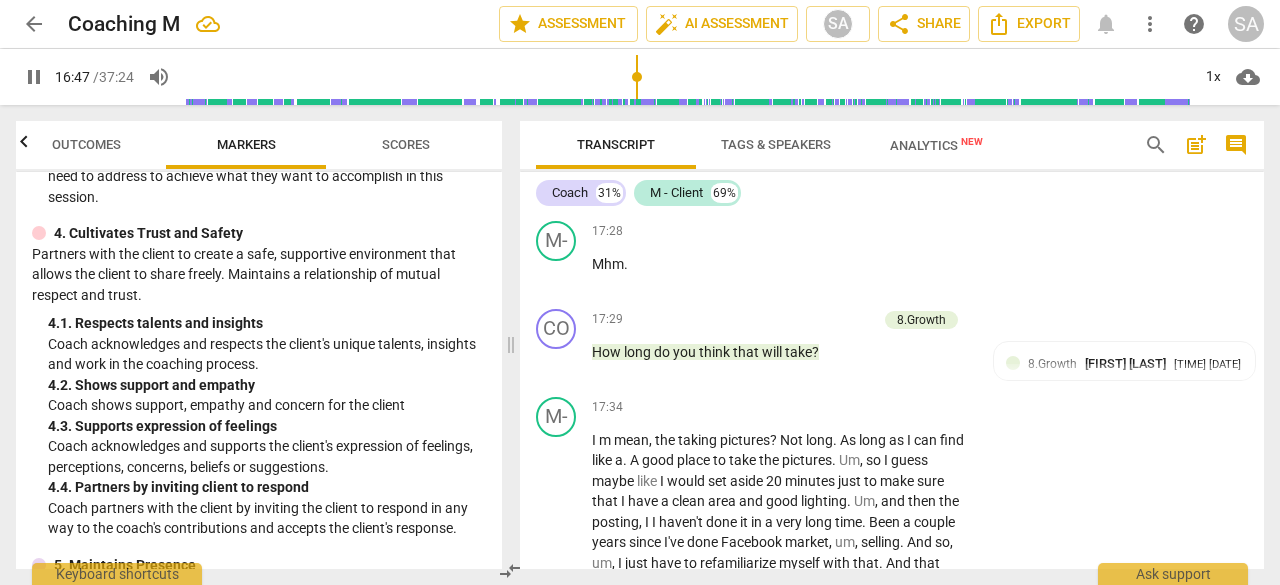 scroll, scrollTop: 6920, scrollLeft: 0, axis: vertical 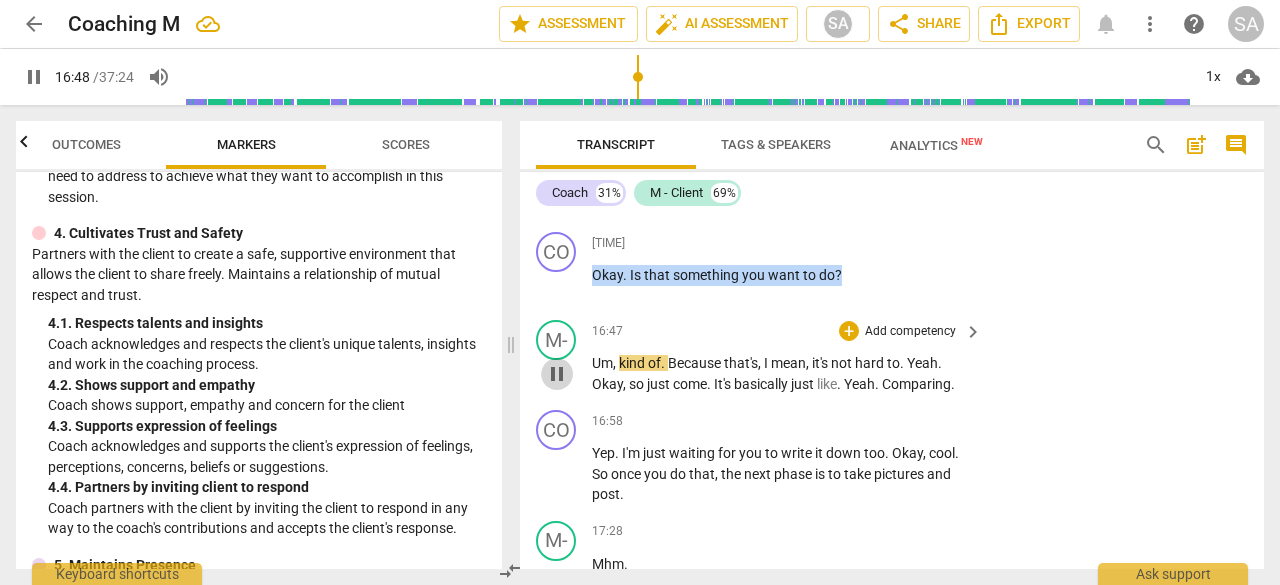 click on "pause" at bounding box center [557, 374] 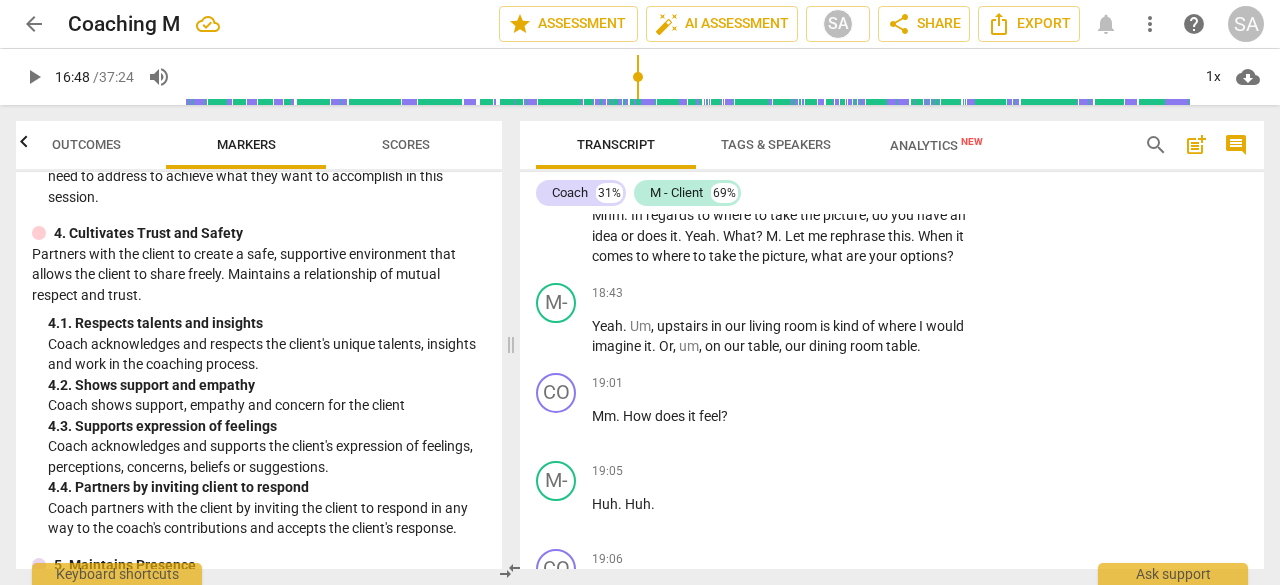scroll, scrollTop: 7720, scrollLeft: 0, axis: vertical 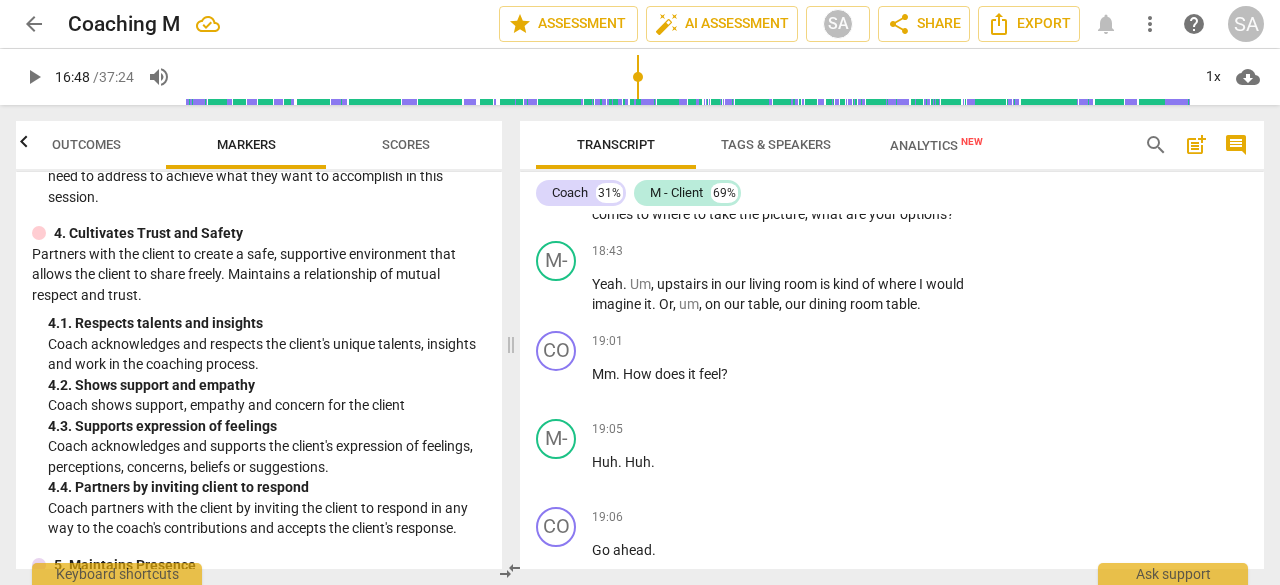 click on "options" at bounding box center [923, 214] 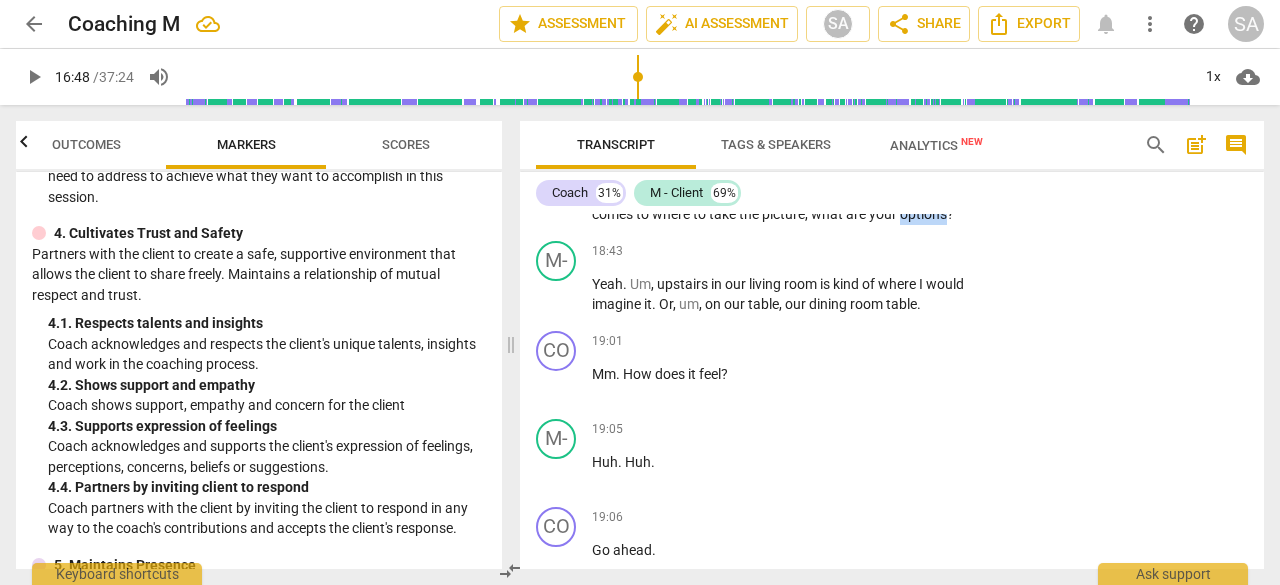 click on "options" at bounding box center [923, 214] 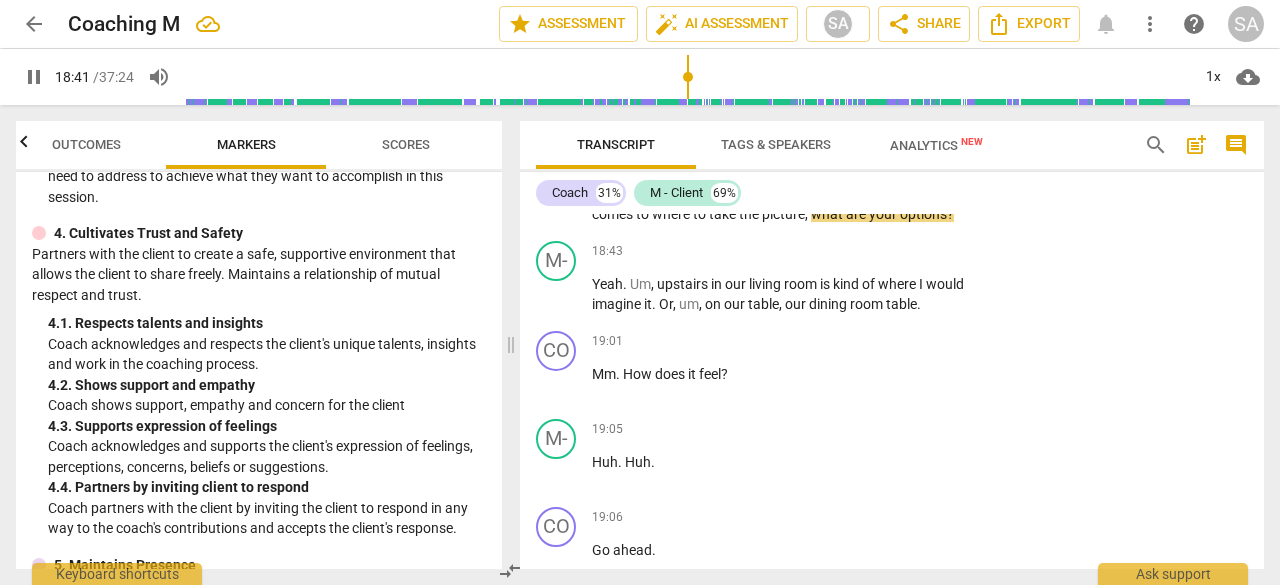 click on "options" at bounding box center [923, 214] 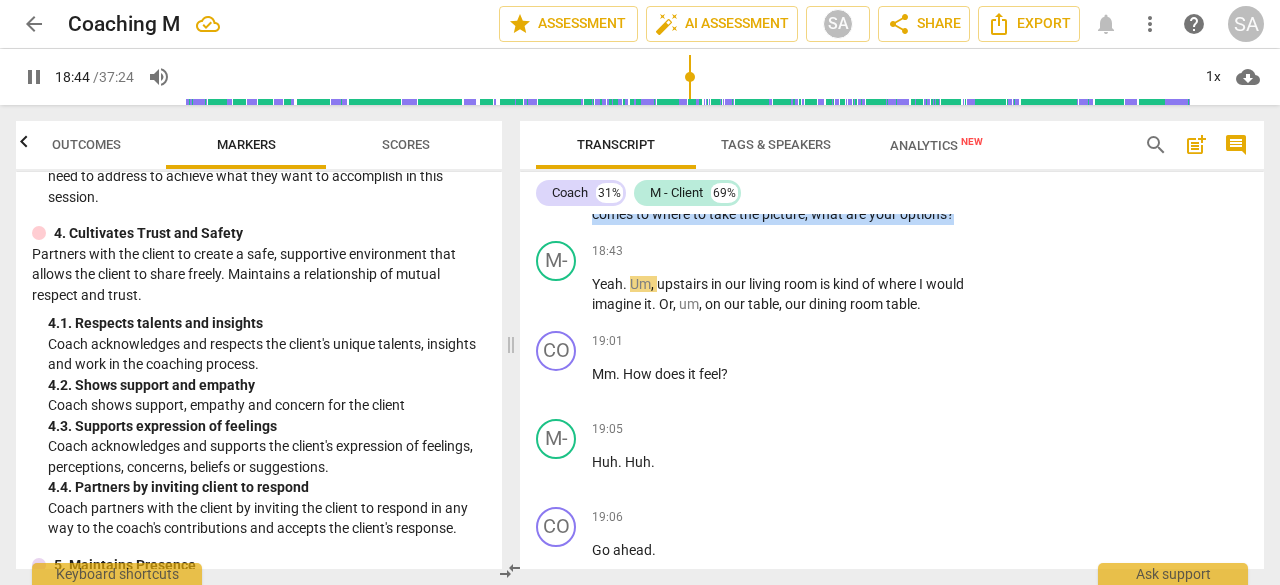 drag, startPoint x: 924, startPoint y: 294, endPoint x: 978, endPoint y: 327, distance: 63.28507 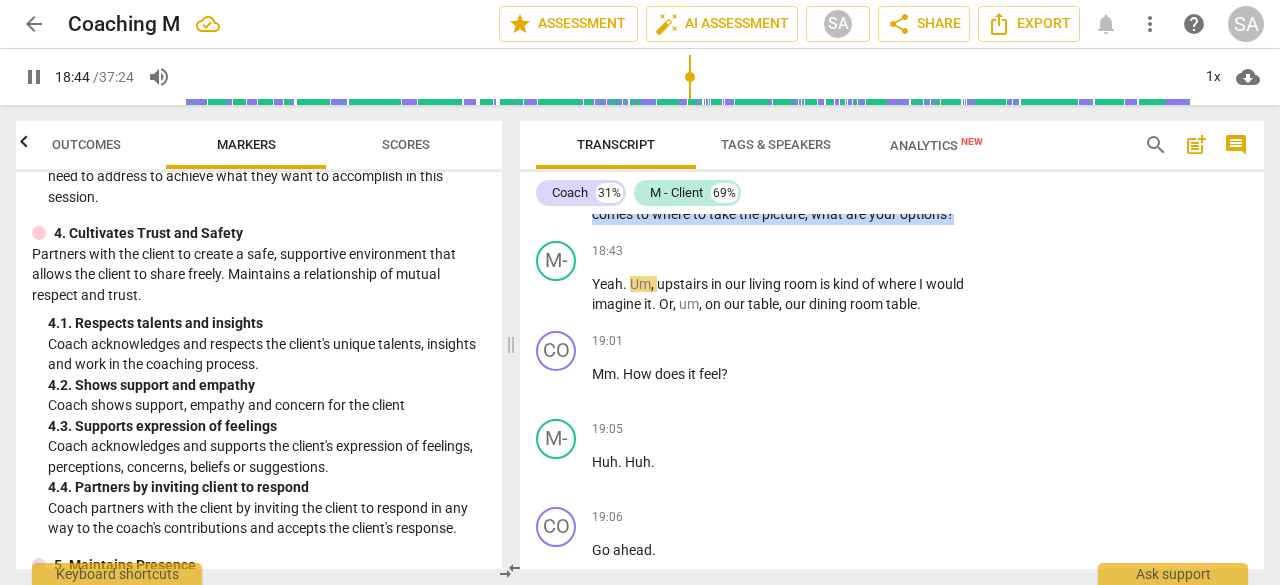 click on "CO play_arrow pause [TIME] + Add competency keyboard_arrow_right Mhm . In regards to where to take the picture , do you have an idea or does it . Yeah . What ? M . Let me rephrase this . When it comes to where to take the picture , what are your options ?" at bounding box center (892, 177) 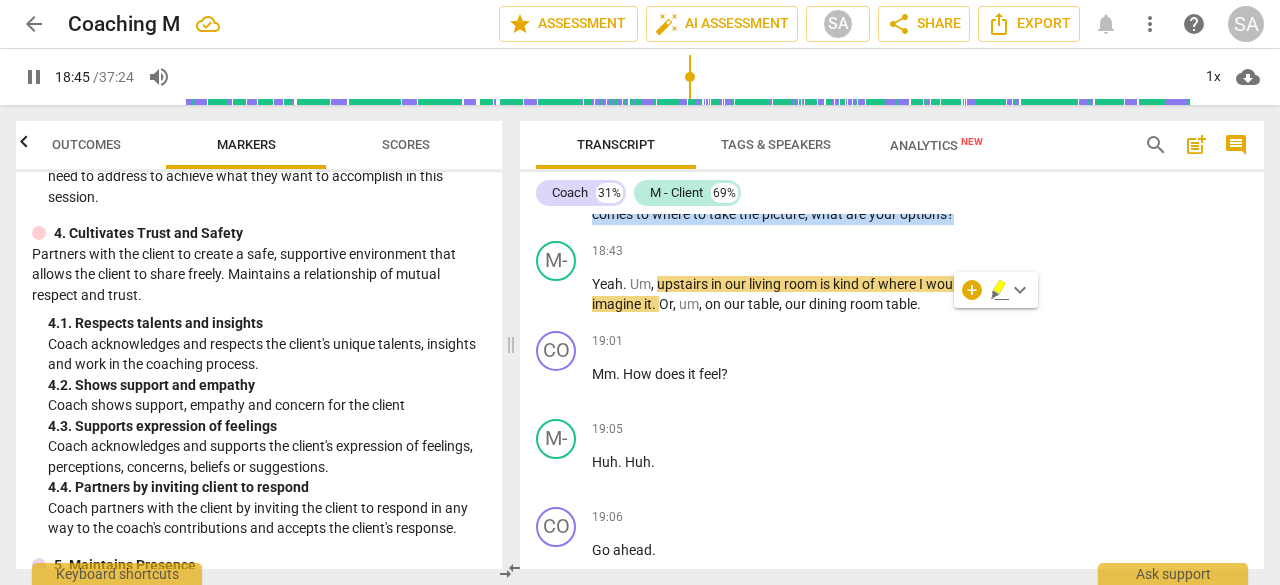 click on "pause" at bounding box center [557, 194] 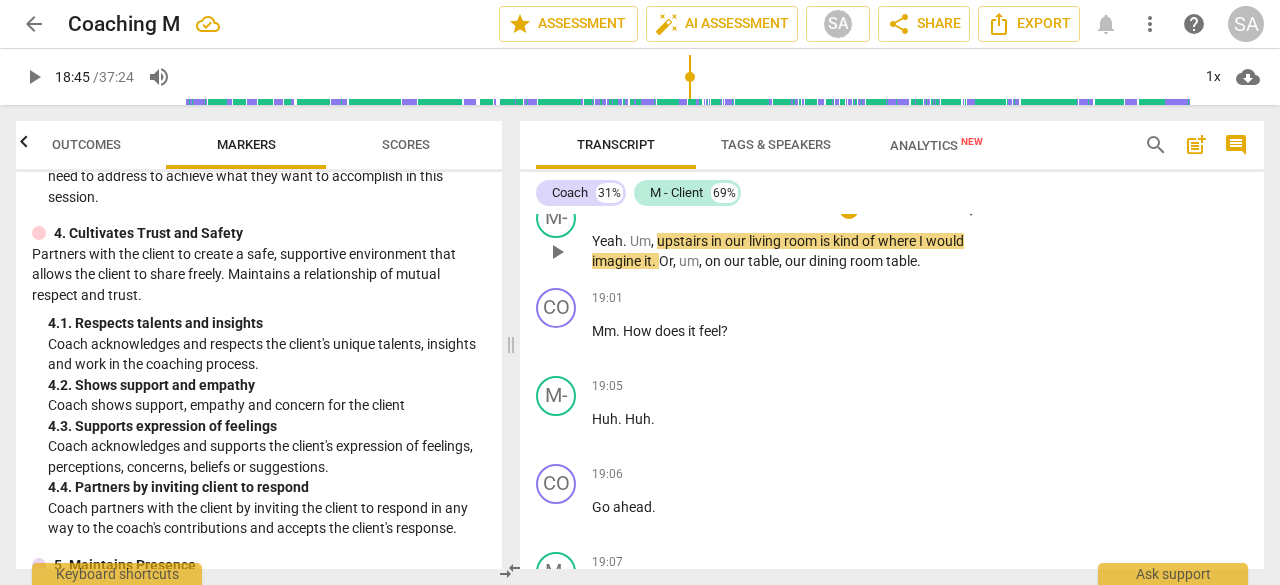 scroll, scrollTop: 7720, scrollLeft: 0, axis: vertical 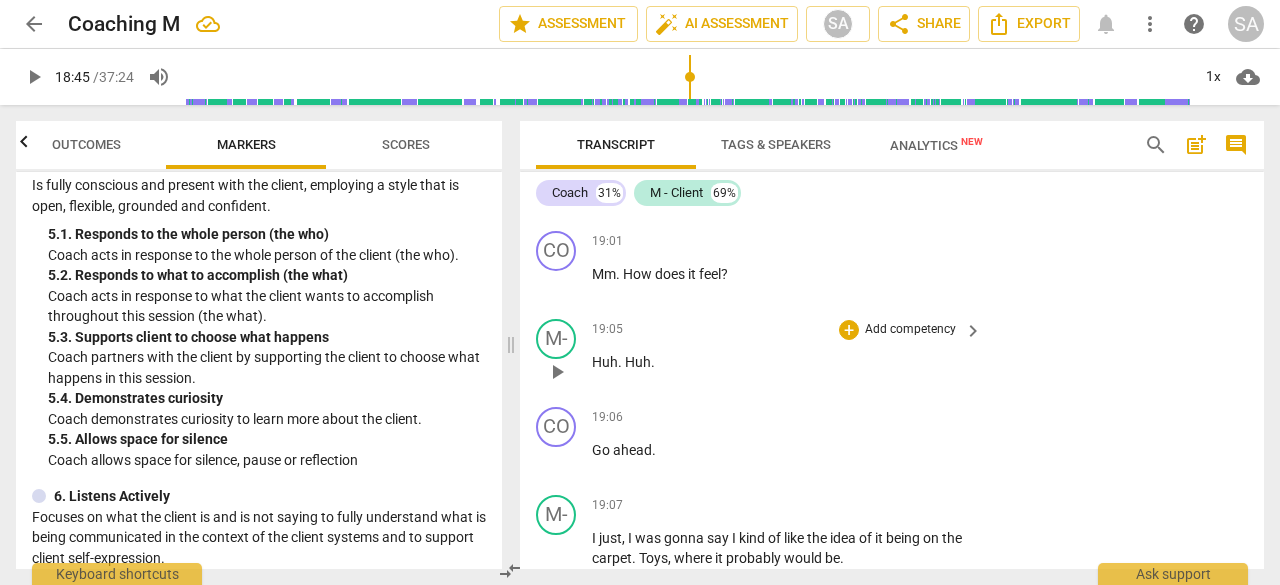 click on "Huh" at bounding box center [638, 362] 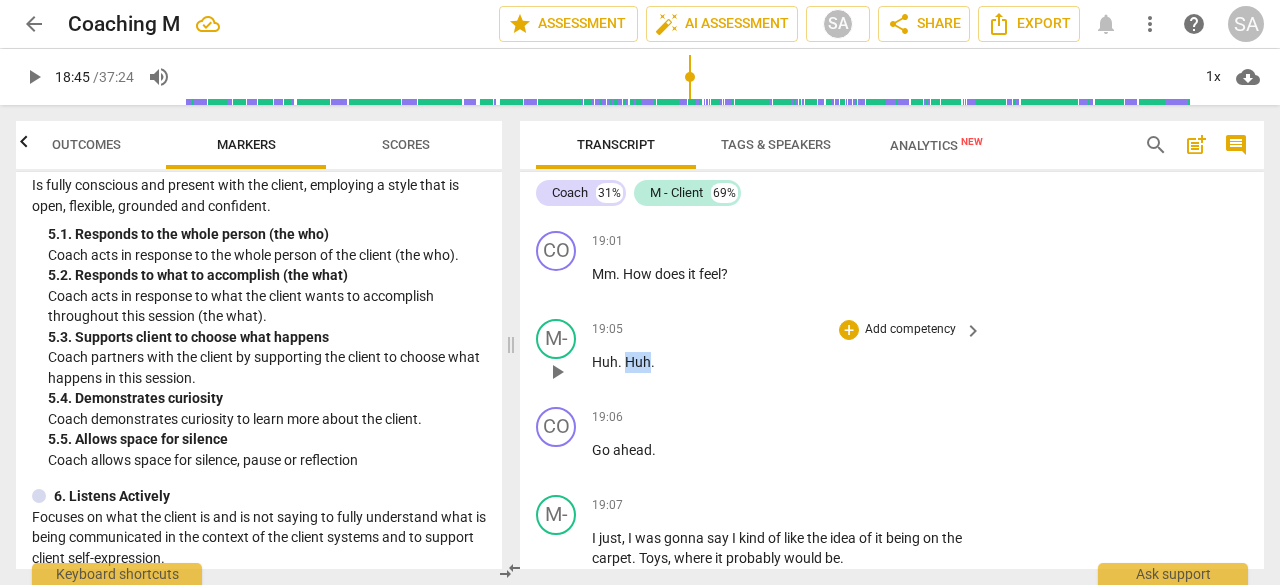 click on "Huh" at bounding box center [638, 362] 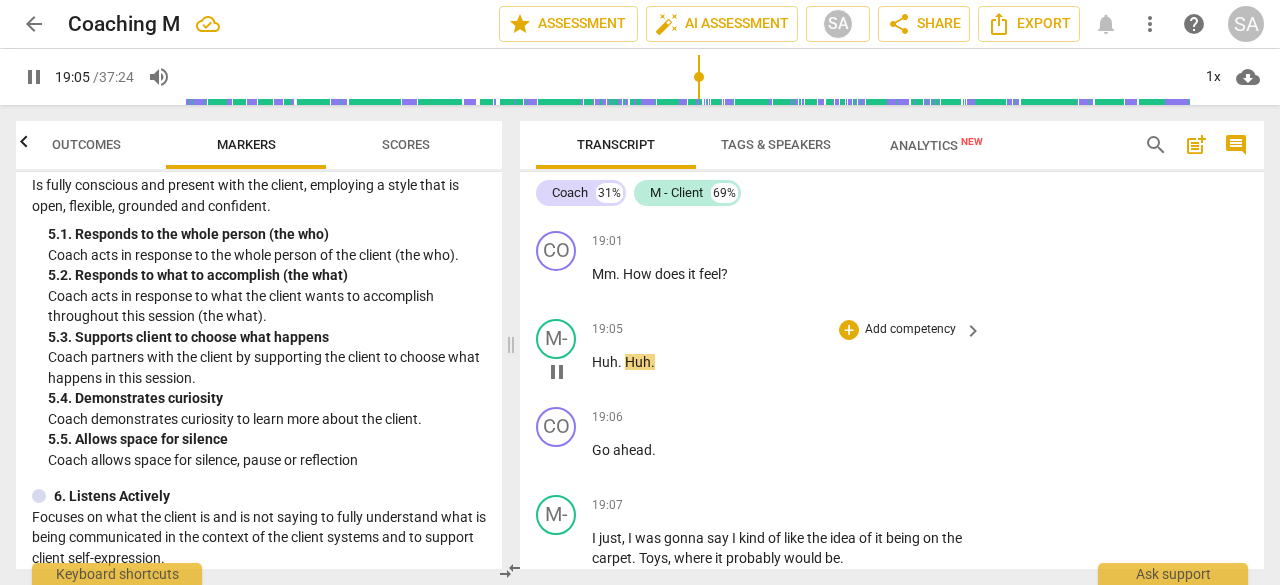 scroll, scrollTop: 7920, scrollLeft: 0, axis: vertical 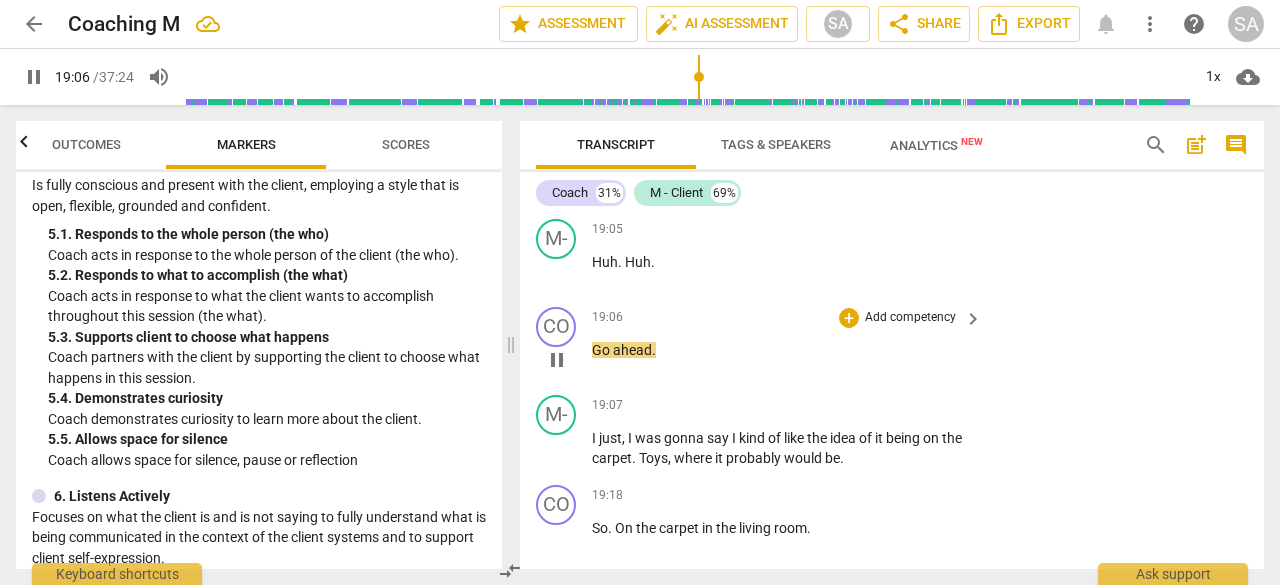 click on "ahead" at bounding box center (632, 350) 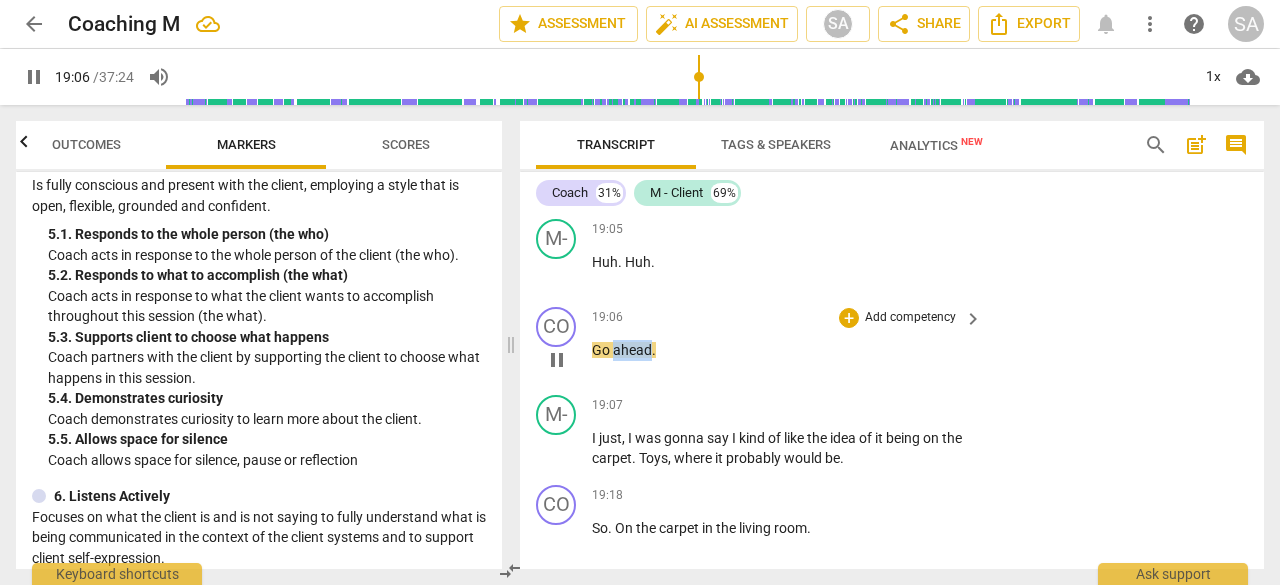 click on "ahead" at bounding box center [632, 350] 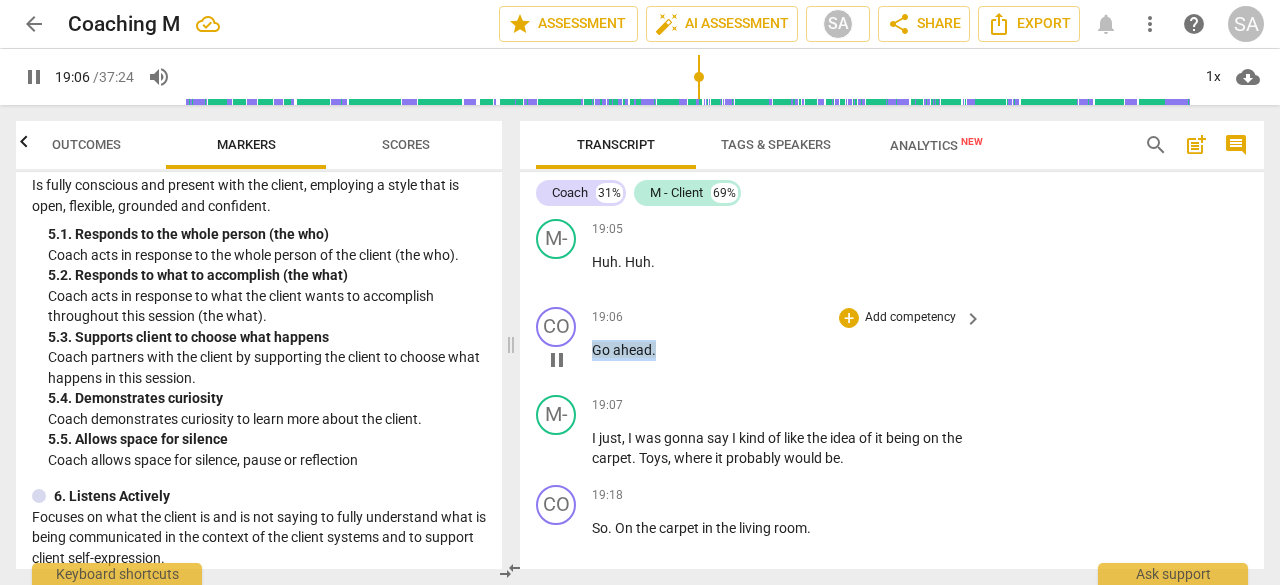 click on "ahead" at bounding box center (632, 350) 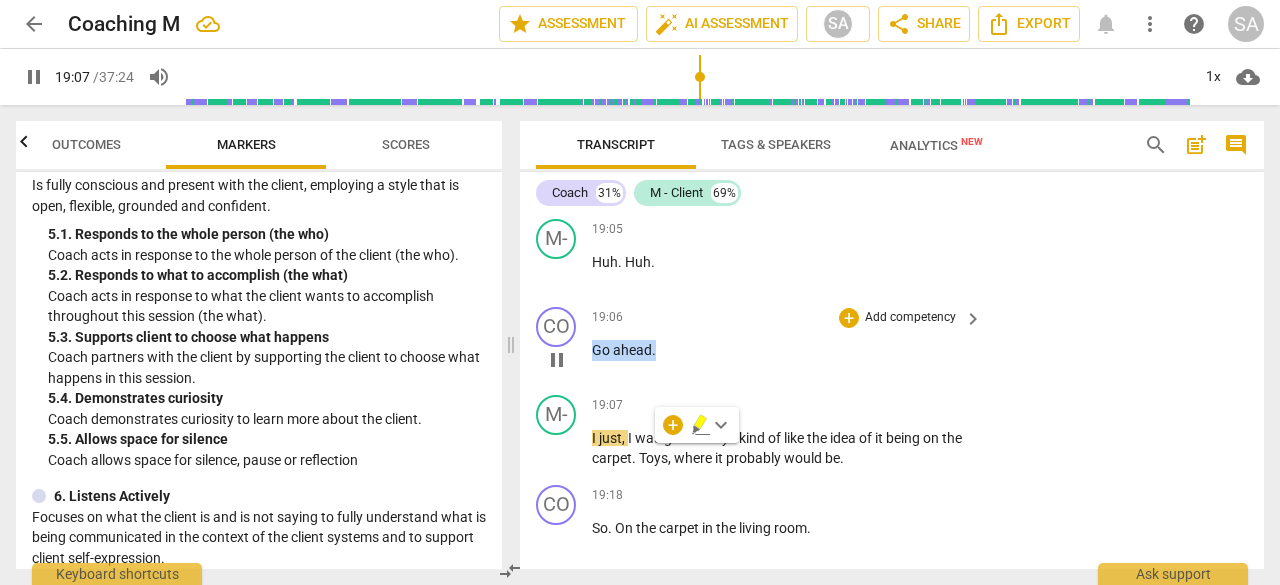 click on "+ Add competency" at bounding box center [898, 318] 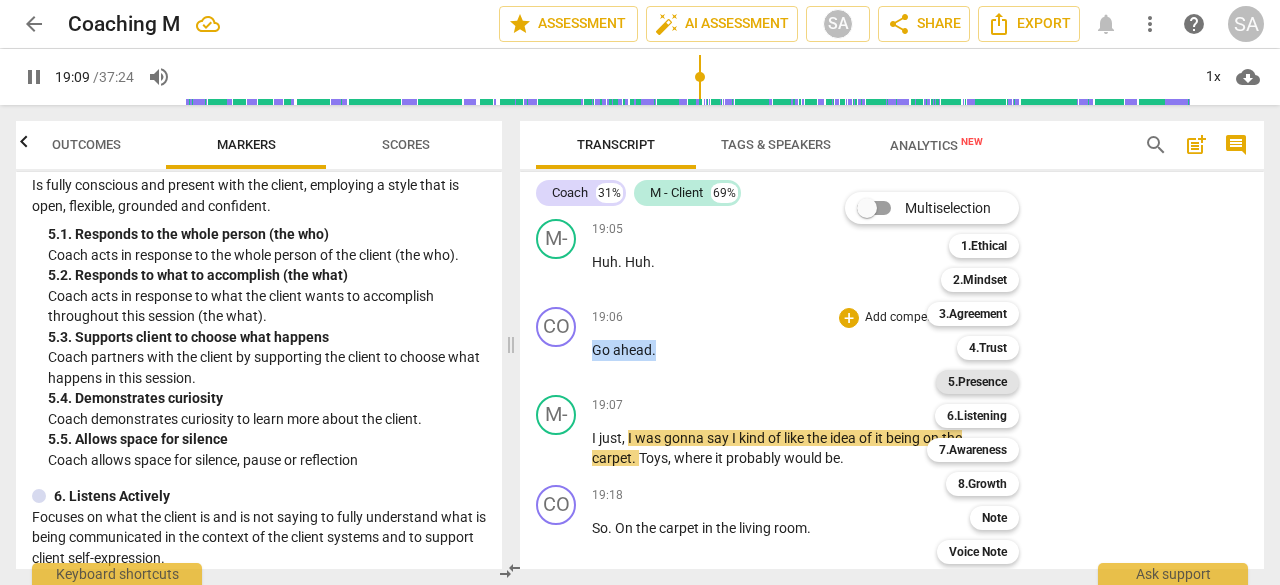 click on "5.Presence" at bounding box center [977, 382] 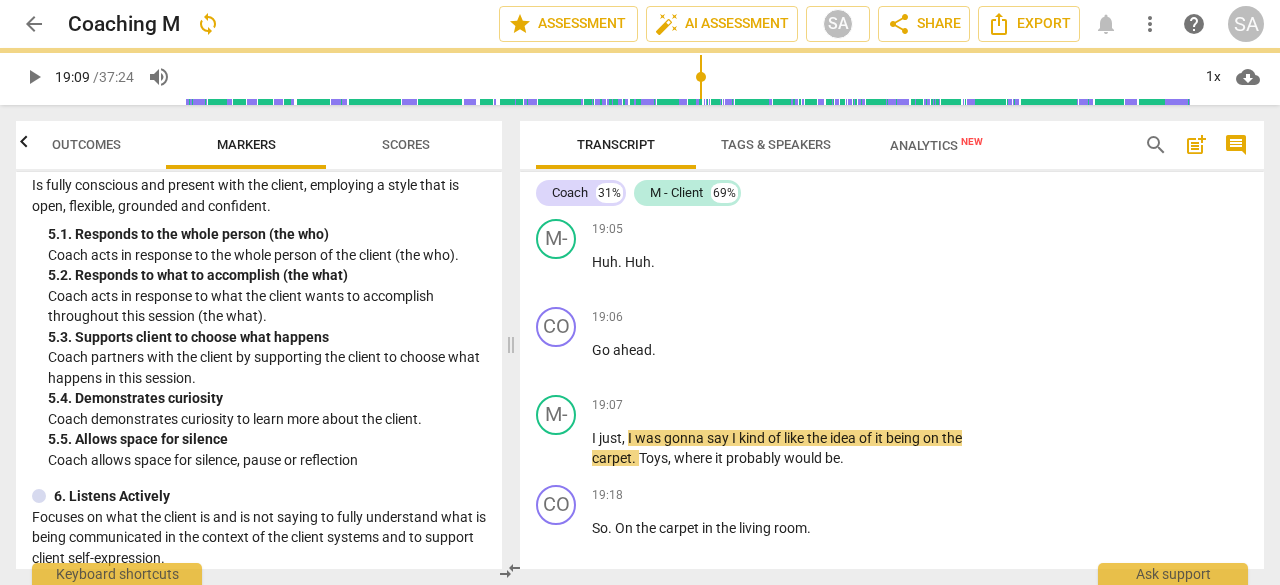 type on "1149" 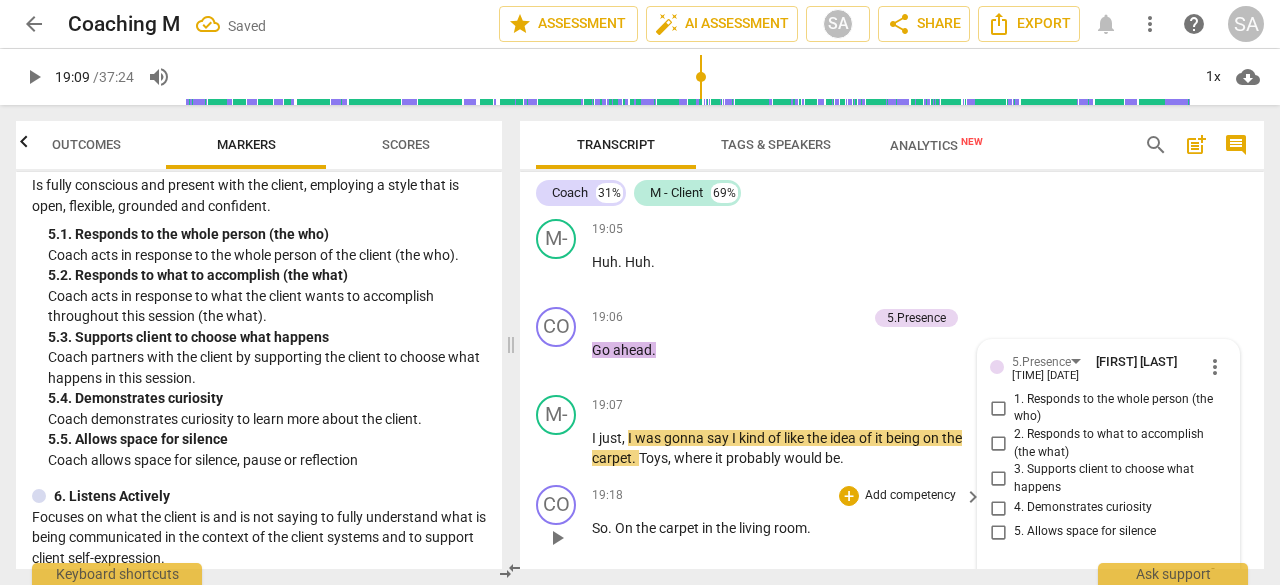 scroll, scrollTop: 8208, scrollLeft: 0, axis: vertical 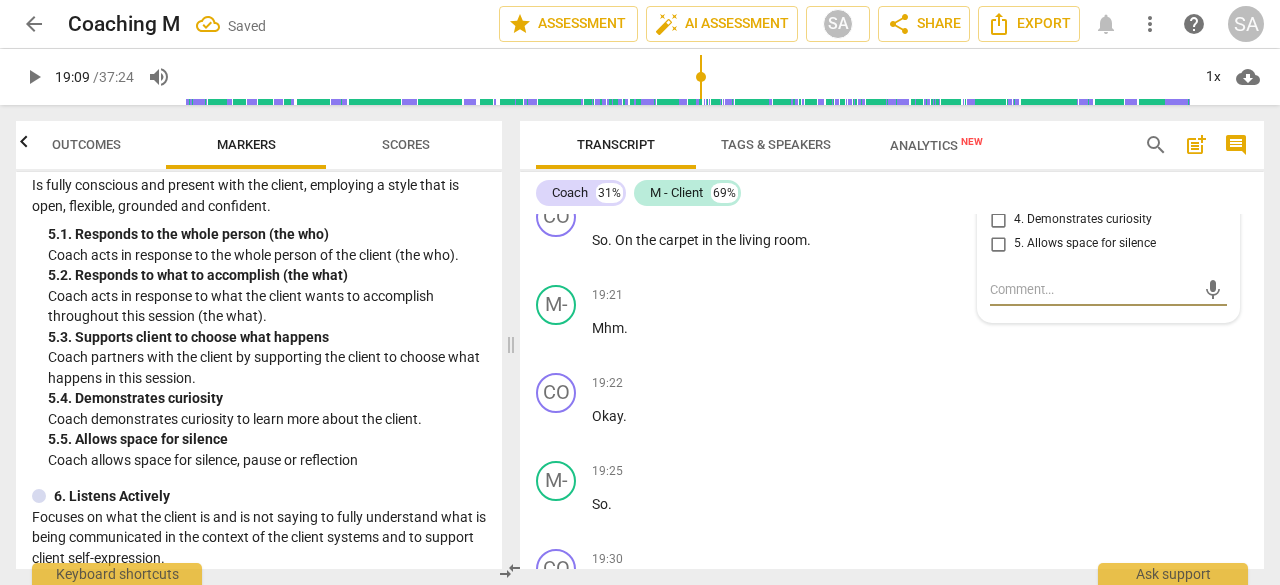 click on "5. Allows space for silence" at bounding box center (998, 244) 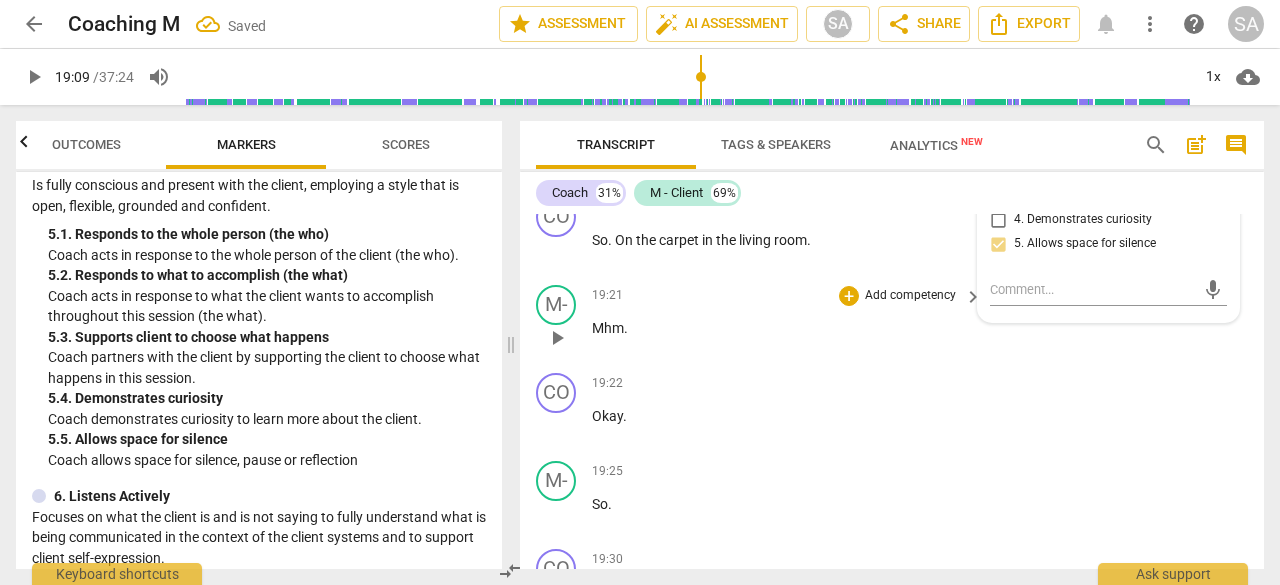 click on "[TIME] + Add competency keyboard_arrow_right" at bounding box center [788, 296] 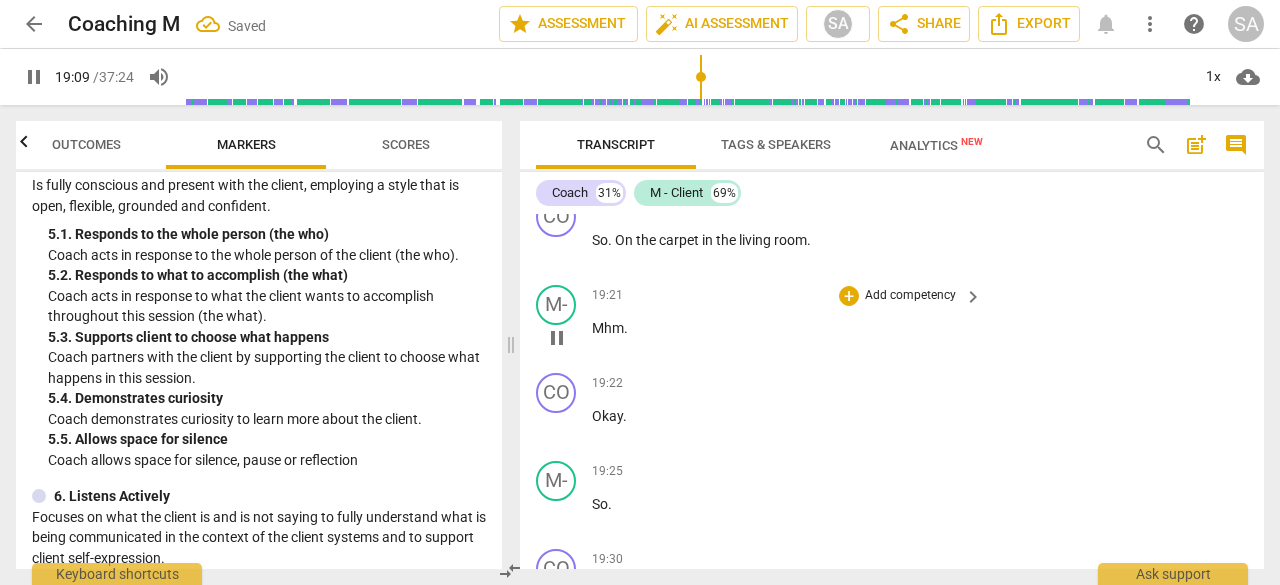 scroll, scrollTop: 8108, scrollLeft: 0, axis: vertical 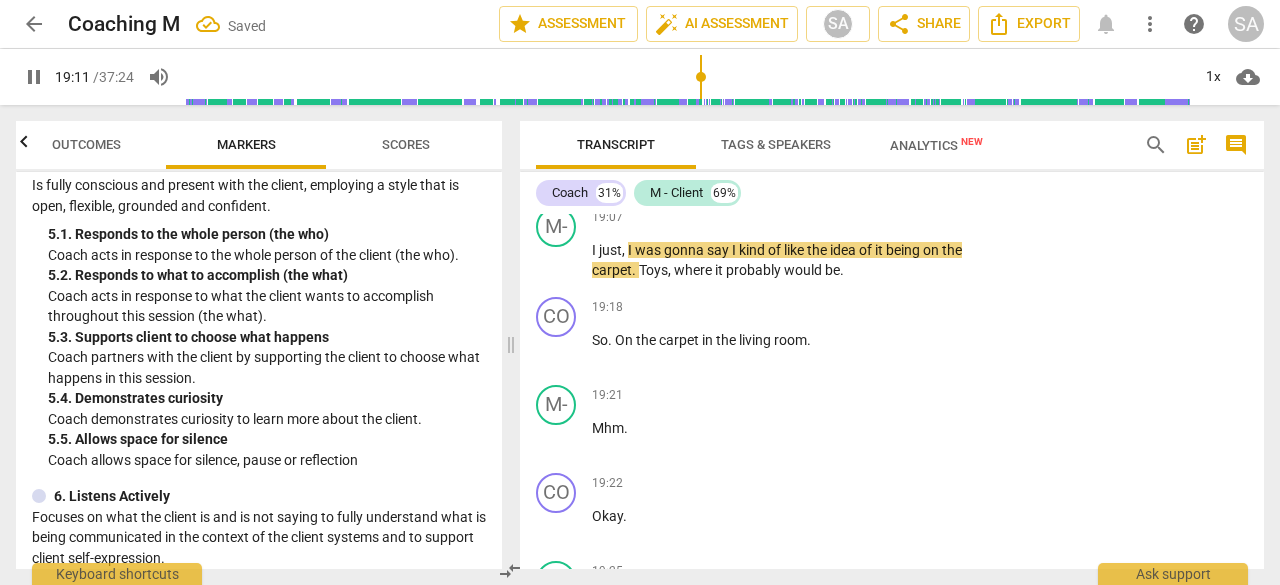 click on "ahead" at bounding box center (632, 162) 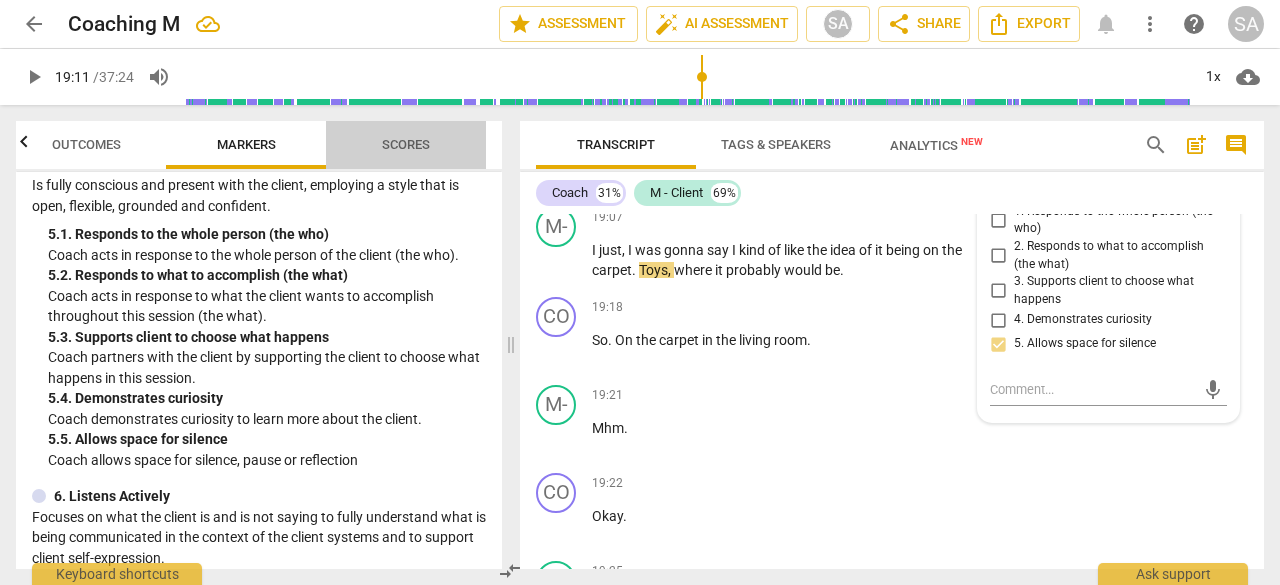 click on "Scores" at bounding box center (406, 145) 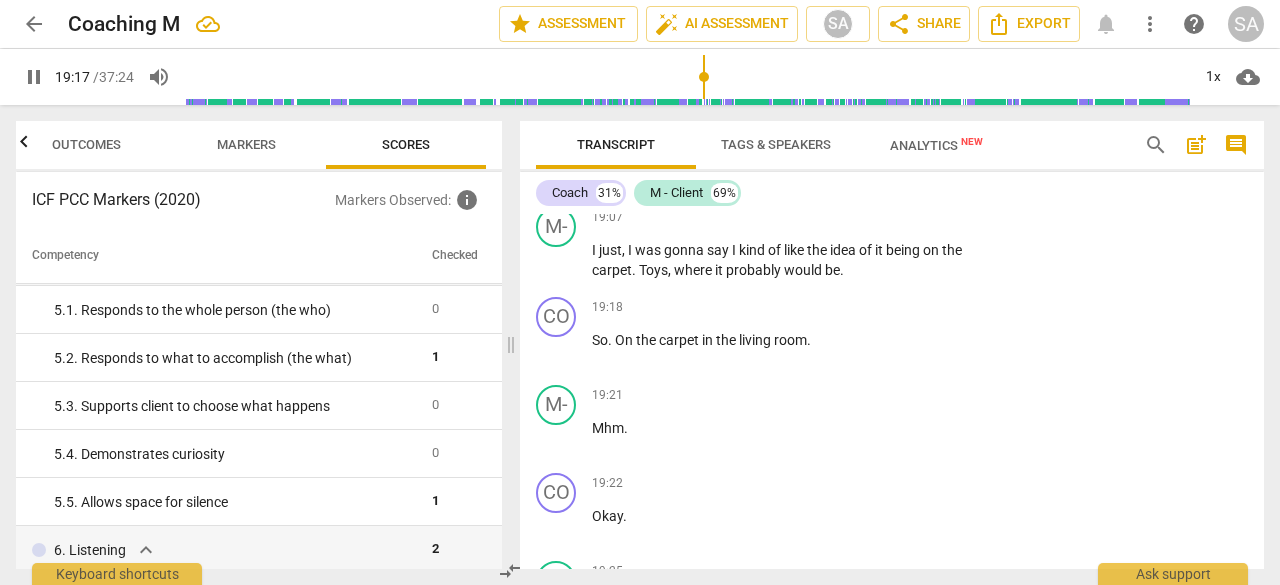 scroll, scrollTop: 700, scrollLeft: 0, axis: vertical 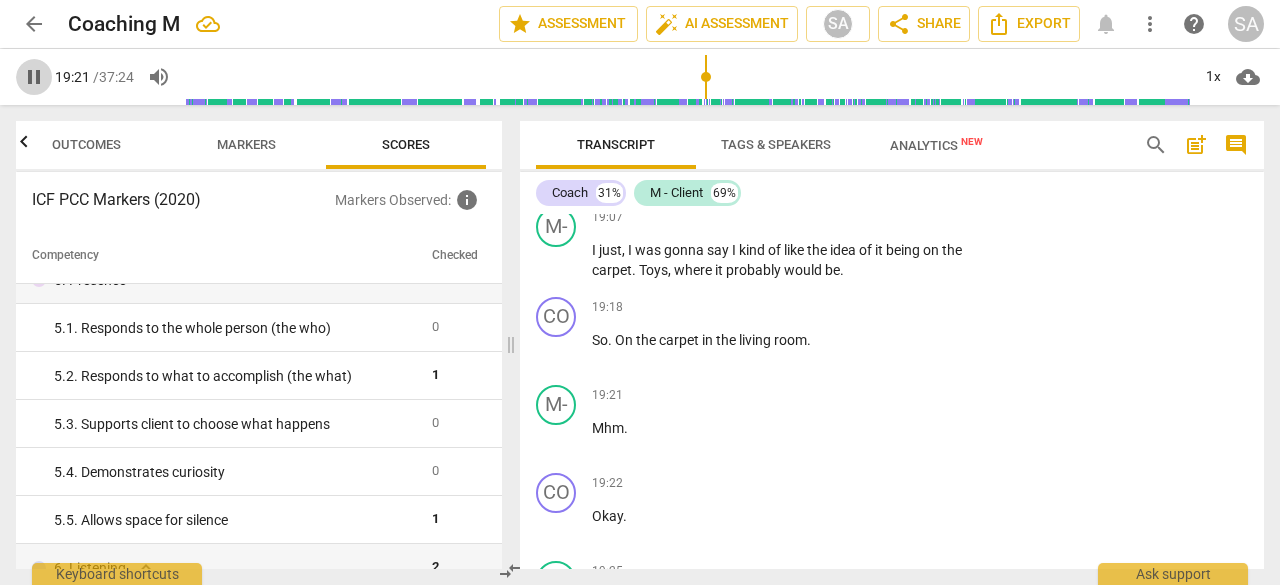 click on "pause" at bounding box center (34, 77) 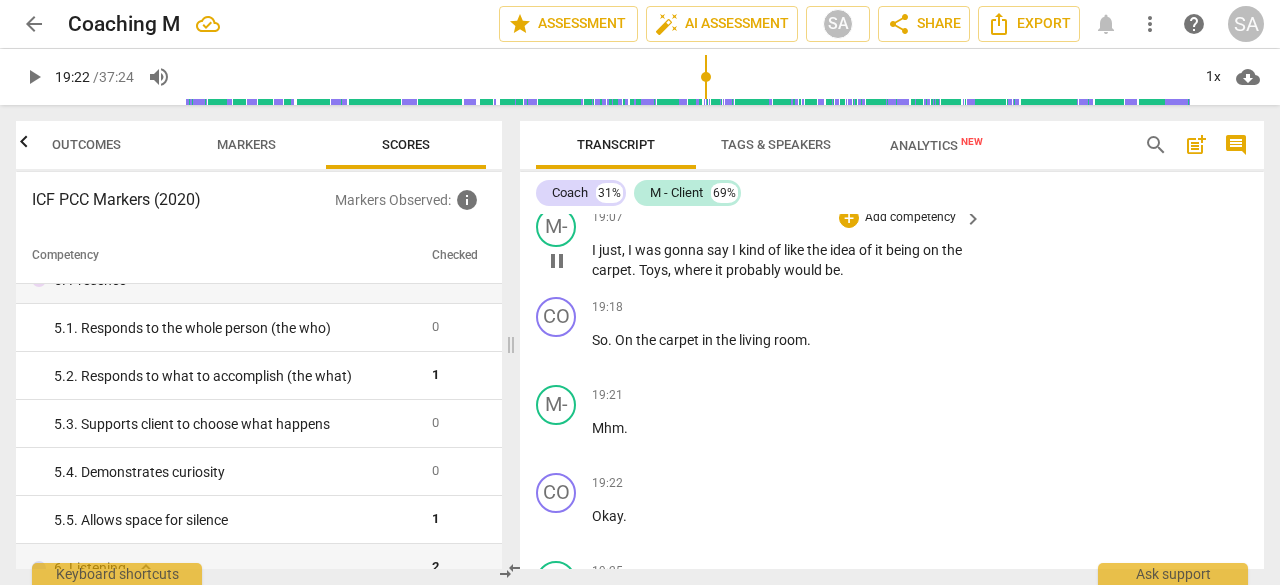 type on "1162" 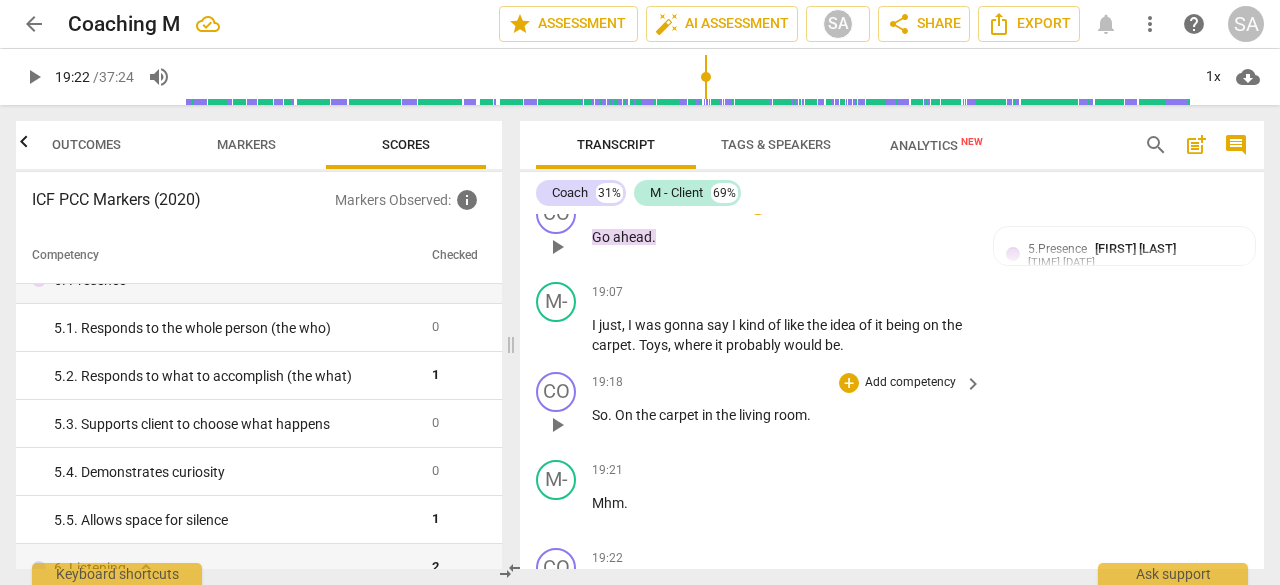 scroll, scrollTop: 8008, scrollLeft: 0, axis: vertical 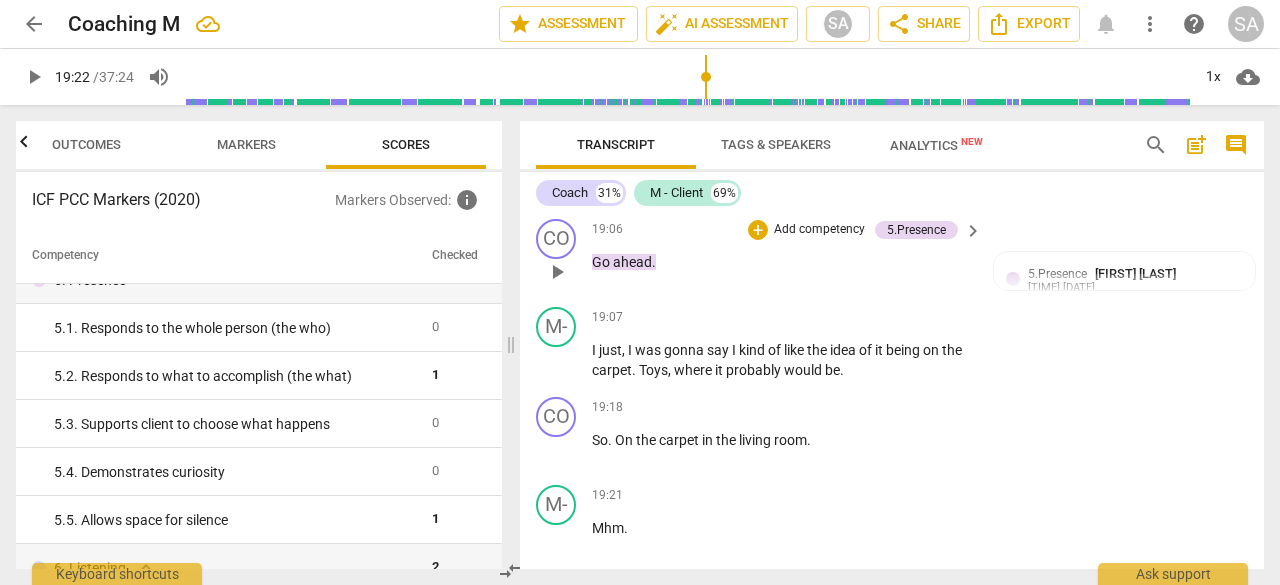 click on "Markers" at bounding box center (246, 144) 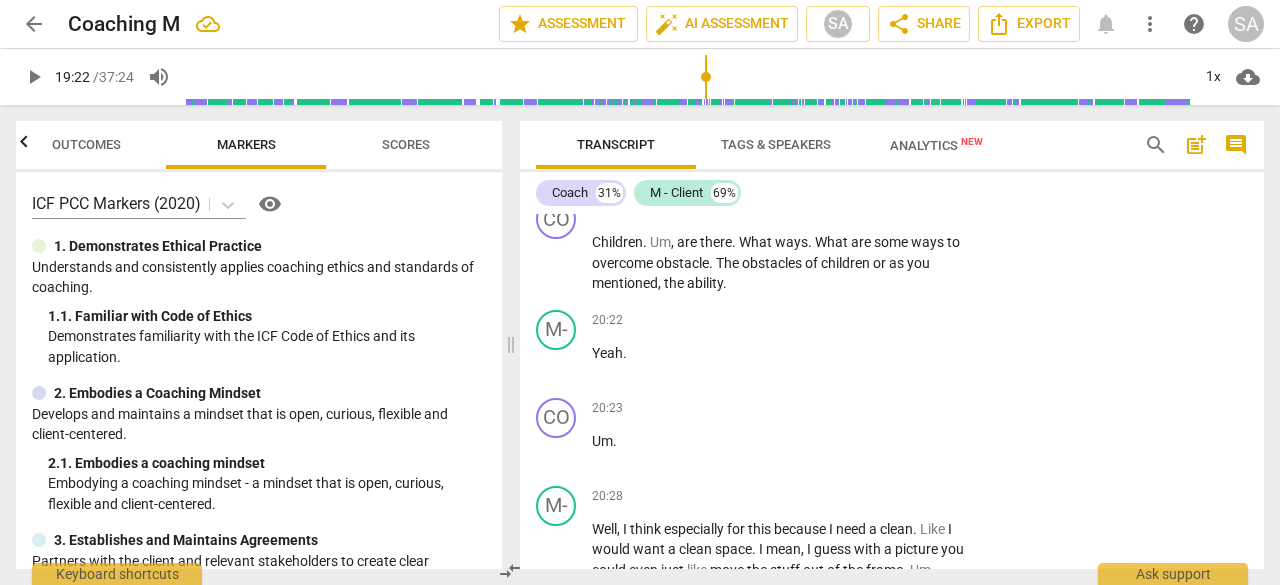 scroll, scrollTop: 9208, scrollLeft: 0, axis: vertical 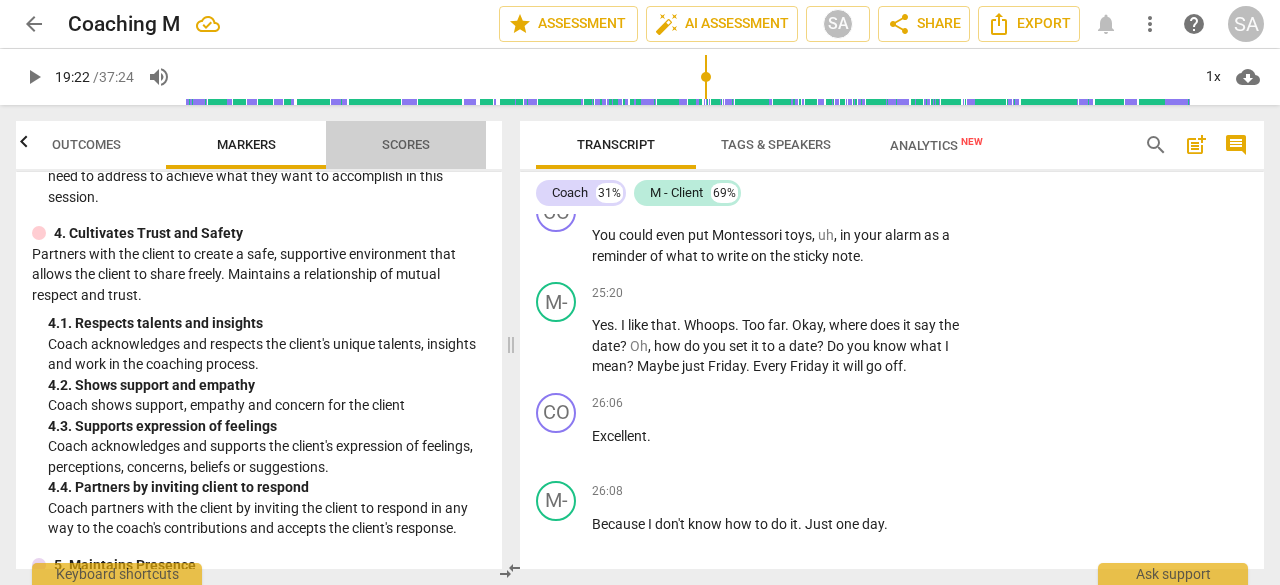 click on "Scores" at bounding box center [406, 144] 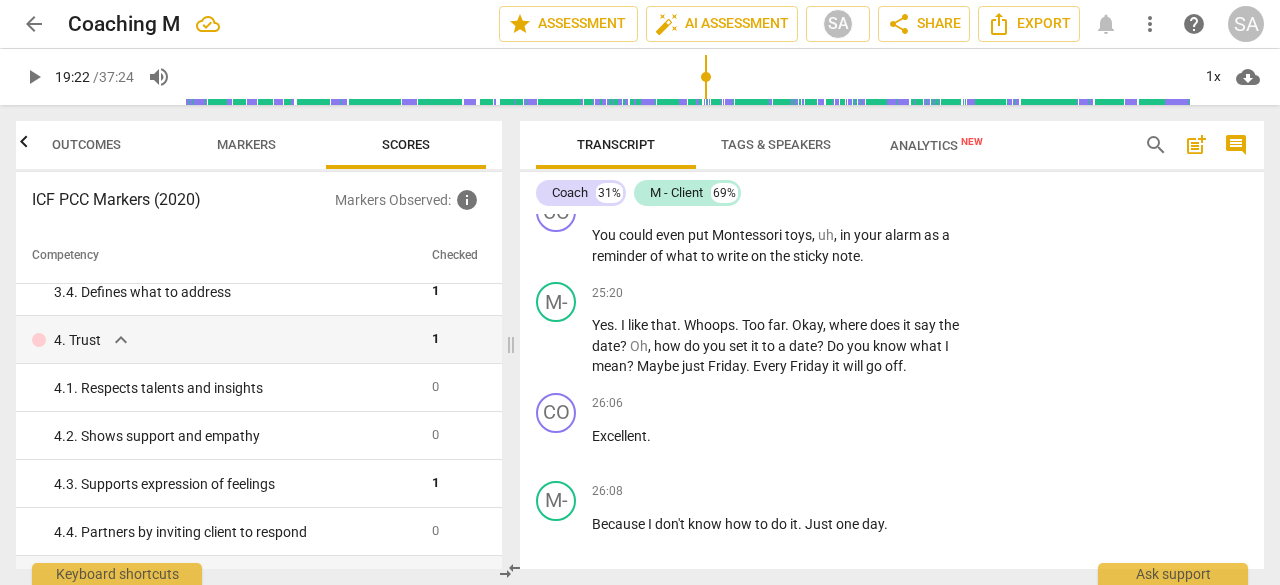 scroll, scrollTop: 500, scrollLeft: 0, axis: vertical 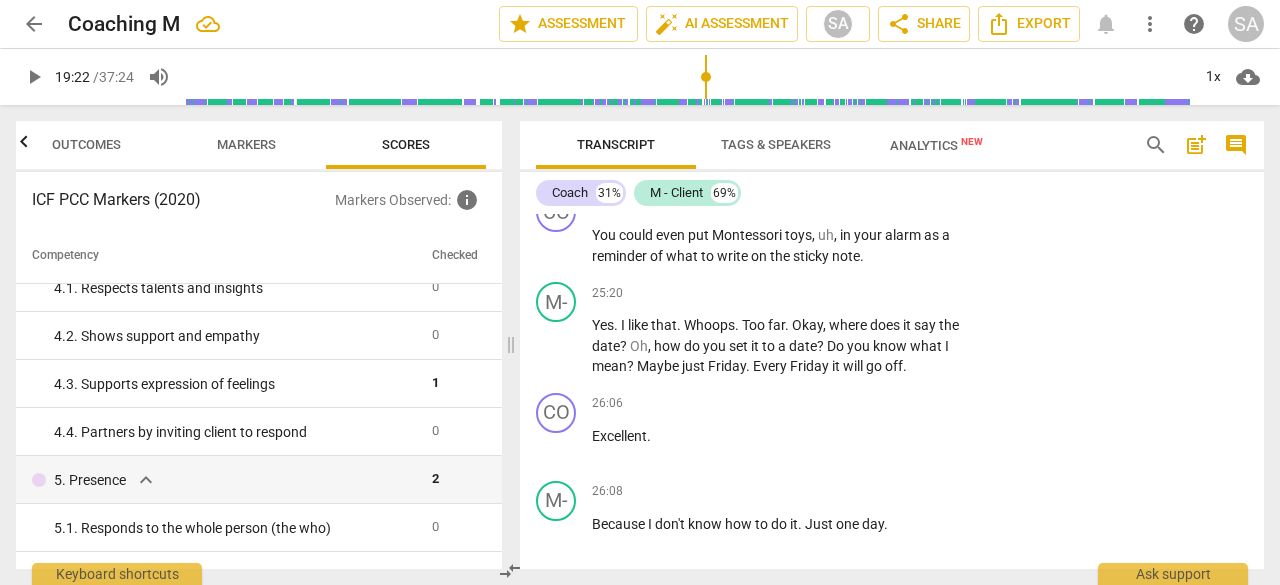 click on "Markers" at bounding box center (246, 144) 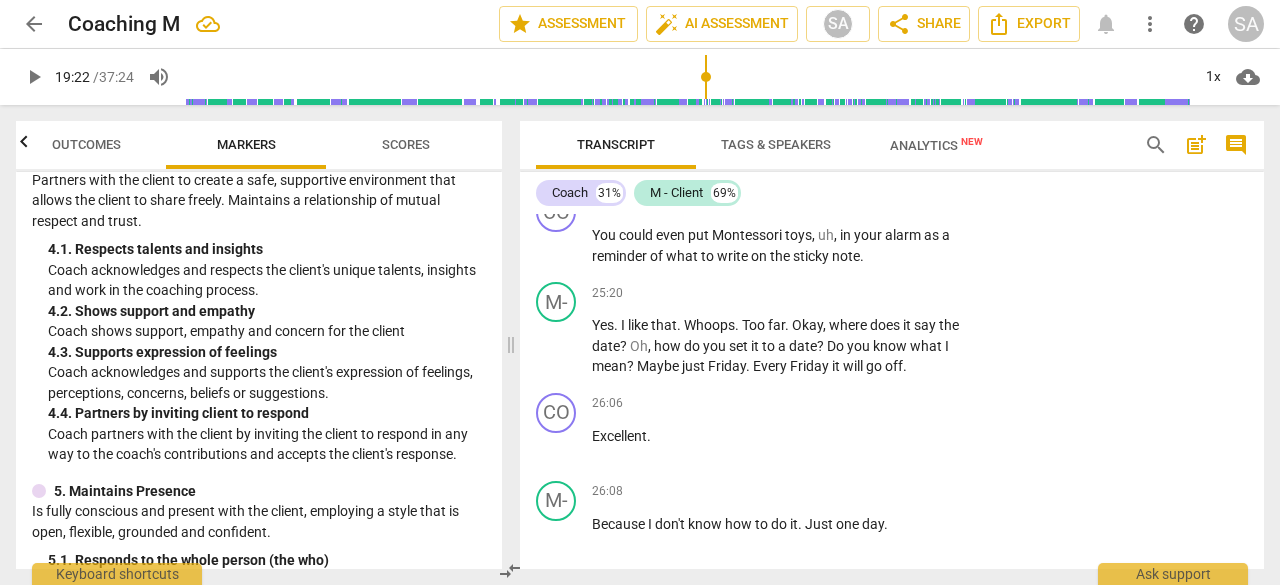 scroll, scrollTop: 800, scrollLeft: 0, axis: vertical 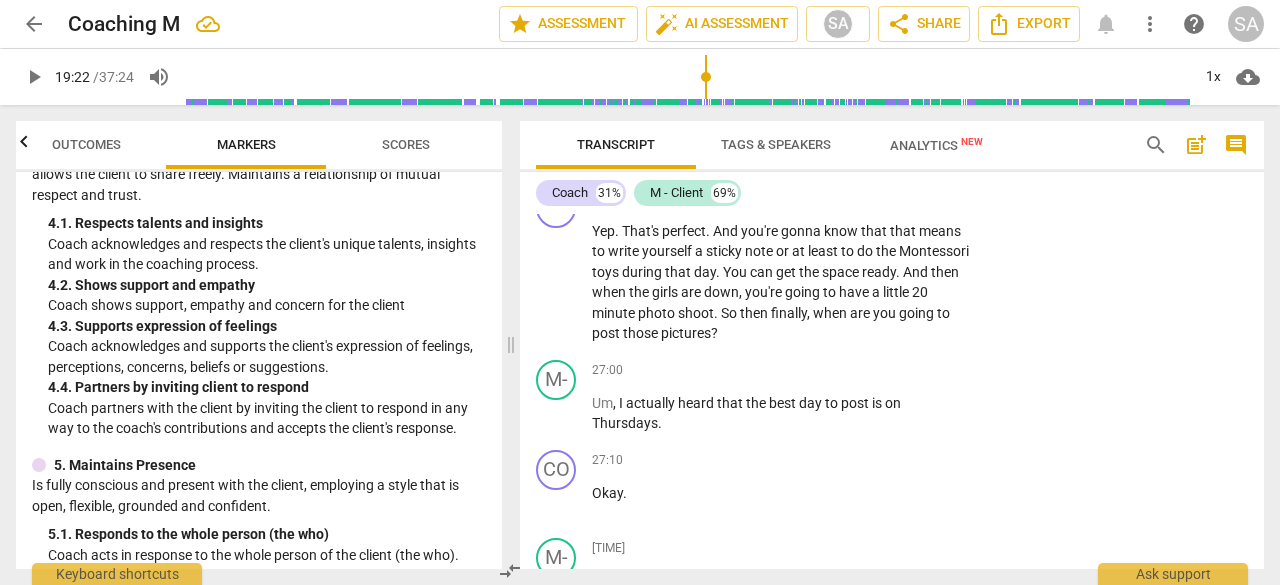 click on "Scores" at bounding box center (406, 144) 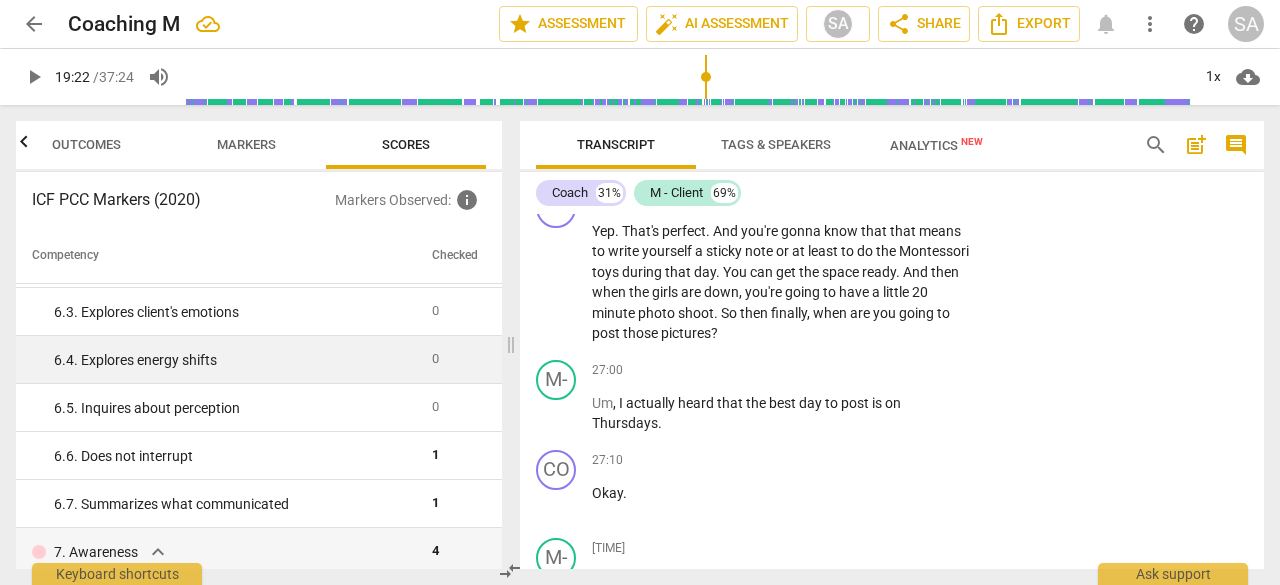 scroll, scrollTop: 1000, scrollLeft: 0, axis: vertical 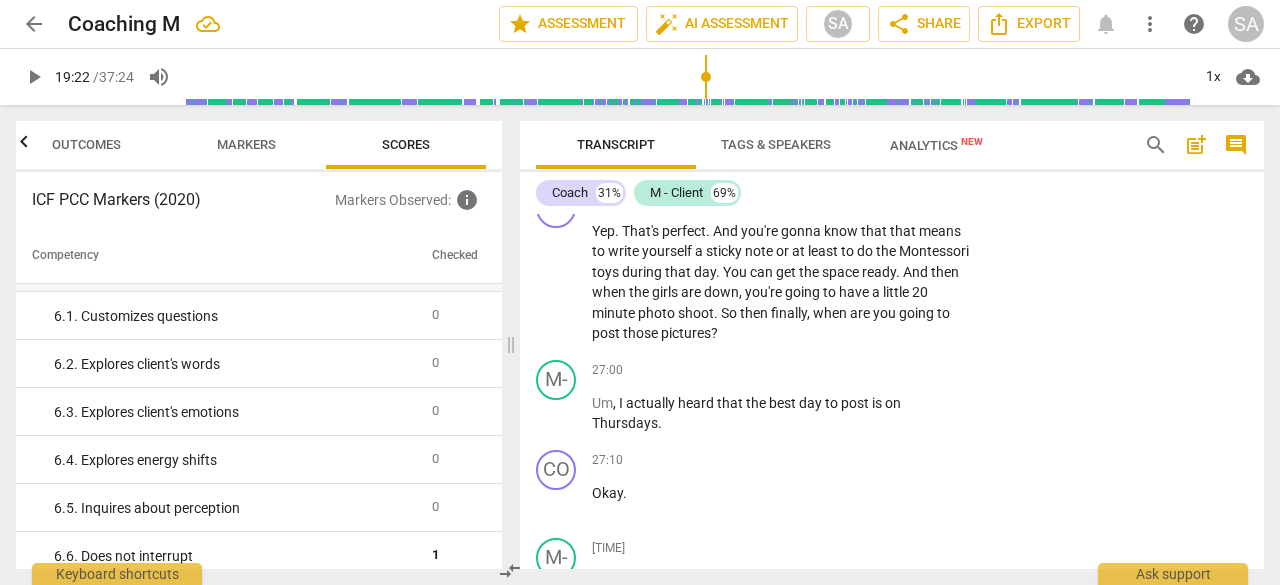 click on "Markers" at bounding box center [246, 145] 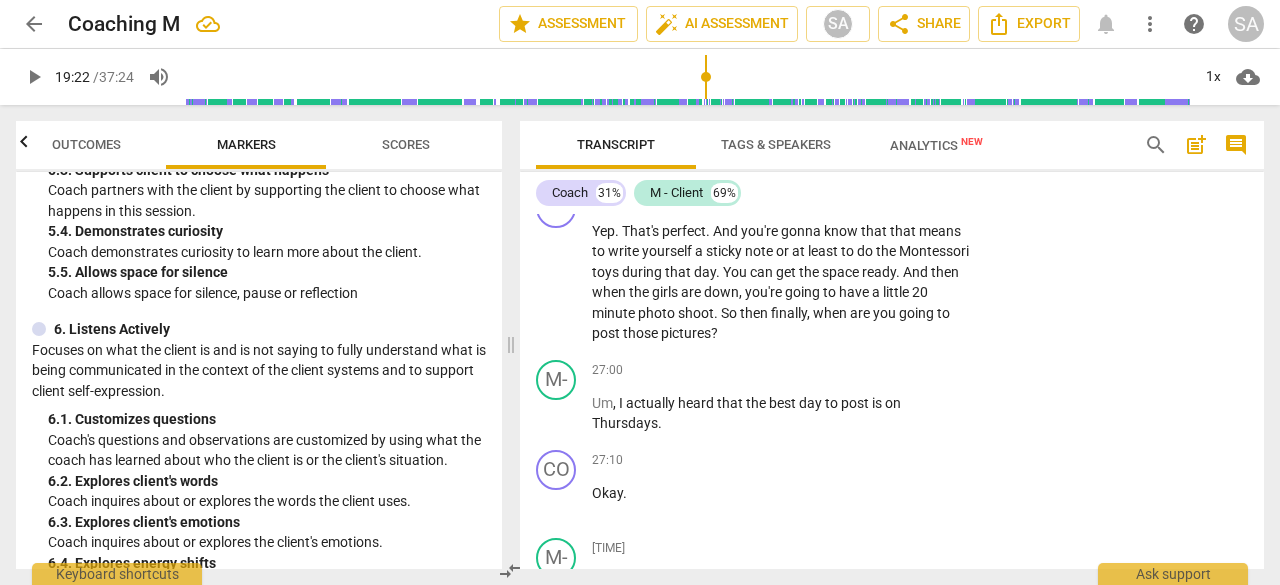 scroll, scrollTop: 1300, scrollLeft: 0, axis: vertical 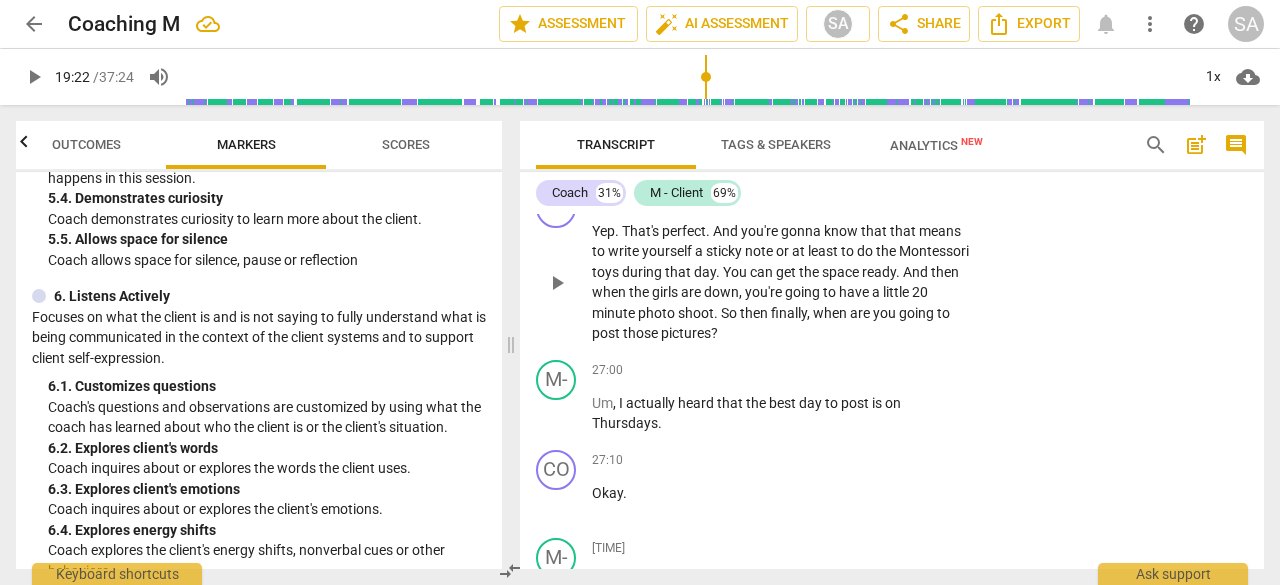 type 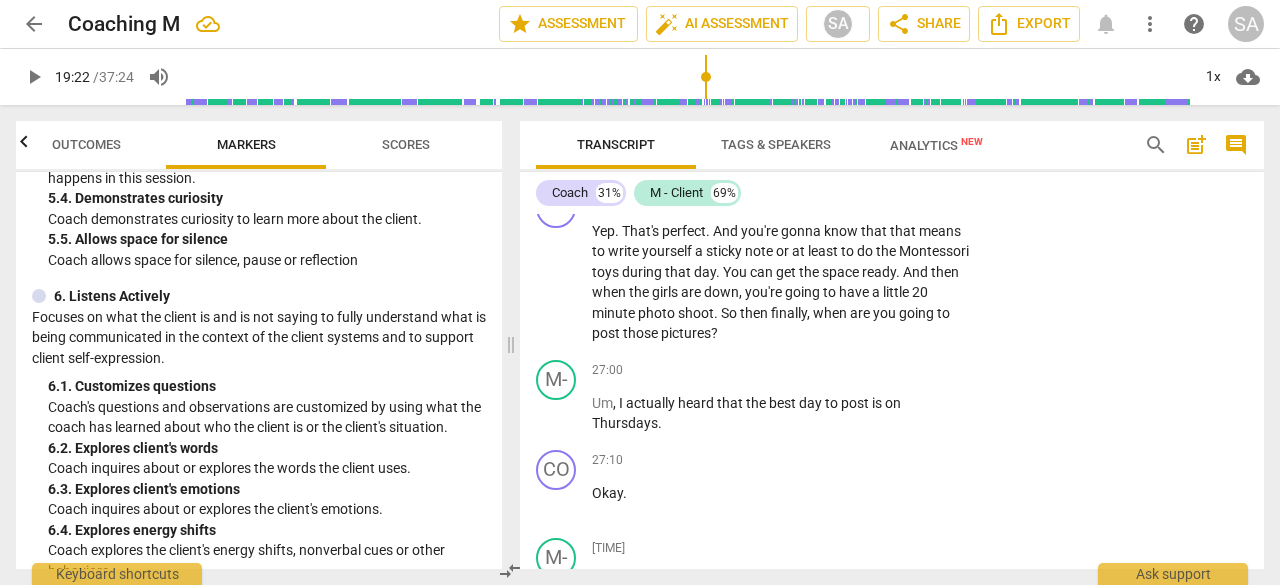 scroll, scrollTop: 9744, scrollLeft: 0, axis: vertical 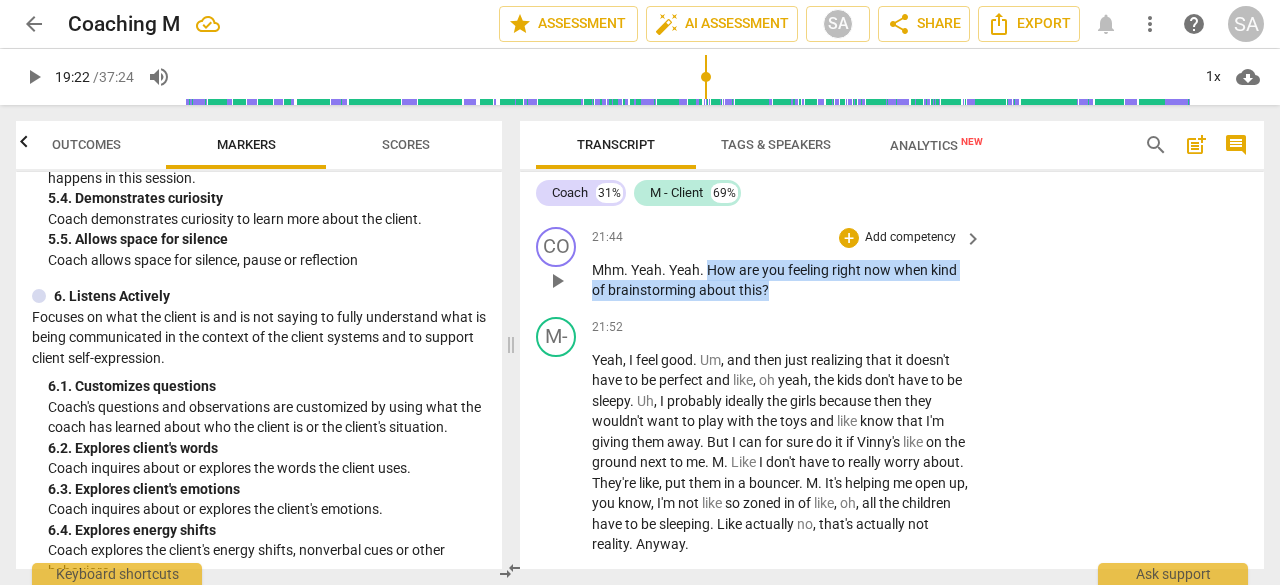 drag, startPoint x: 707, startPoint y: 389, endPoint x: 767, endPoint y: 413, distance: 64.62198 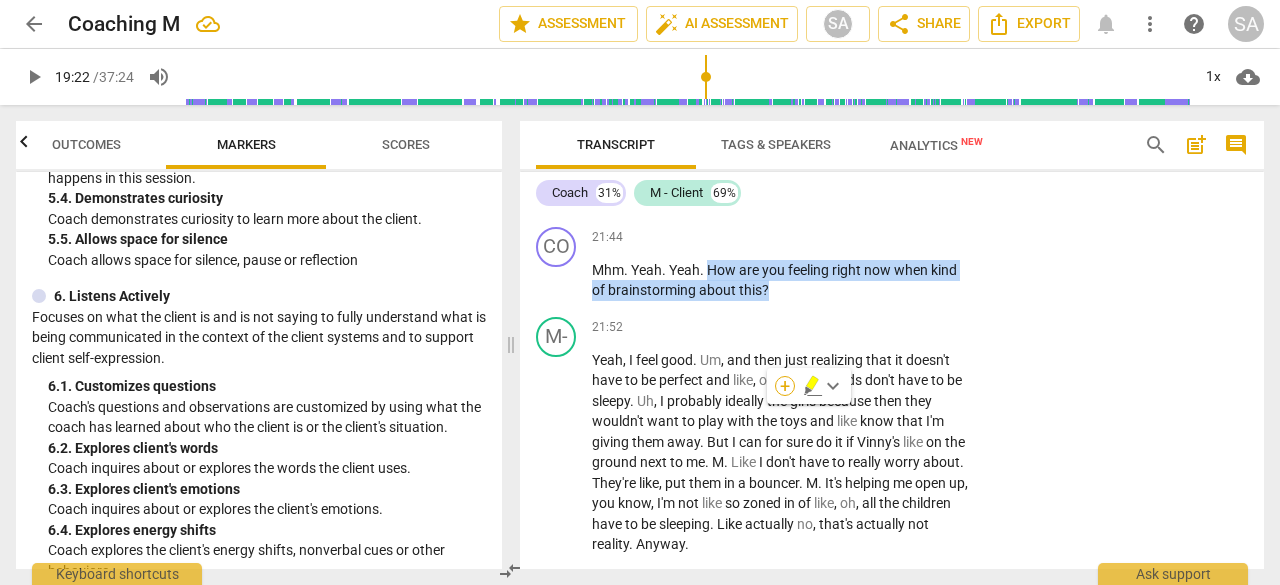 click on "+" at bounding box center [785, 386] 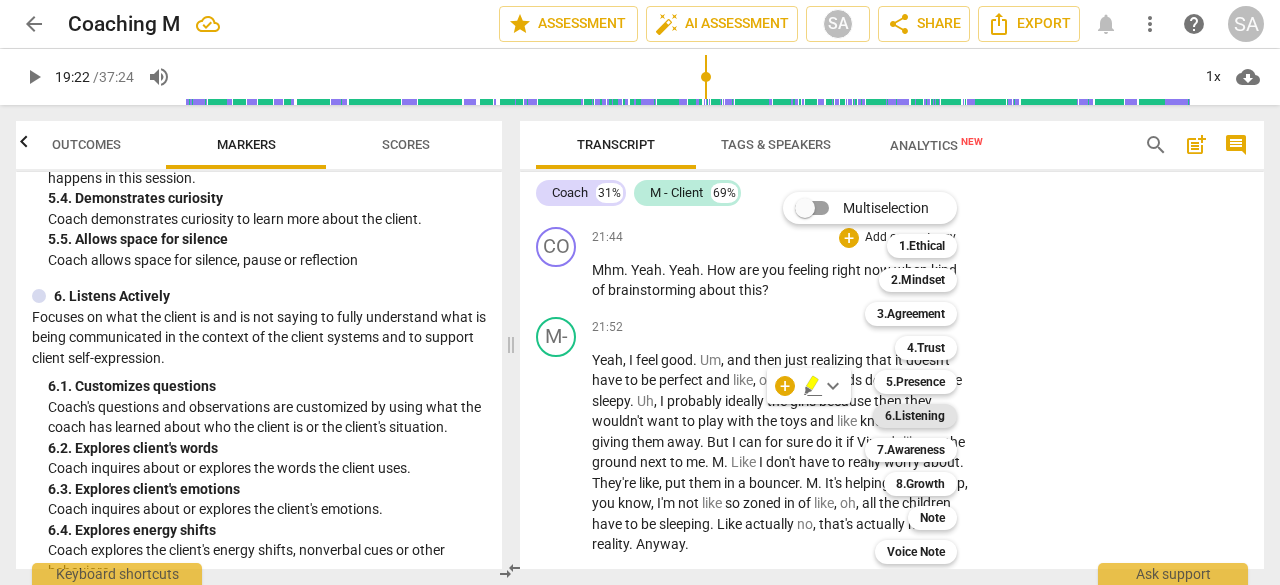 click on "6.Listening" at bounding box center (915, 416) 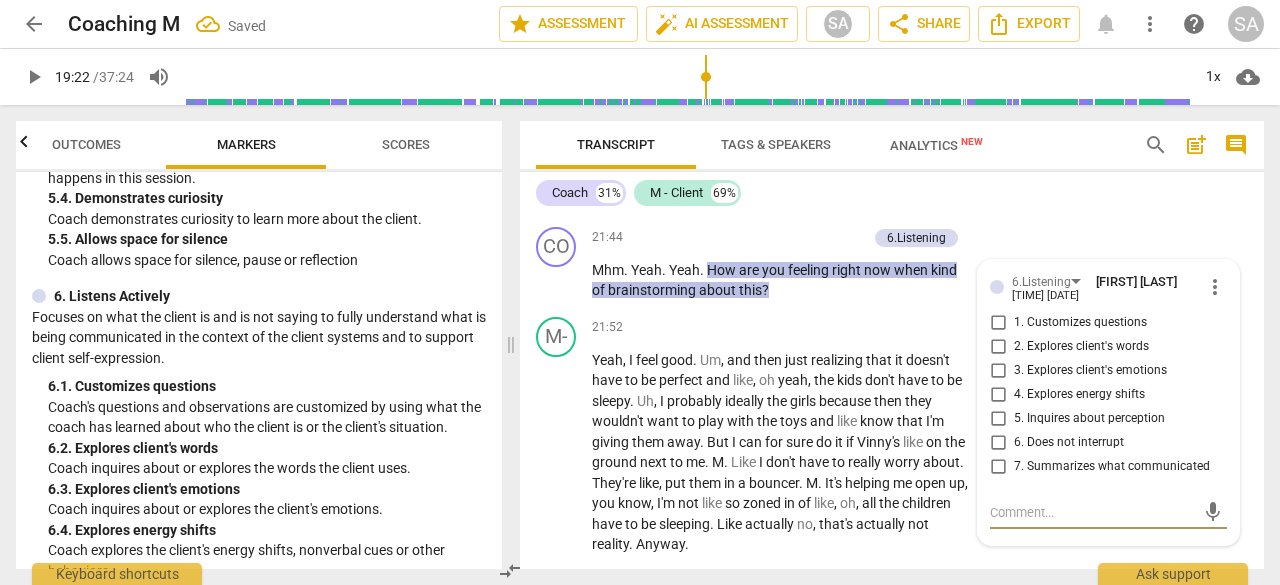 scroll, scrollTop: 9987, scrollLeft: 0, axis: vertical 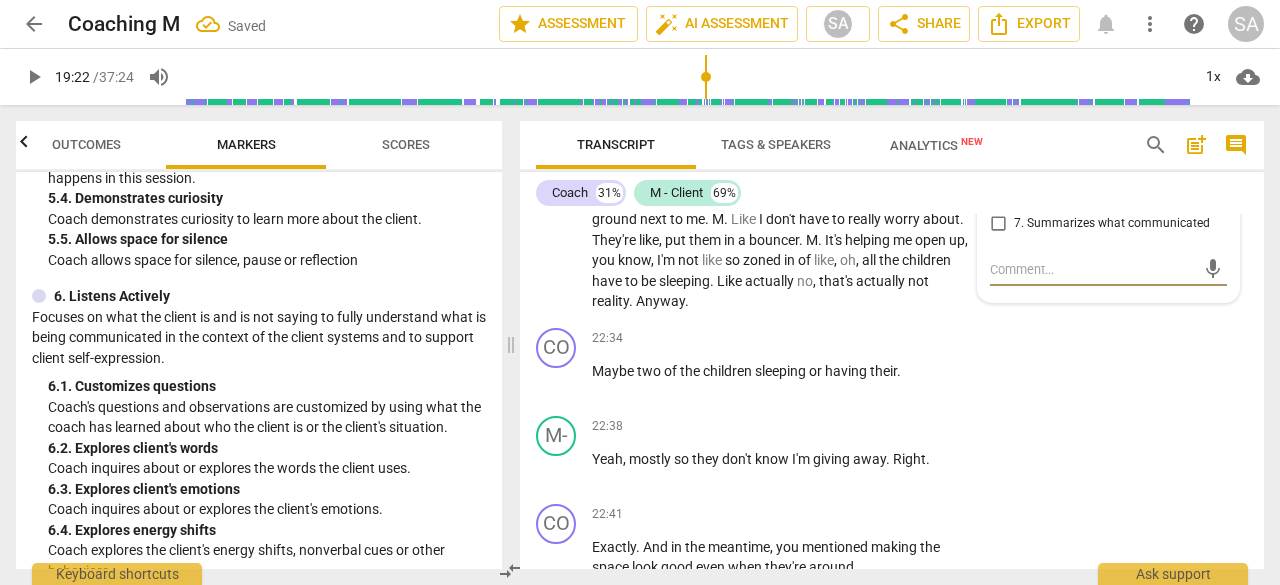 click on "3. Explores client's emotions" at bounding box center (998, 128) 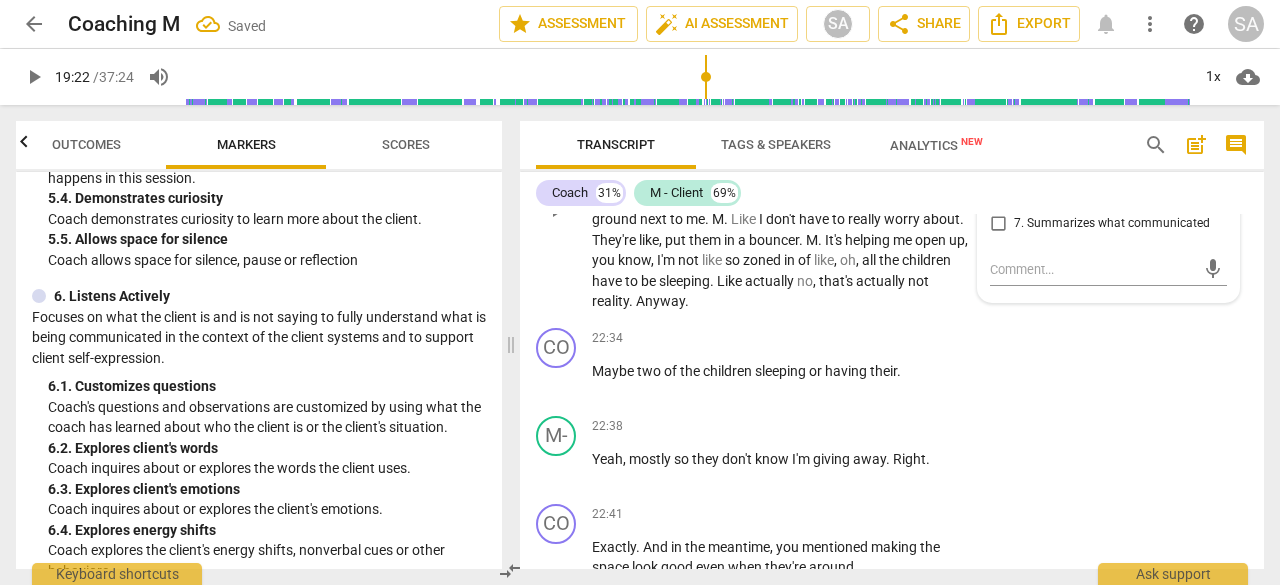click on "know" at bounding box center [634, 260] 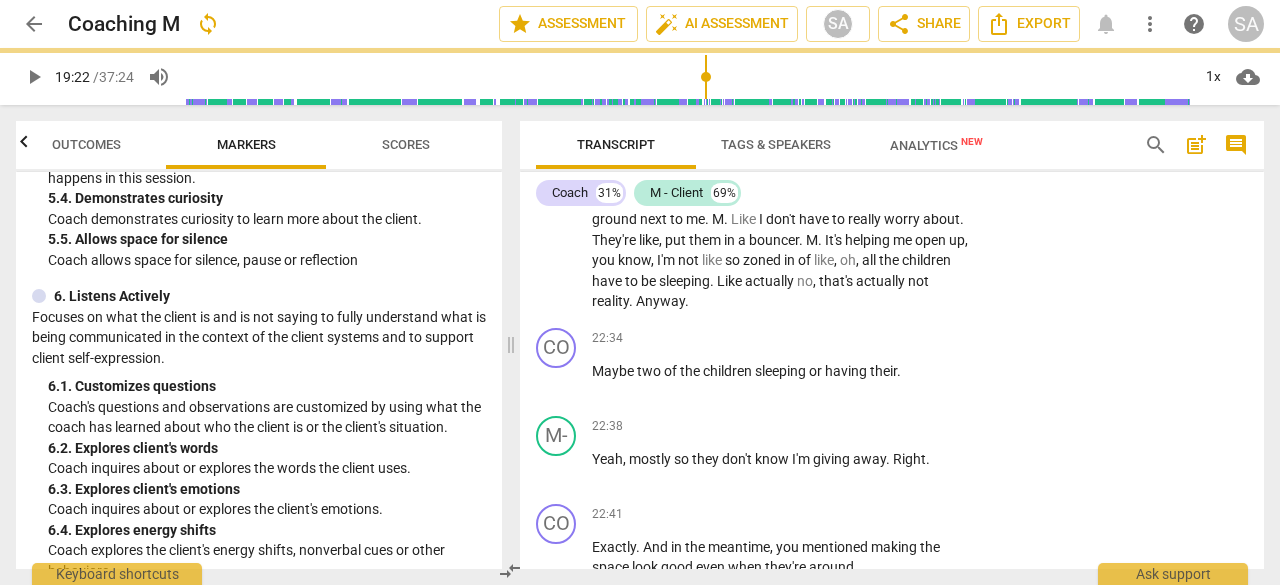 click on "Scores" at bounding box center [406, 144] 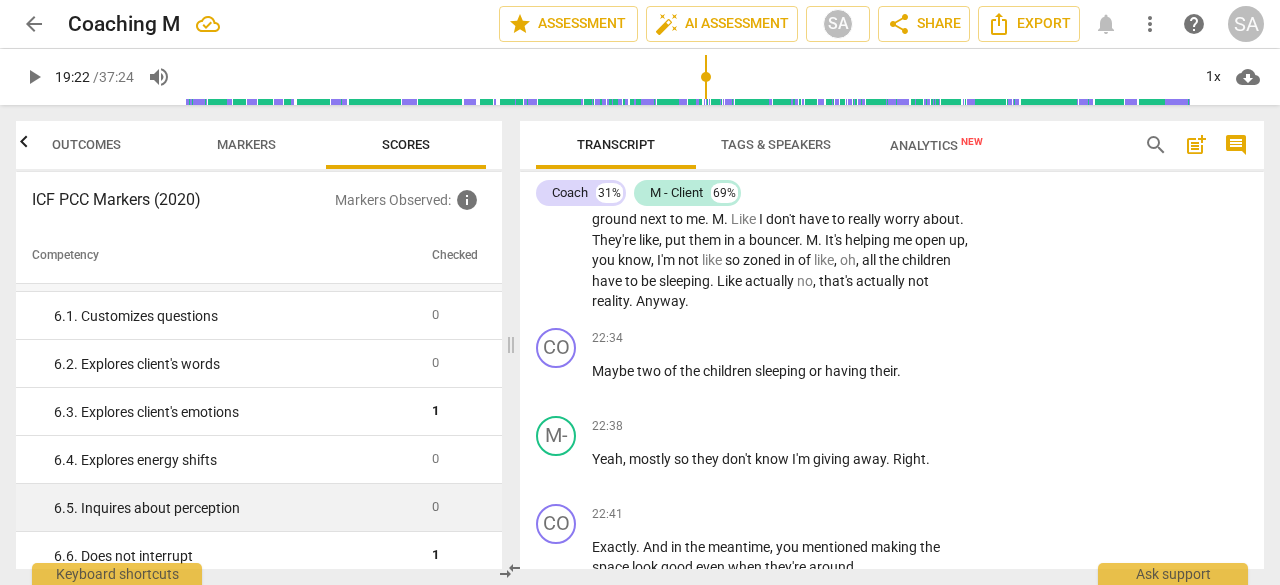 scroll, scrollTop: 900, scrollLeft: 0, axis: vertical 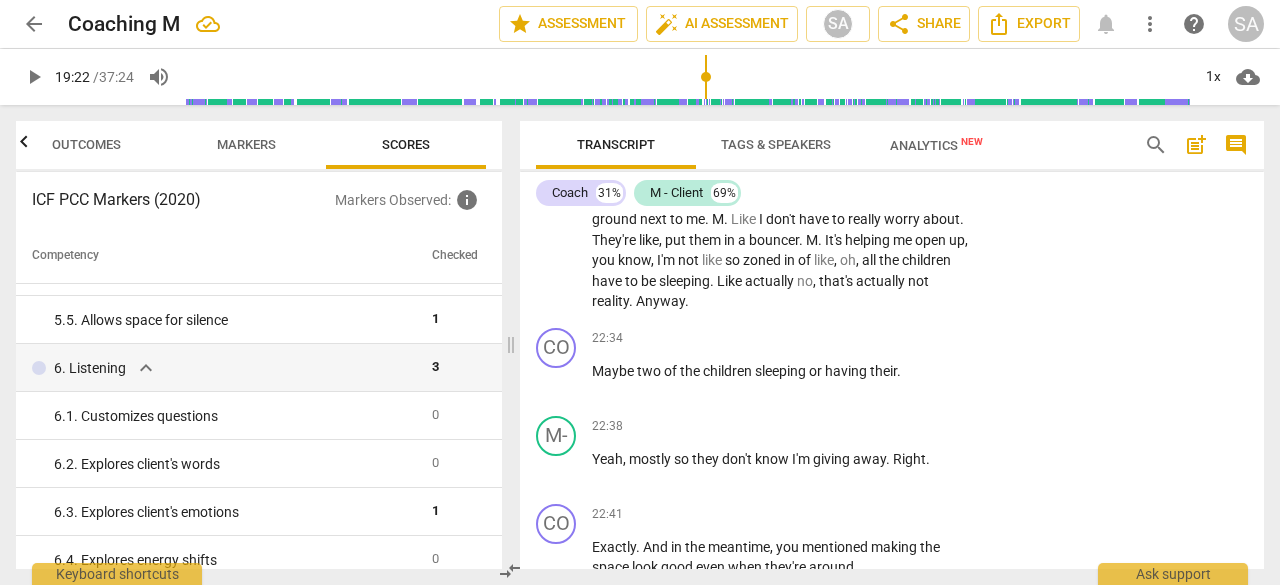 click on "Markers" at bounding box center [246, 144] 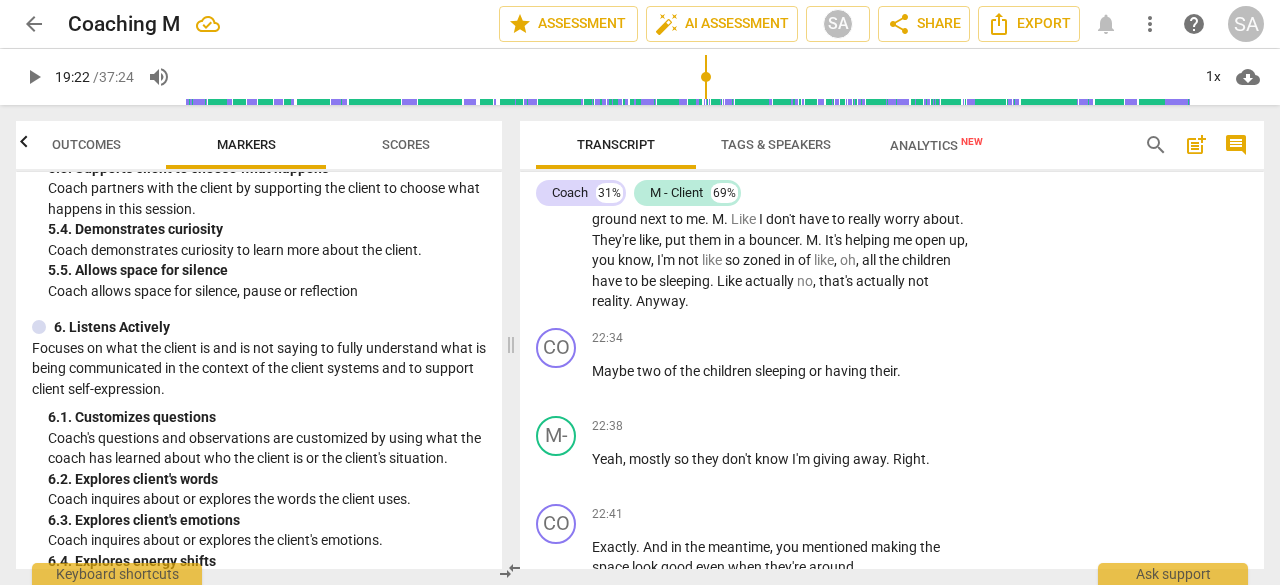scroll, scrollTop: 1300, scrollLeft: 0, axis: vertical 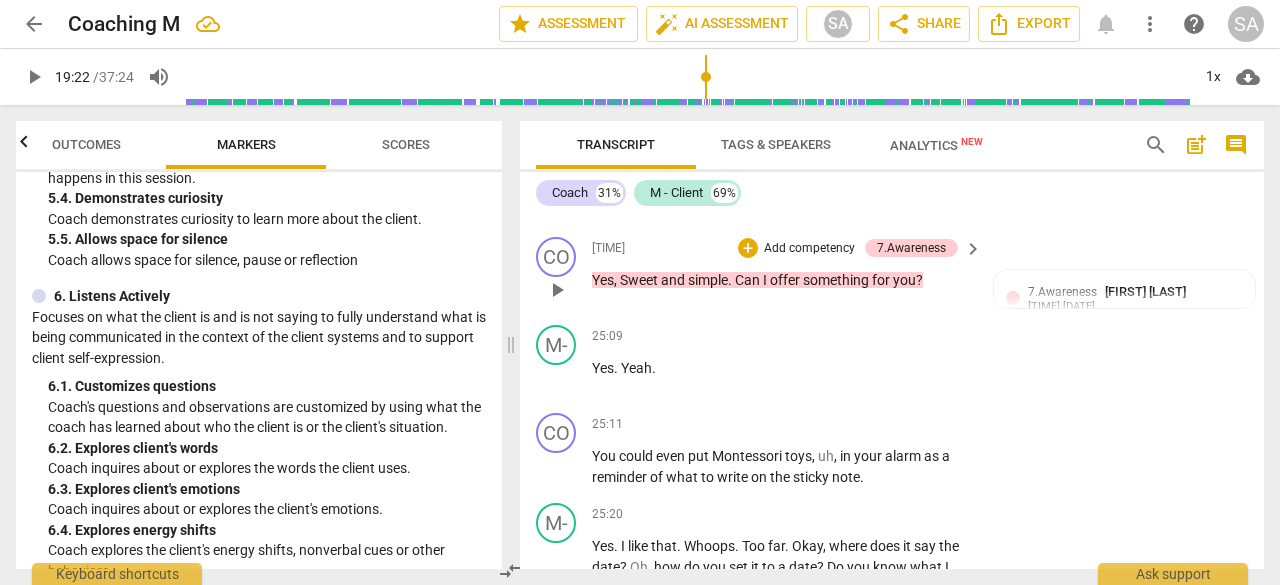 click on "simple" at bounding box center (708, 280) 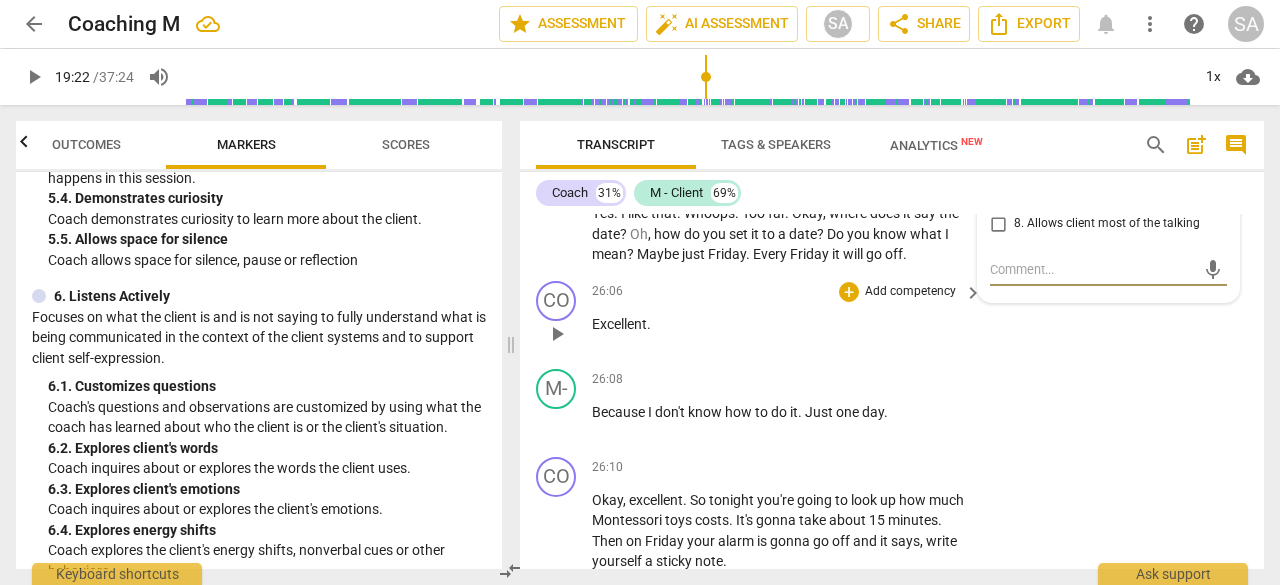 scroll, scrollTop: 12720, scrollLeft: 0, axis: vertical 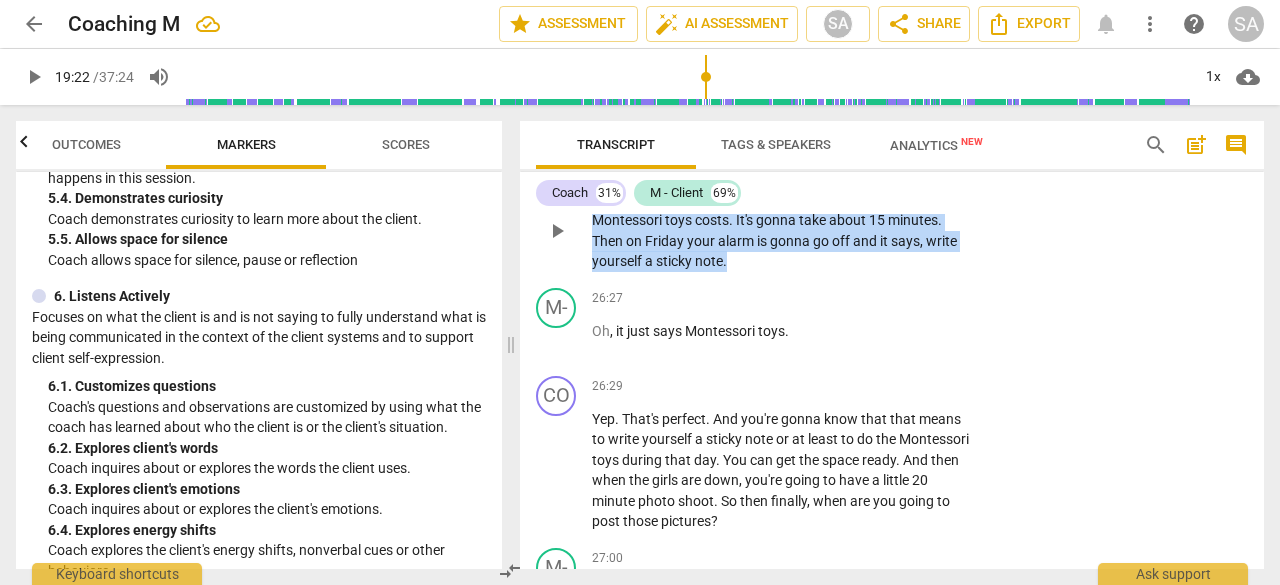 drag, startPoint x: 746, startPoint y: 388, endPoint x: 687, endPoint y: 325, distance: 86.313385 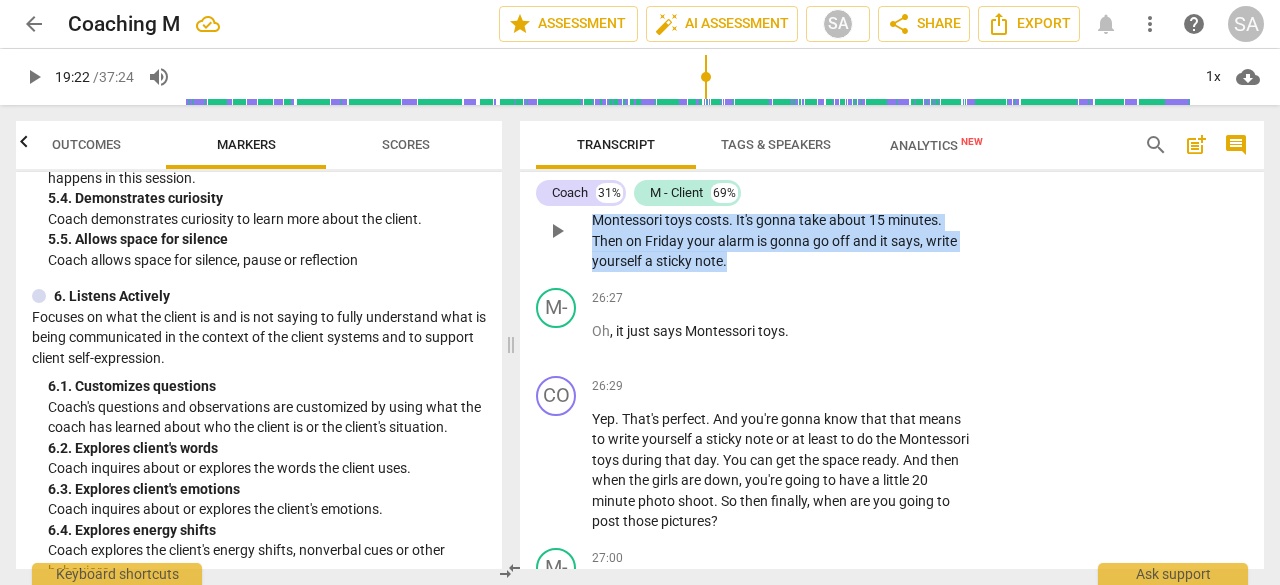 click on "Okay , excellent . So tonight you're going to look up how much Montessori toys costs . It's gonna take about 15 minutes . Then on Friday your alarm is gonna go off and it says , write yourself a sticky note ." at bounding box center (782, 231) 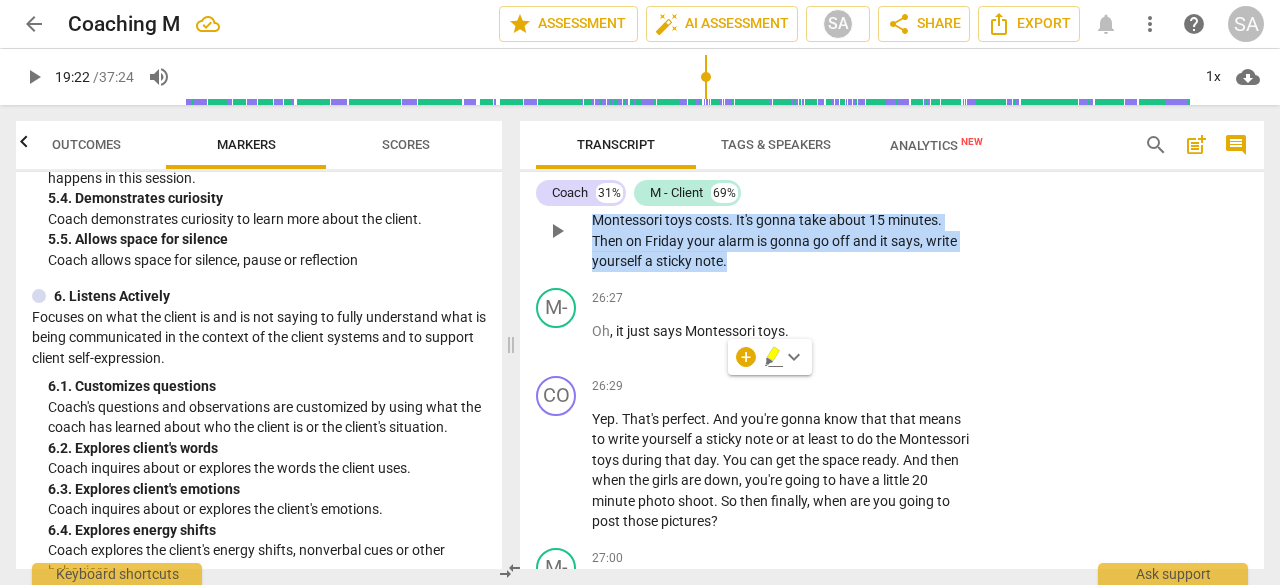 click on "costs" at bounding box center (712, 220) 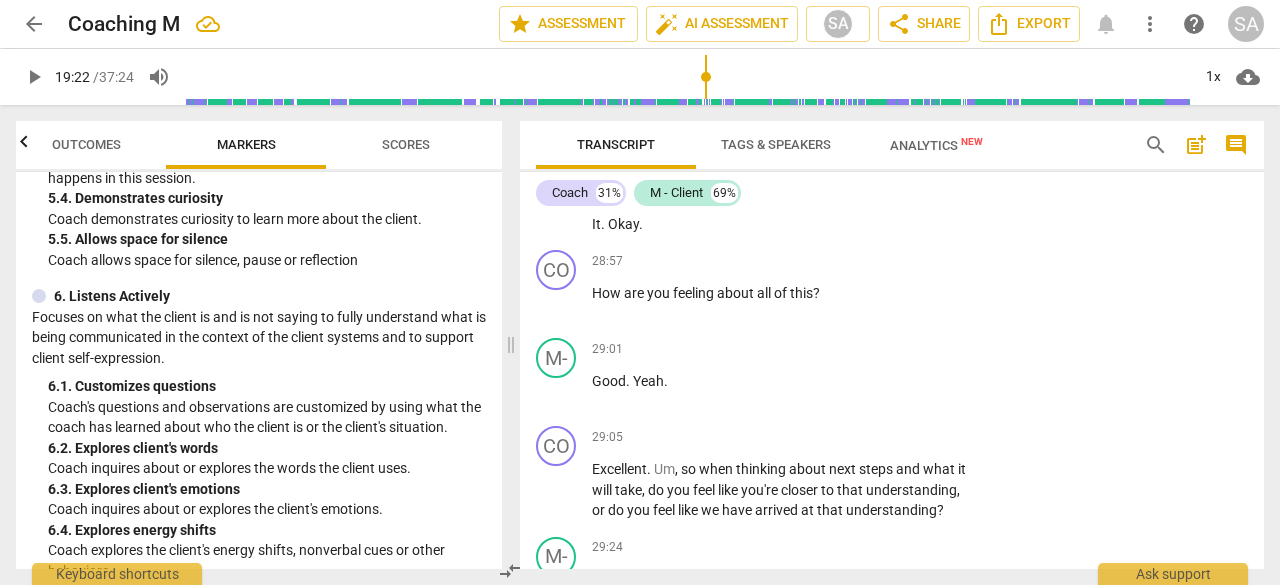 scroll, scrollTop: 14820, scrollLeft: 0, axis: vertical 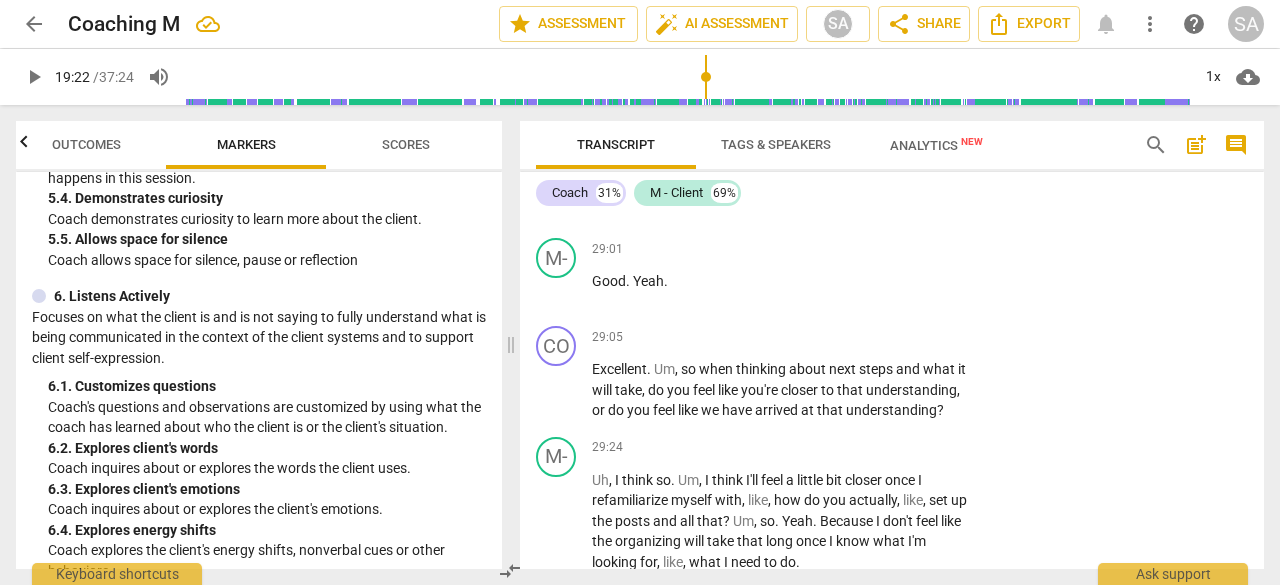 click on "Scores" at bounding box center [406, 144] 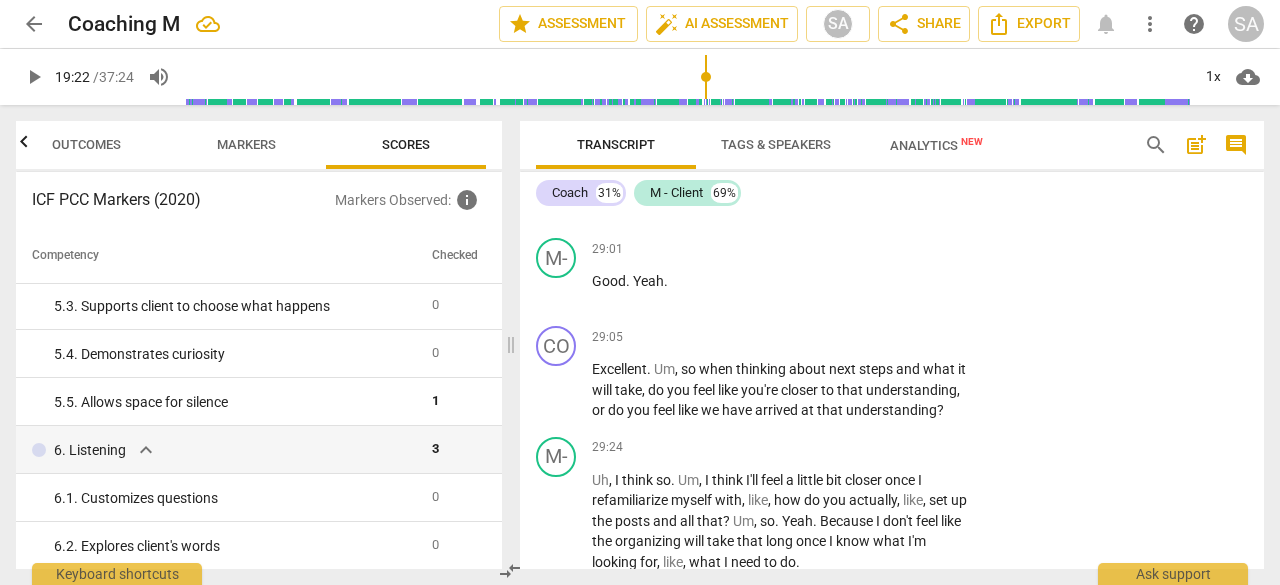 scroll, scrollTop: 800, scrollLeft: 0, axis: vertical 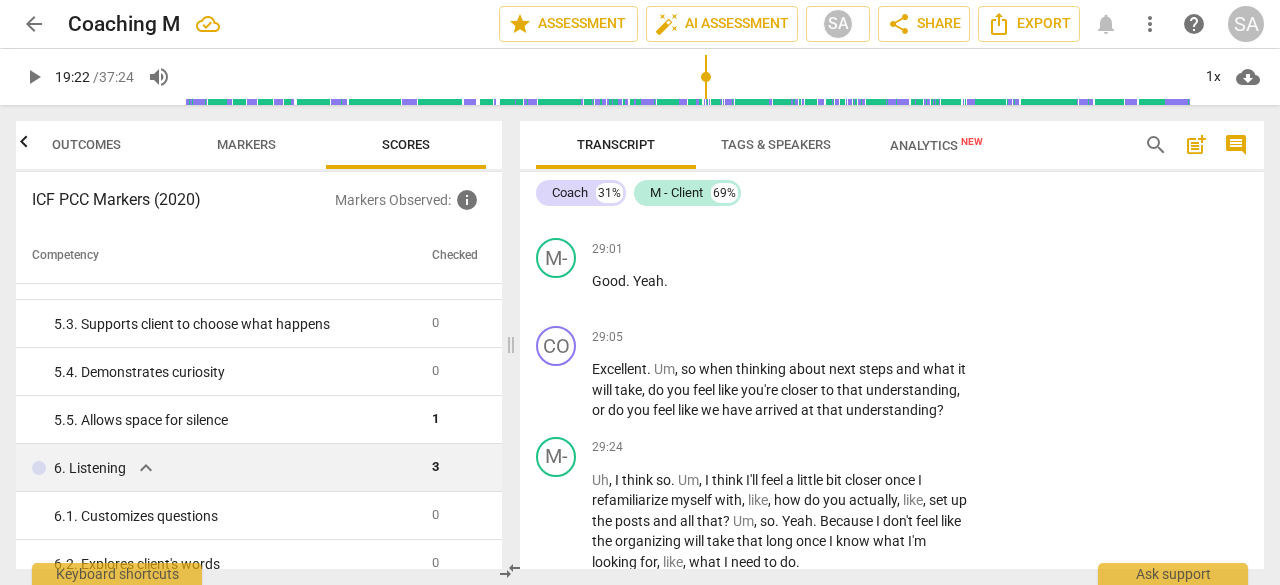 click on "6. Listening" at bounding box center [90, 468] 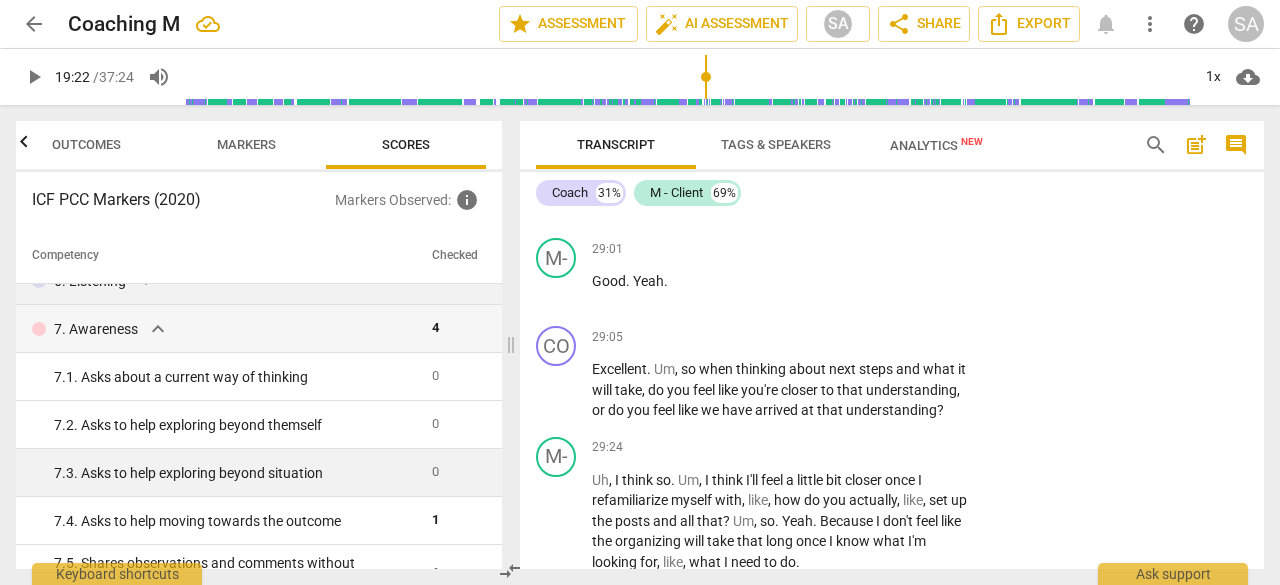 scroll, scrollTop: 1000, scrollLeft: 0, axis: vertical 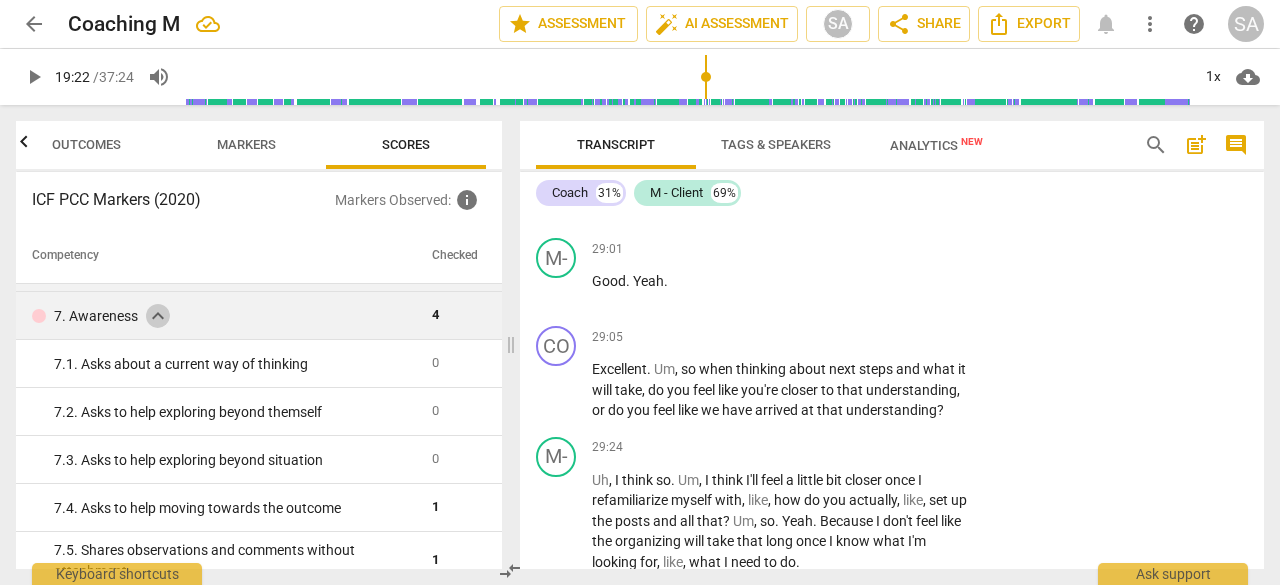 click on "expand_more" at bounding box center (158, 316) 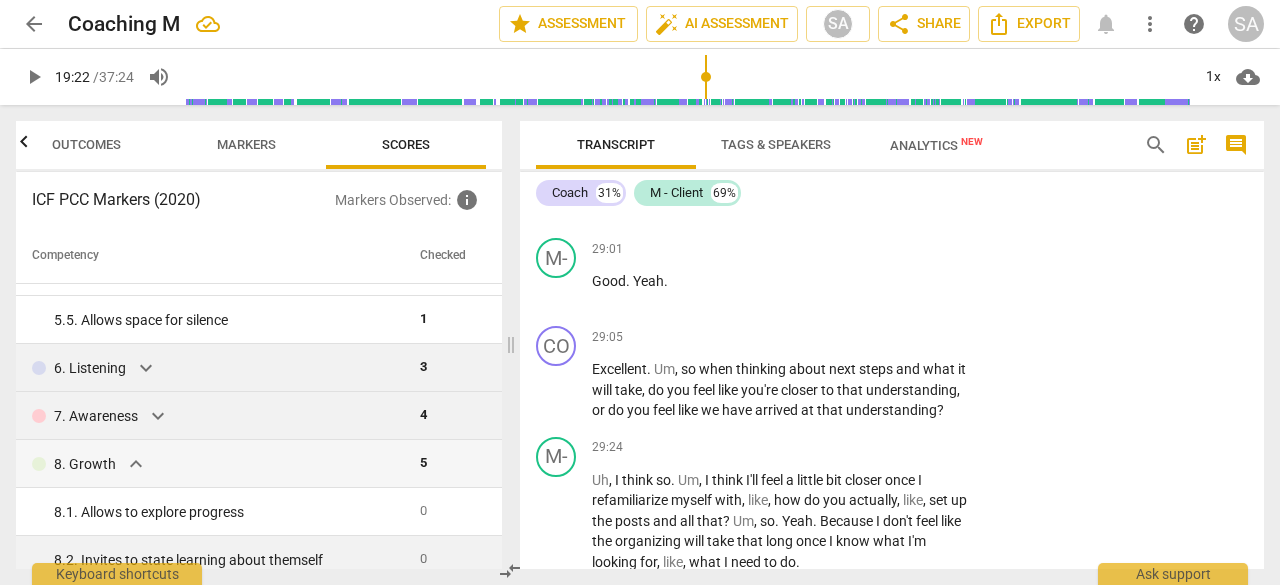 scroll, scrollTop: 1000, scrollLeft: 0, axis: vertical 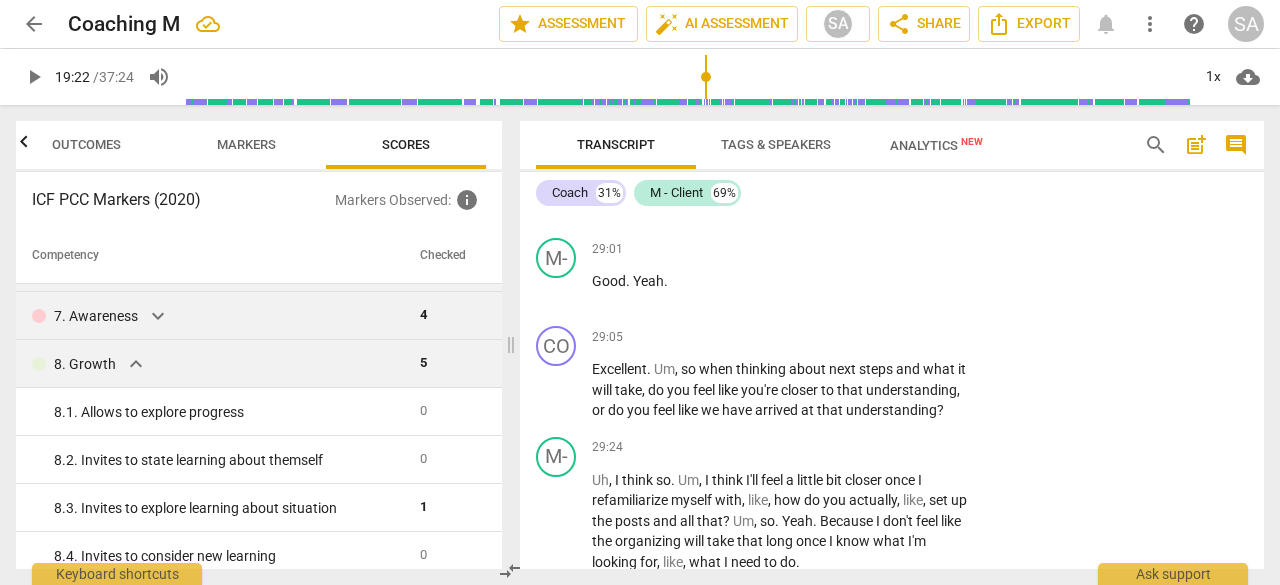 click on "expand_more" at bounding box center (136, 364) 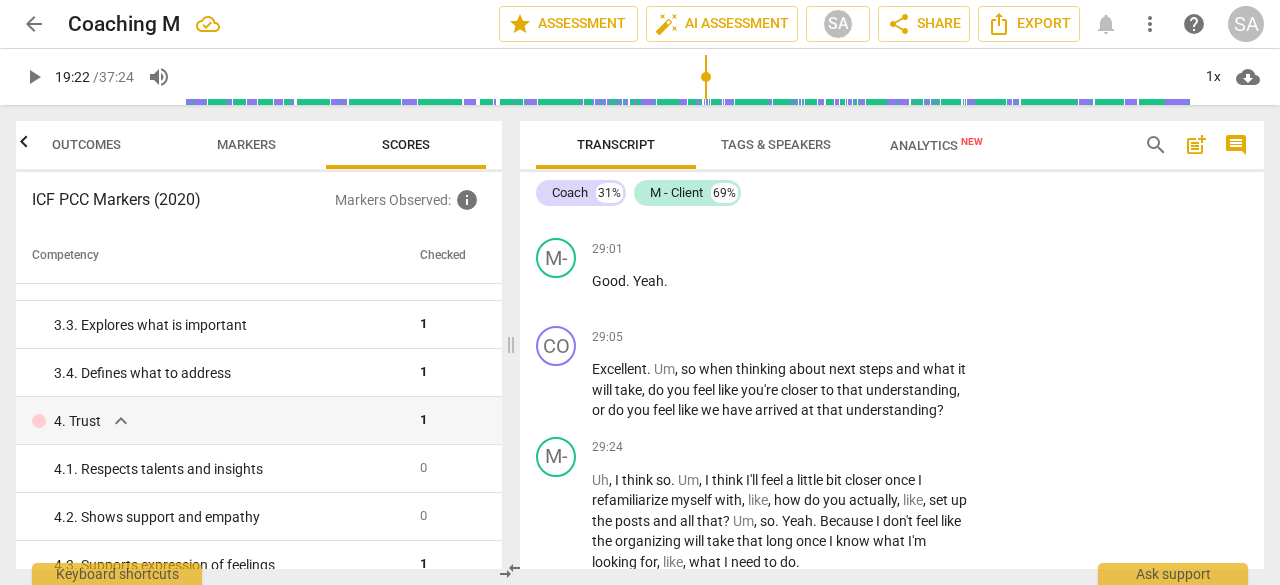 scroll, scrollTop: 419, scrollLeft: 0, axis: vertical 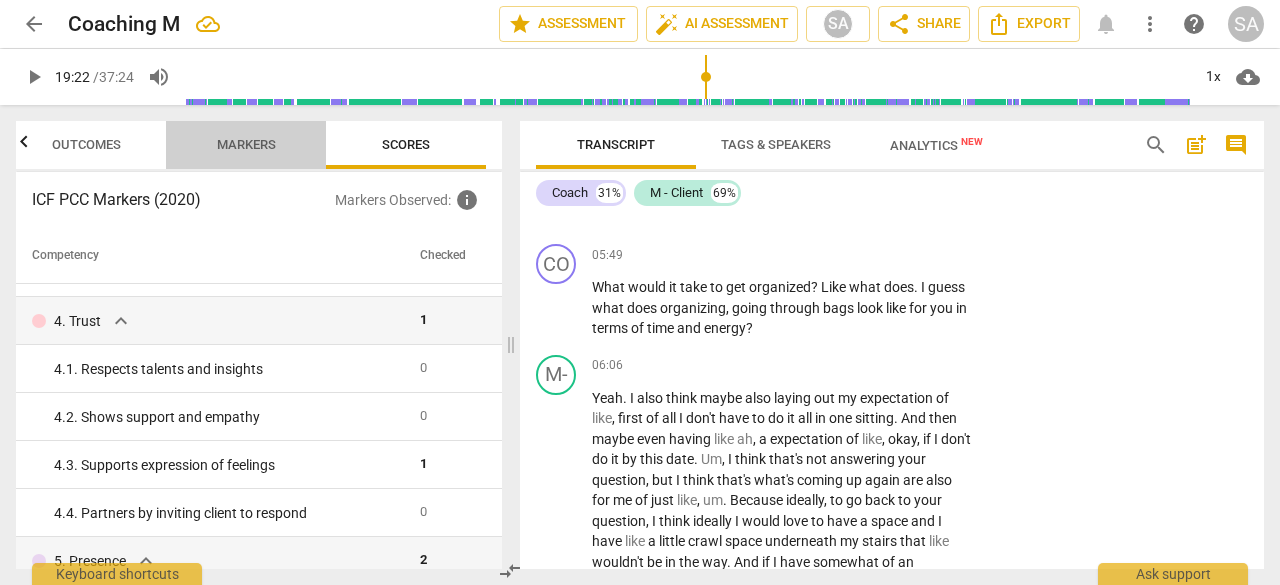 click on "Markers" at bounding box center [246, 145] 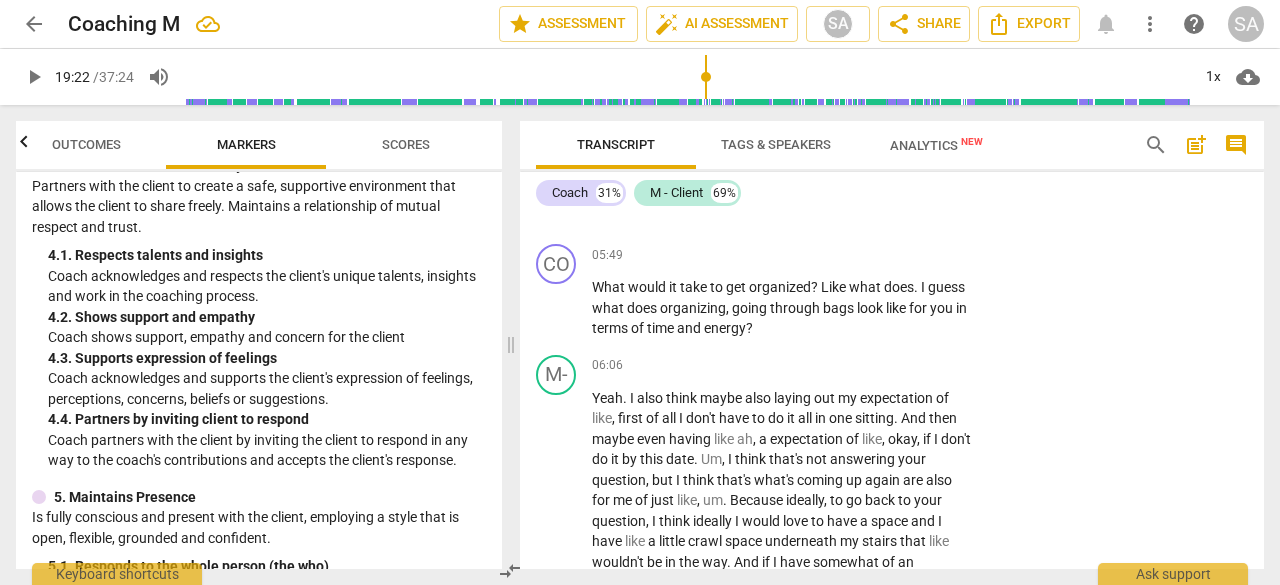 scroll, scrollTop: 800, scrollLeft: 0, axis: vertical 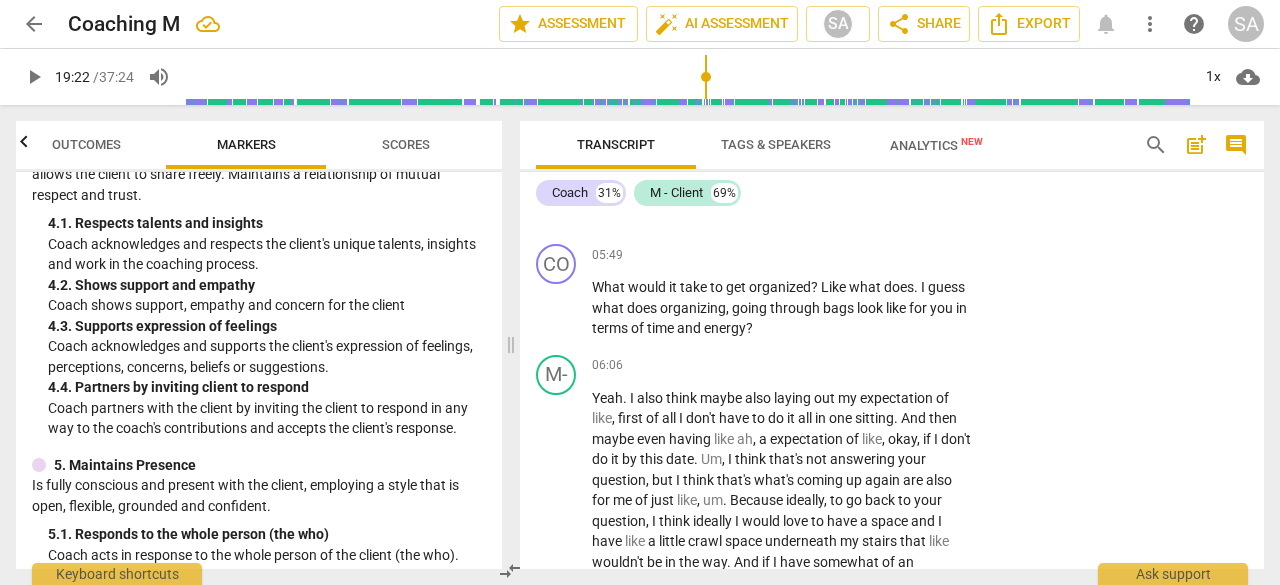 click on "more_vert" at bounding box center [1150, 24] 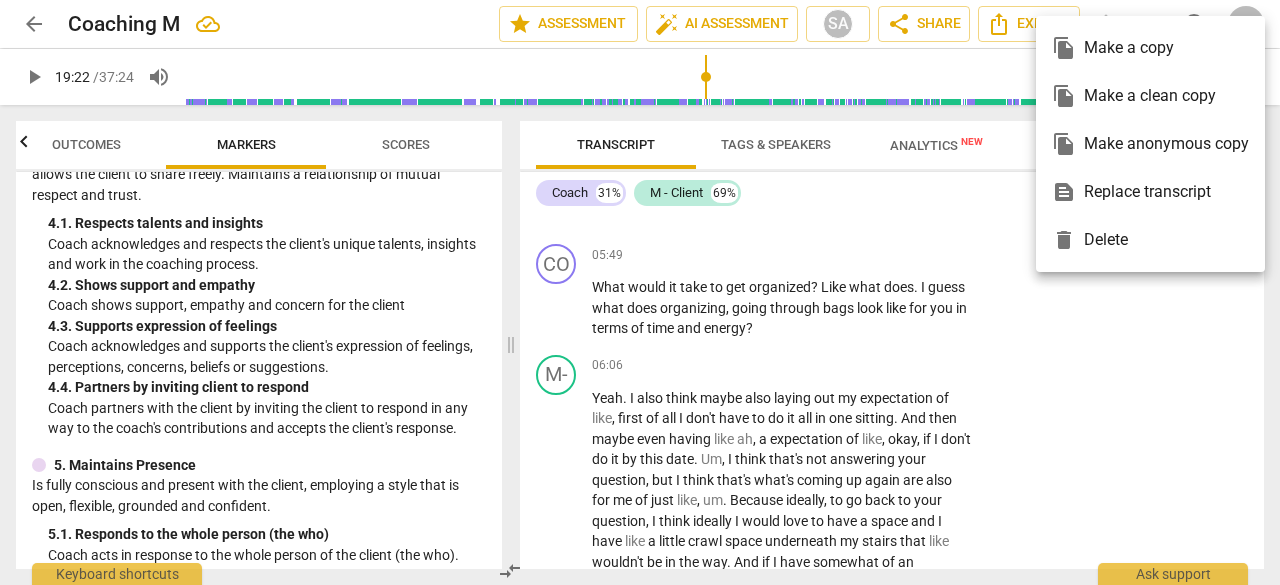 click at bounding box center [640, 292] 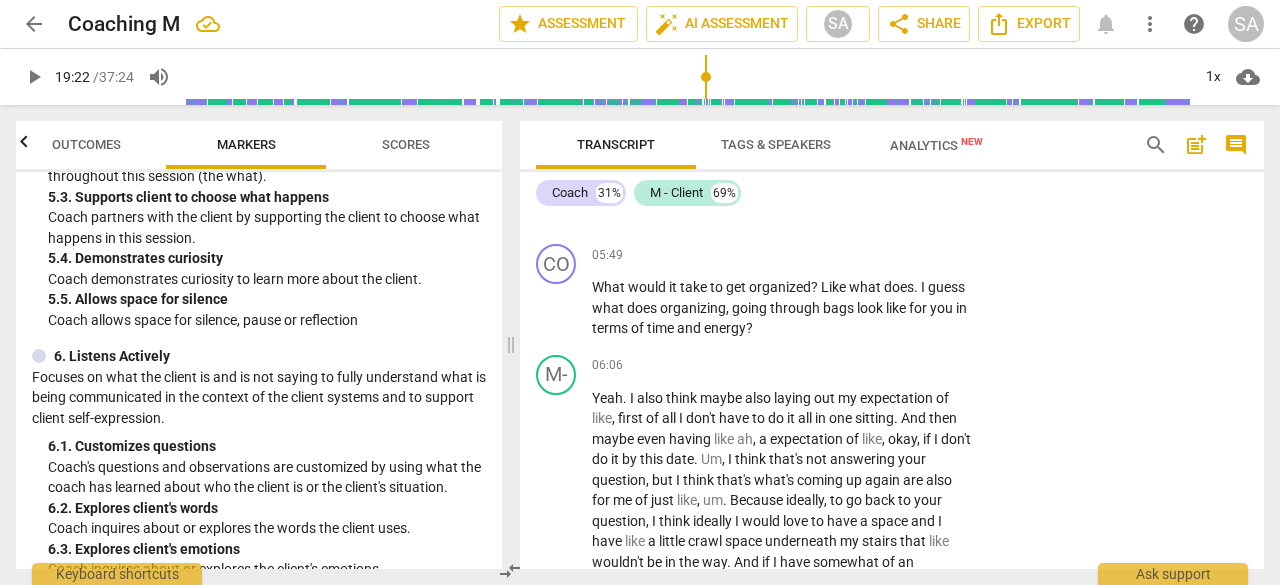 scroll, scrollTop: 1300, scrollLeft: 0, axis: vertical 